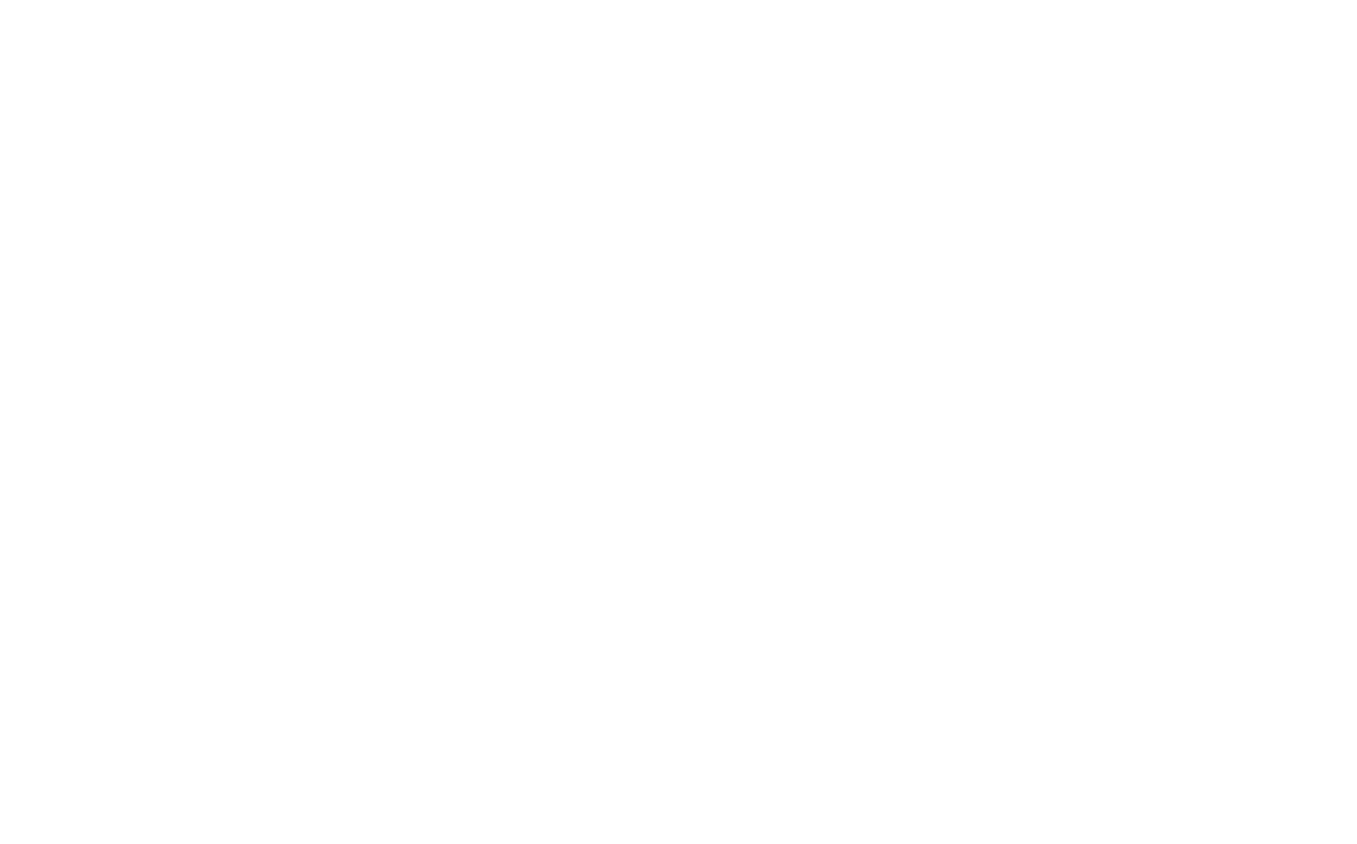 scroll, scrollTop: 0, scrollLeft: 0, axis: both 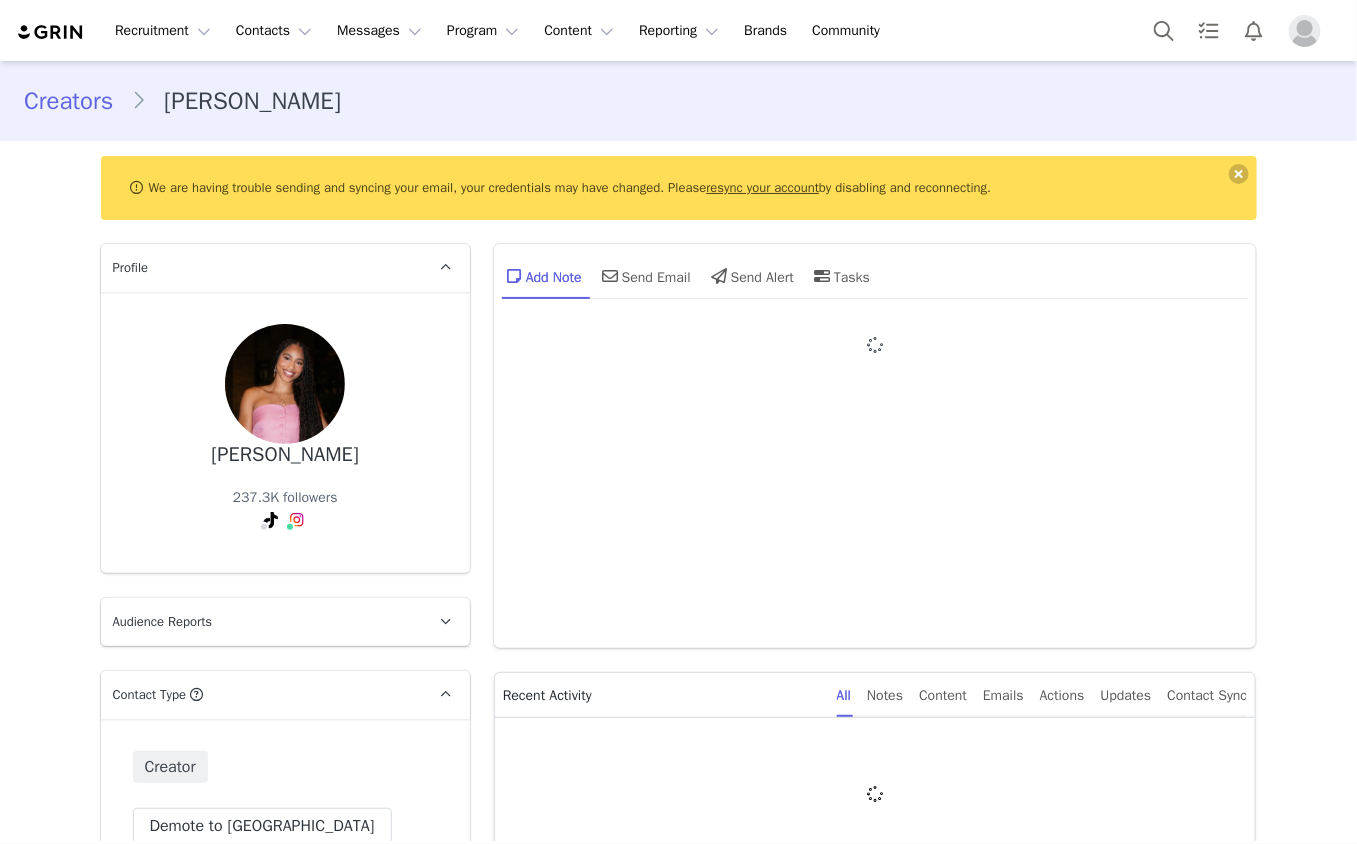 type on "+1 ([GEOGRAPHIC_DATA])" 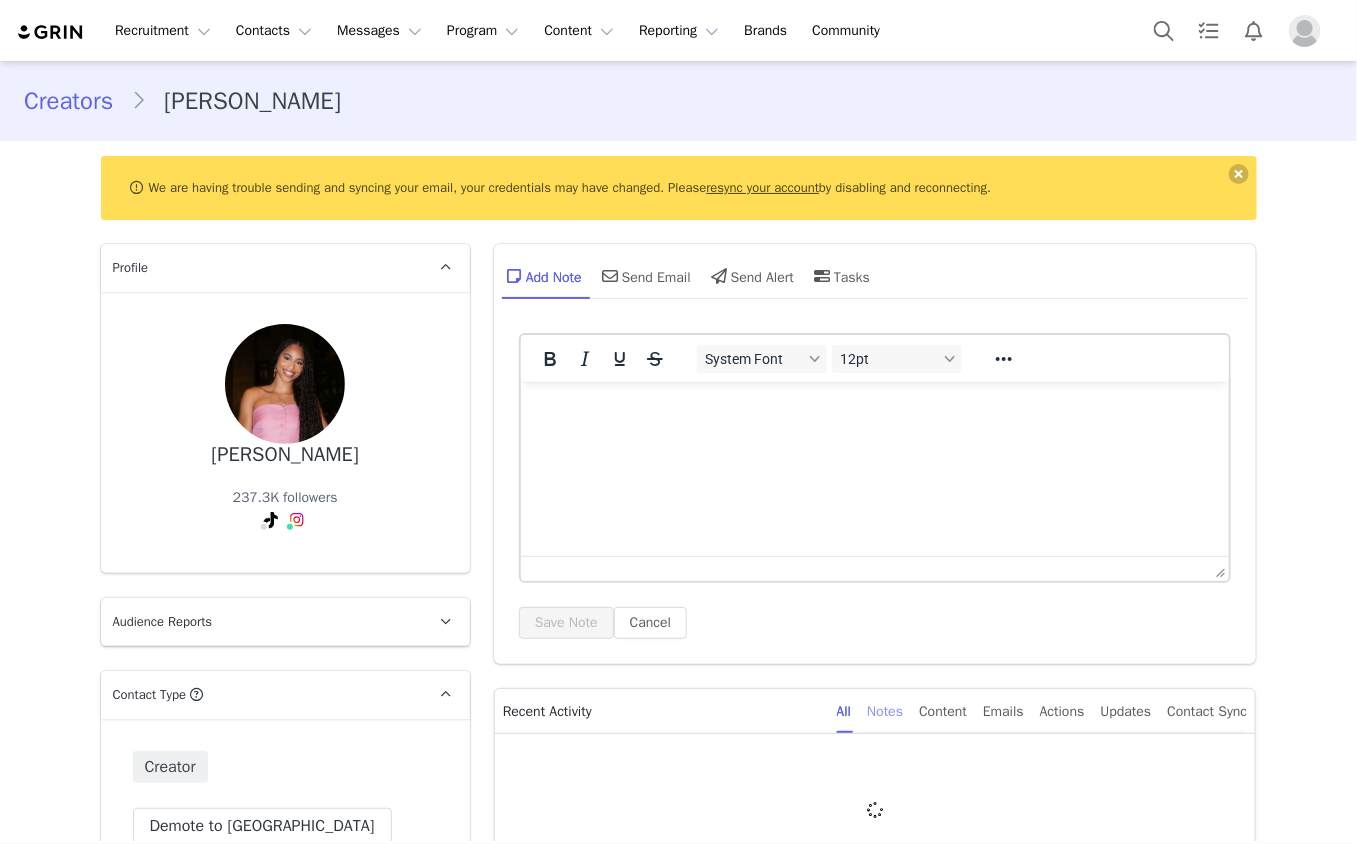 scroll, scrollTop: 0, scrollLeft: 0, axis: both 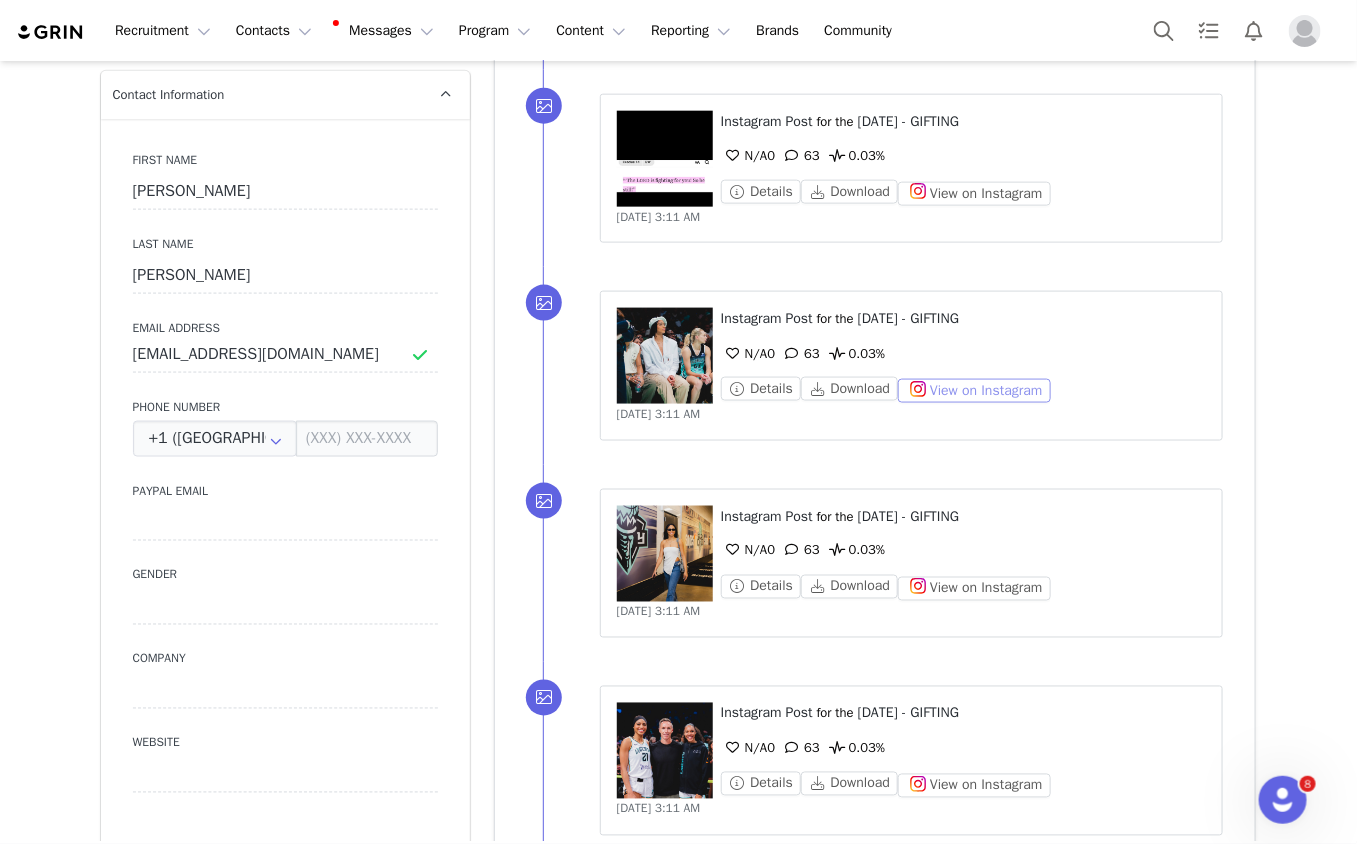 click on "View on Instagram" at bounding box center [974, 391] 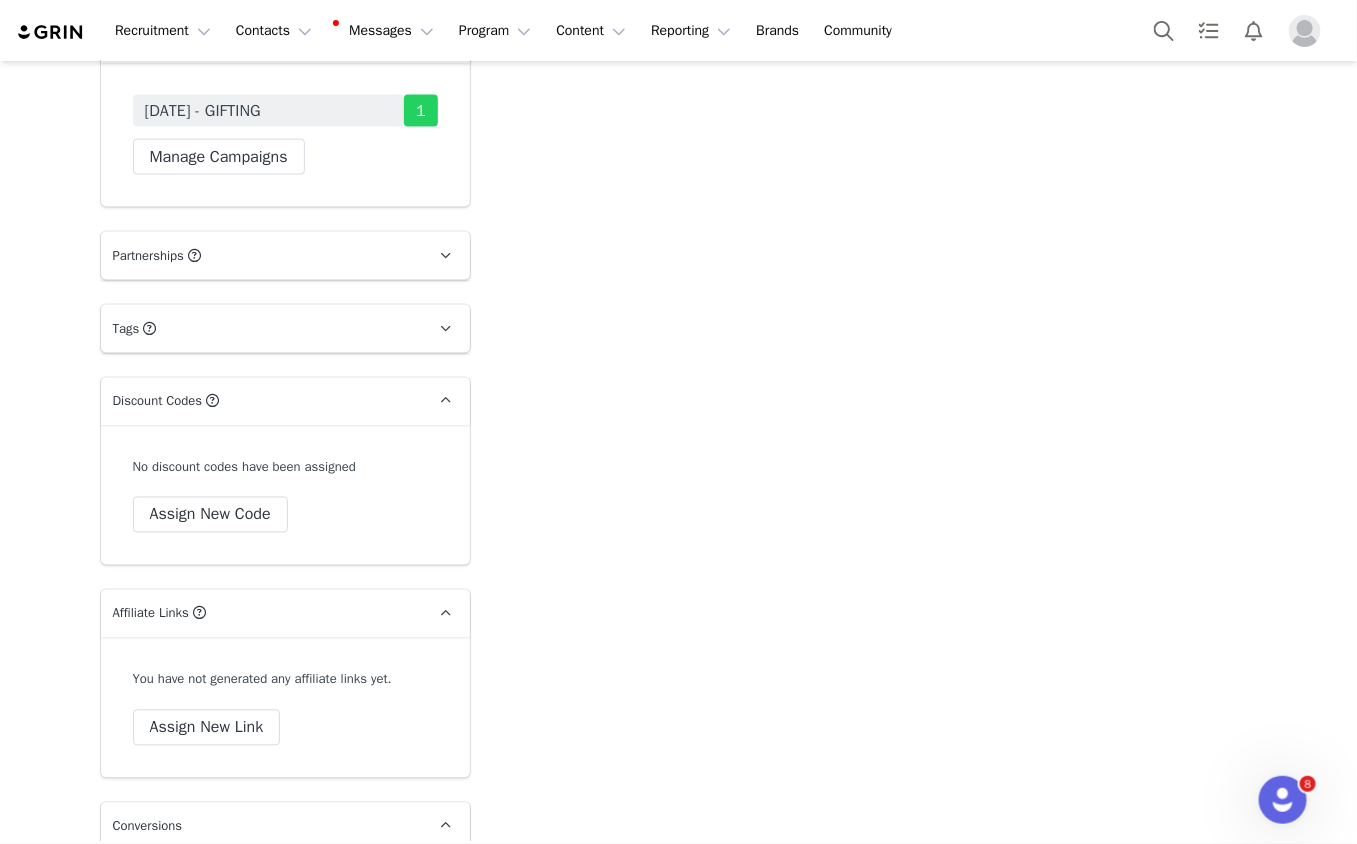 scroll, scrollTop: 3655, scrollLeft: 0, axis: vertical 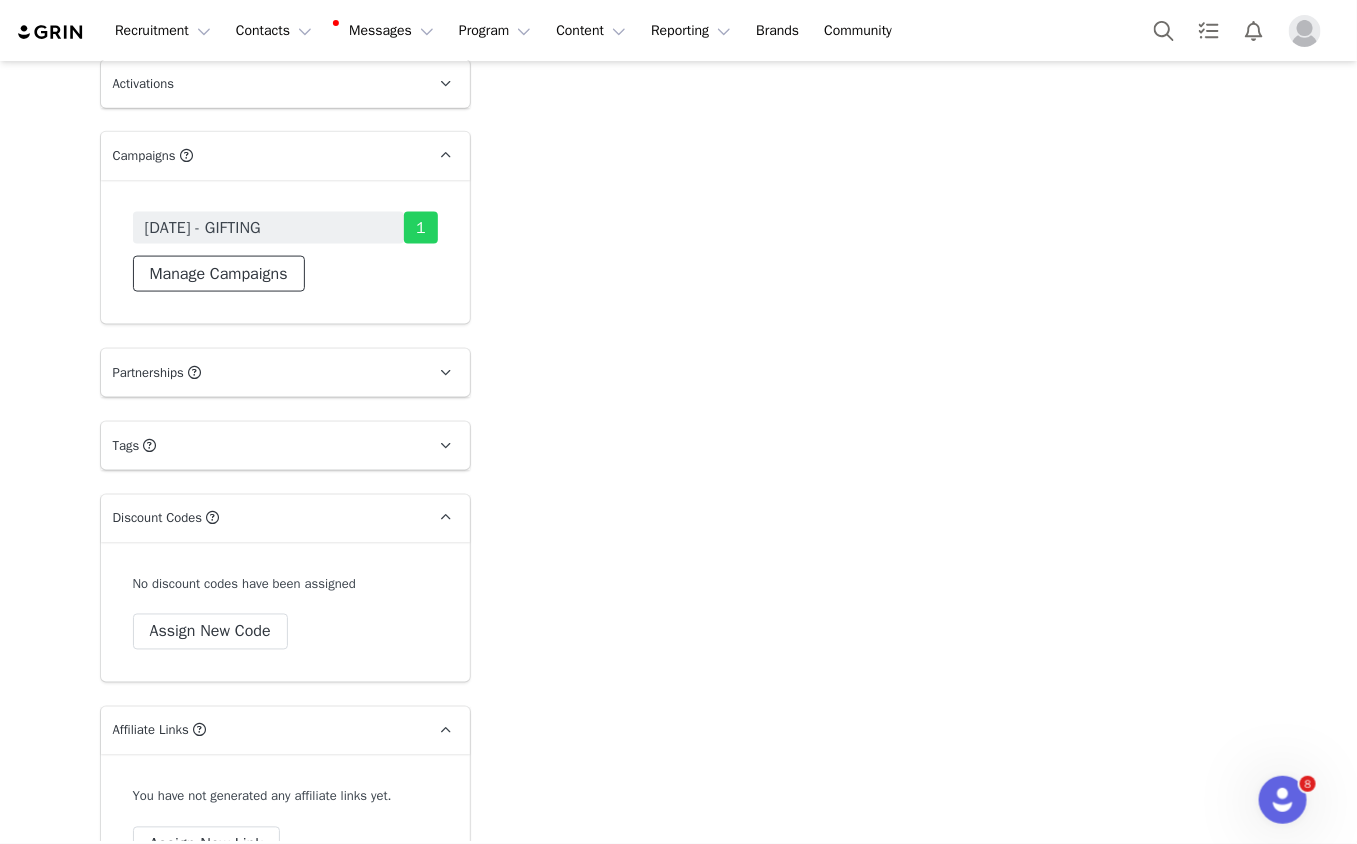 click on "Manage Campaigns" at bounding box center (219, 274) 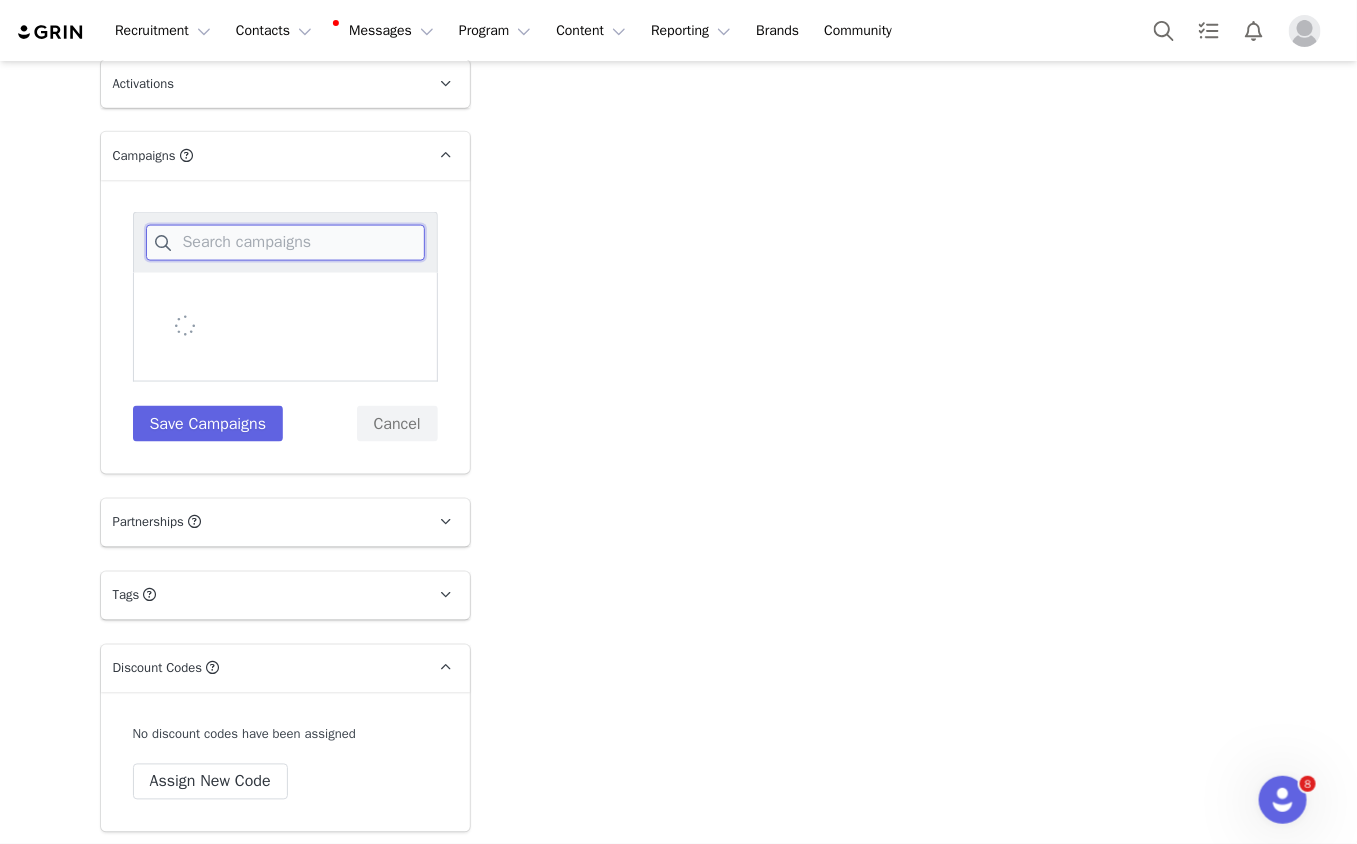 click at bounding box center [285, 243] 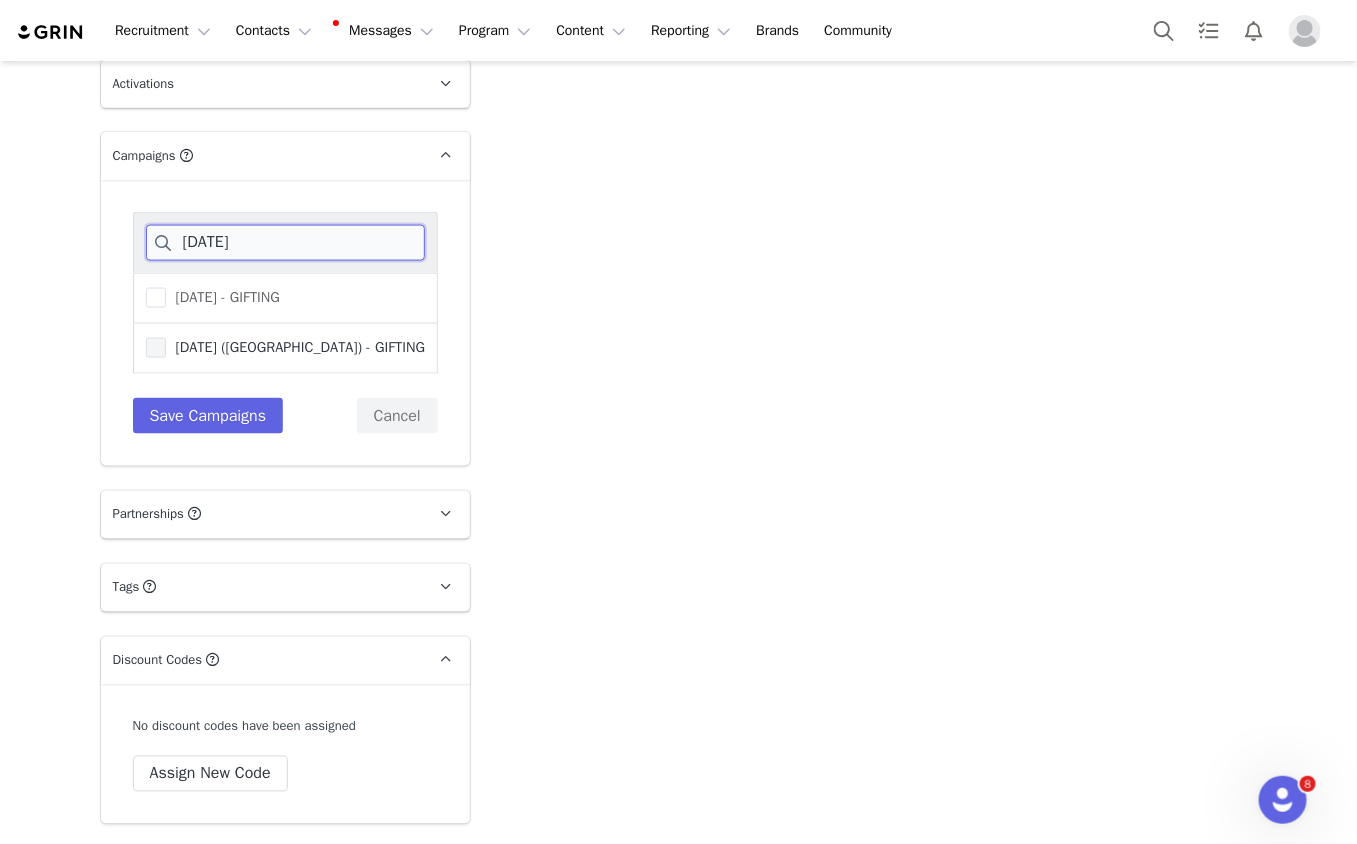 type on "july 25" 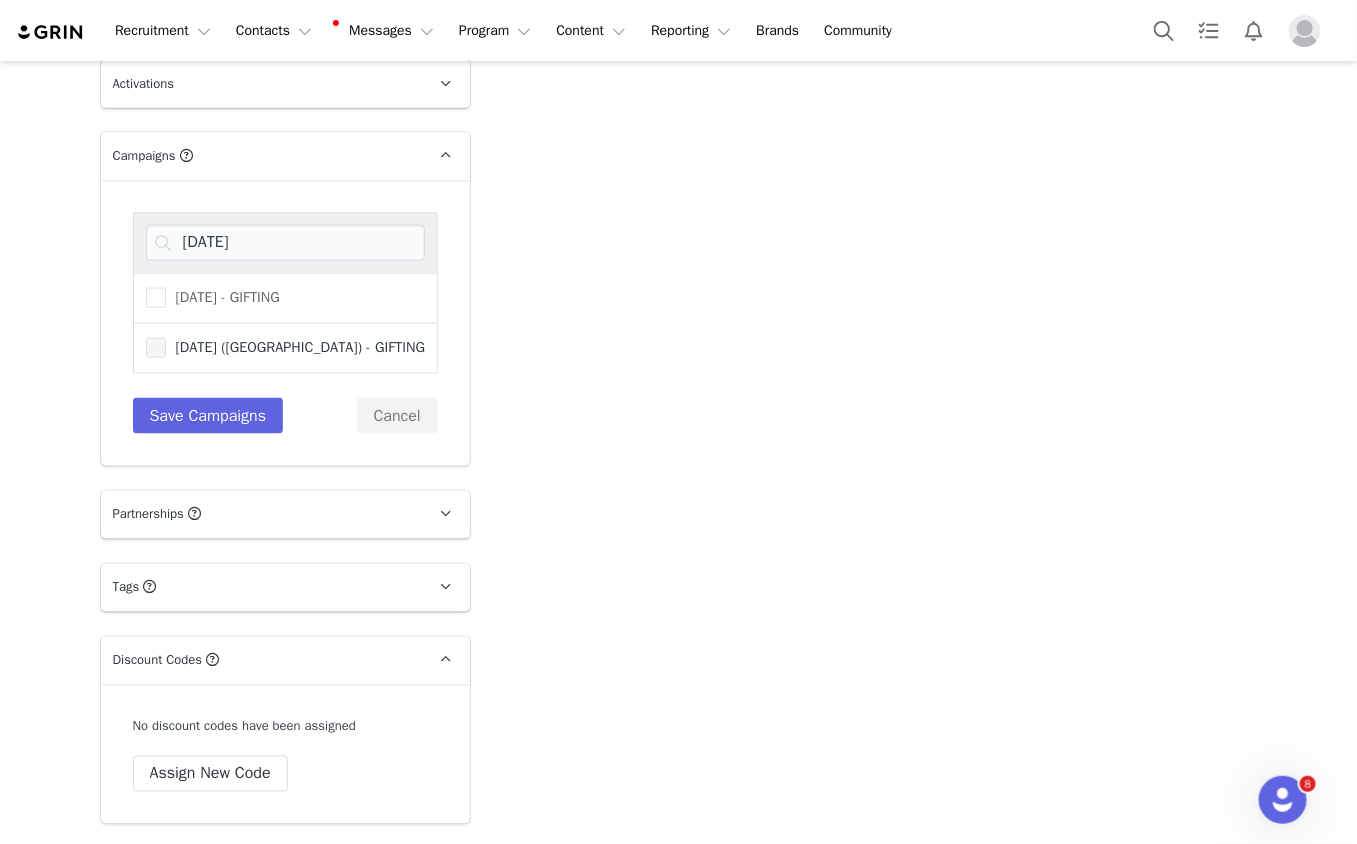 click on "[DATE] ([GEOGRAPHIC_DATA]) - GIFTING" at bounding box center (296, 347) 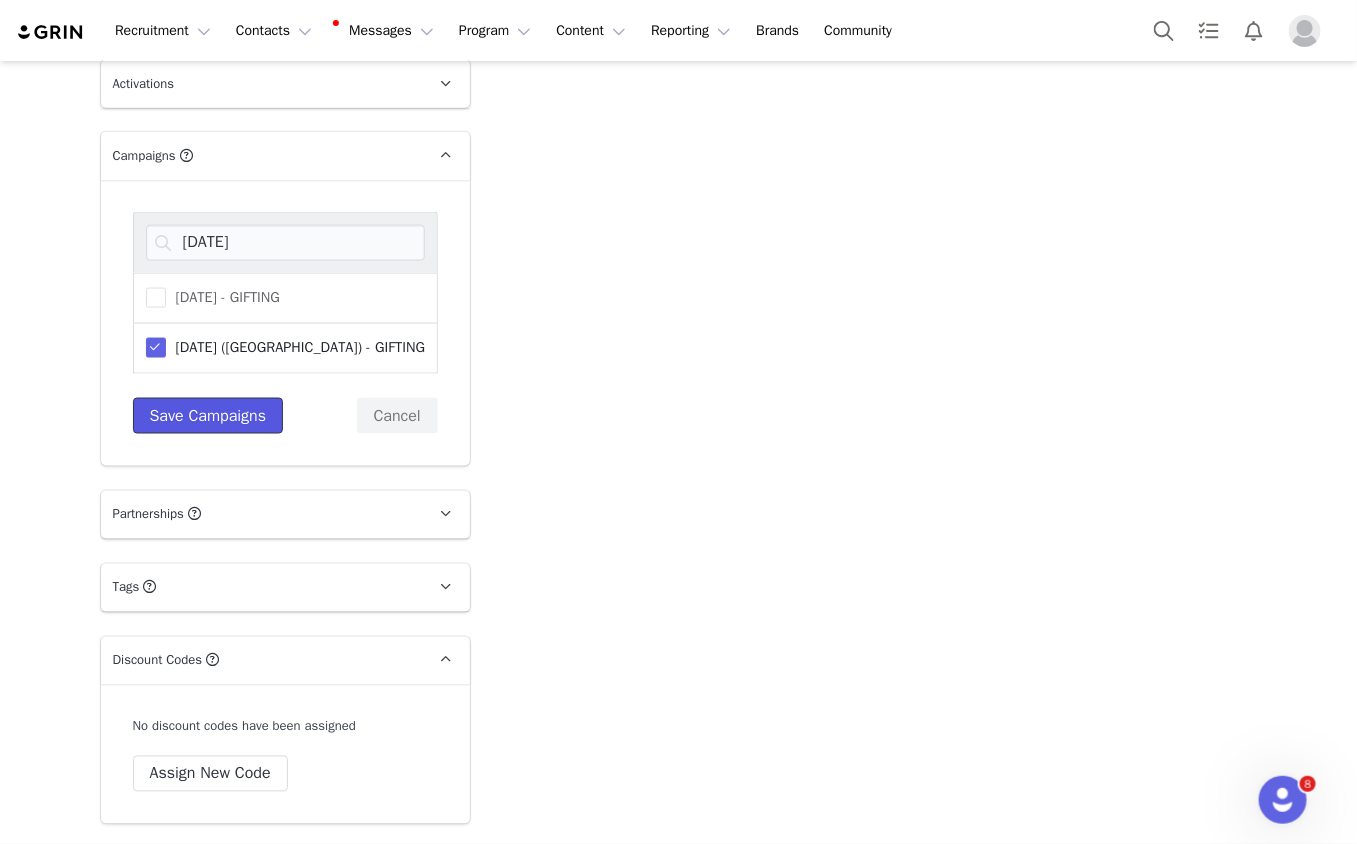 click on "Save Campaigns" at bounding box center (208, 416) 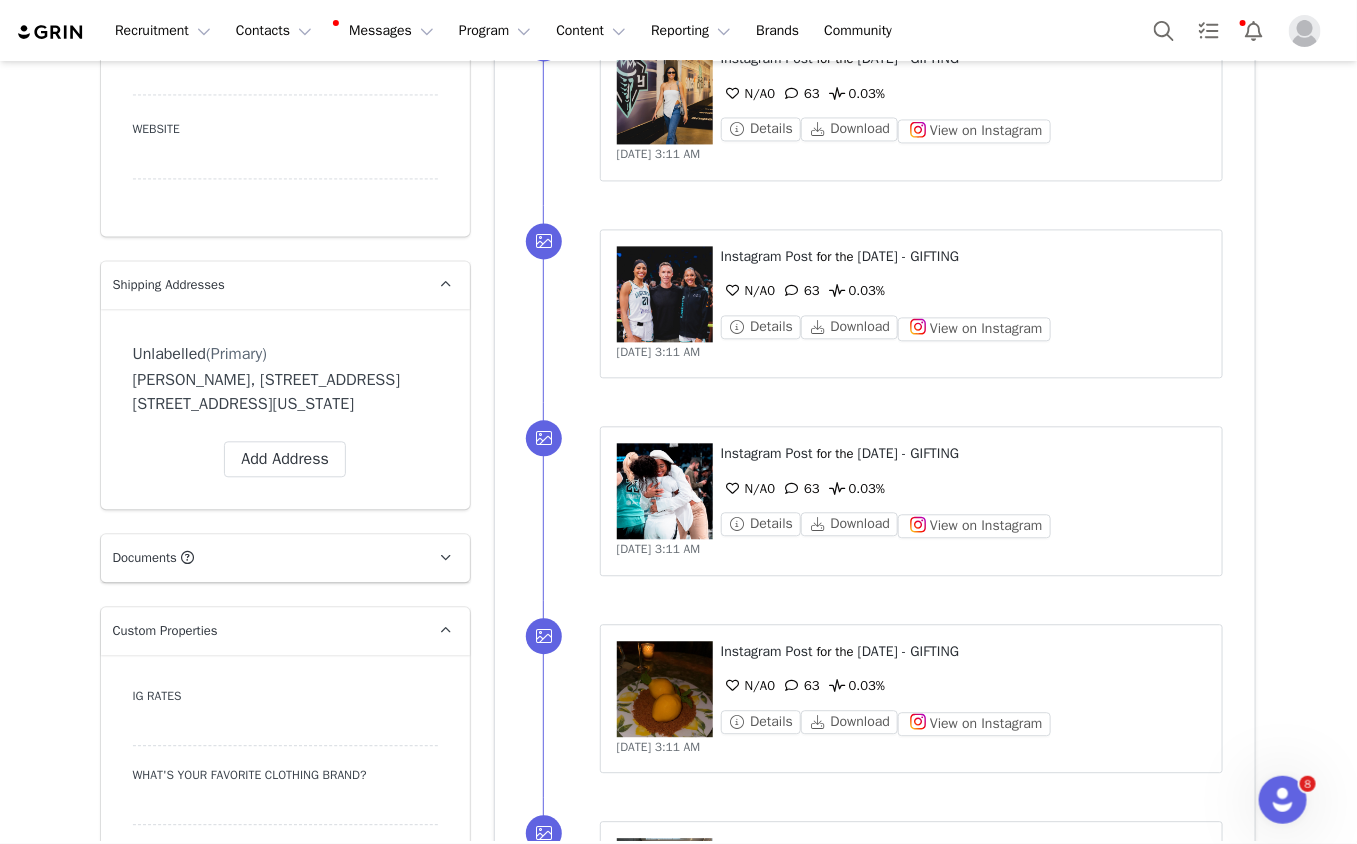 scroll, scrollTop: 1482, scrollLeft: 0, axis: vertical 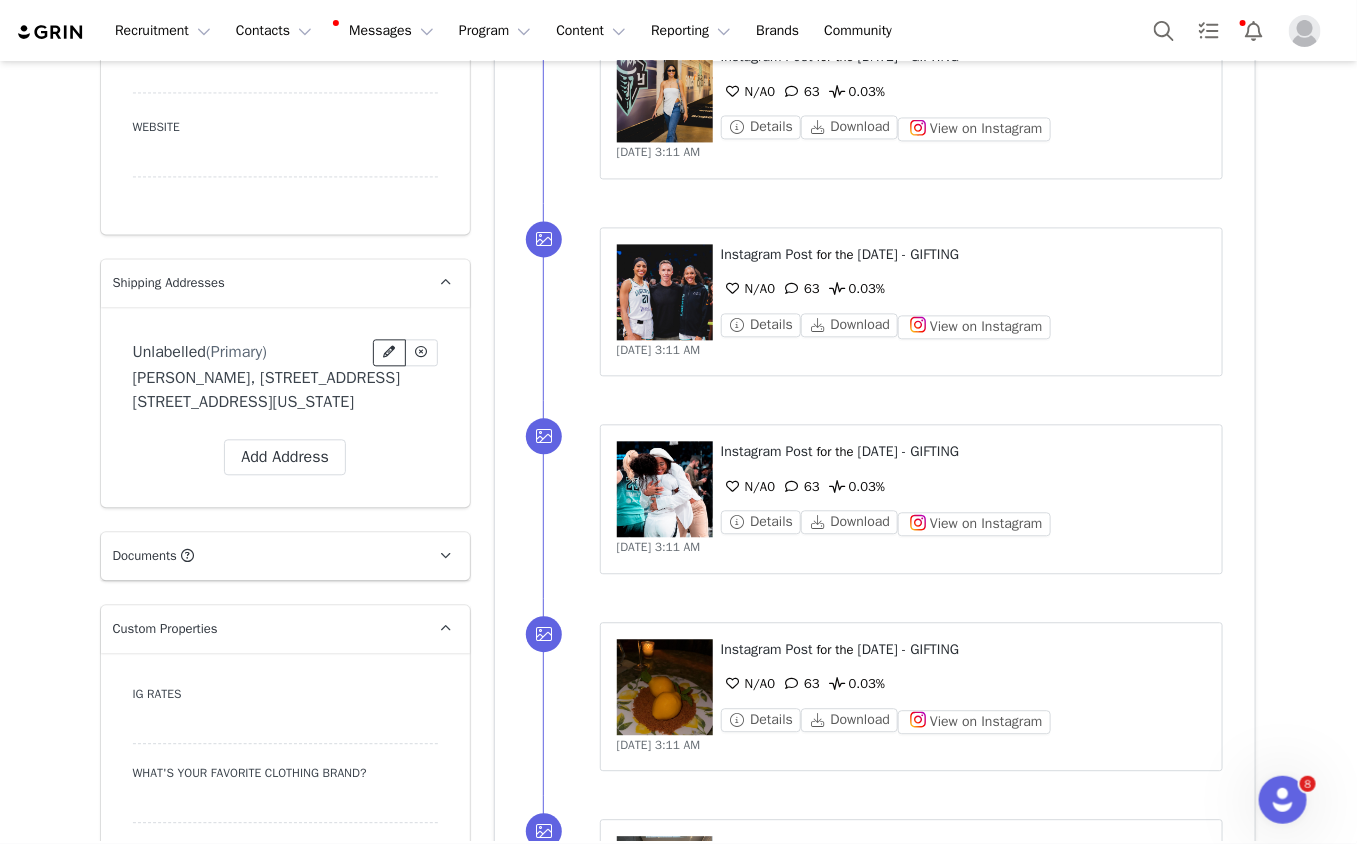 click at bounding box center [389, 352] 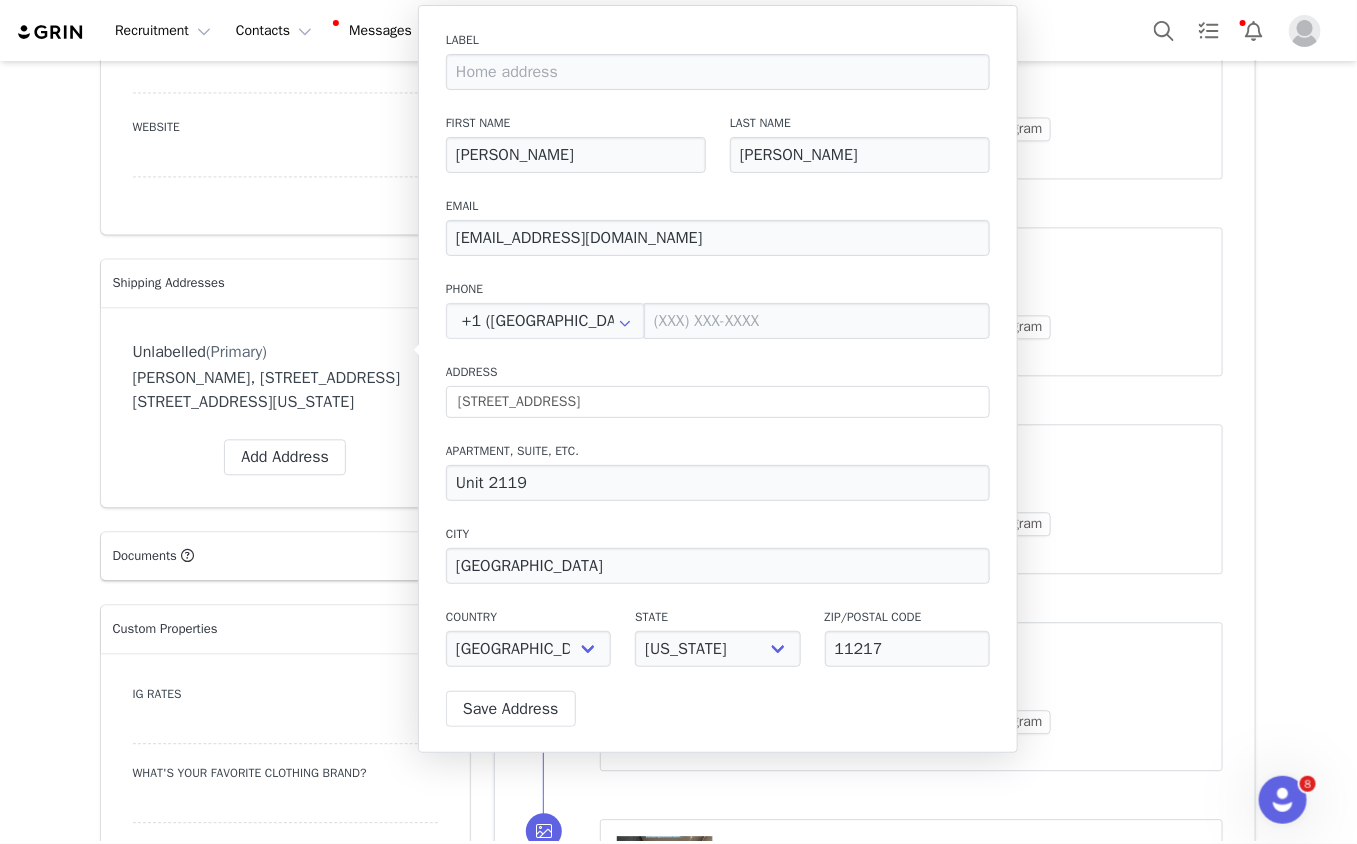 click on "Isabelle Harrison, 18 6th Ave. Unit 2119 Brooklyn, New York 11217 United States" at bounding box center (285, 390) 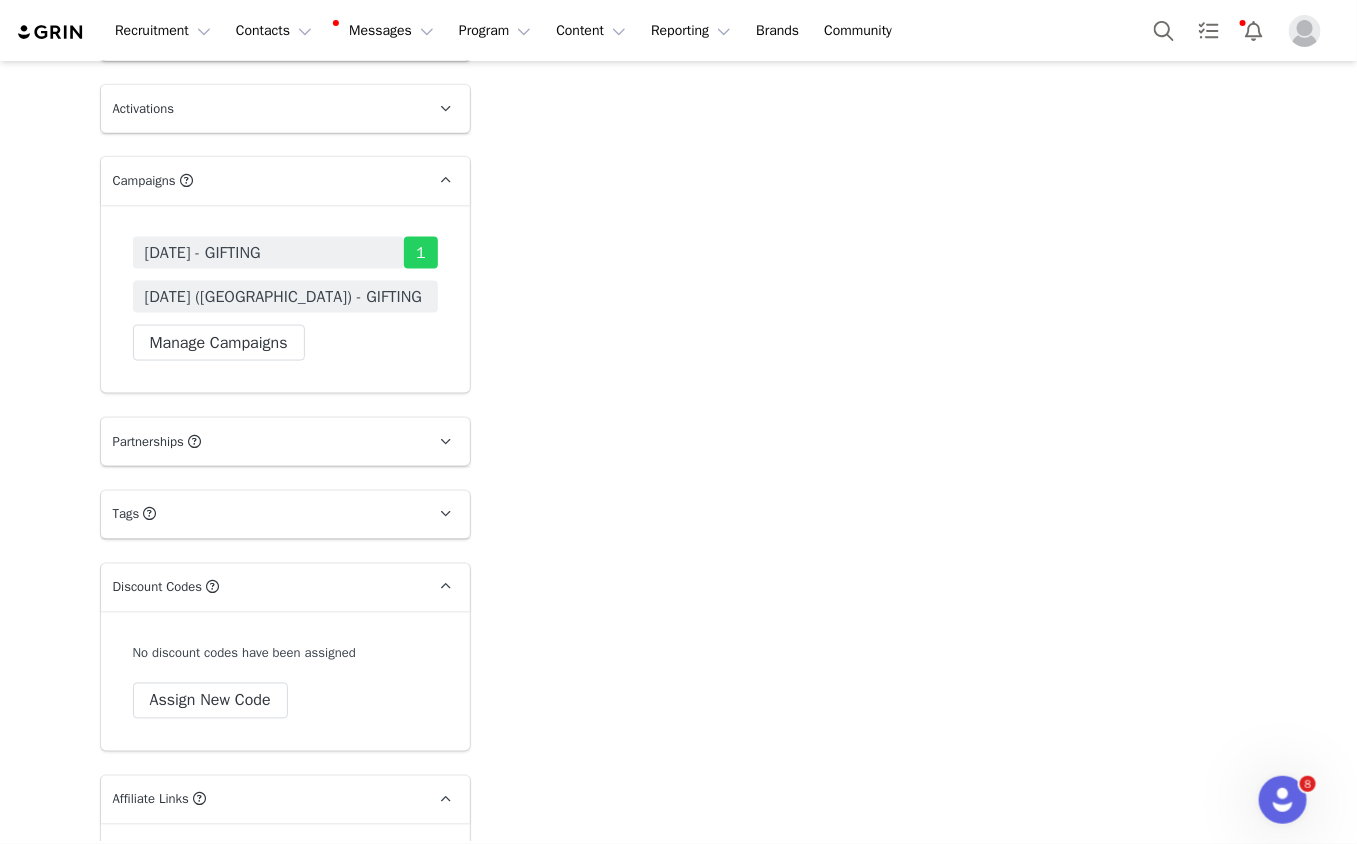 scroll, scrollTop: 3619, scrollLeft: 0, axis: vertical 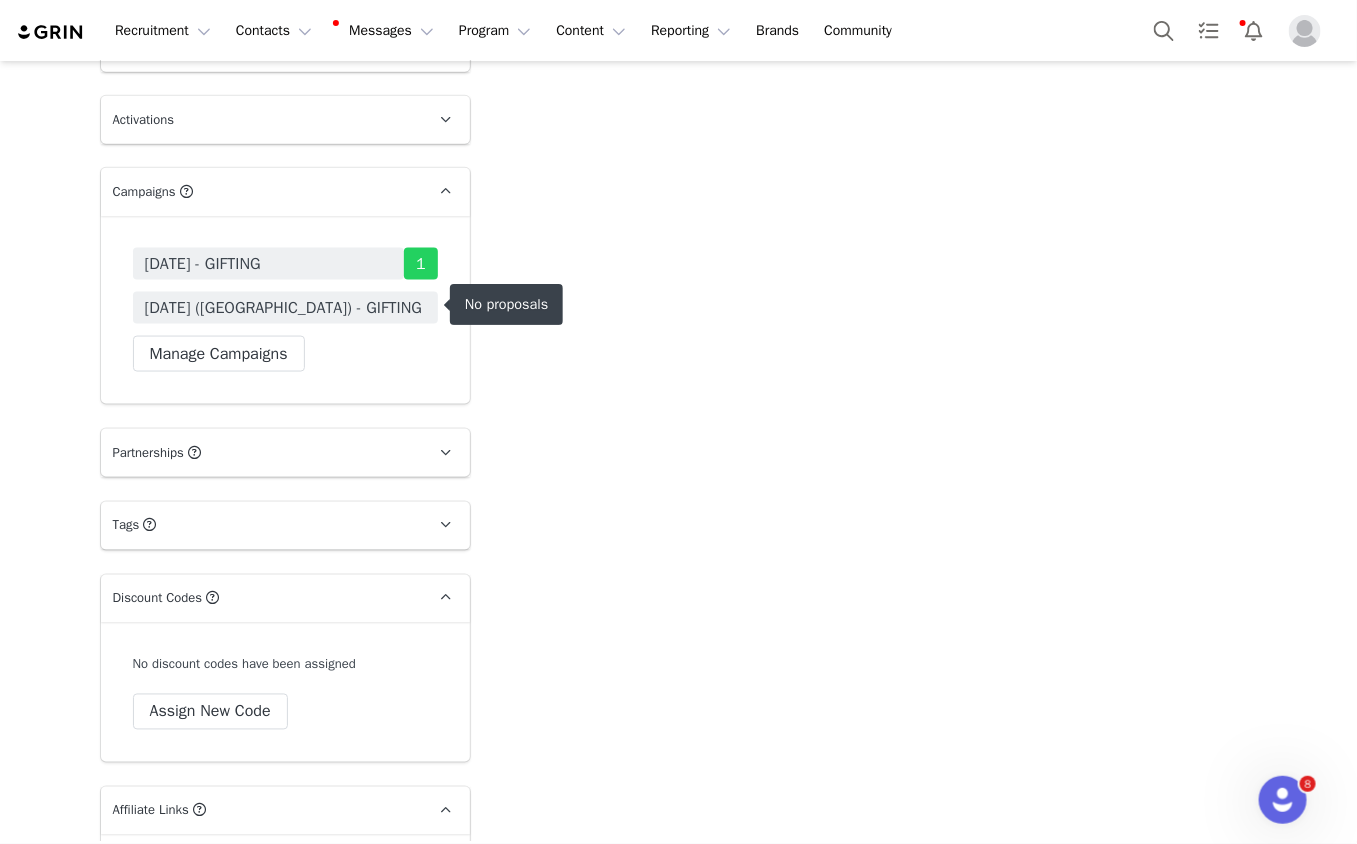 click on "[DATE] ([GEOGRAPHIC_DATA]) - GIFTING" at bounding box center [284, 308] 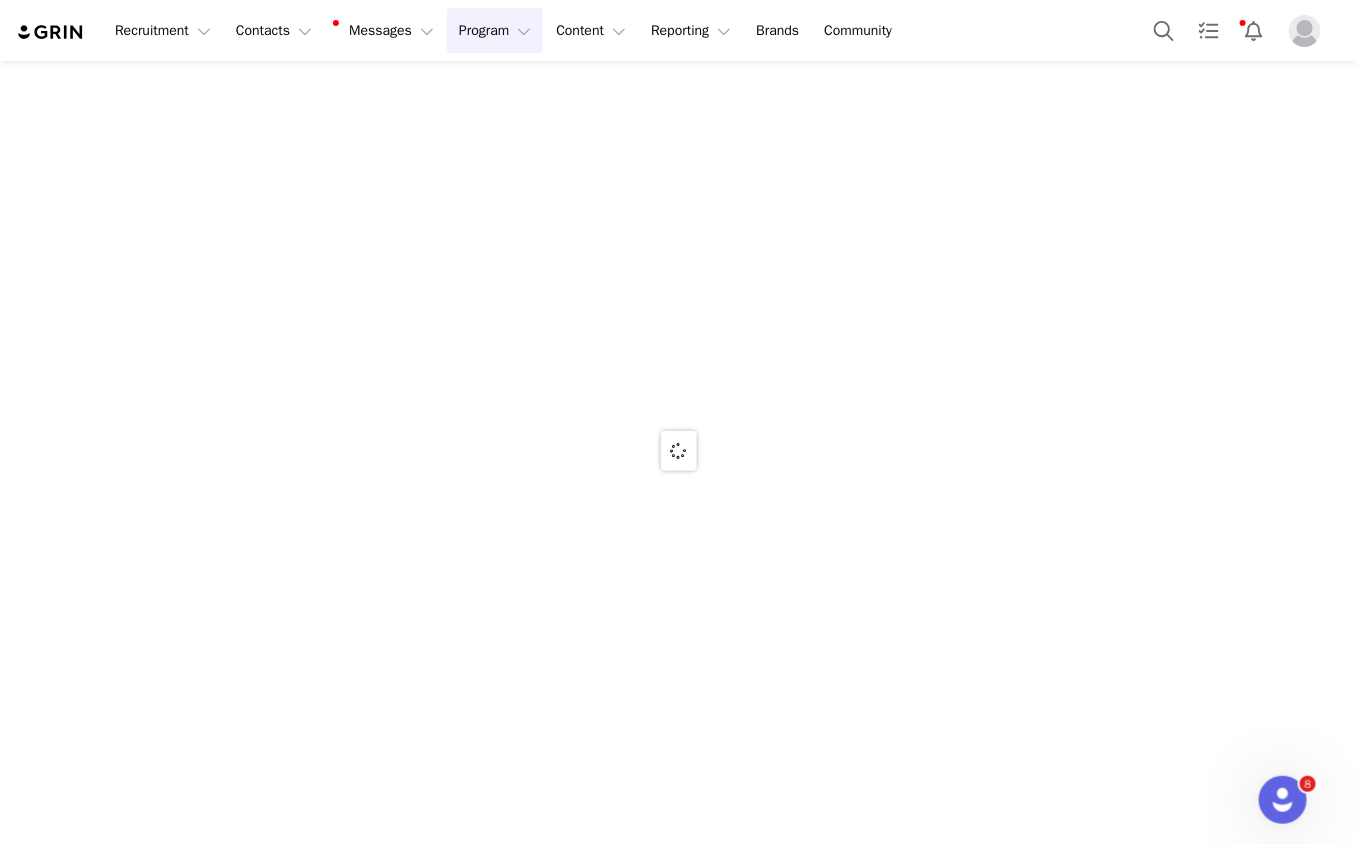 scroll, scrollTop: 0, scrollLeft: 0, axis: both 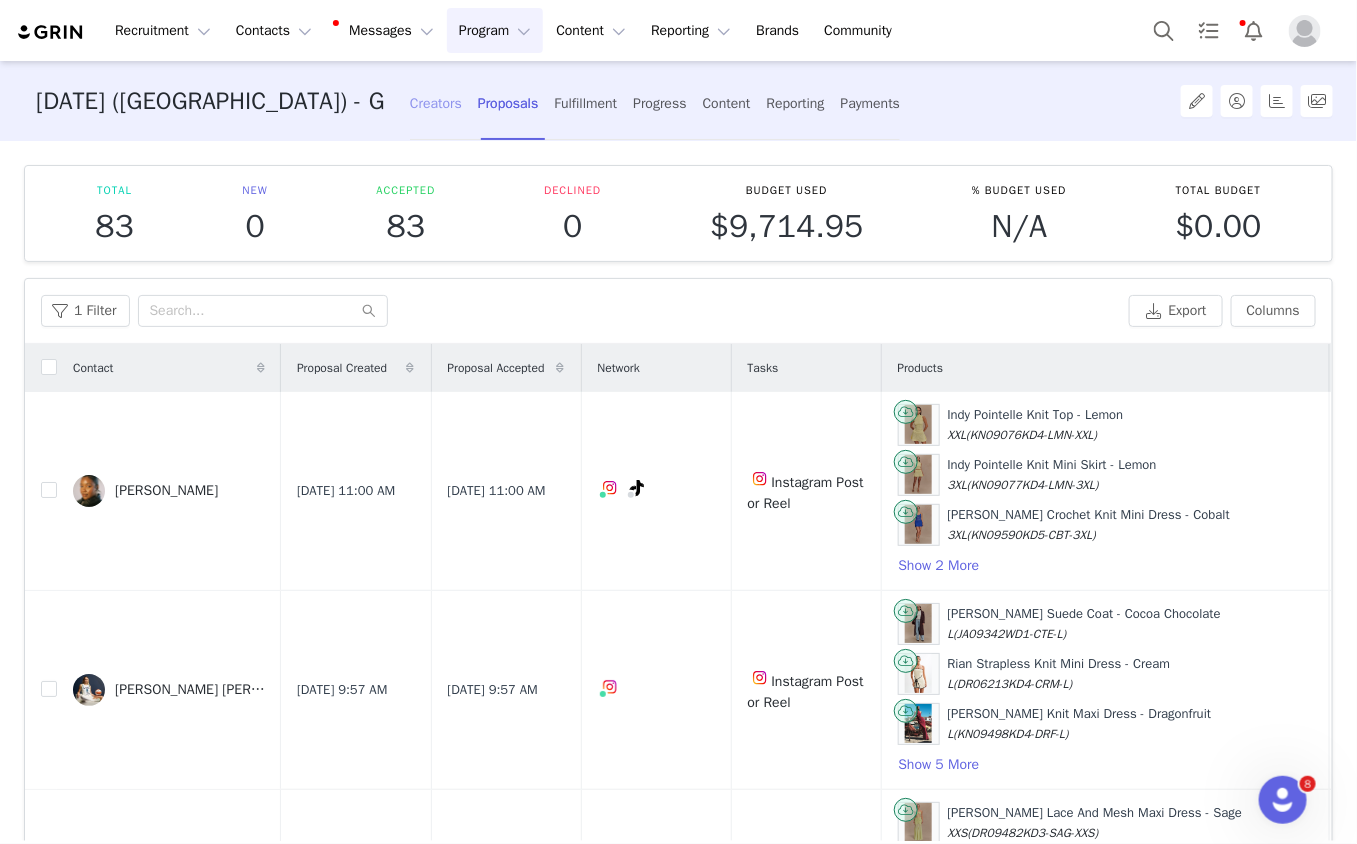 click on "Creators" at bounding box center (436, 103) 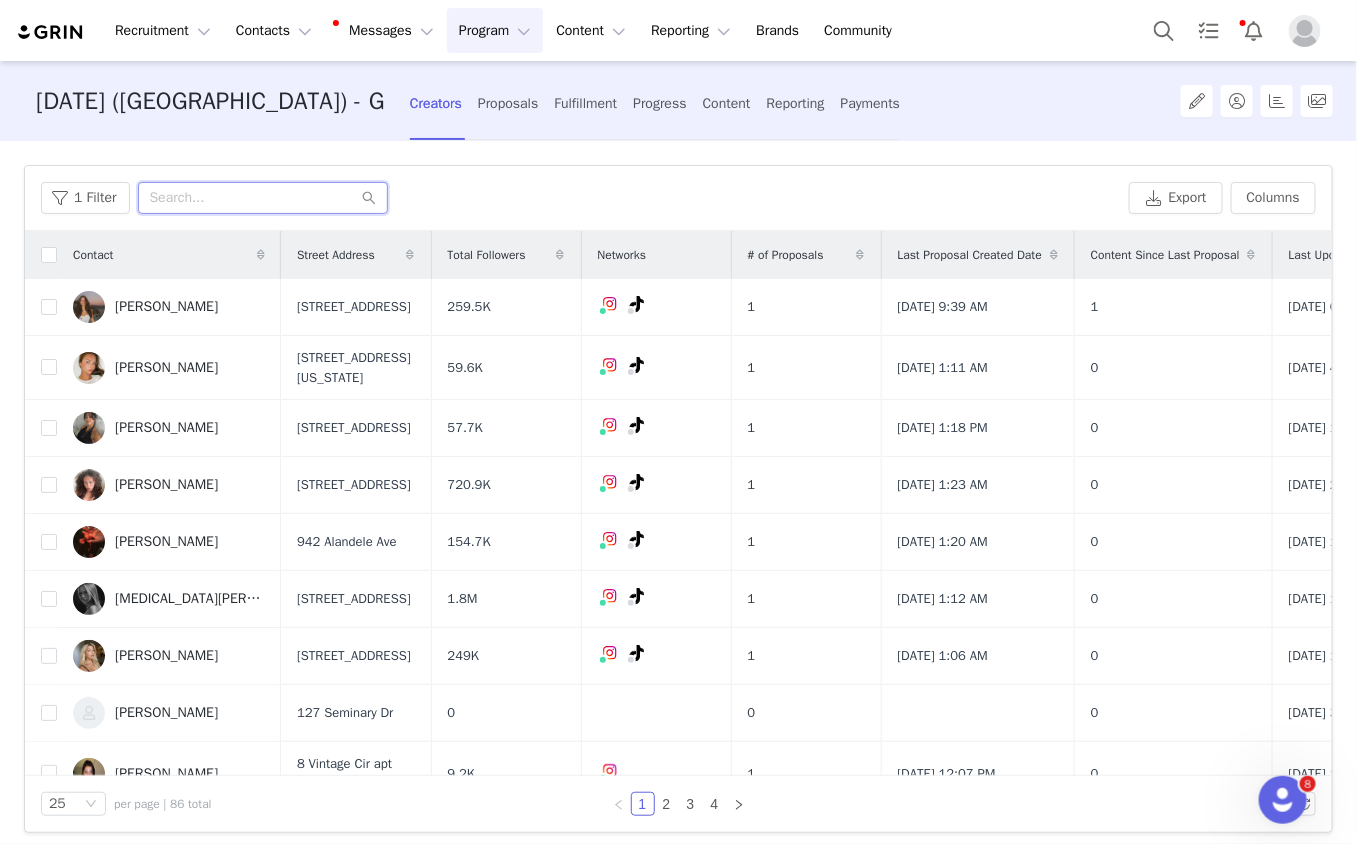 click at bounding box center [263, 198] 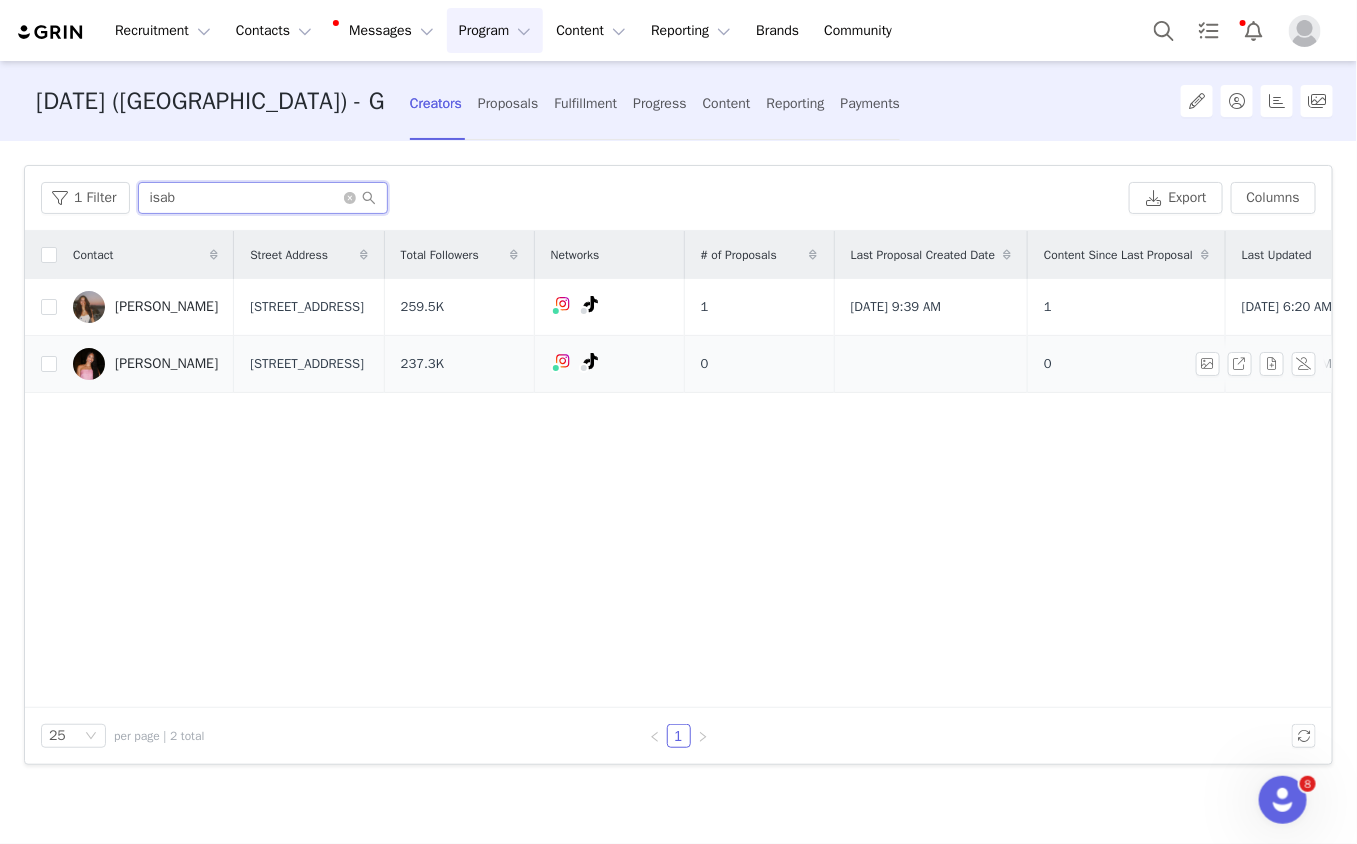 type on "isab" 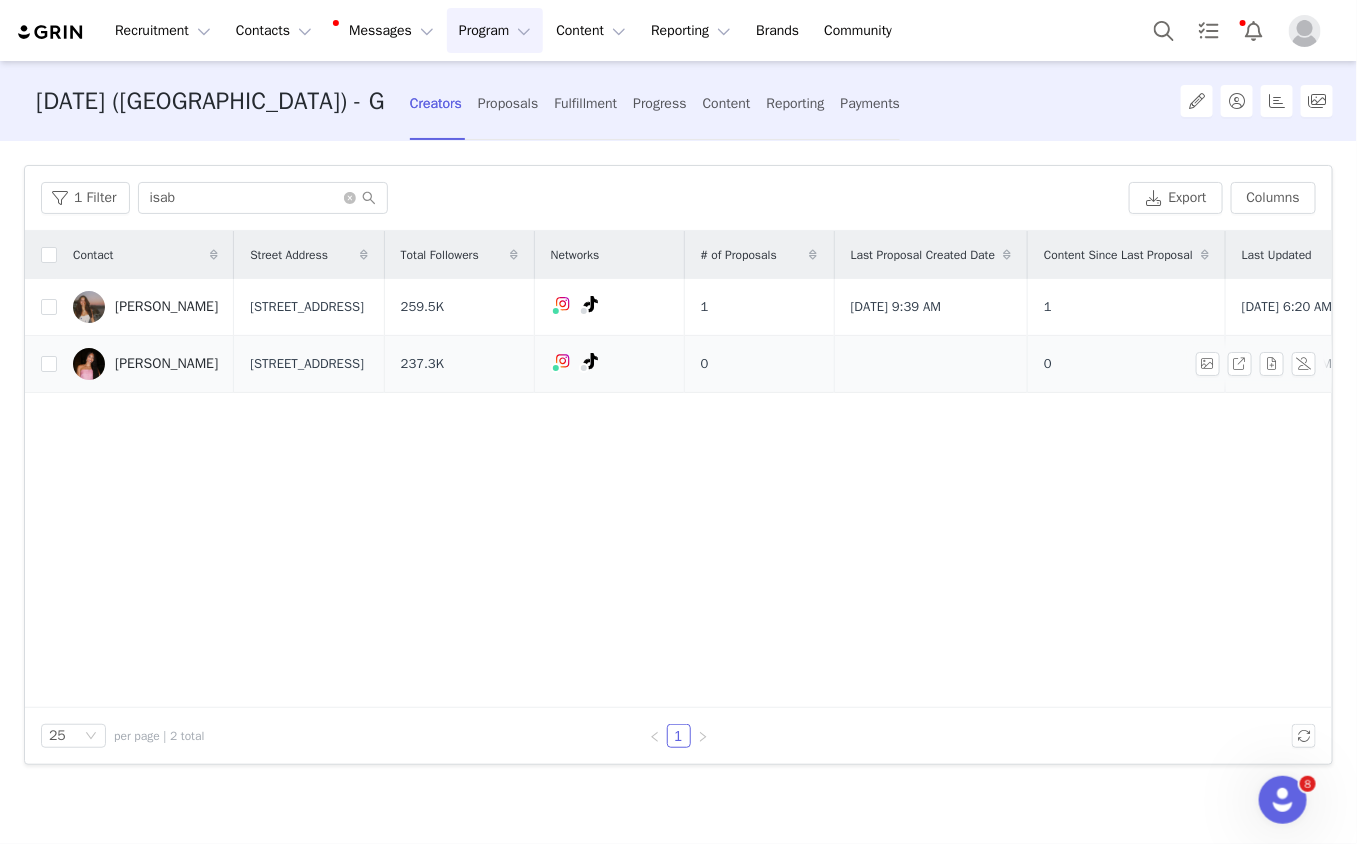 click on "Isabelle Harrison" at bounding box center [166, 364] 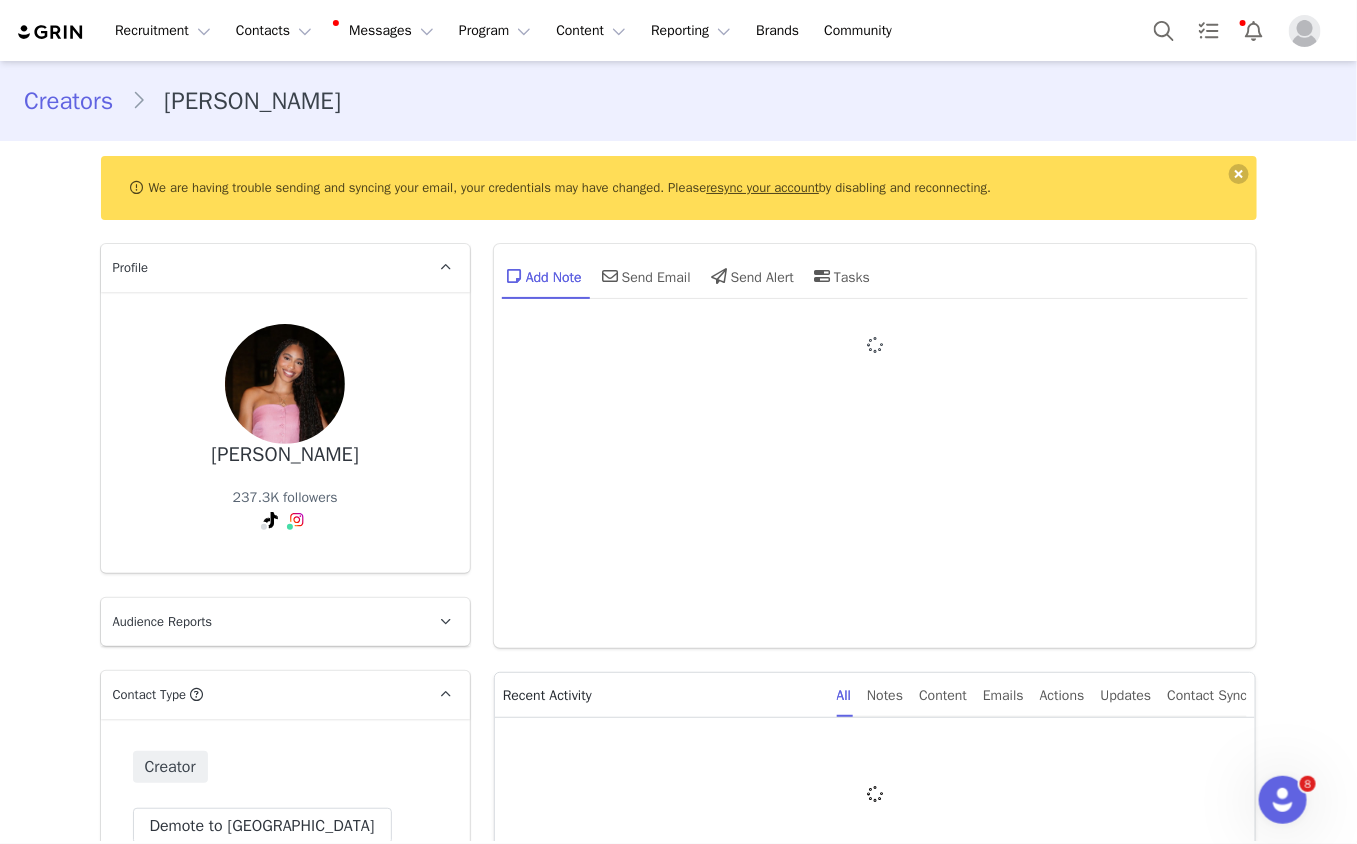 type on "+1 ([GEOGRAPHIC_DATA])" 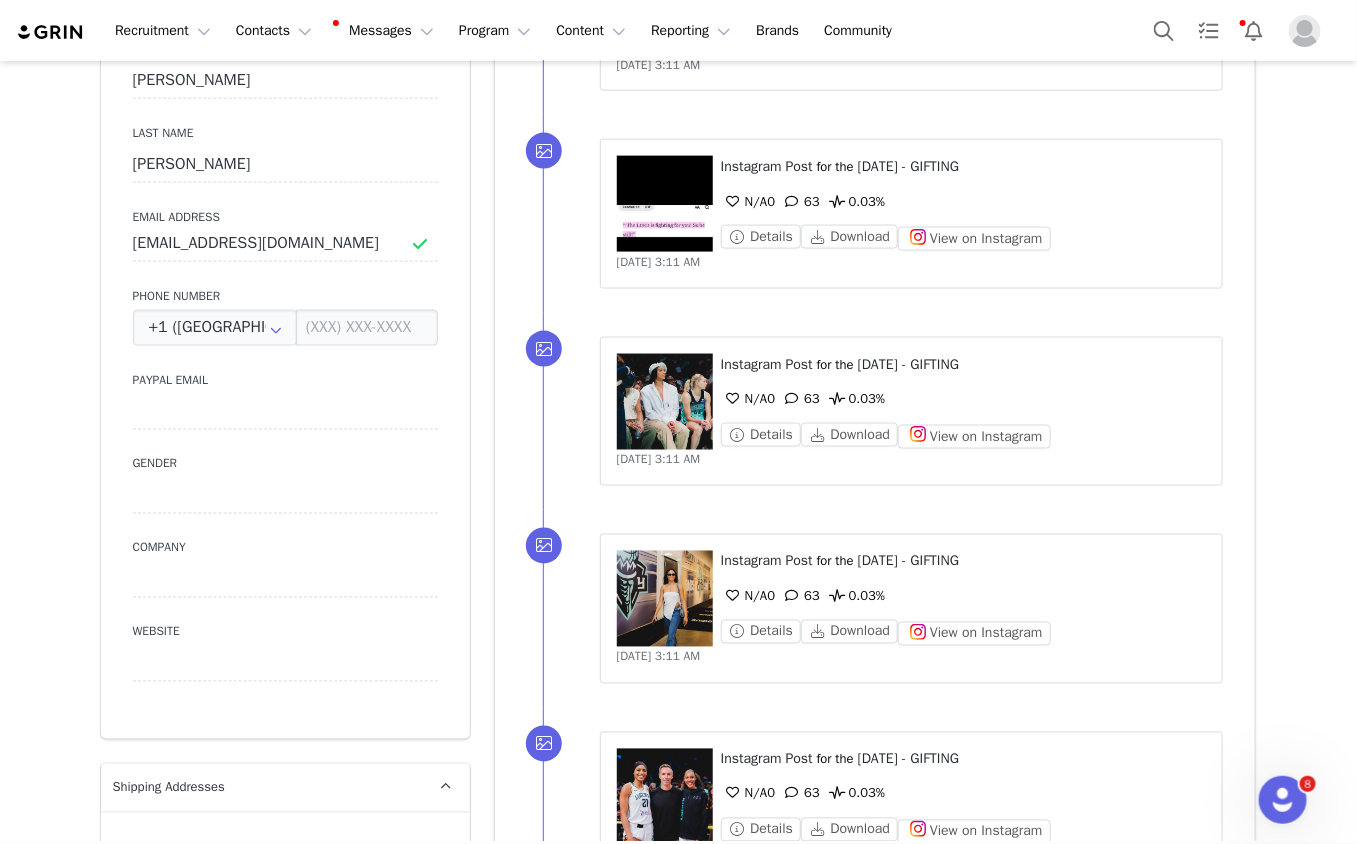 scroll, scrollTop: 0, scrollLeft: 0, axis: both 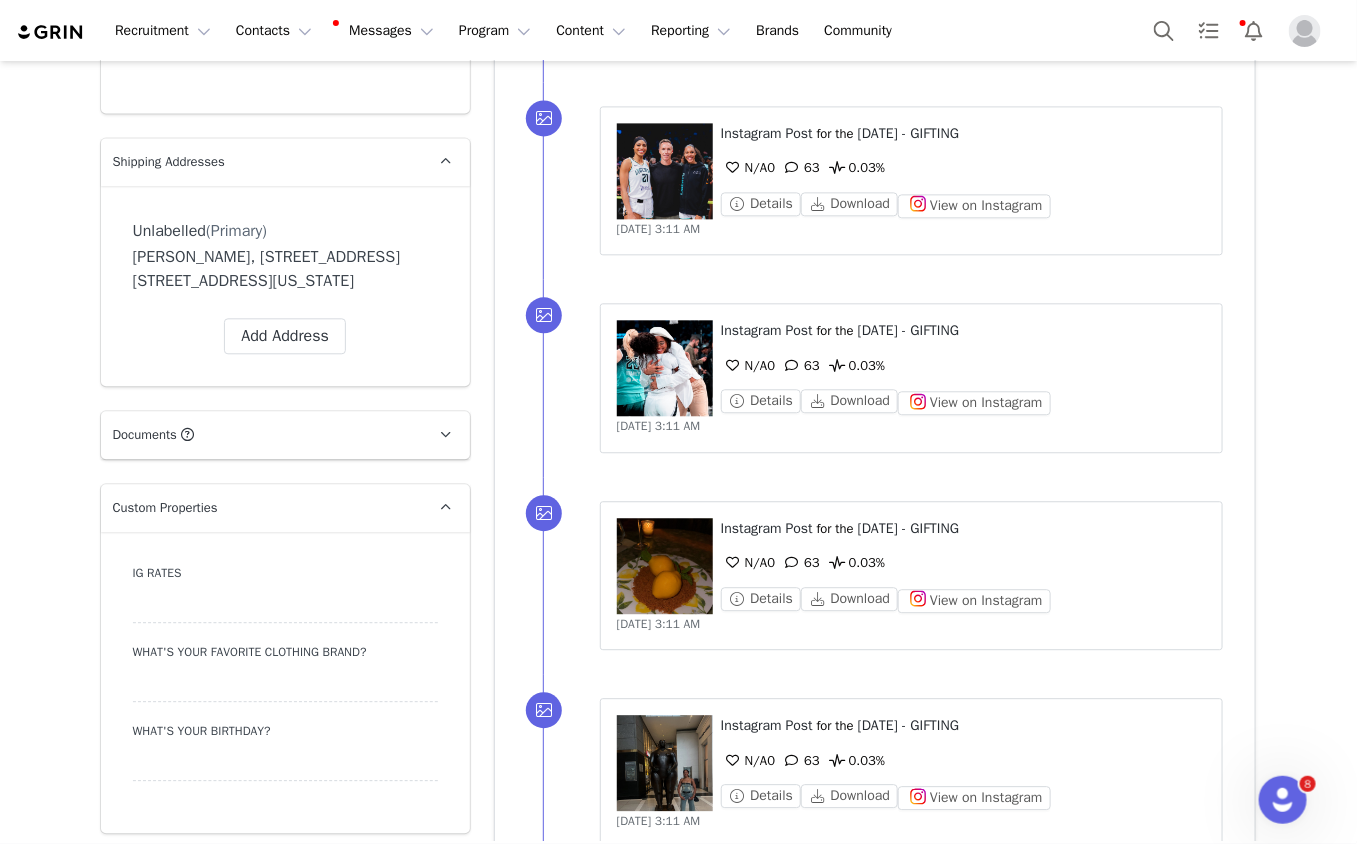 type on "Isabelle" 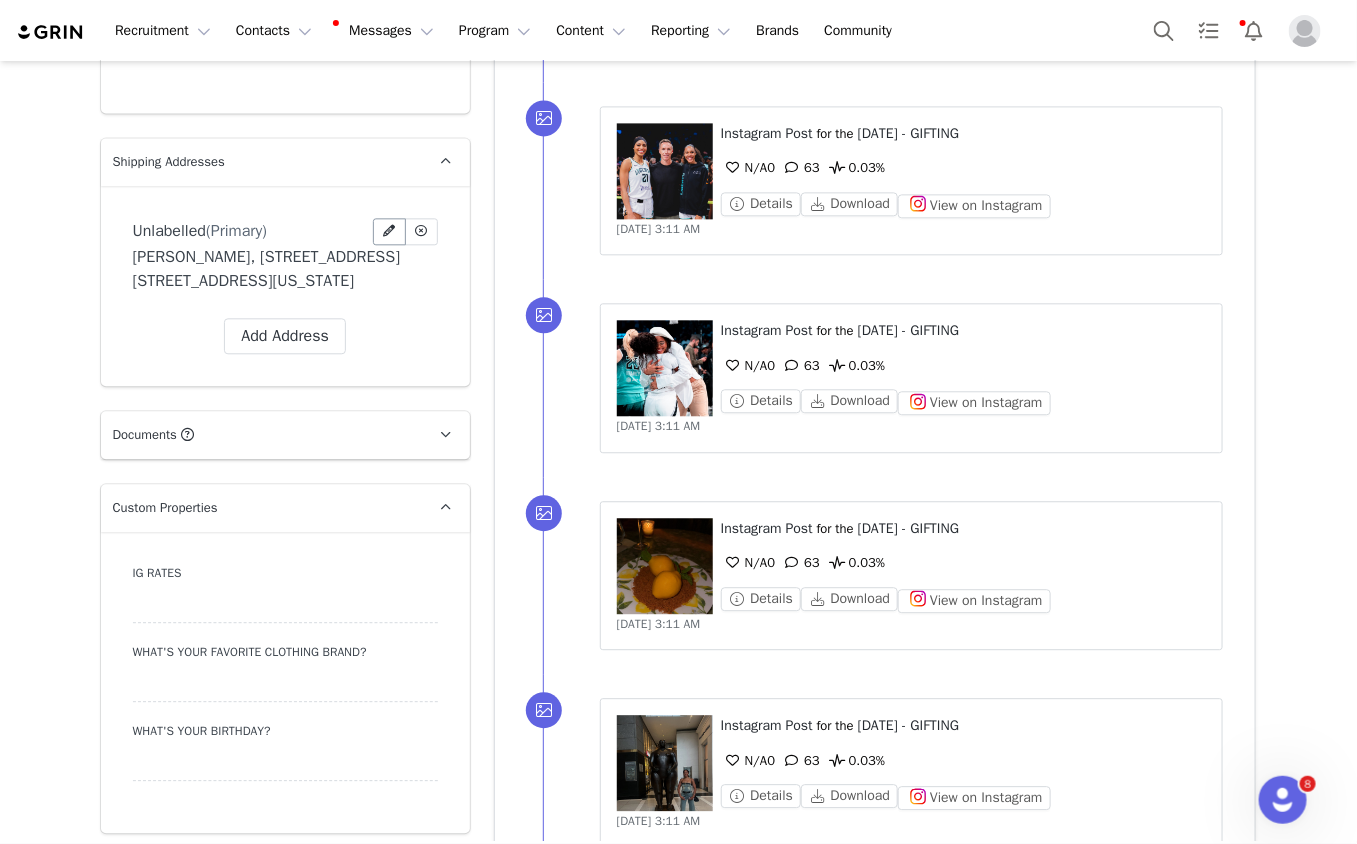 select on "[object Object]" 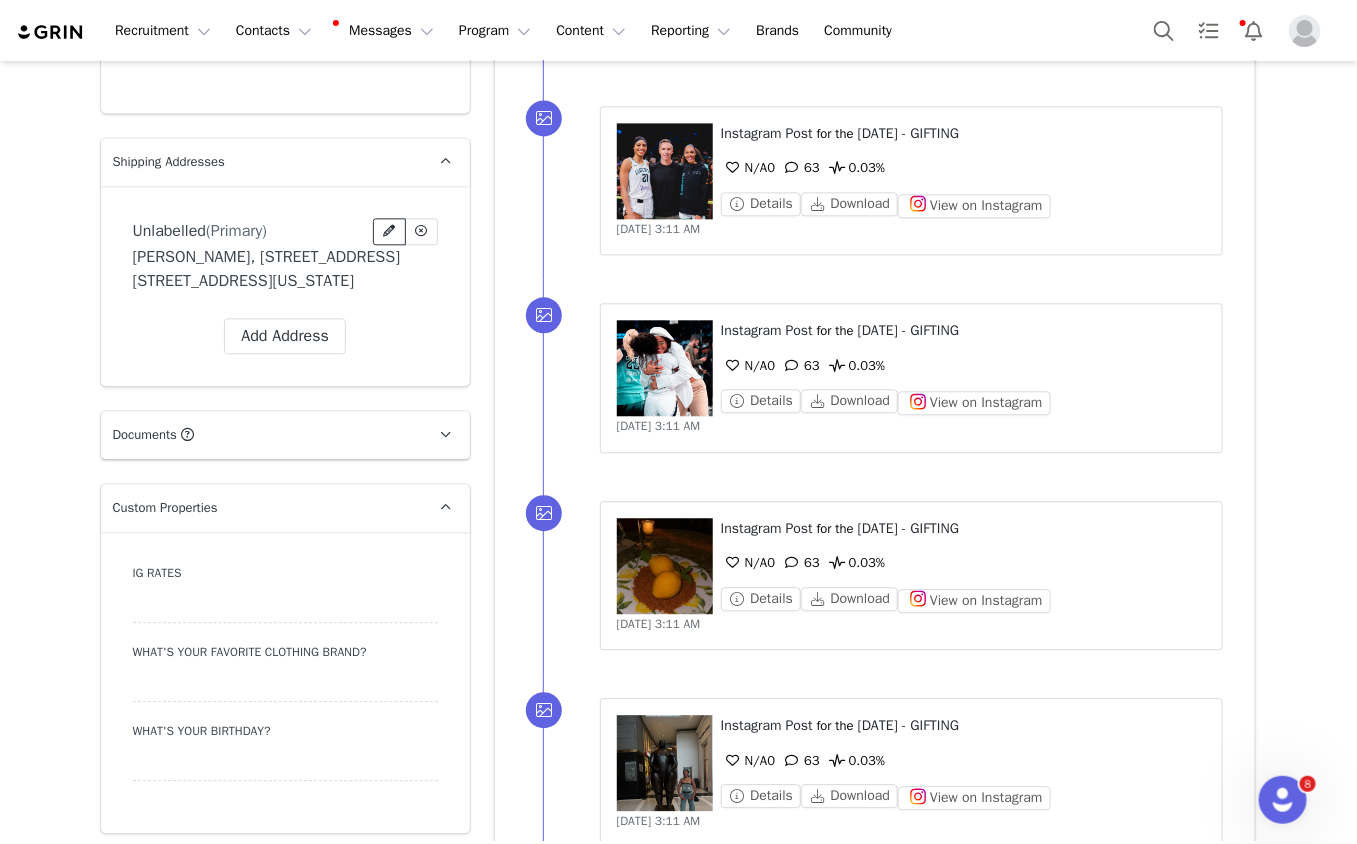 click at bounding box center (389, 231) 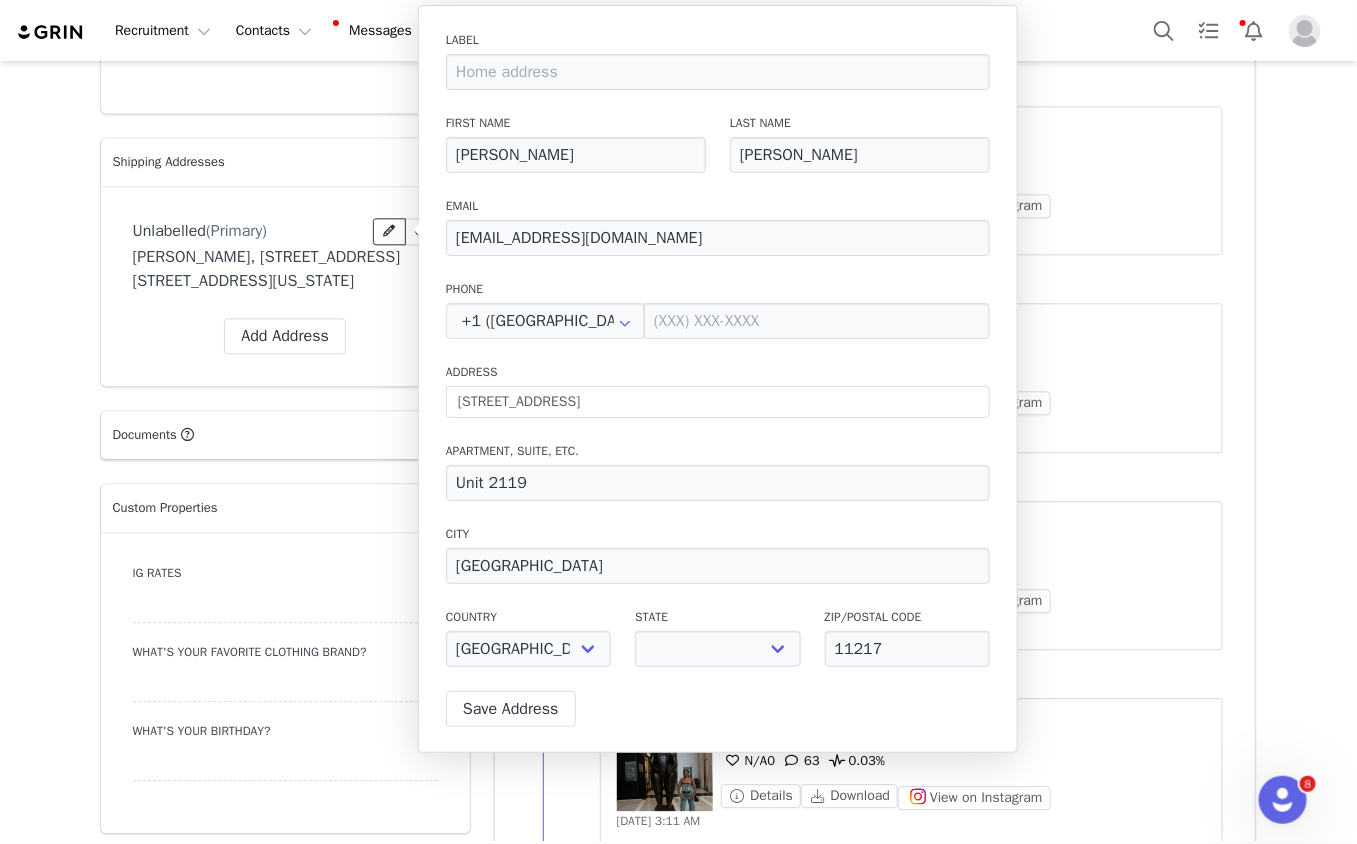 select on "[object Object]" 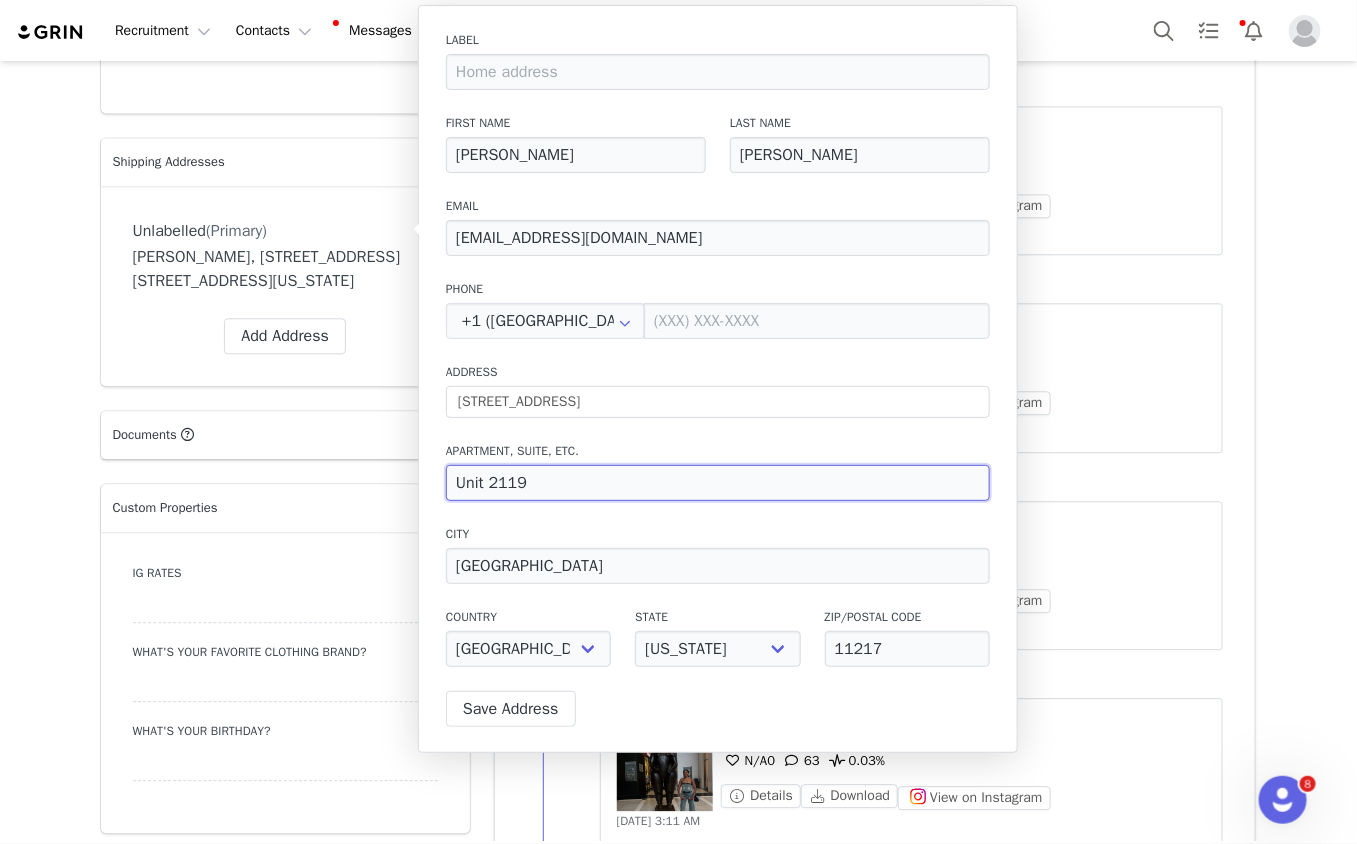 click on "Unit 2119" at bounding box center (718, 483) 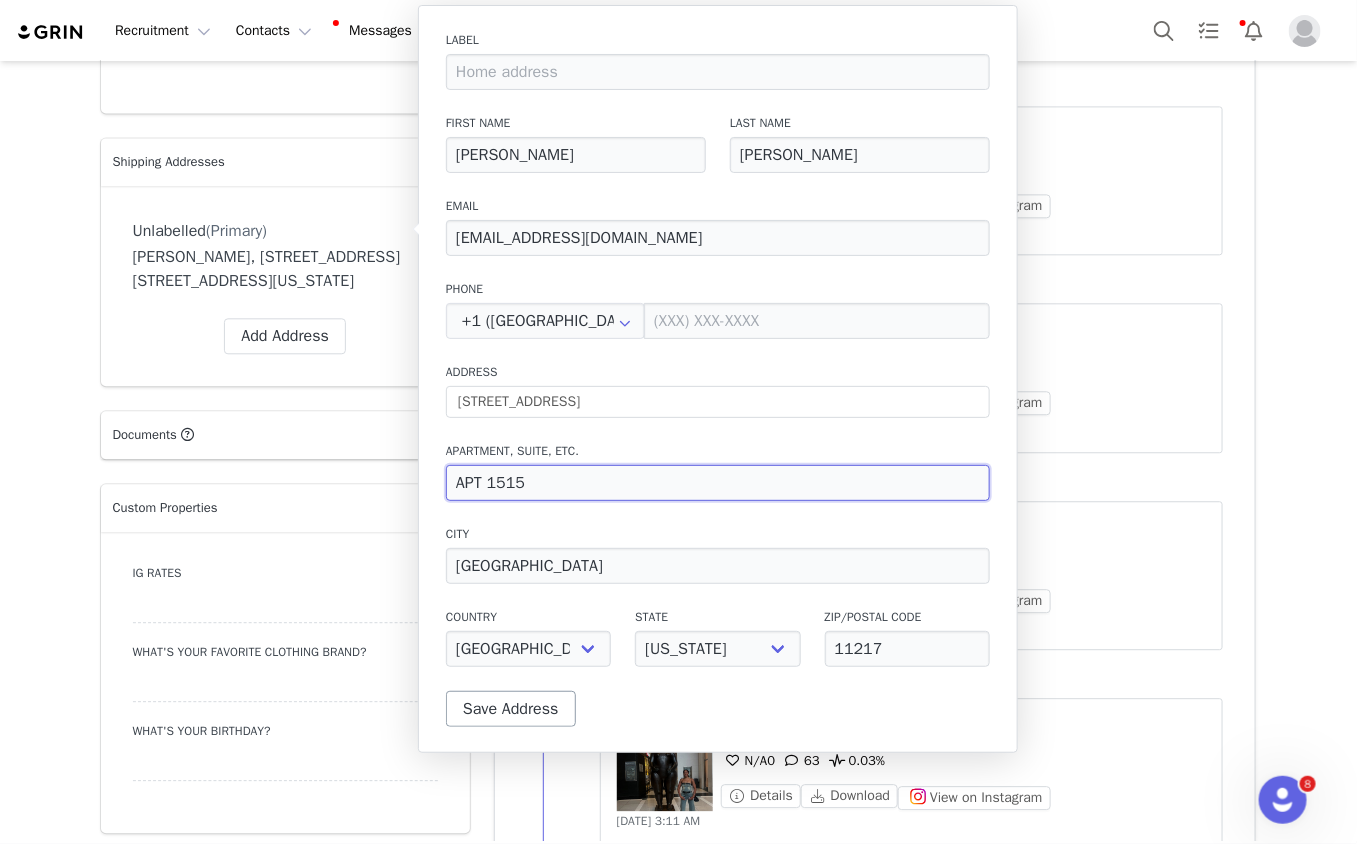 type on "APT 1515" 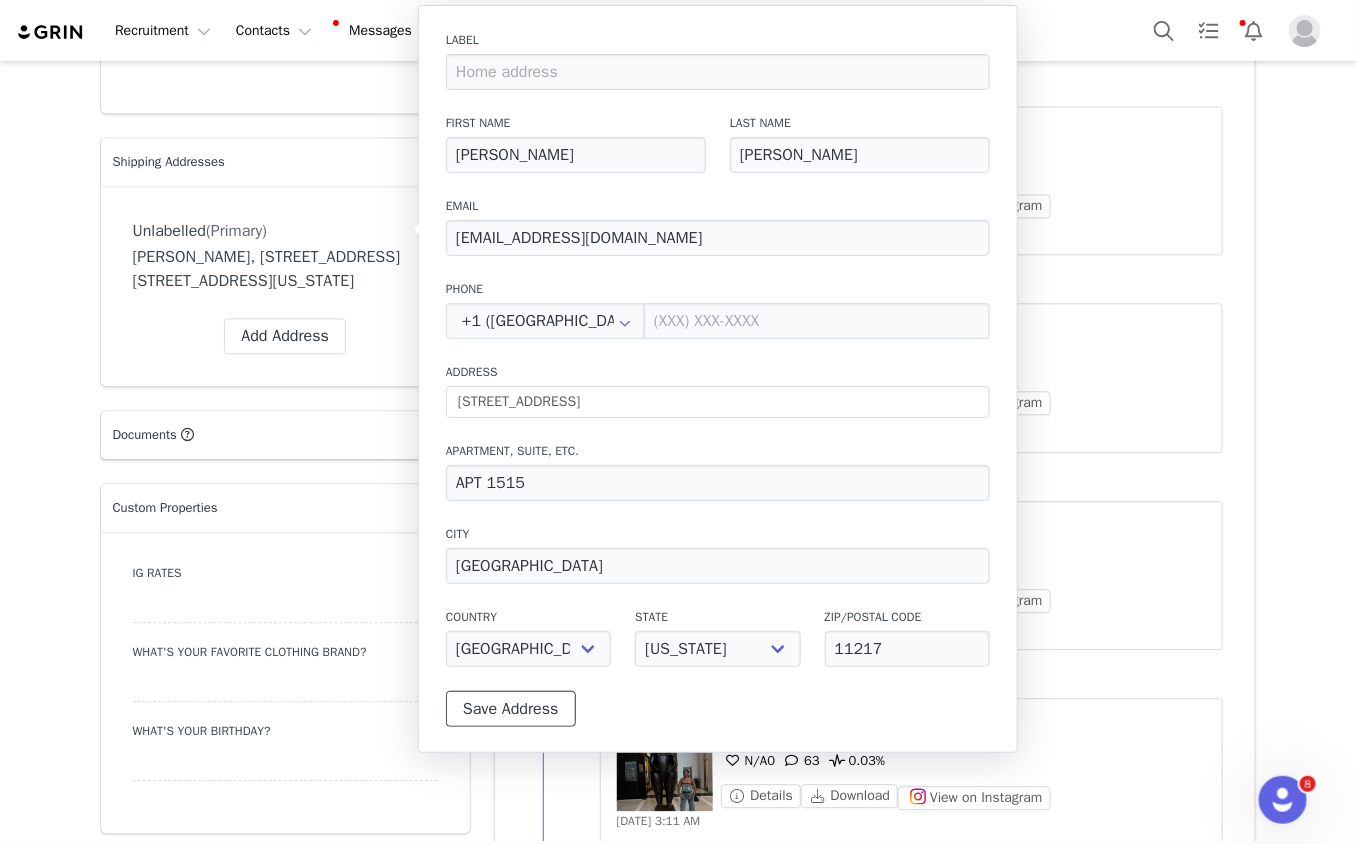 click on "Save Address" at bounding box center [511, 709] 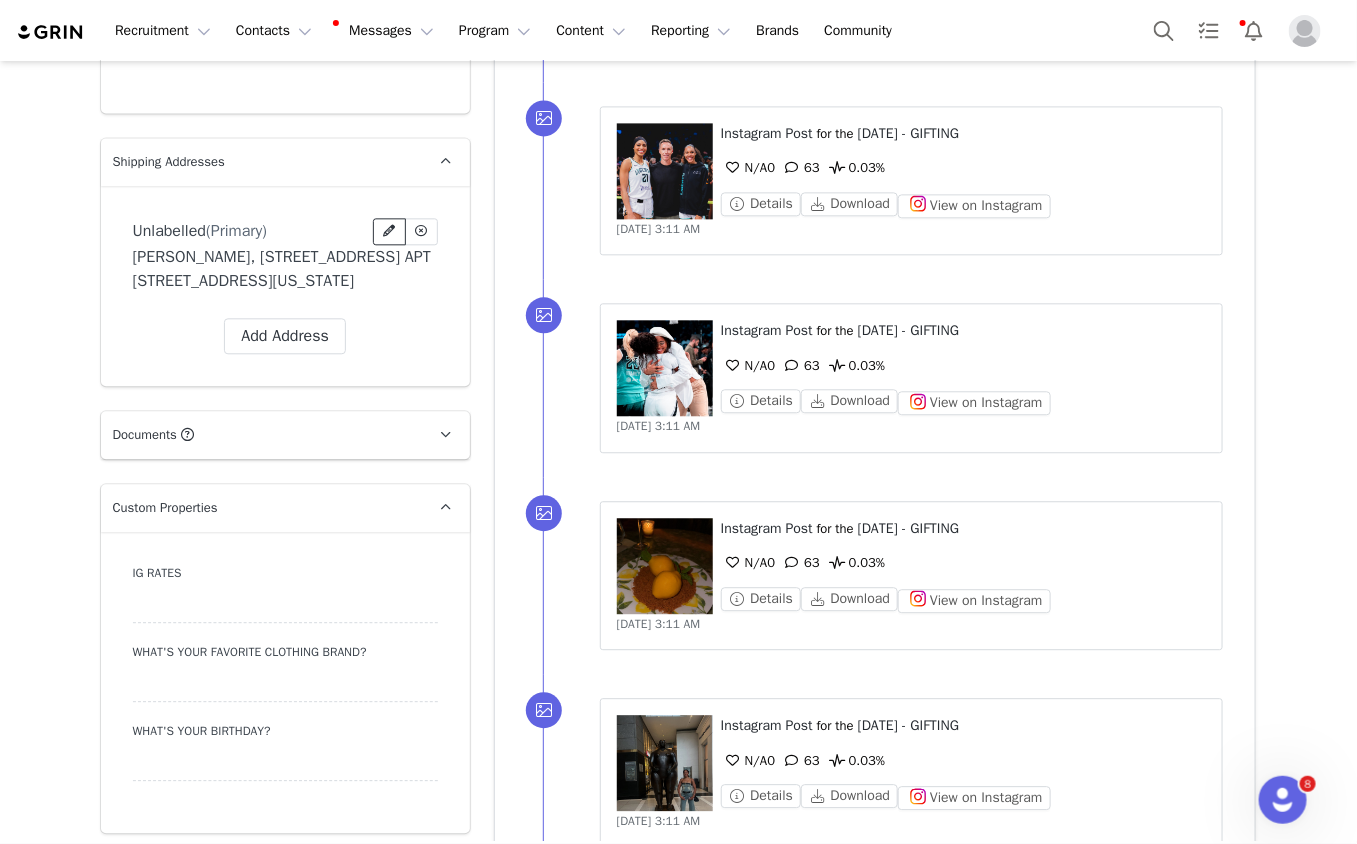 click at bounding box center [389, 231] 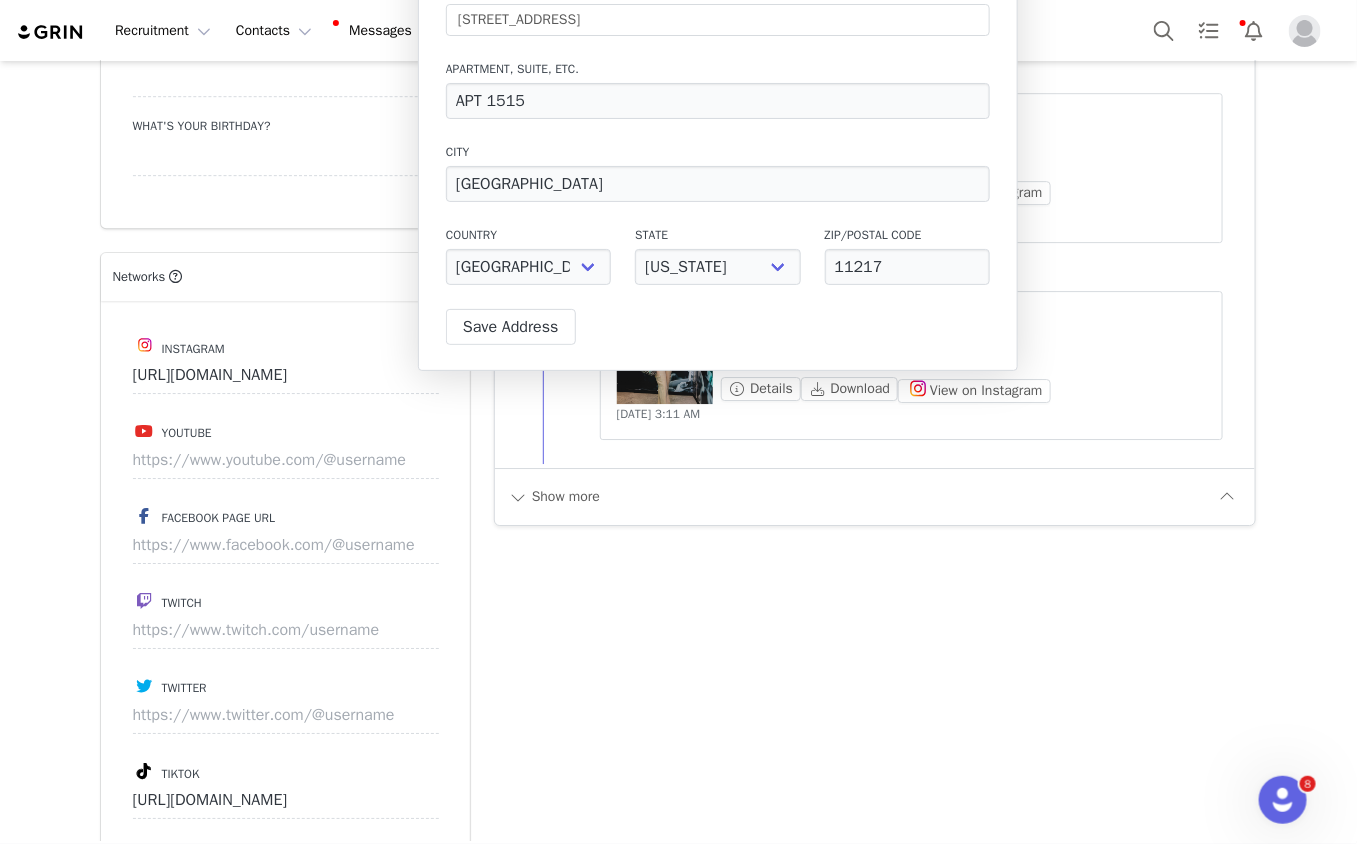 click on "Show more" at bounding box center [875, 496] 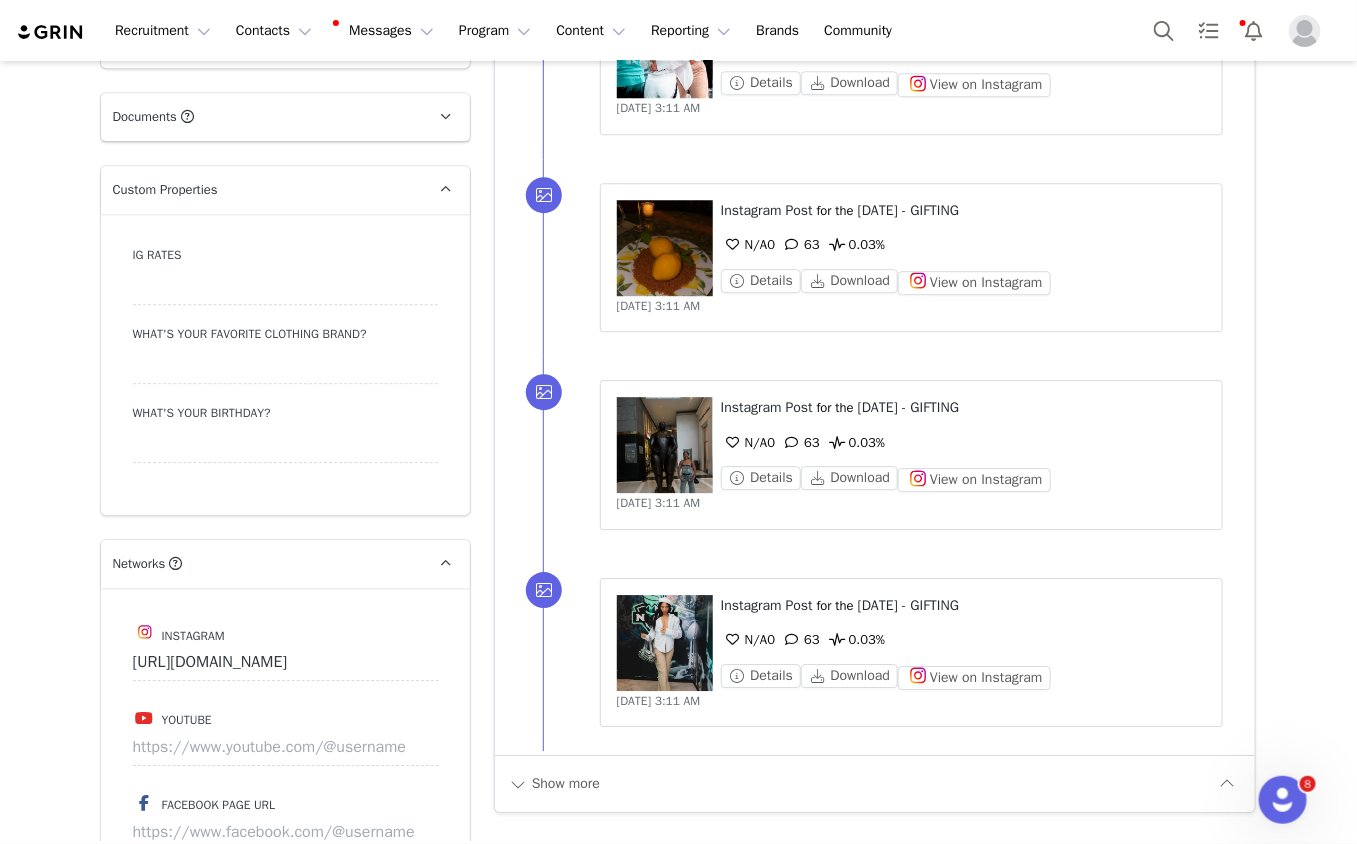 scroll, scrollTop: 2516, scrollLeft: 0, axis: vertical 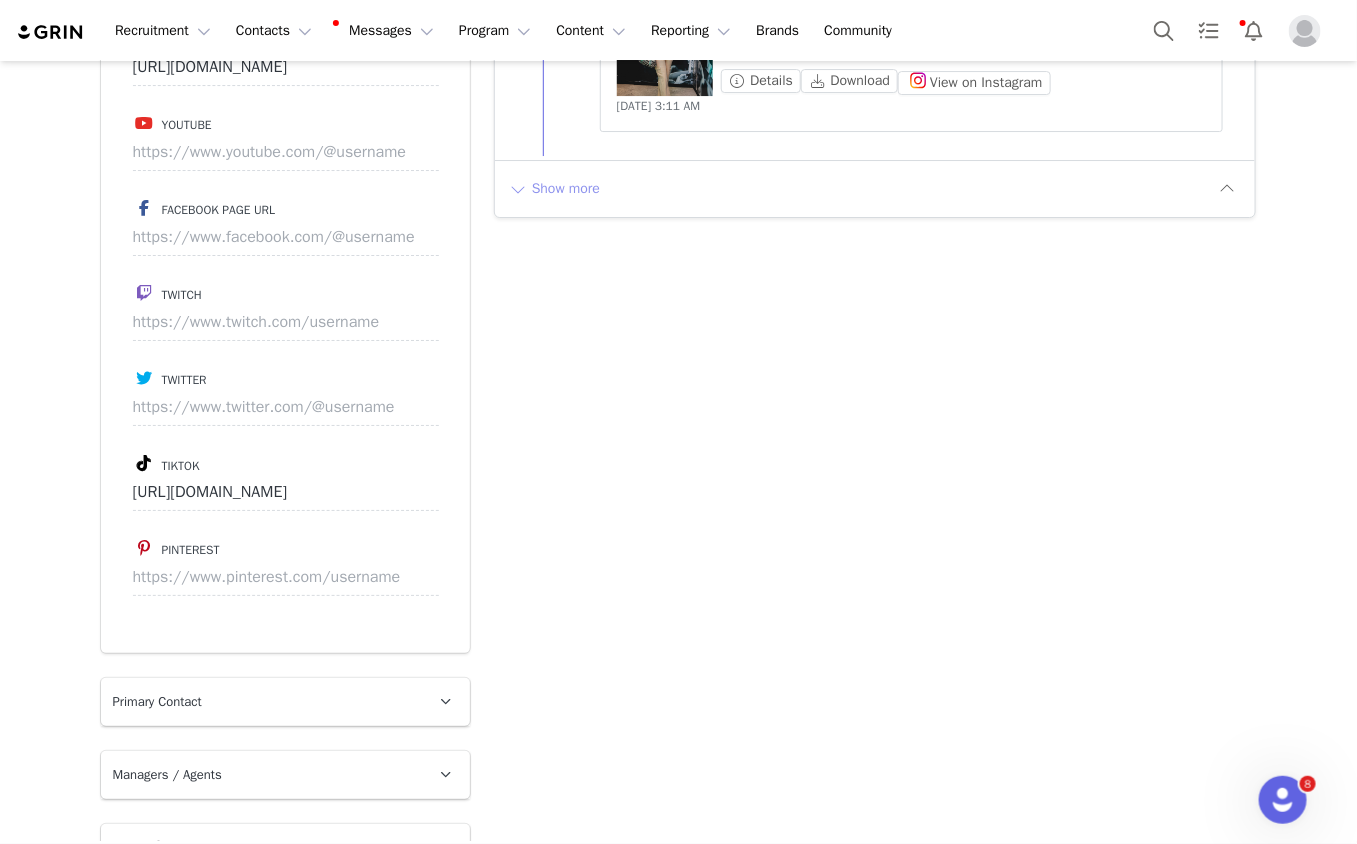 click on "Show more" at bounding box center [554, 189] 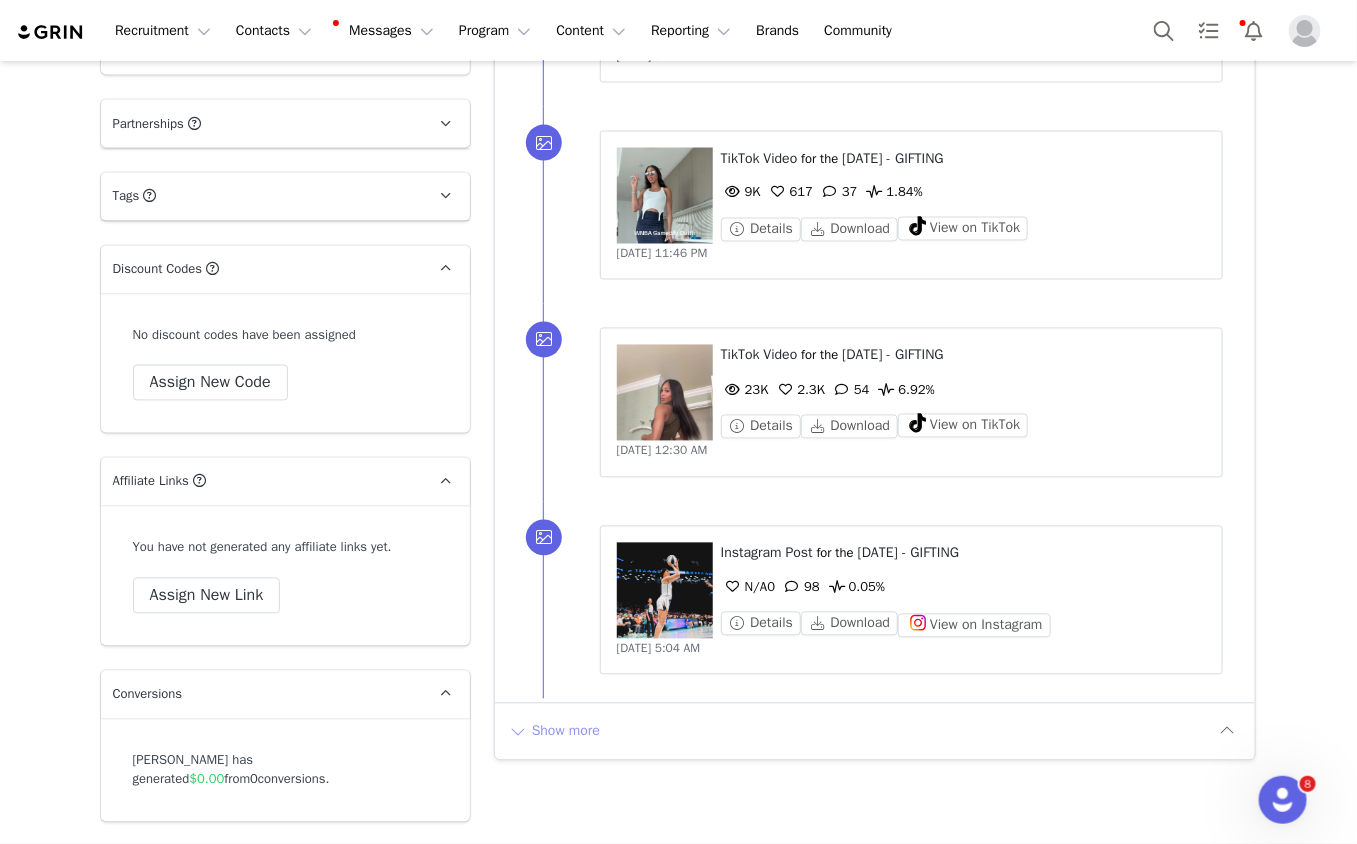 scroll, scrollTop: 4158, scrollLeft: 0, axis: vertical 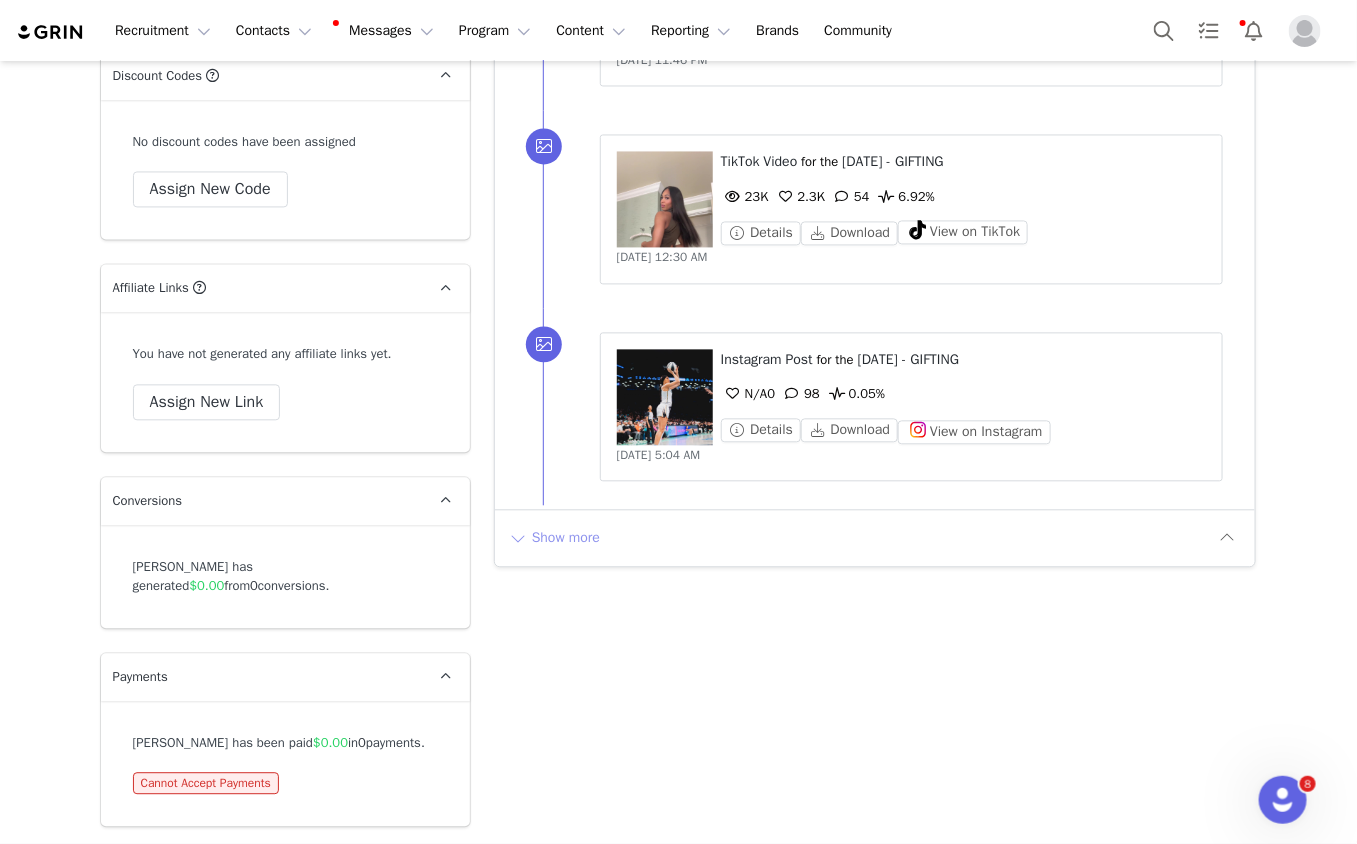 click on "Show more" at bounding box center (554, 538) 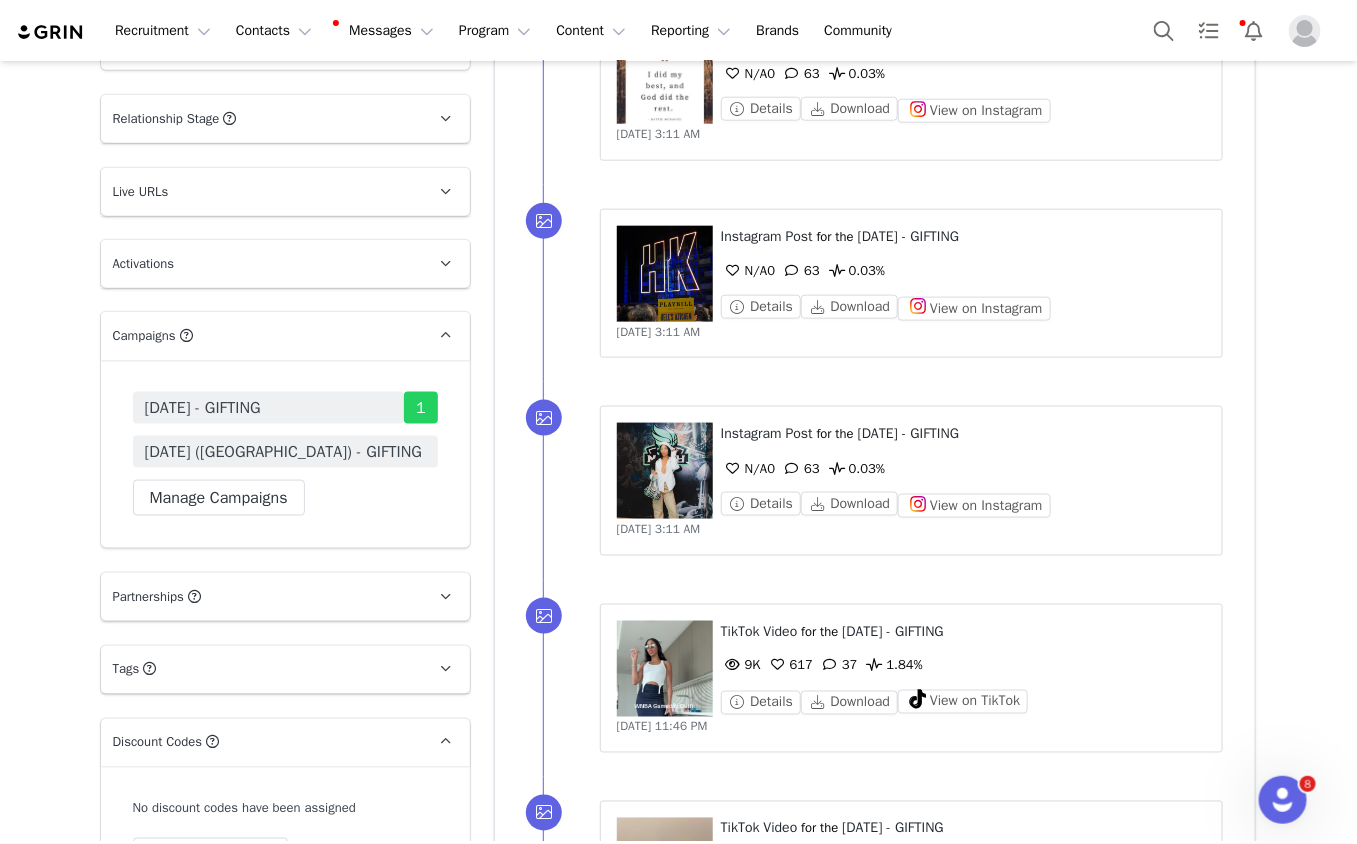 scroll, scrollTop: 3294, scrollLeft: 0, axis: vertical 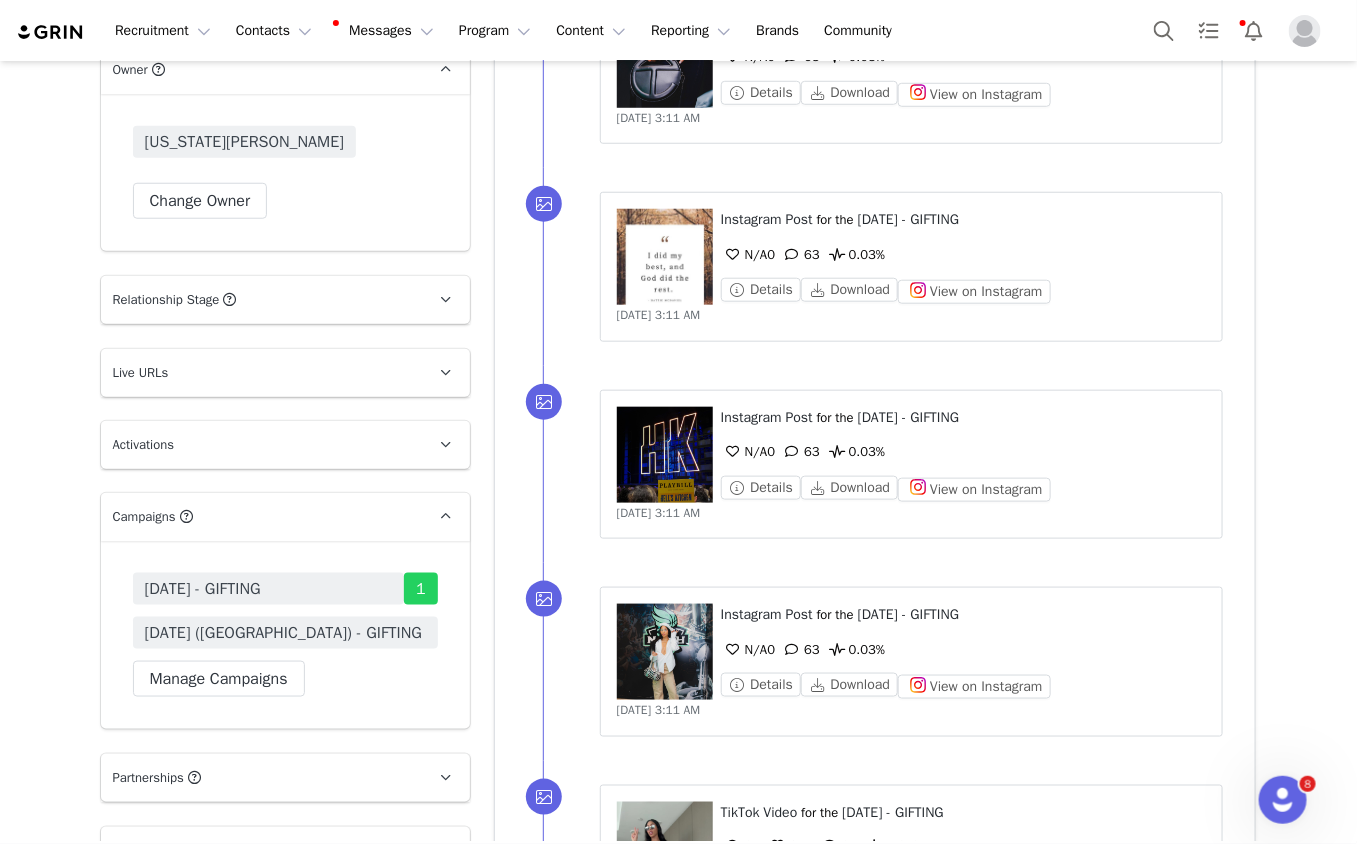 click on "APRIL 25 - GIFTING 1 JULY 25 (USA) - GIFTING Manage Campaigns" at bounding box center (285, 635) 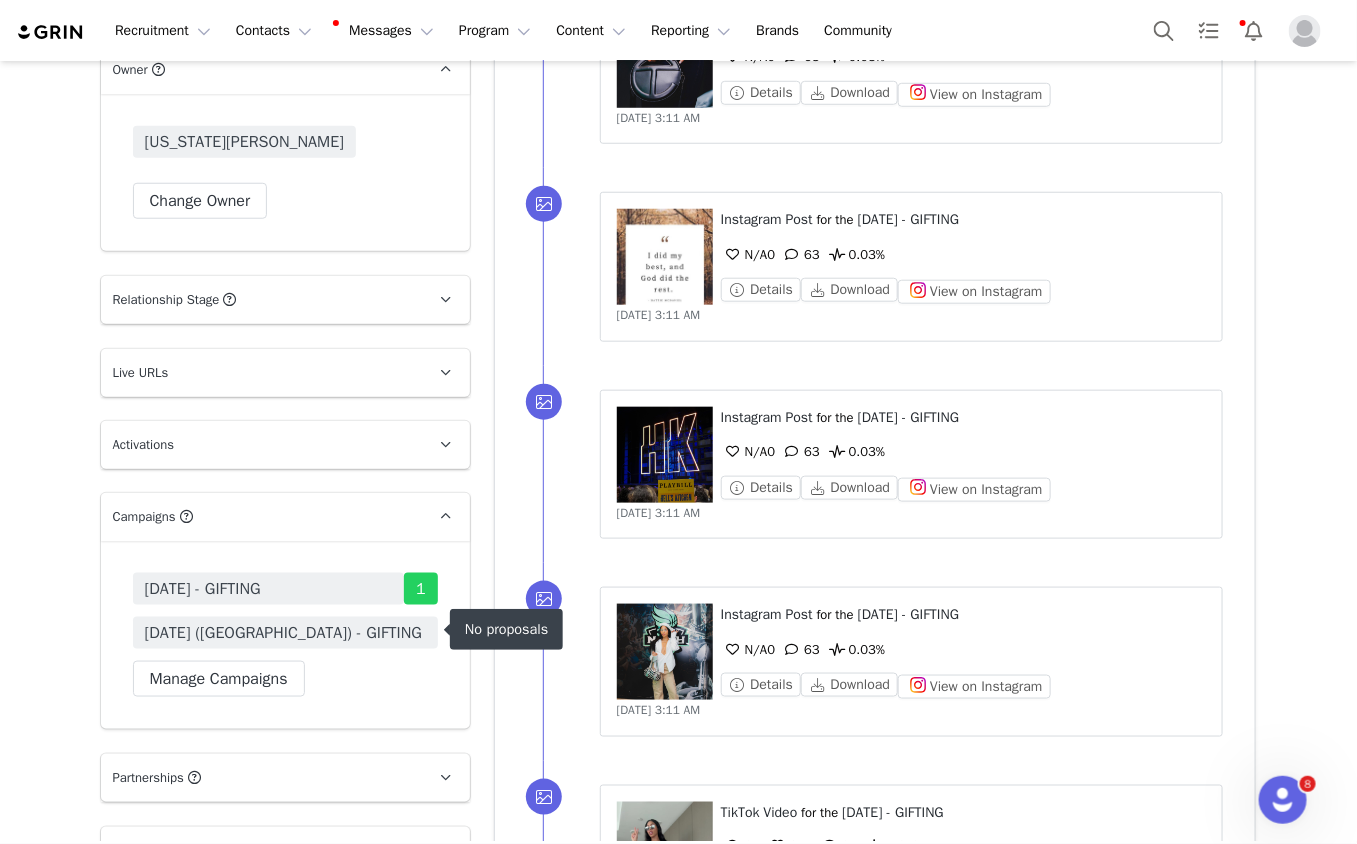 click on "JULY 25 (USA) - GIFTING" at bounding box center [285, 633] 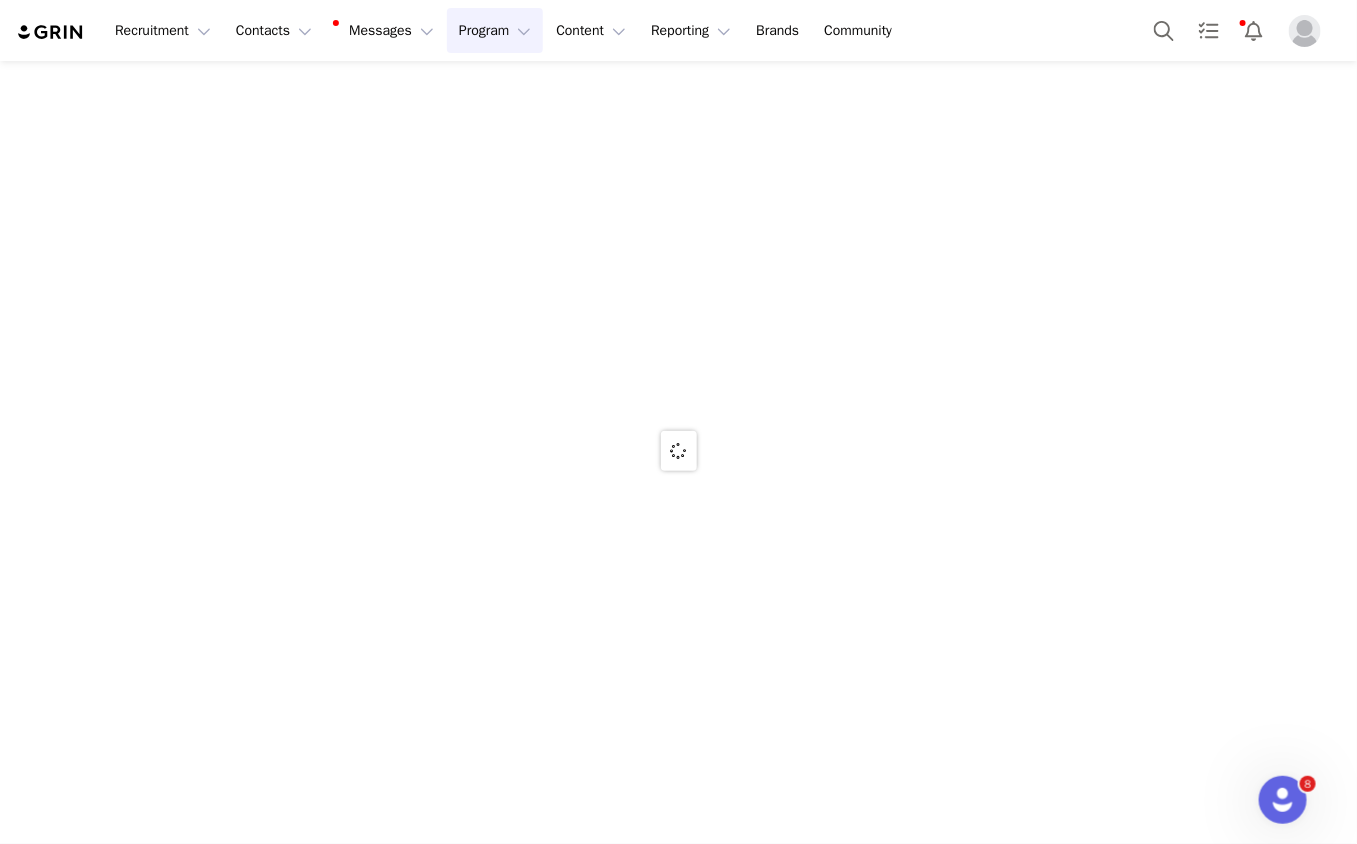scroll, scrollTop: 0, scrollLeft: 0, axis: both 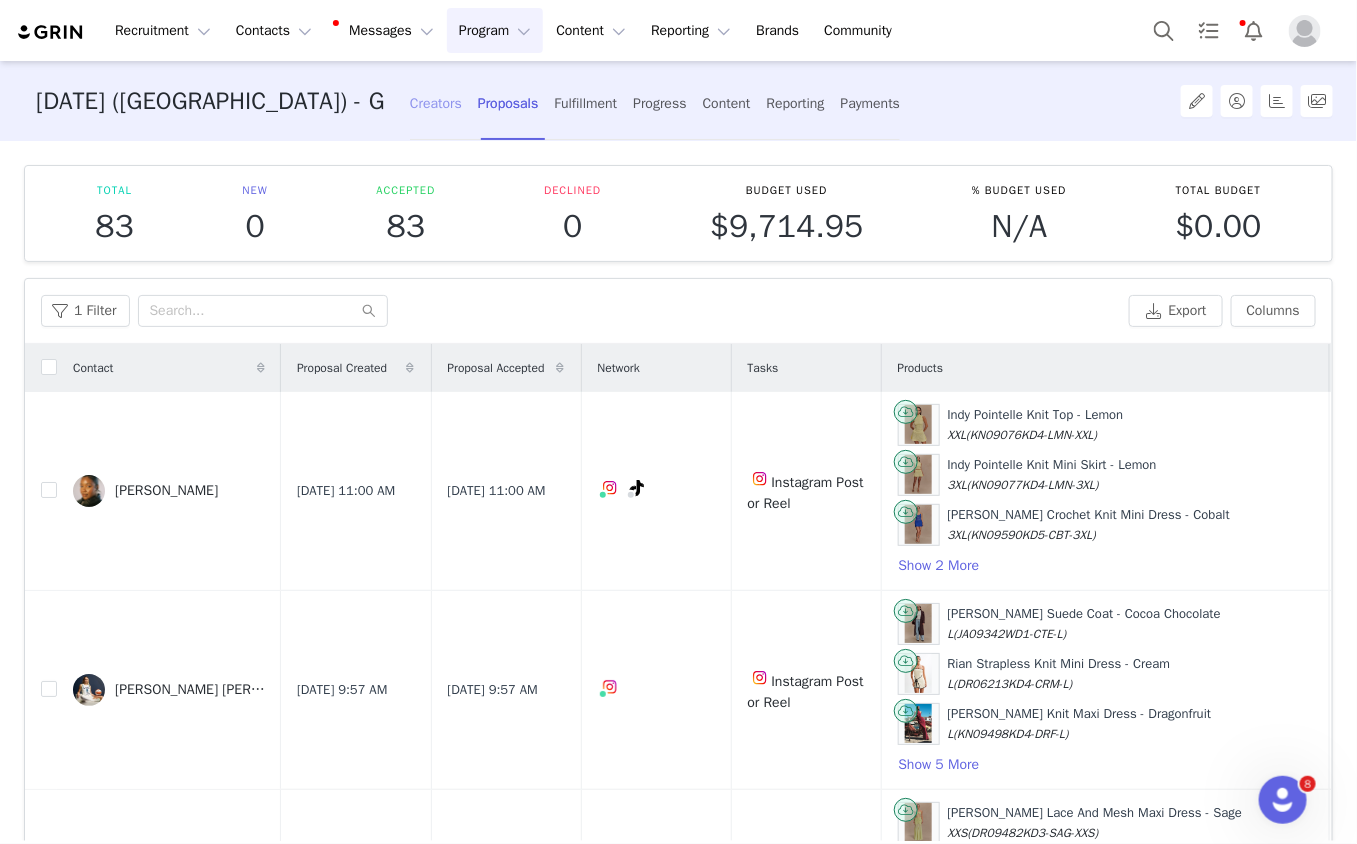 click on "Creators" at bounding box center (436, 103) 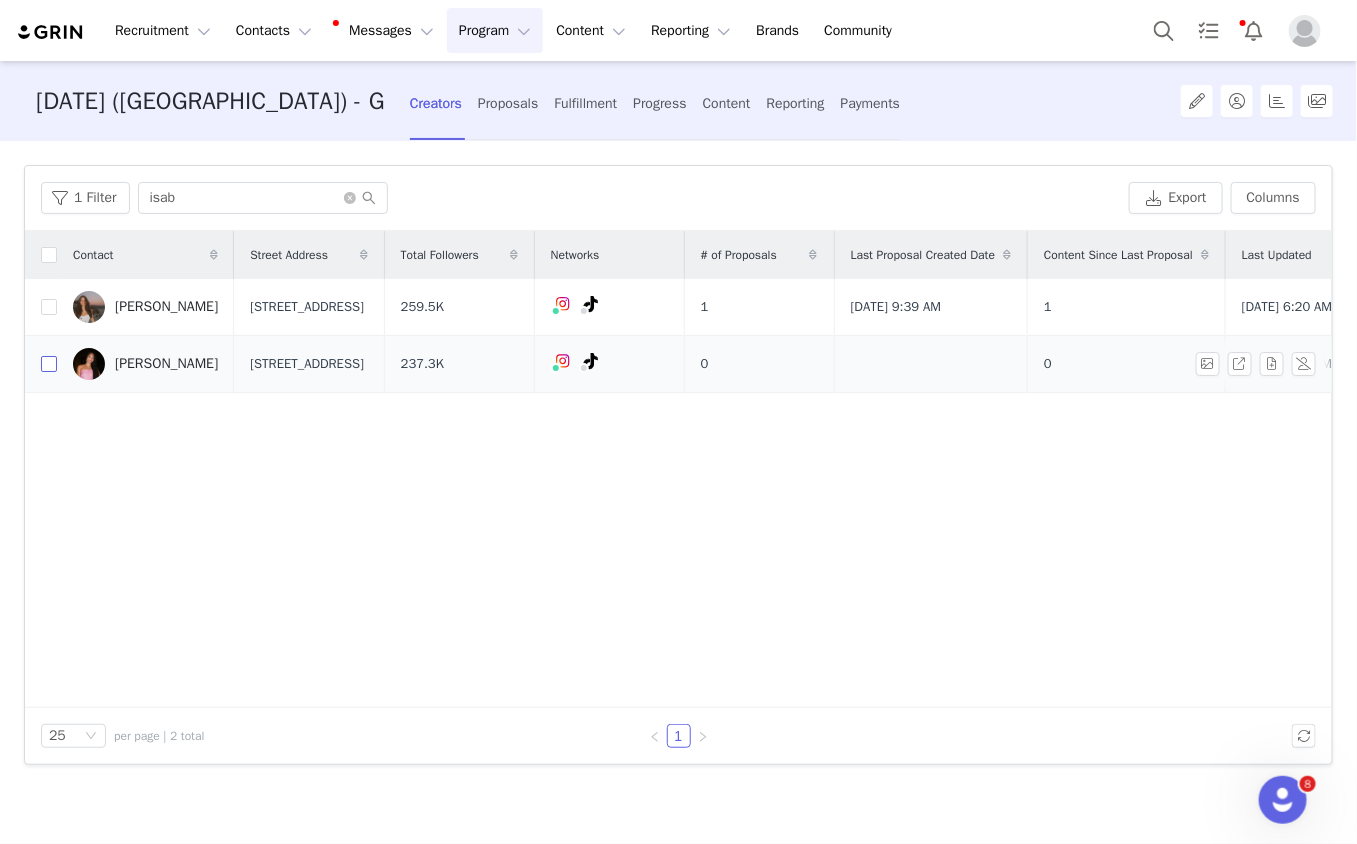 click at bounding box center (49, 364) 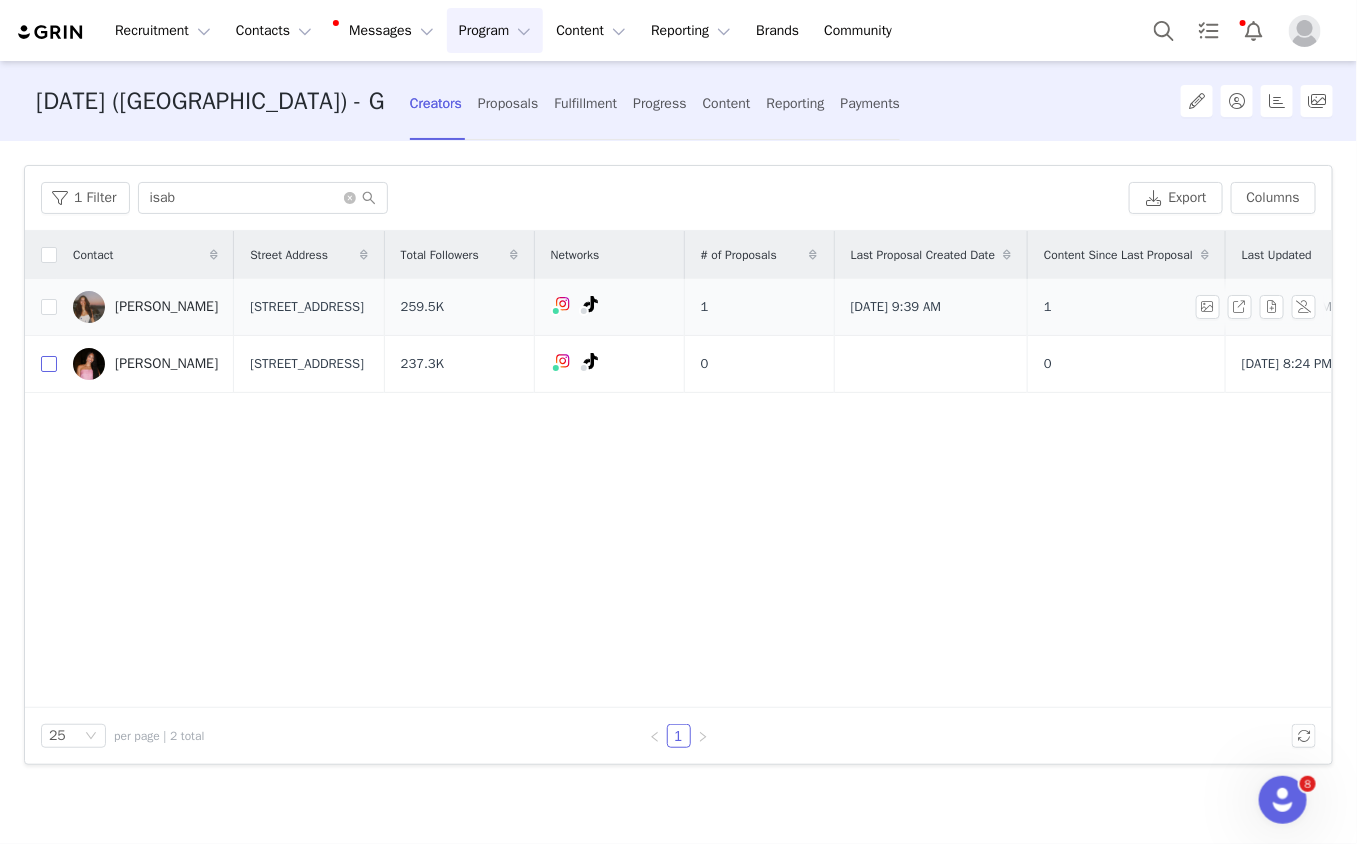 checkbox on "true" 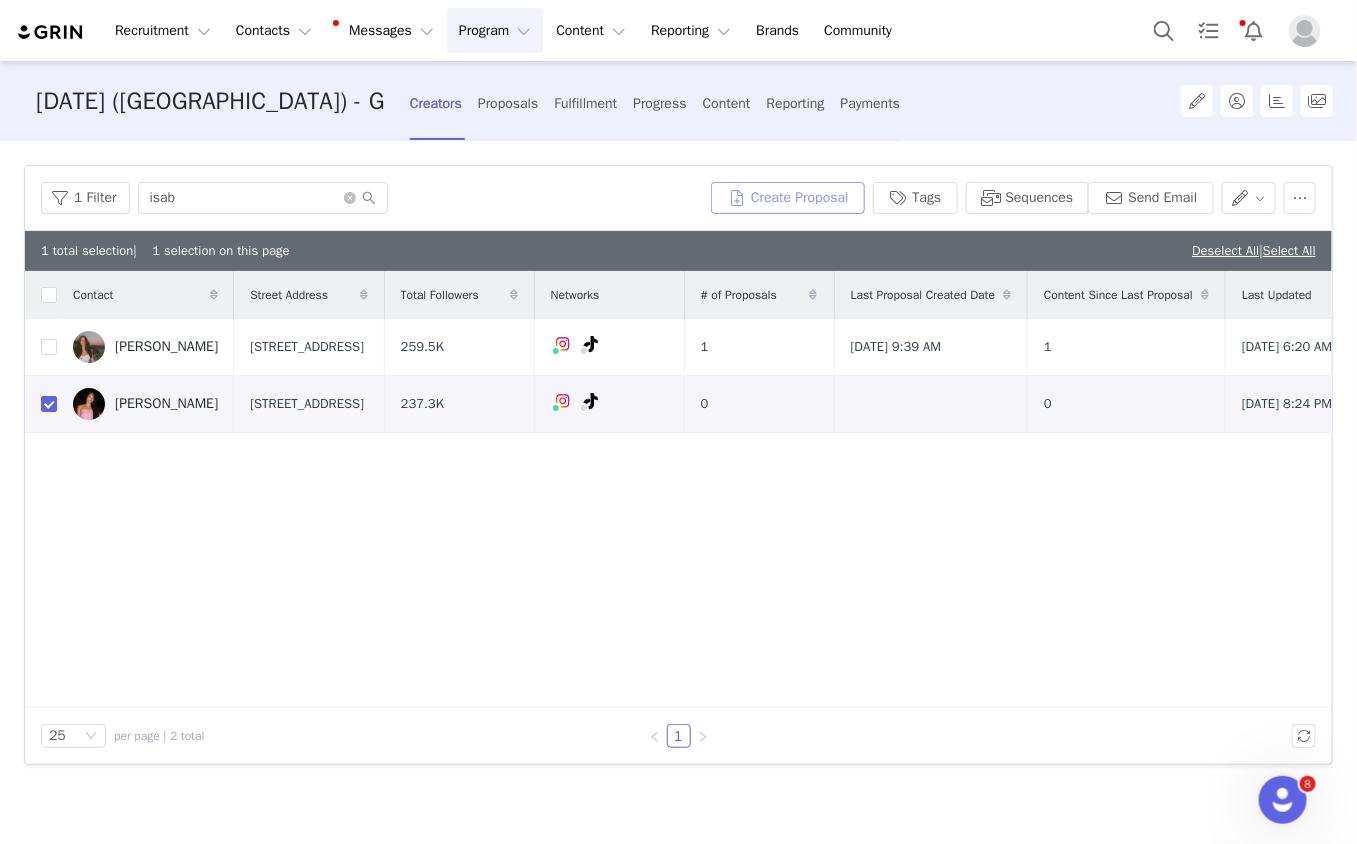 click on "Create Proposal" at bounding box center (788, 198) 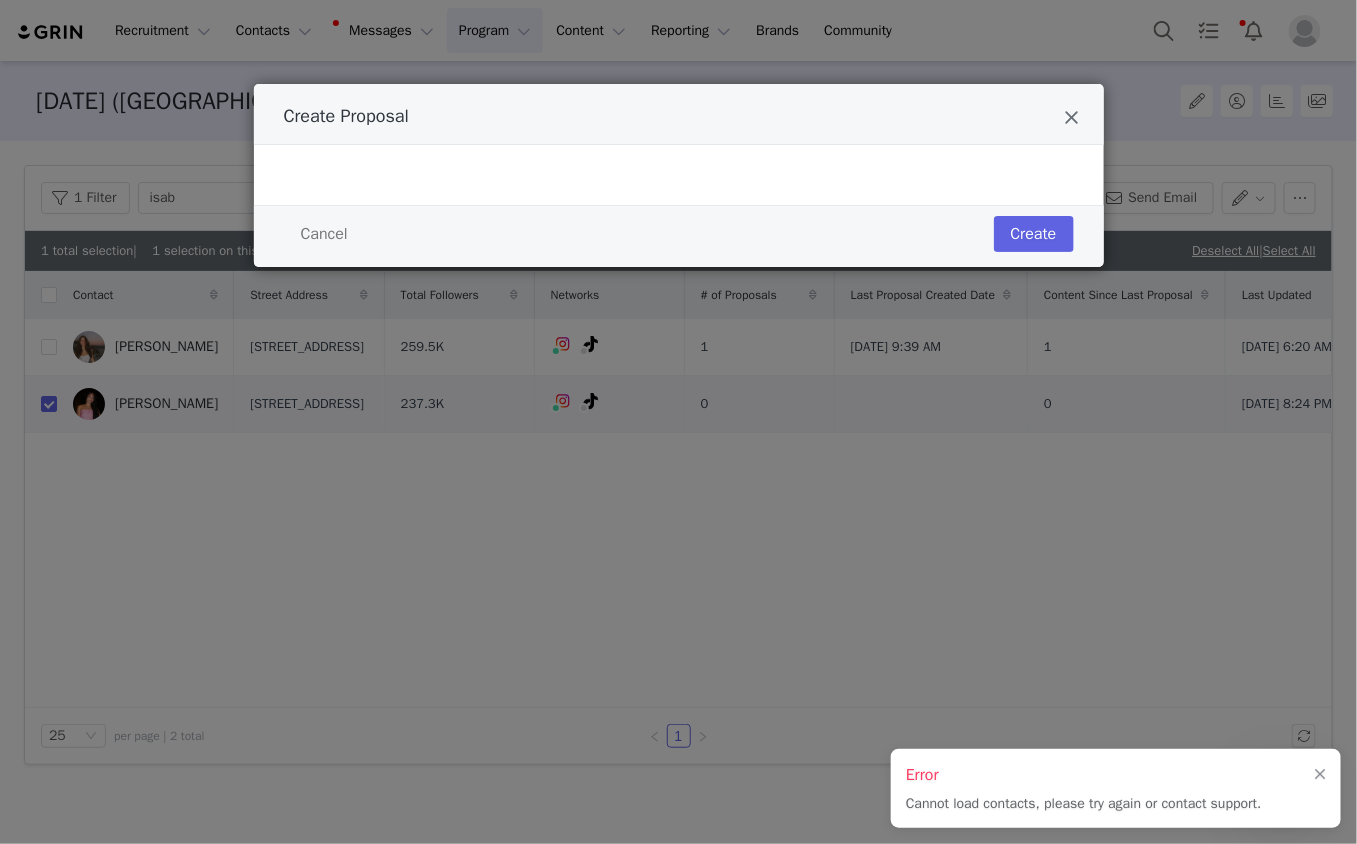 click on "Create Proposal" at bounding box center (679, 114) 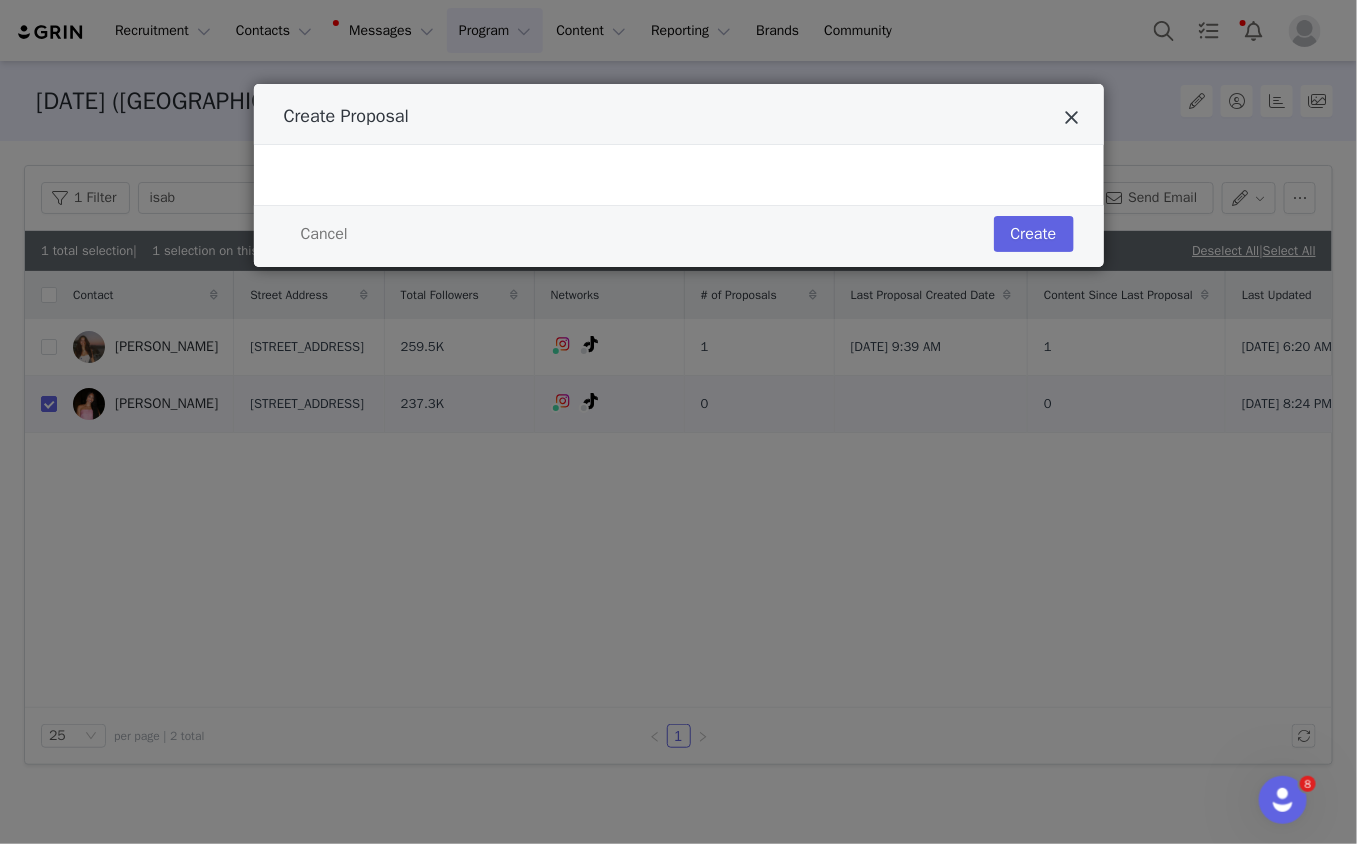 click at bounding box center (1072, 118) 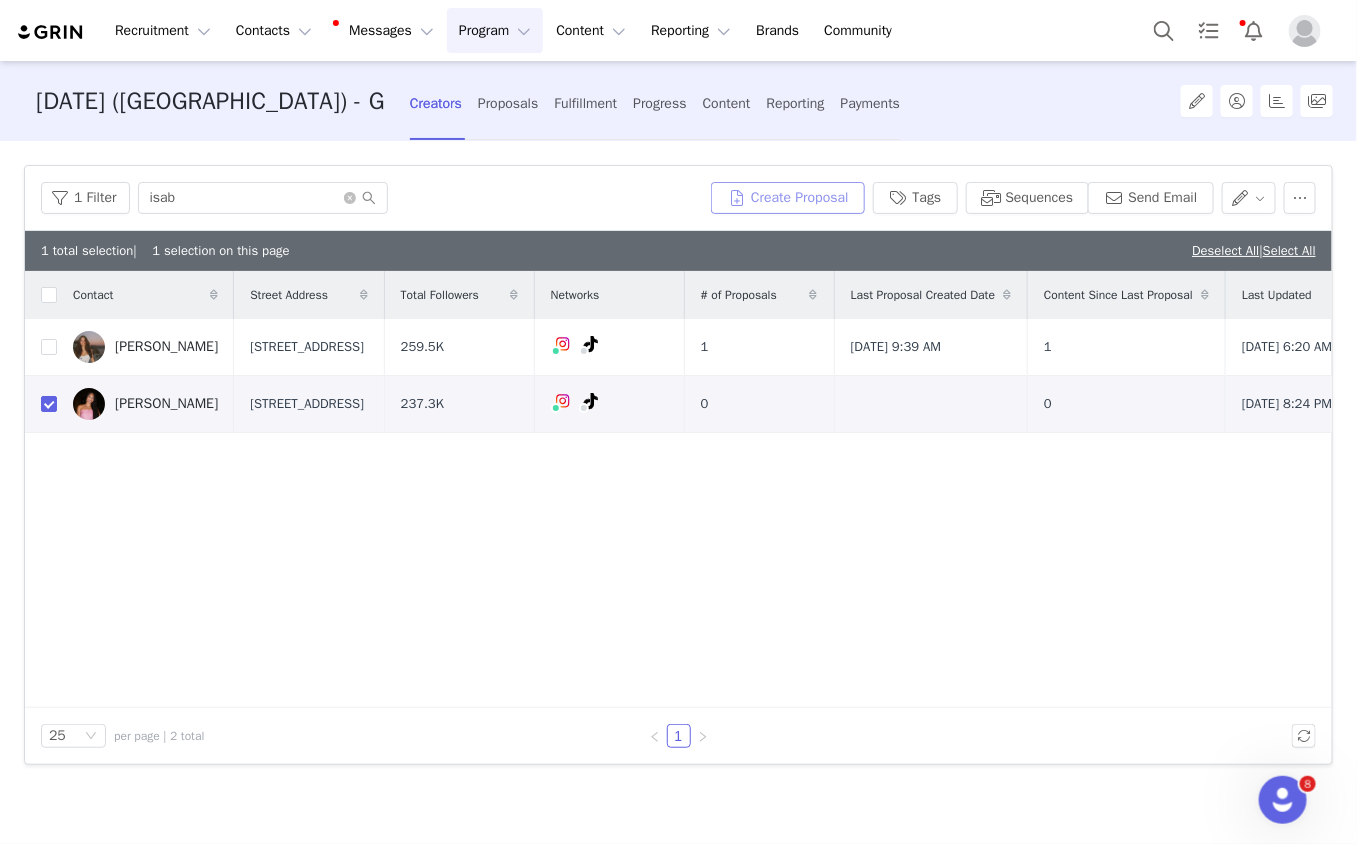 click on "Create Proposal" at bounding box center [788, 198] 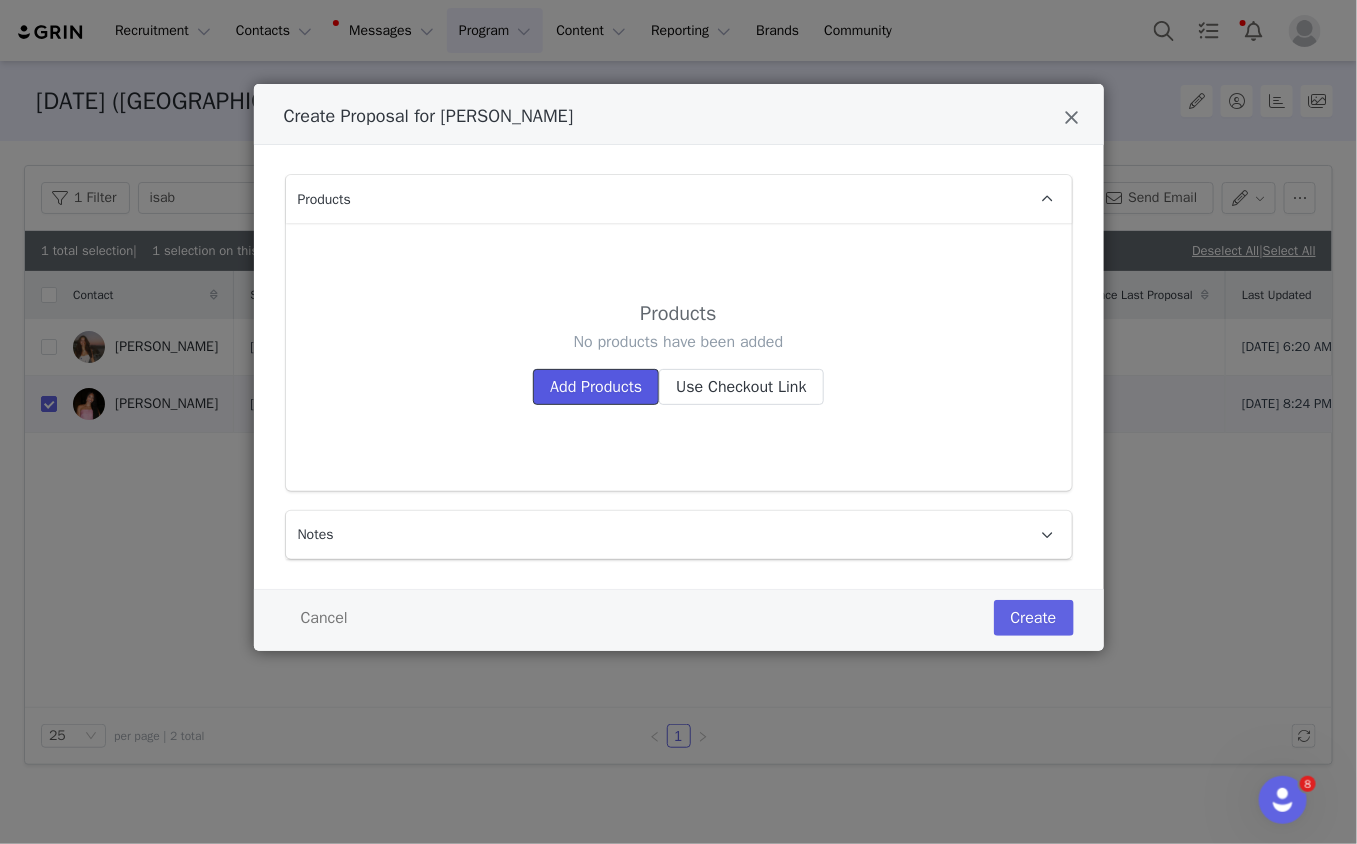 click on "Add Products" at bounding box center [596, 387] 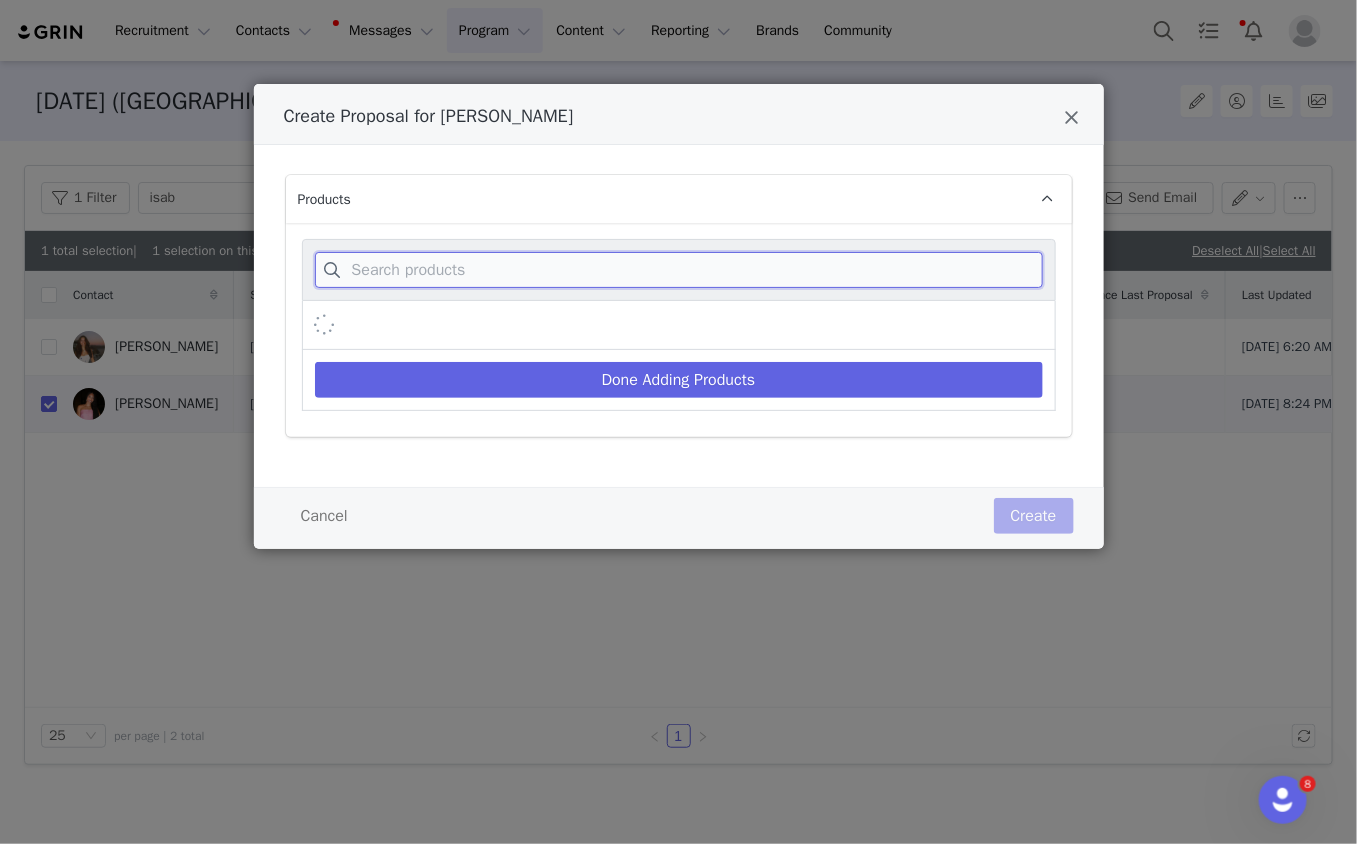 click at bounding box center (679, 270) 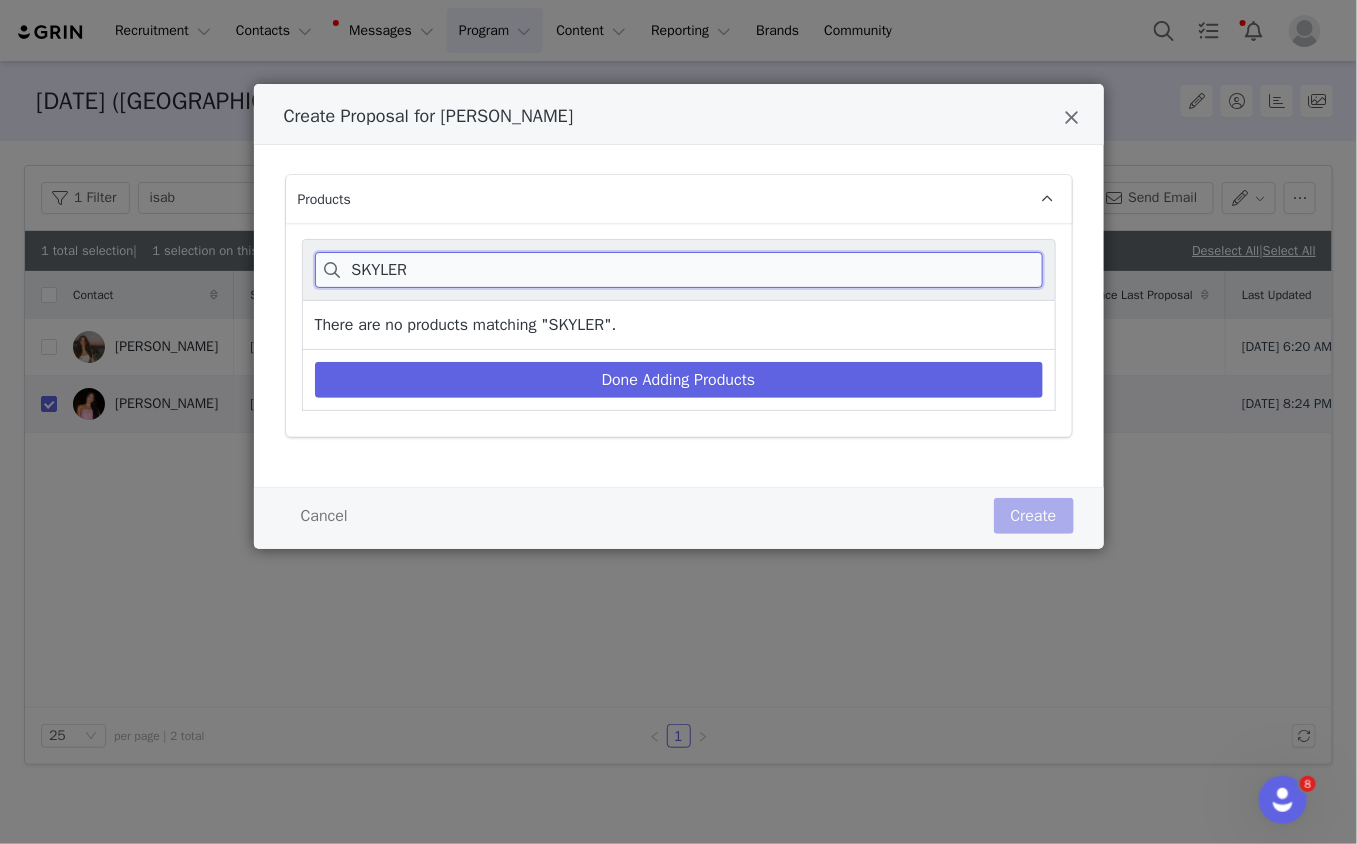 click on "SKYLER" at bounding box center [679, 270] 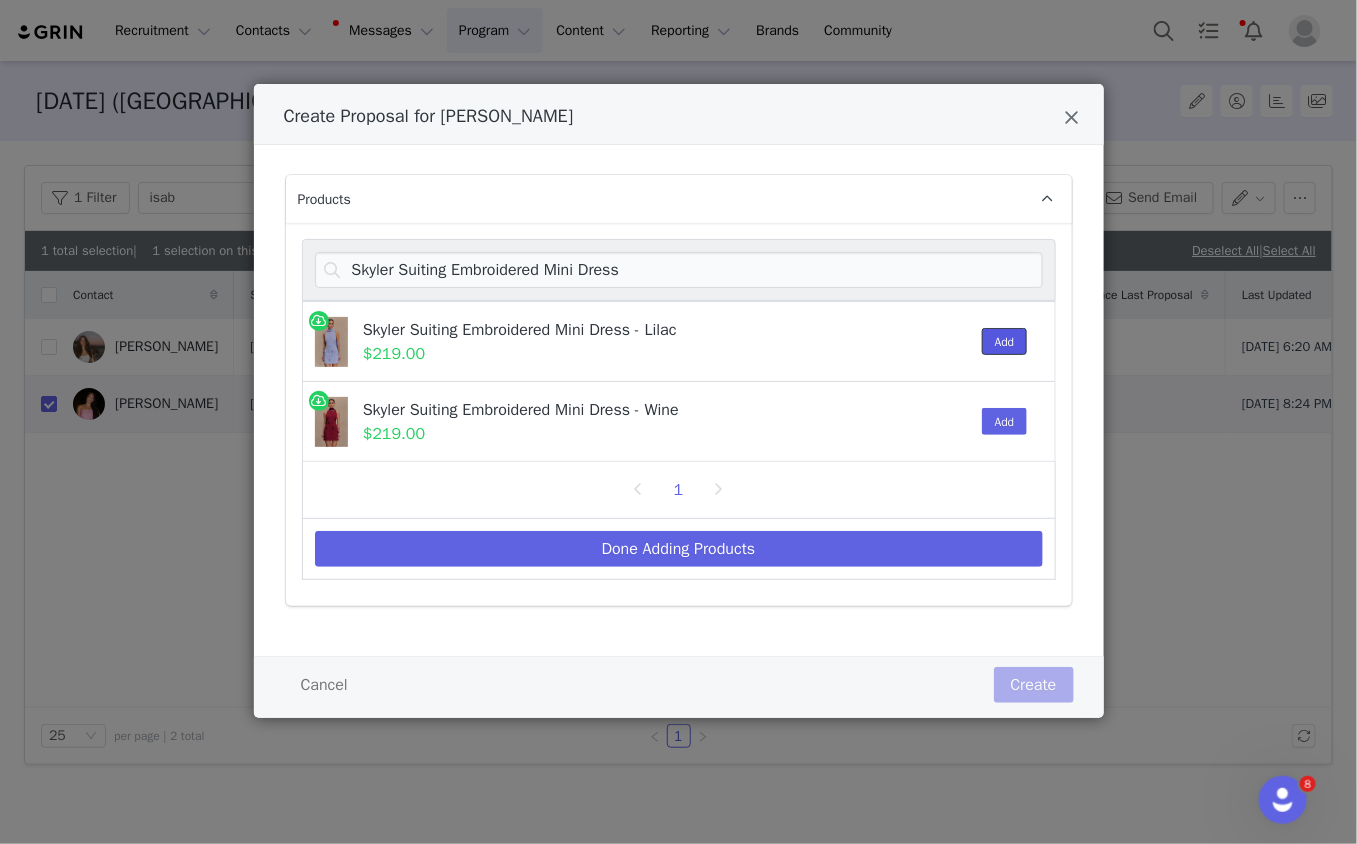 click on "Add" at bounding box center [1005, 341] 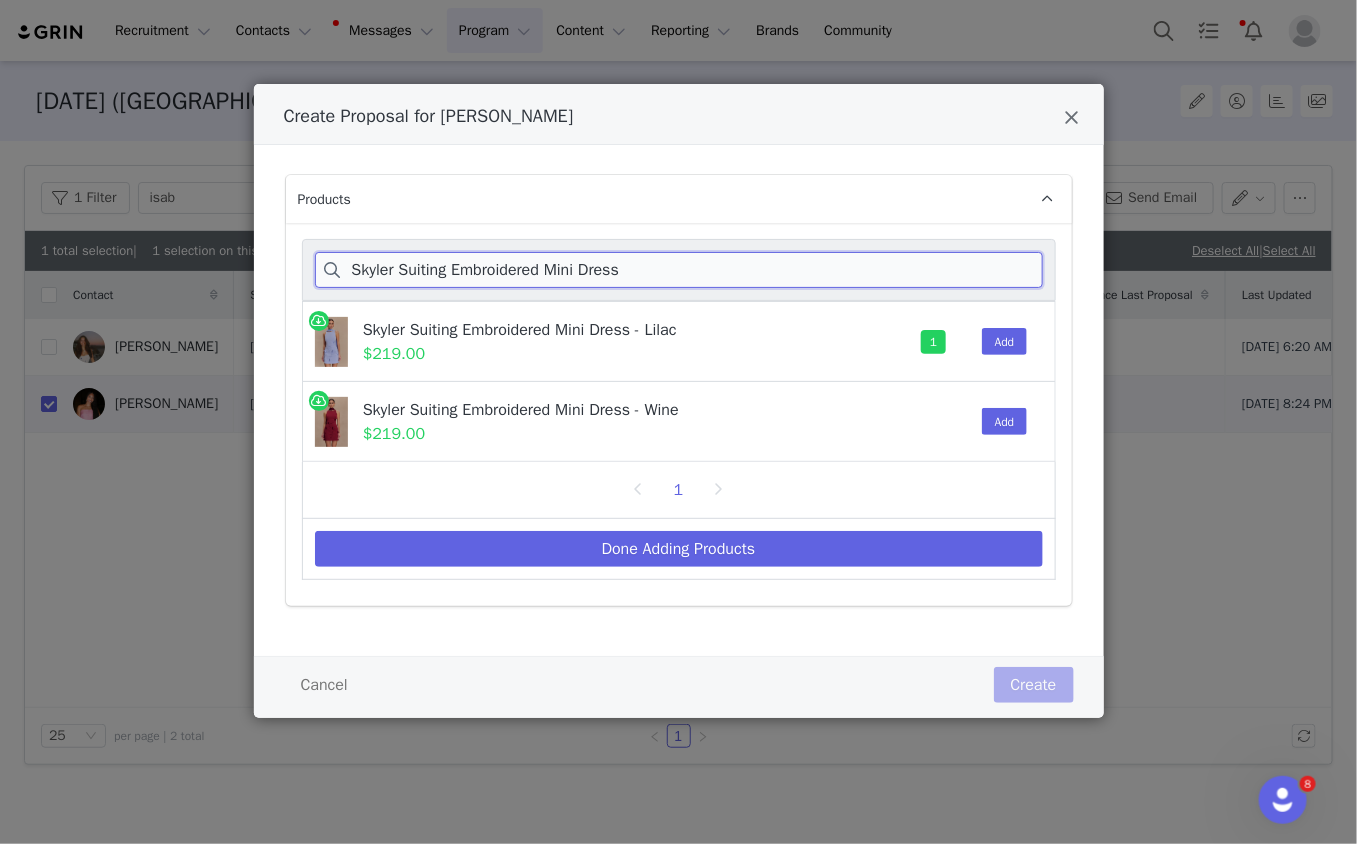 click on "Skyler Suiting Embroidered Mini Dress" at bounding box center (679, 270) 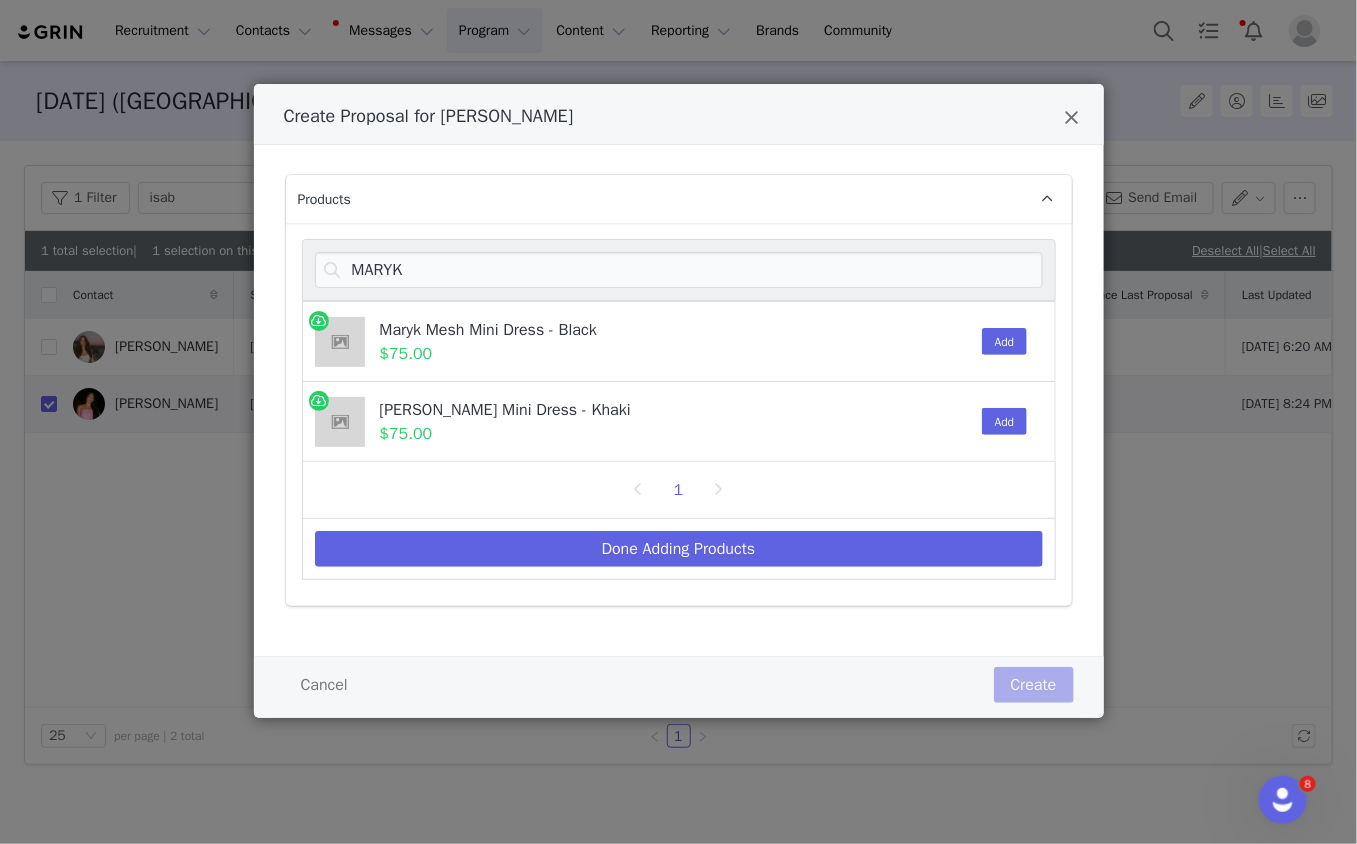 click on "Add" at bounding box center [1000, 341] 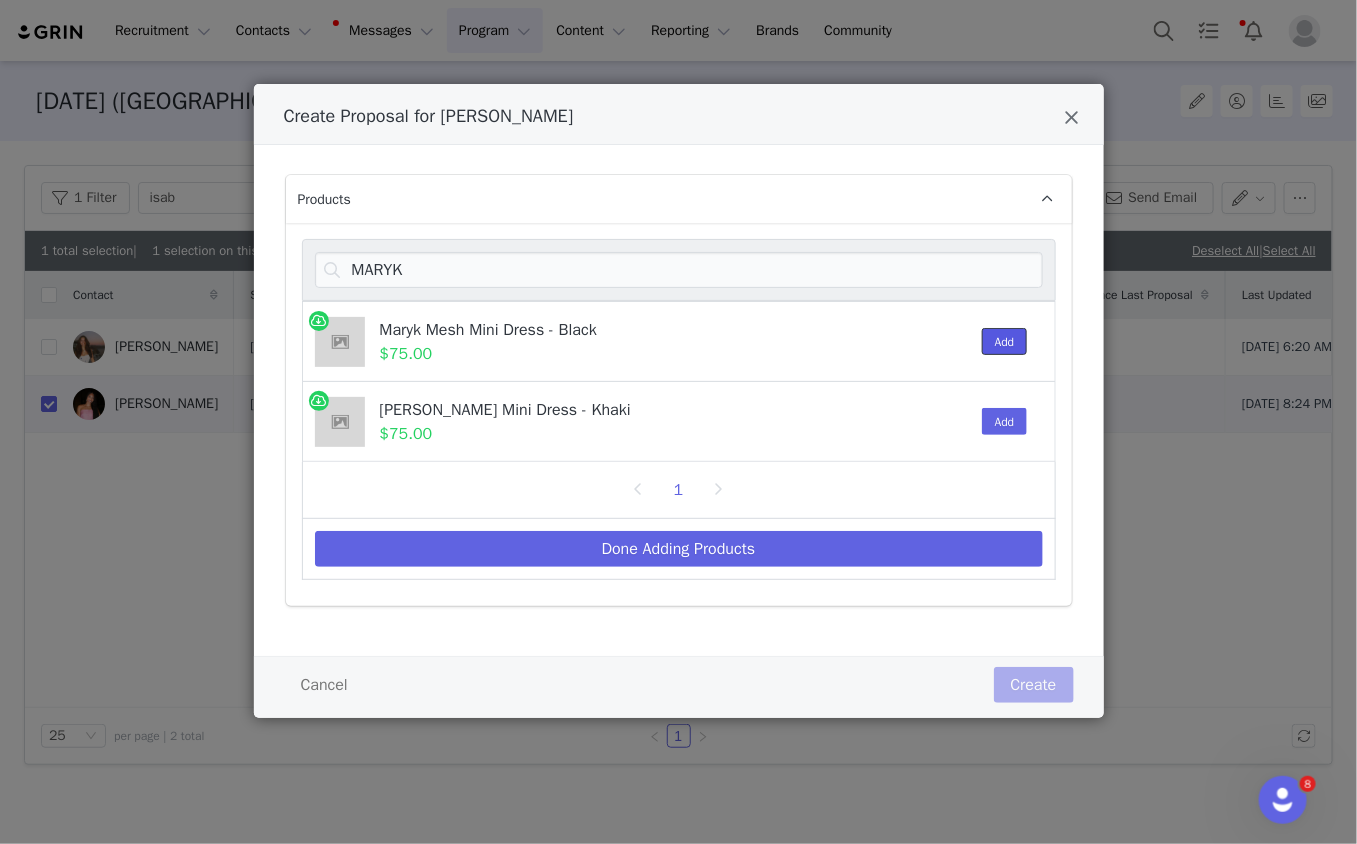 click on "Add" at bounding box center (1005, 341) 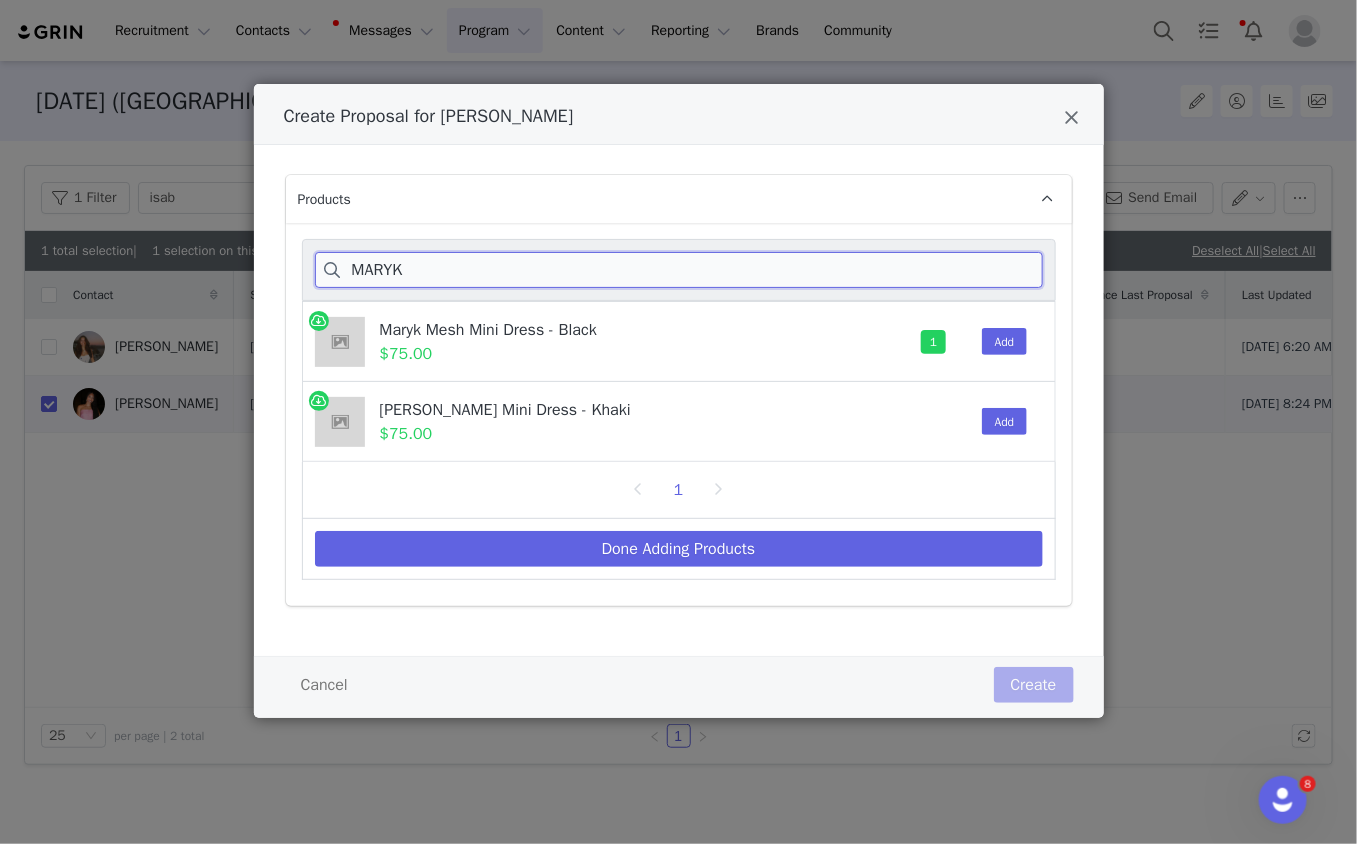 click on "MARYK" at bounding box center [679, 270] 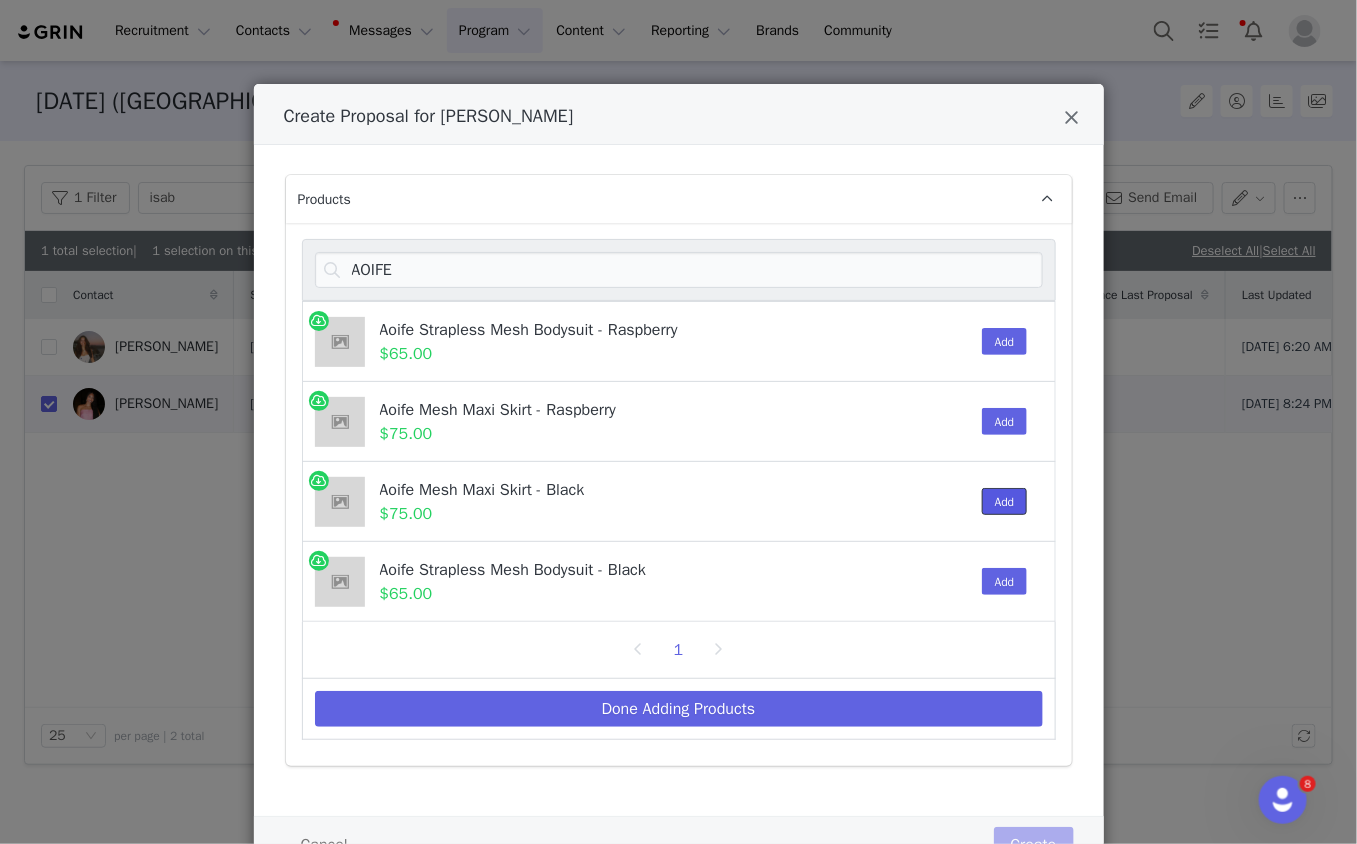 click on "Add" at bounding box center (1005, 501) 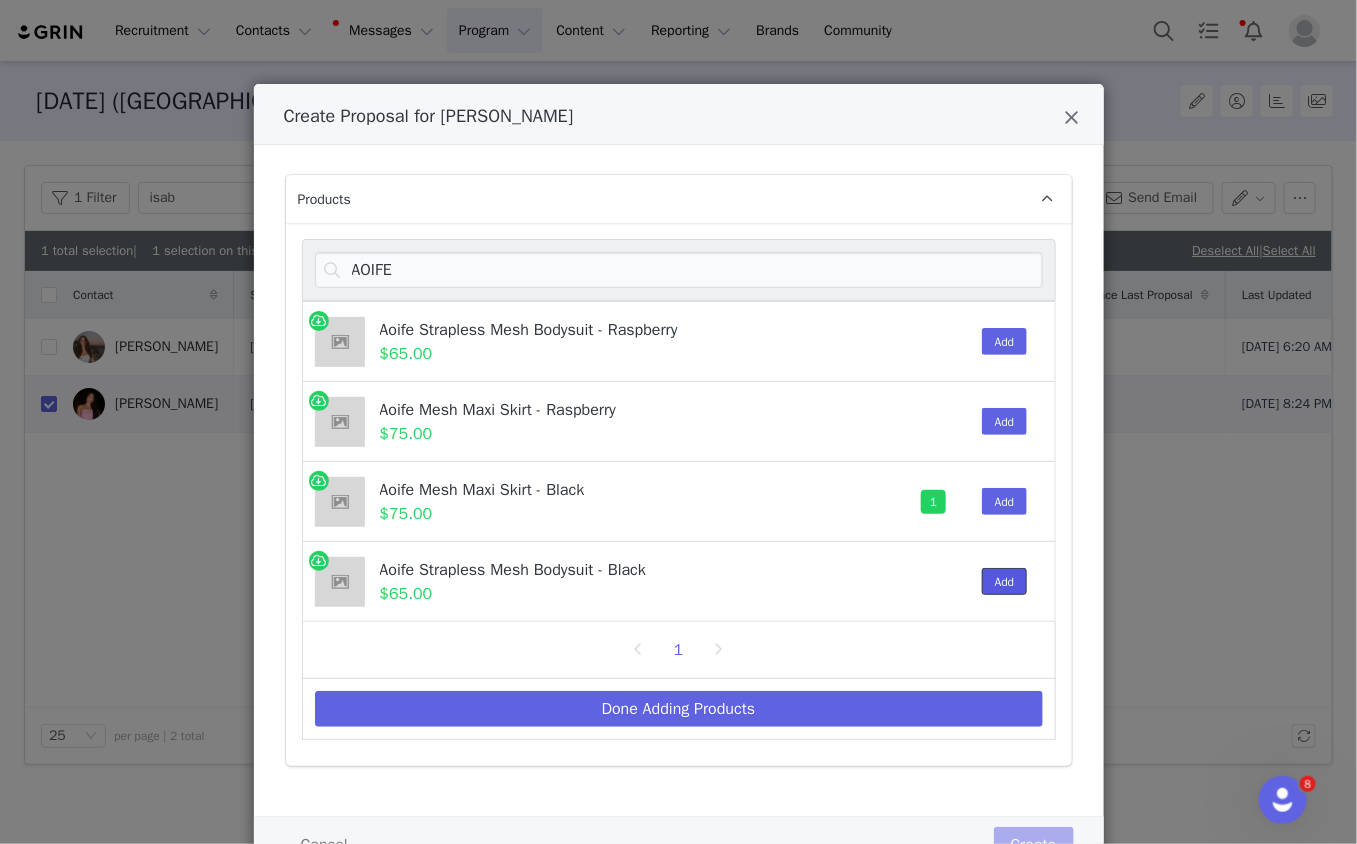 click on "Add" at bounding box center [1005, 581] 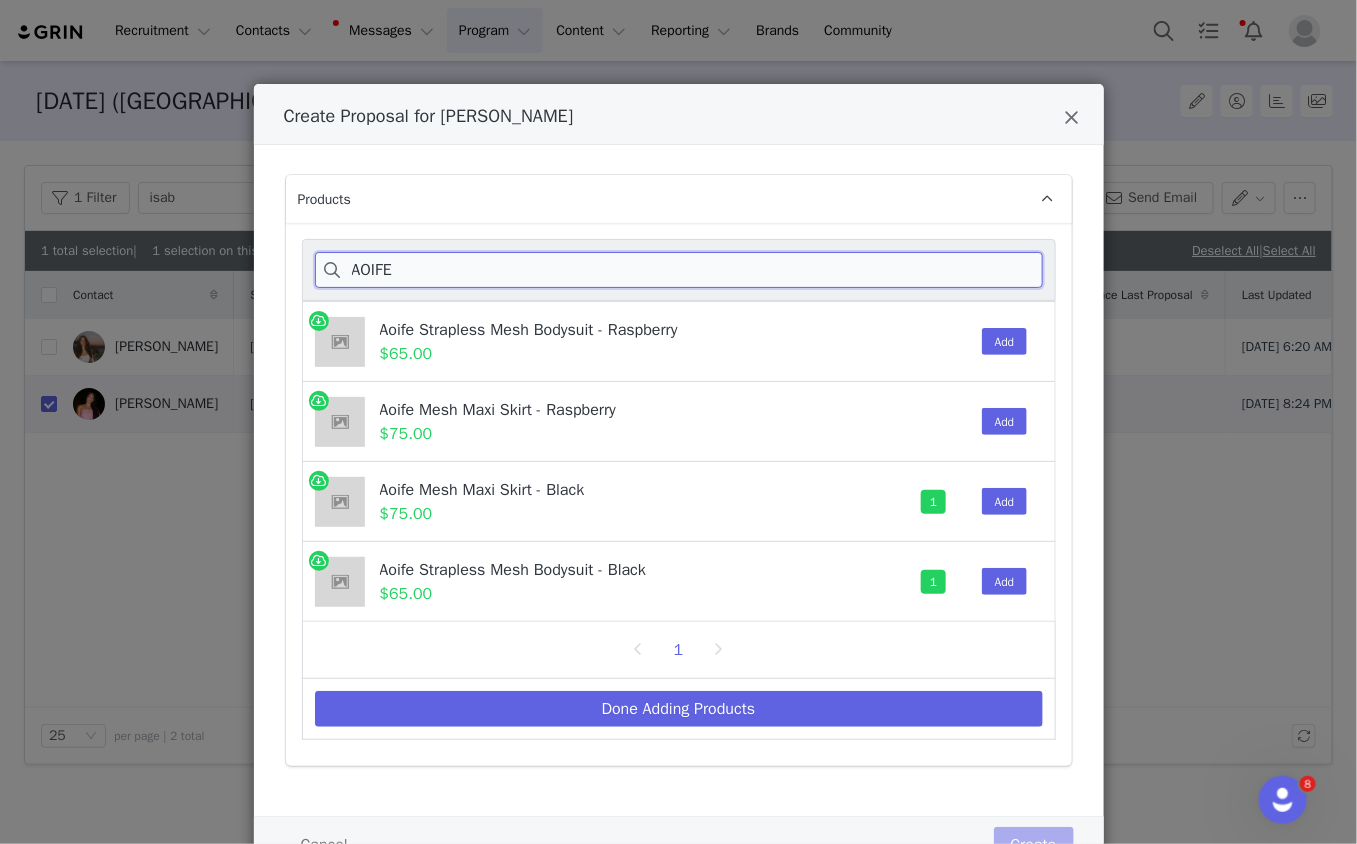 click on "AOIFE" at bounding box center [679, 270] 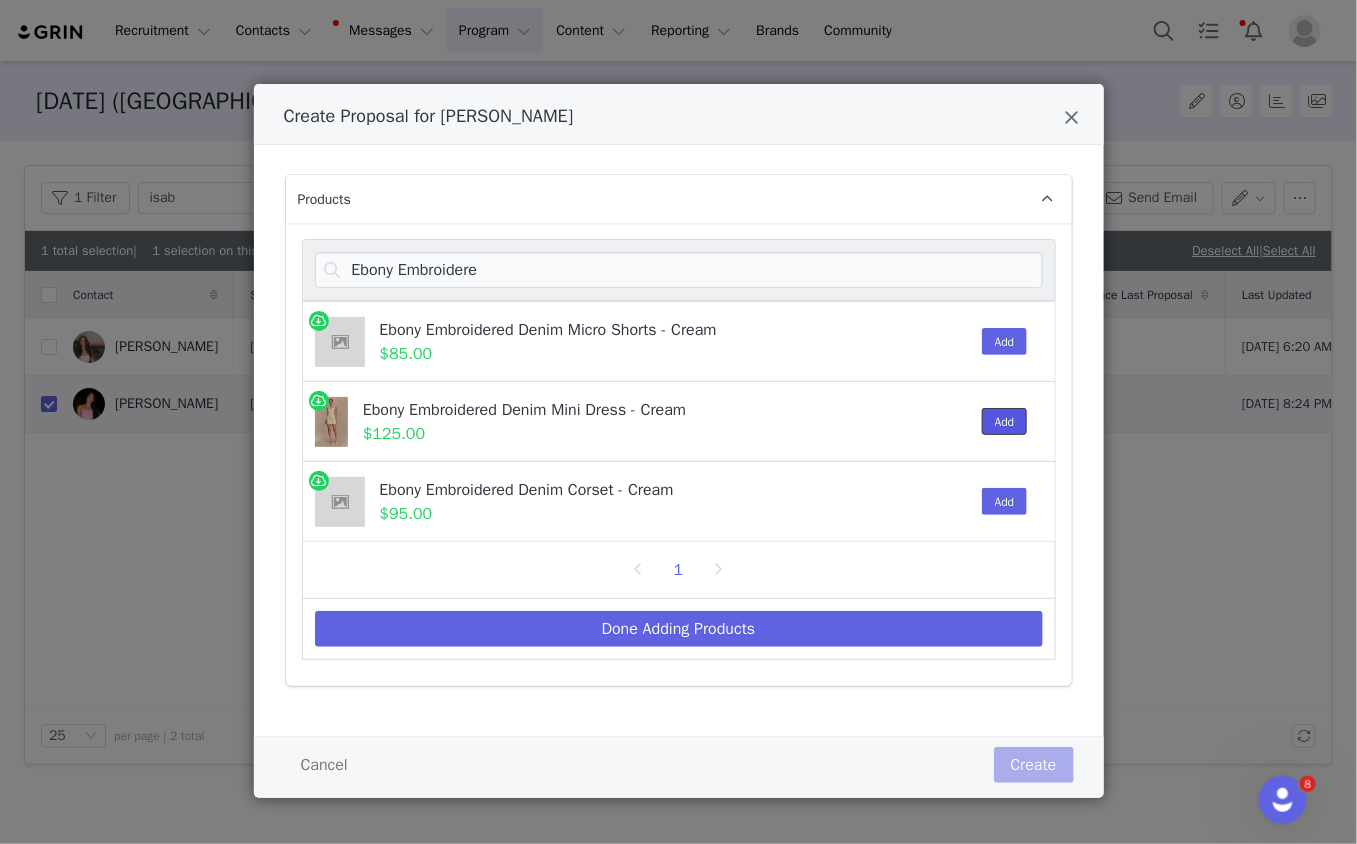 click on "Add" at bounding box center (1005, 421) 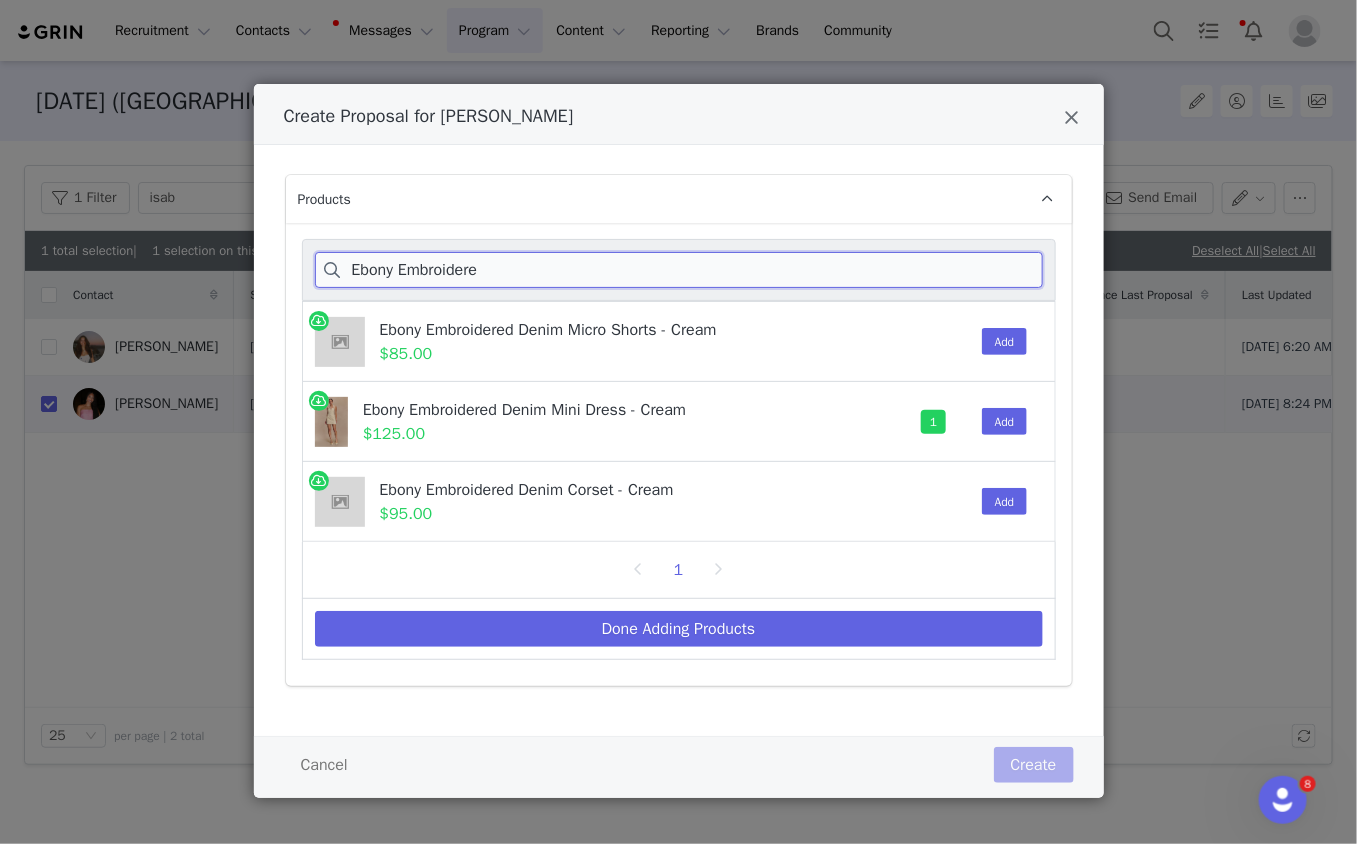 click on "Ebony Embroidere" at bounding box center [679, 270] 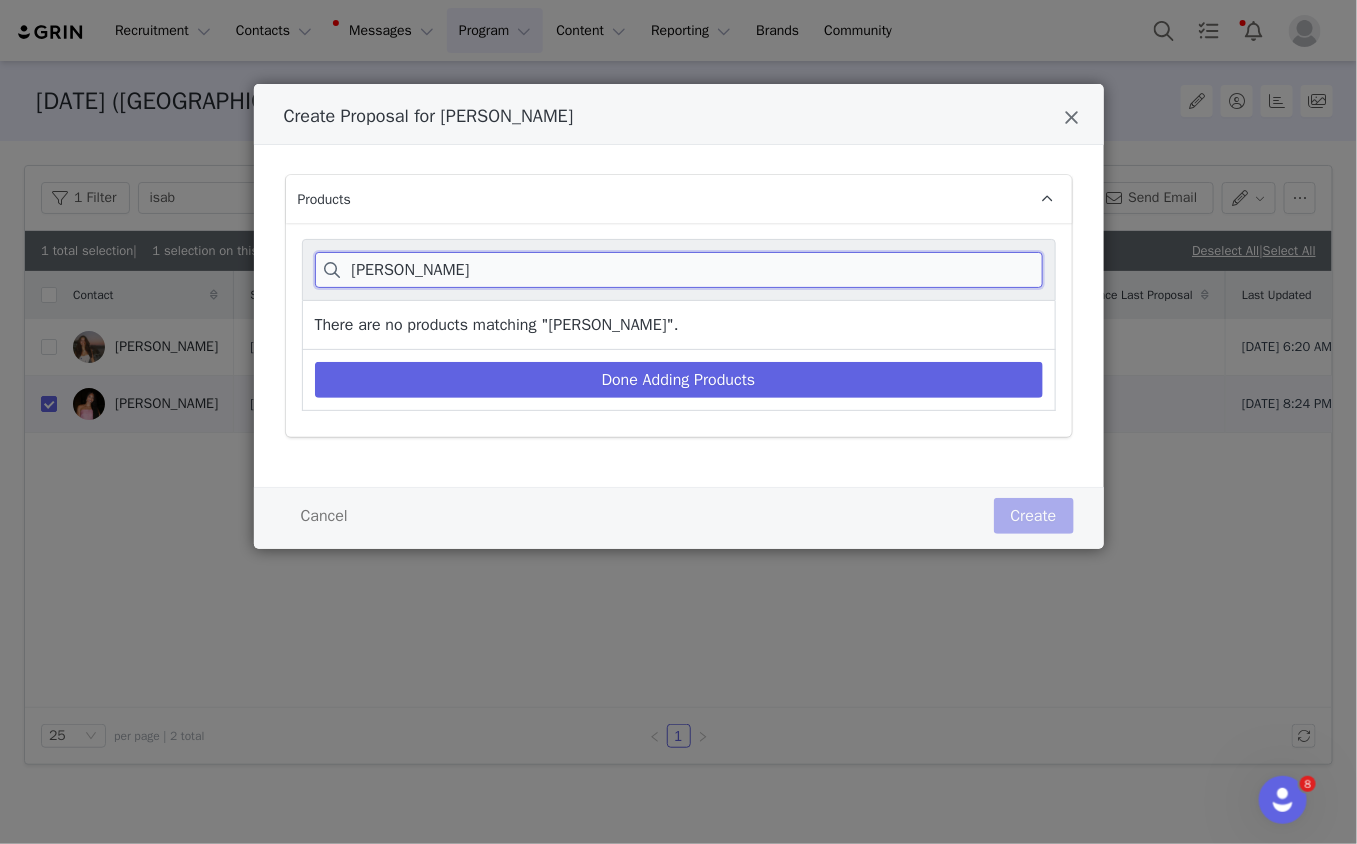 click on "VIOLETA" at bounding box center [679, 270] 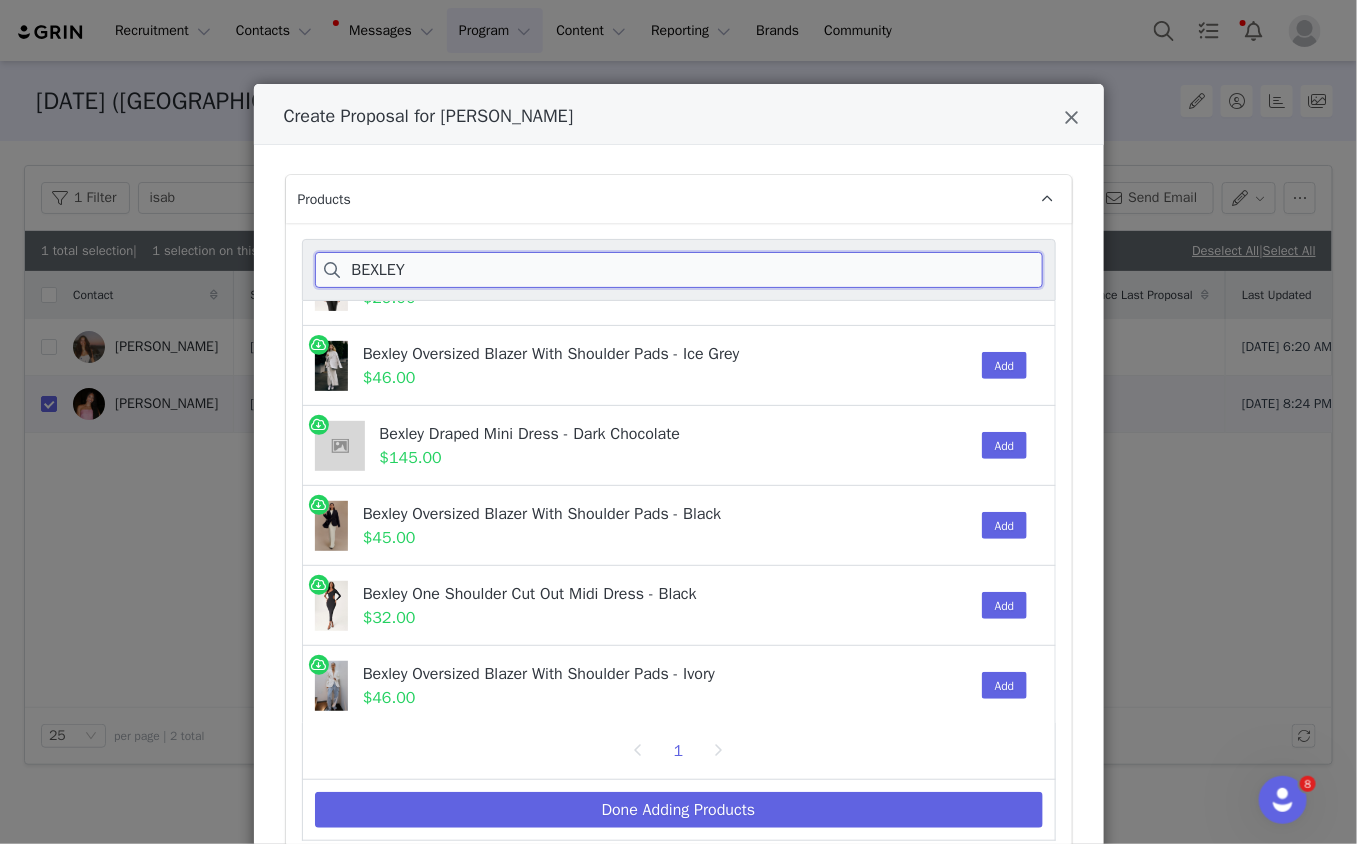 scroll, scrollTop: 0, scrollLeft: 0, axis: both 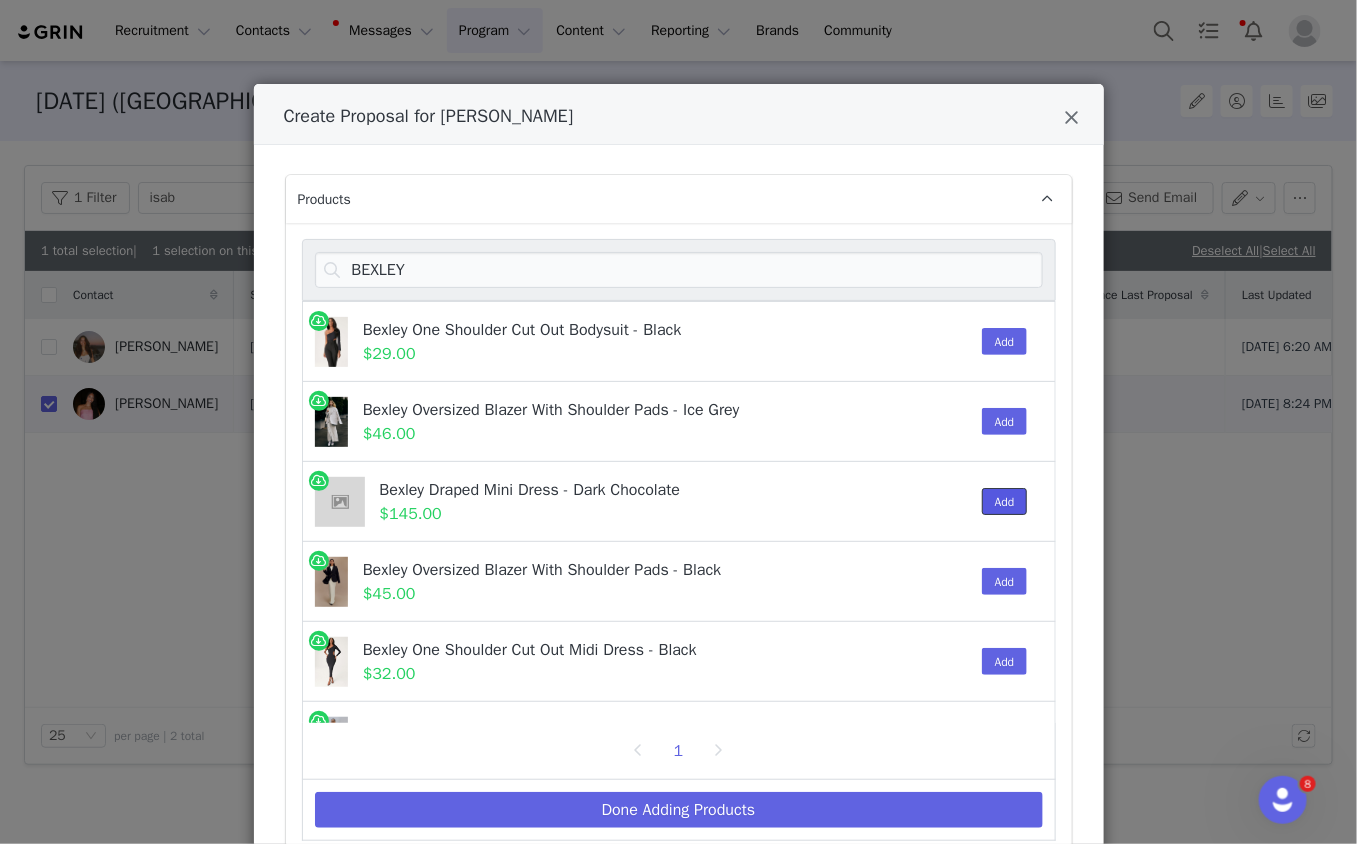 click on "Add" at bounding box center (1005, 501) 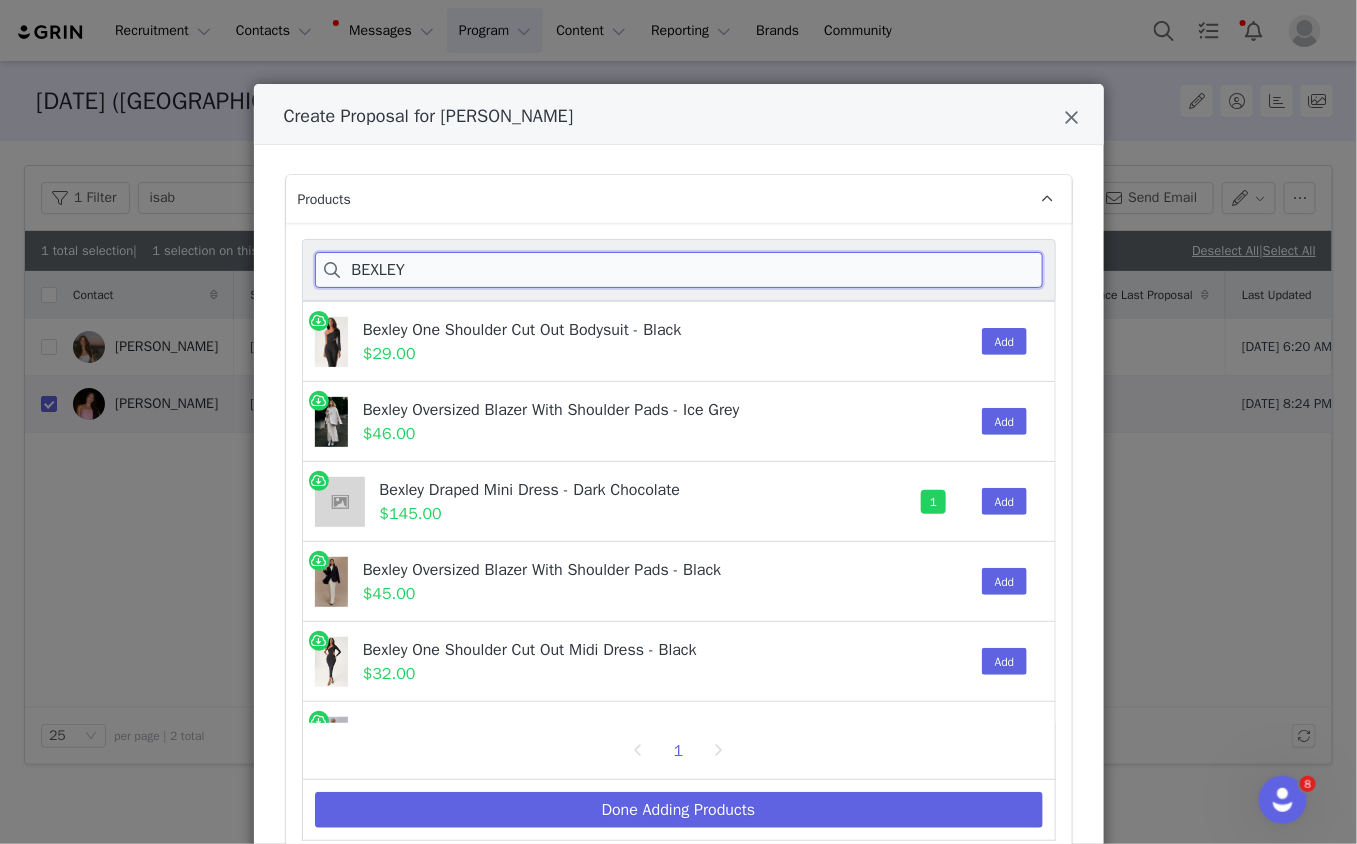 click on "BEXLEY" at bounding box center [679, 270] 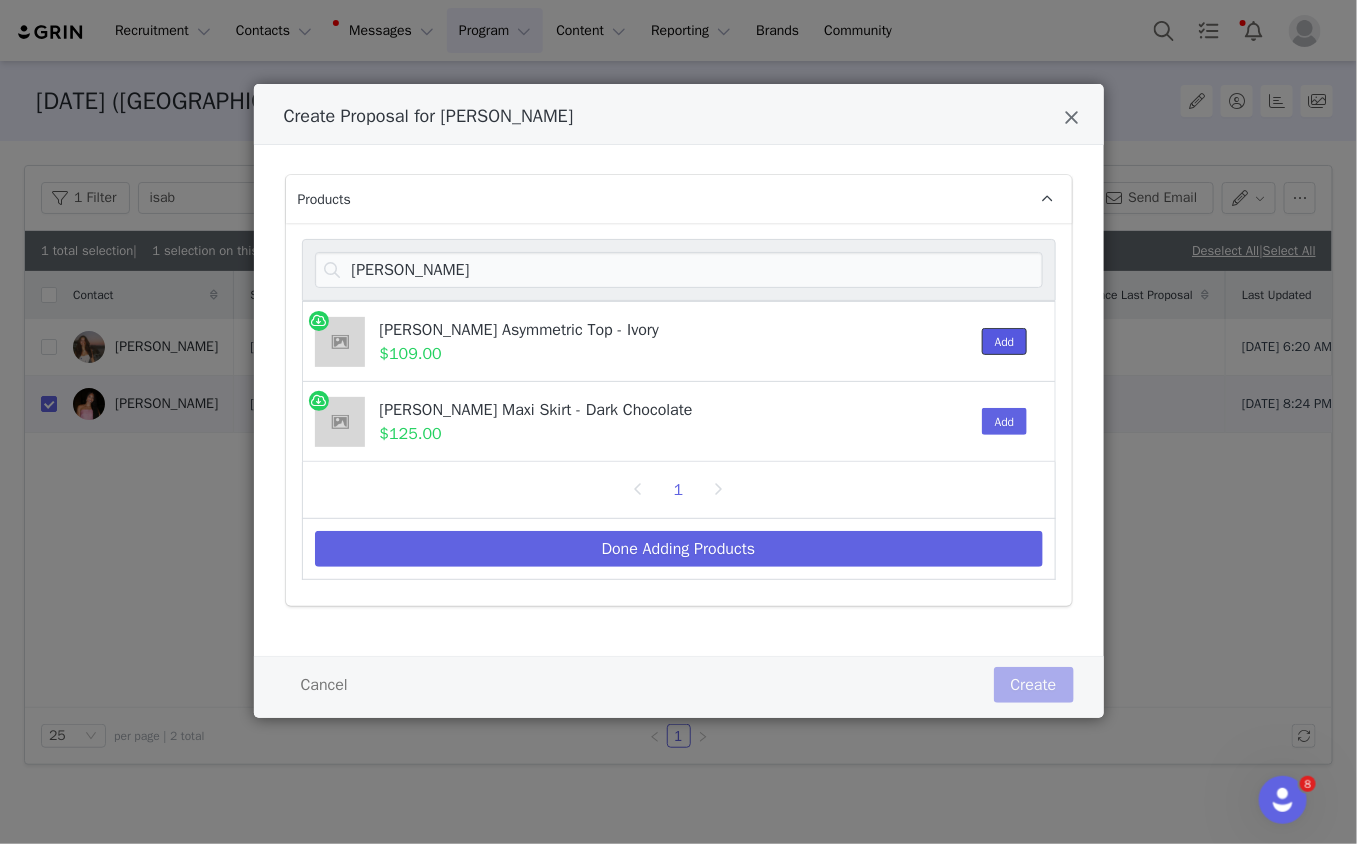 click on "Add" at bounding box center (1005, 341) 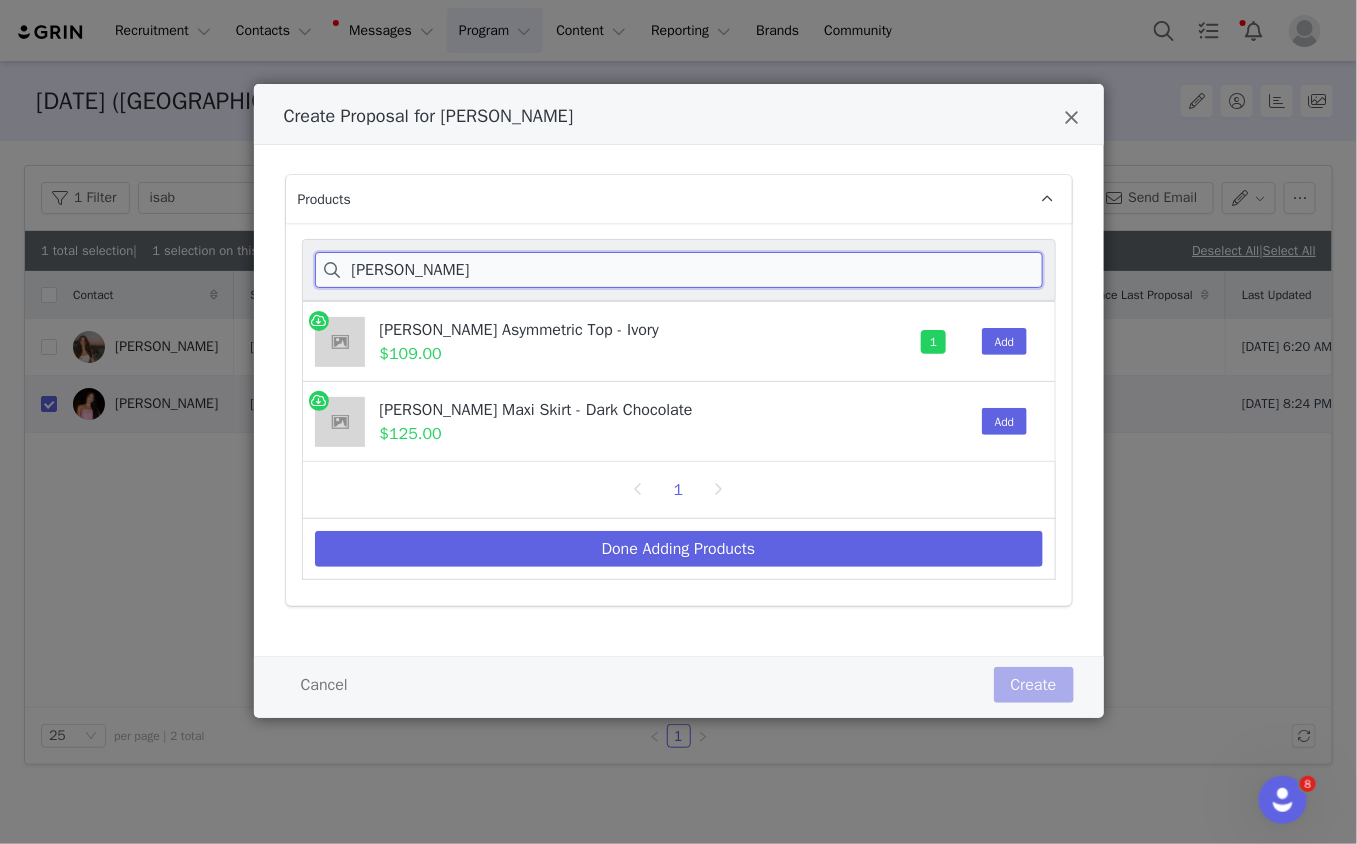 click on "VIOLETA" at bounding box center [679, 270] 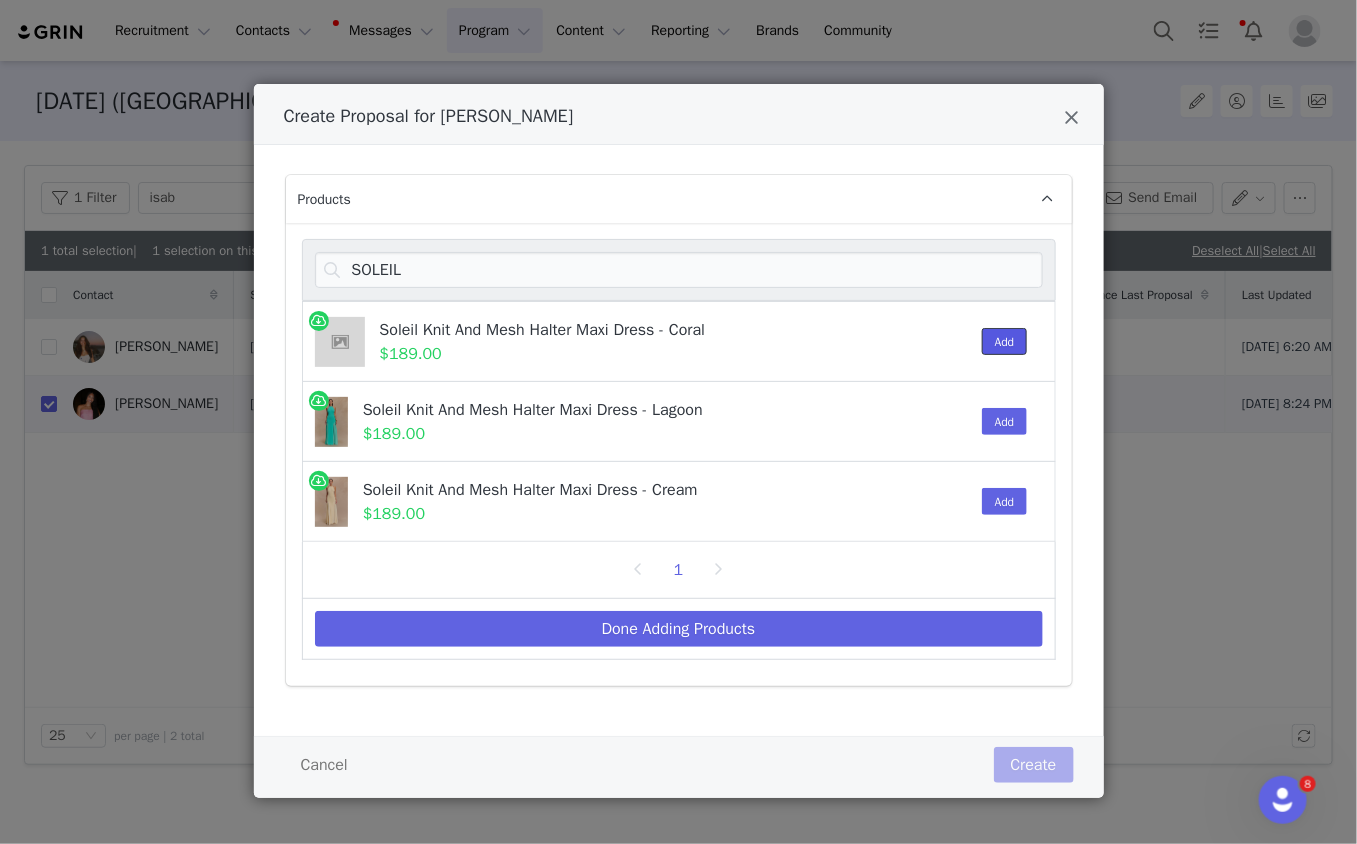 click on "Add" at bounding box center (1005, 341) 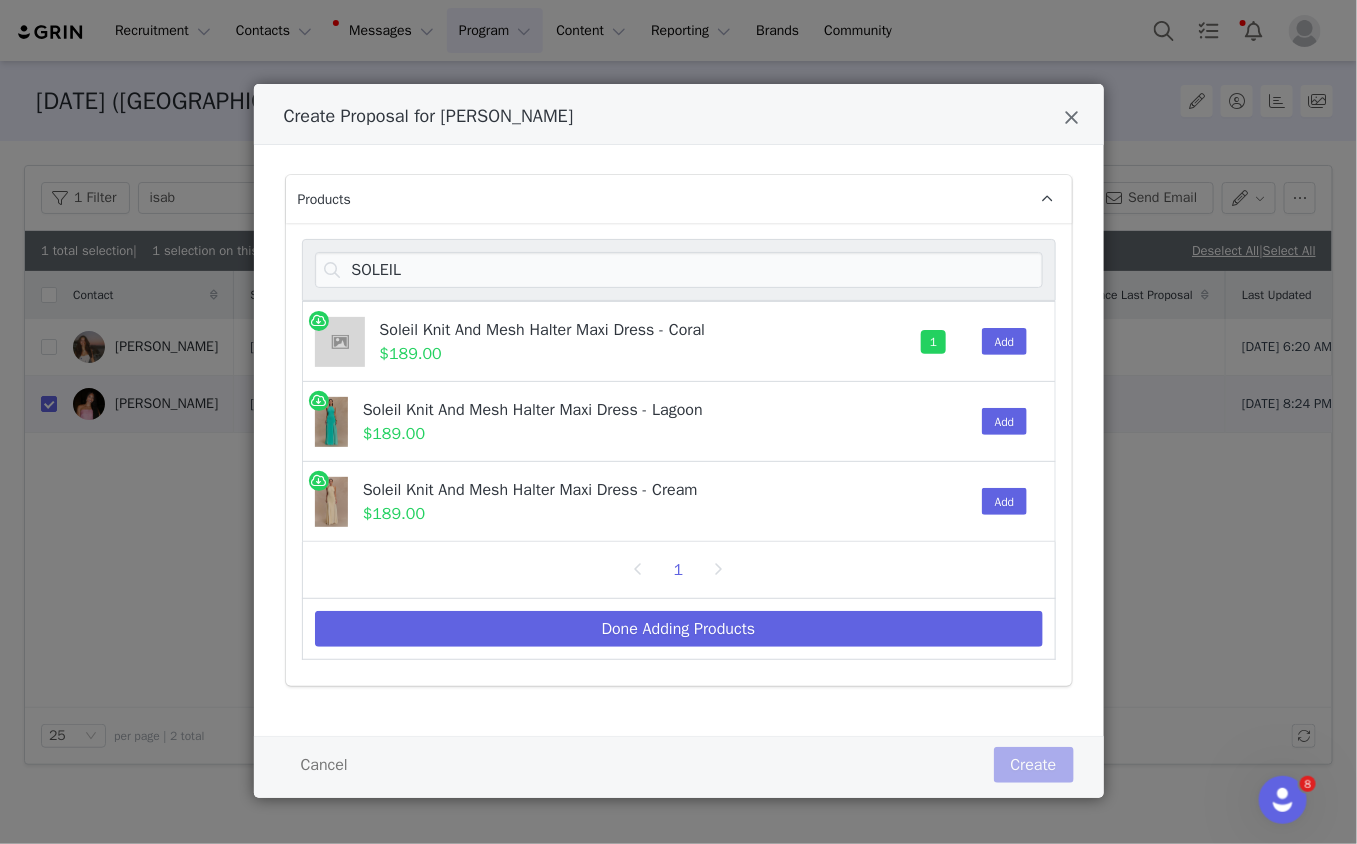 click on "SOLEIL" at bounding box center [679, 270] 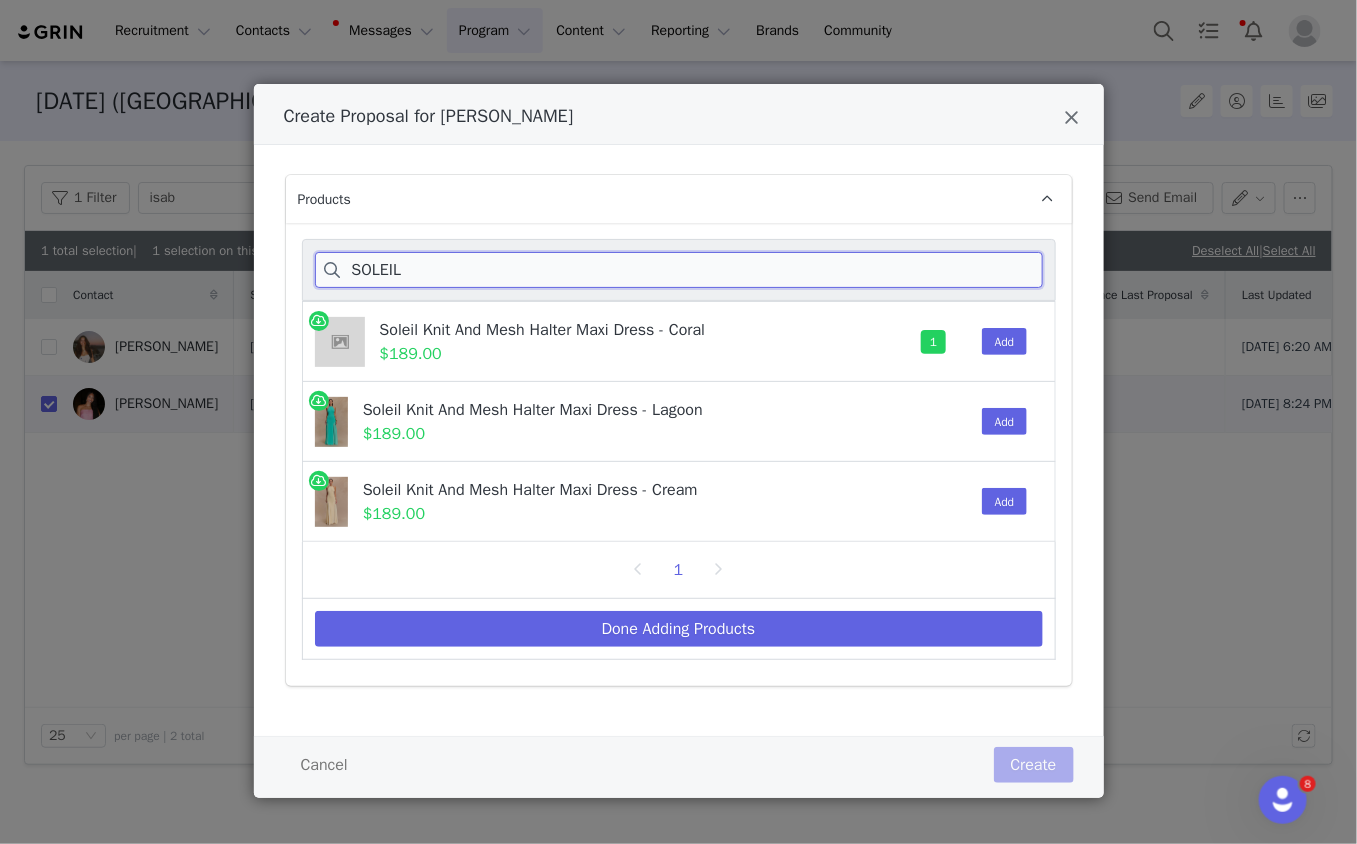 click on "SOLEIL" at bounding box center (679, 270) 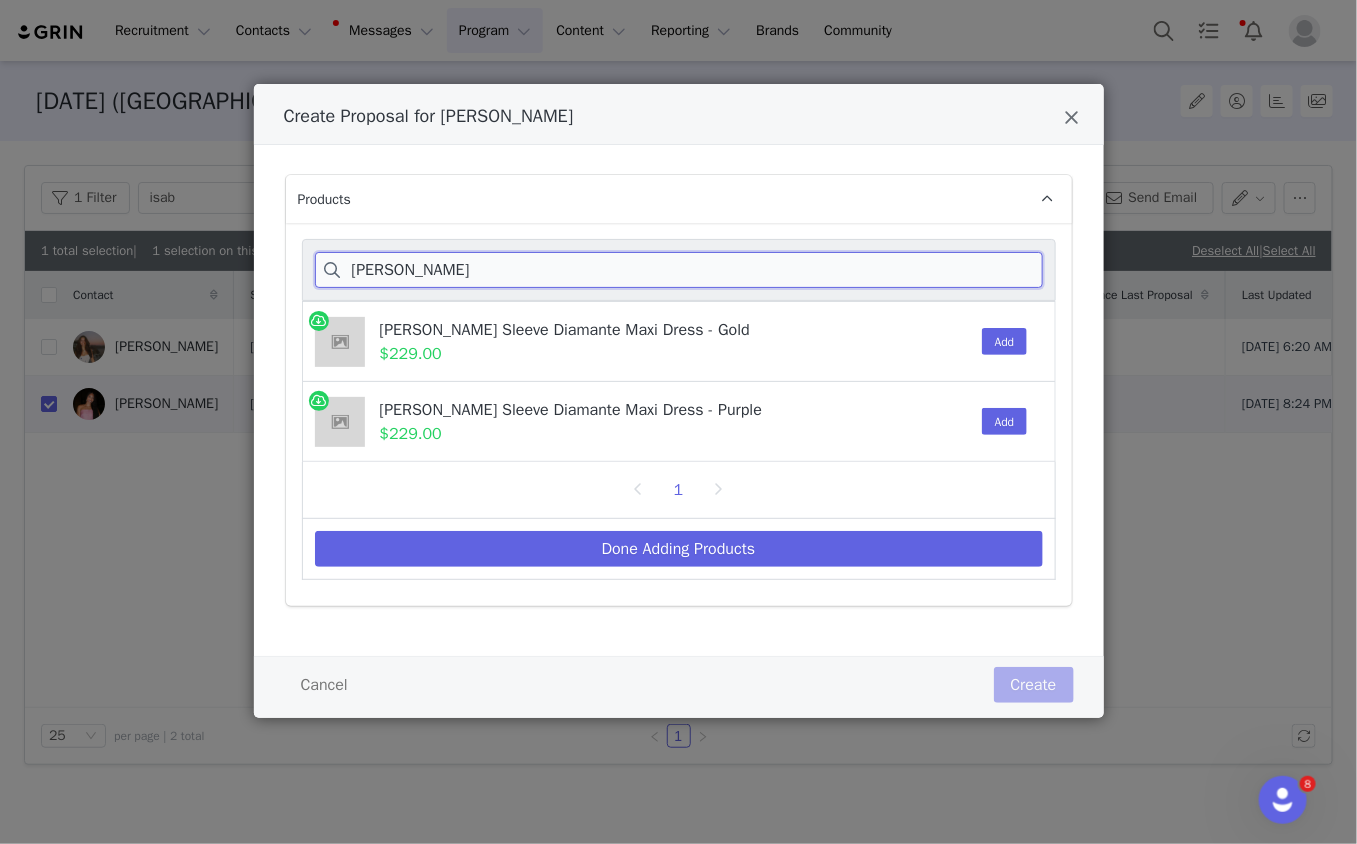 click on "DEANNA" at bounding box center [679, 270] 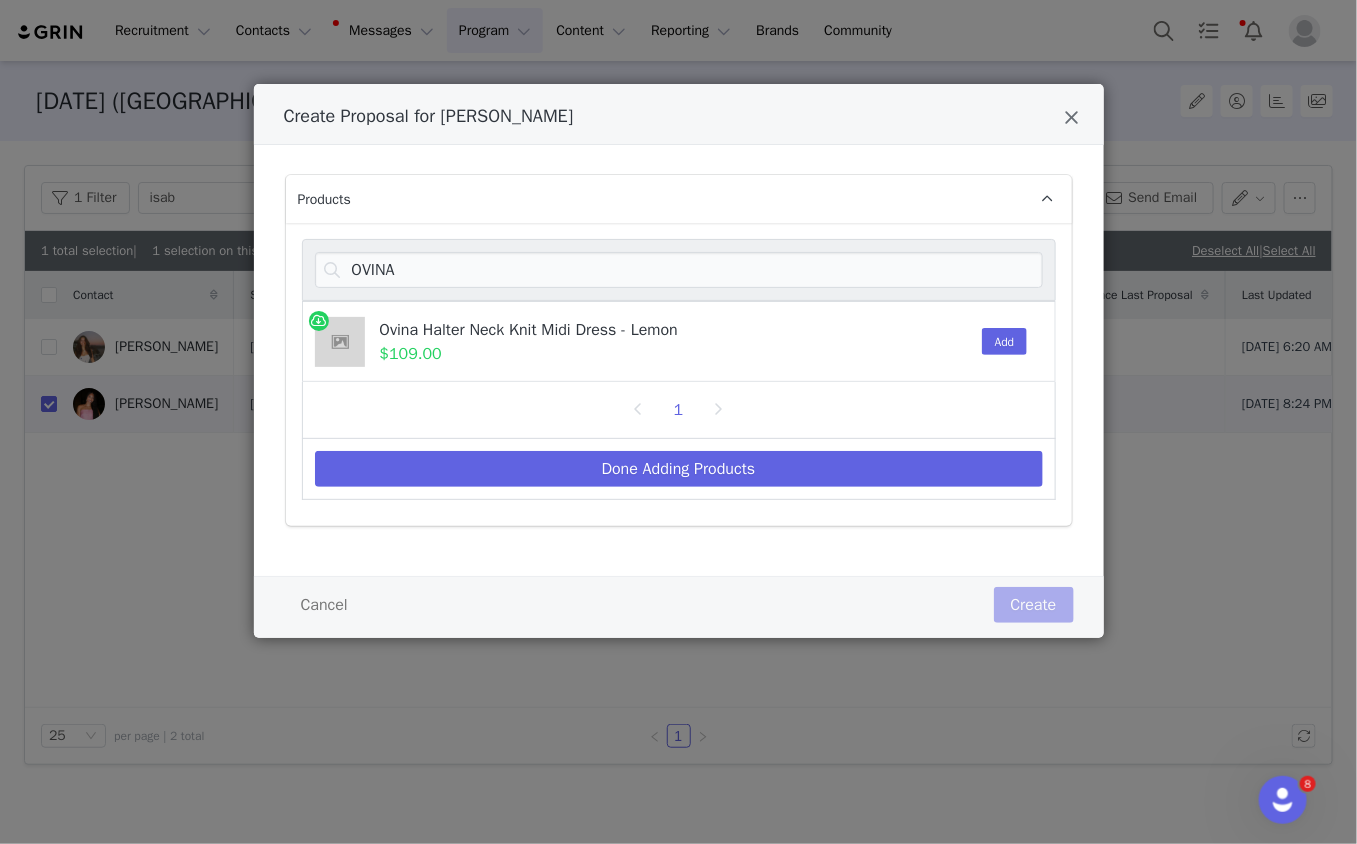 click on "Add" at bounding box center [1000, 341] 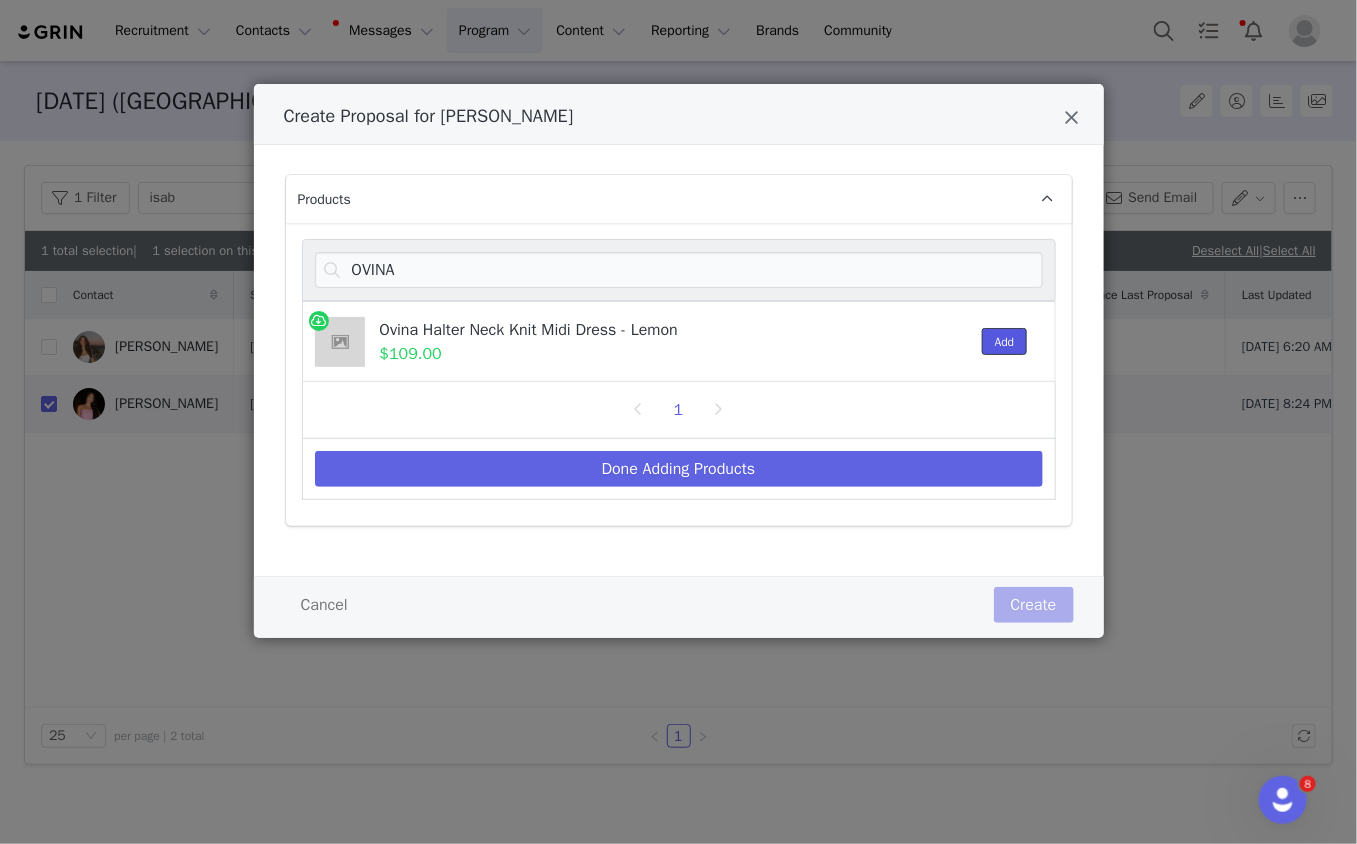click on "Add" at bounding box center [1005, 341] 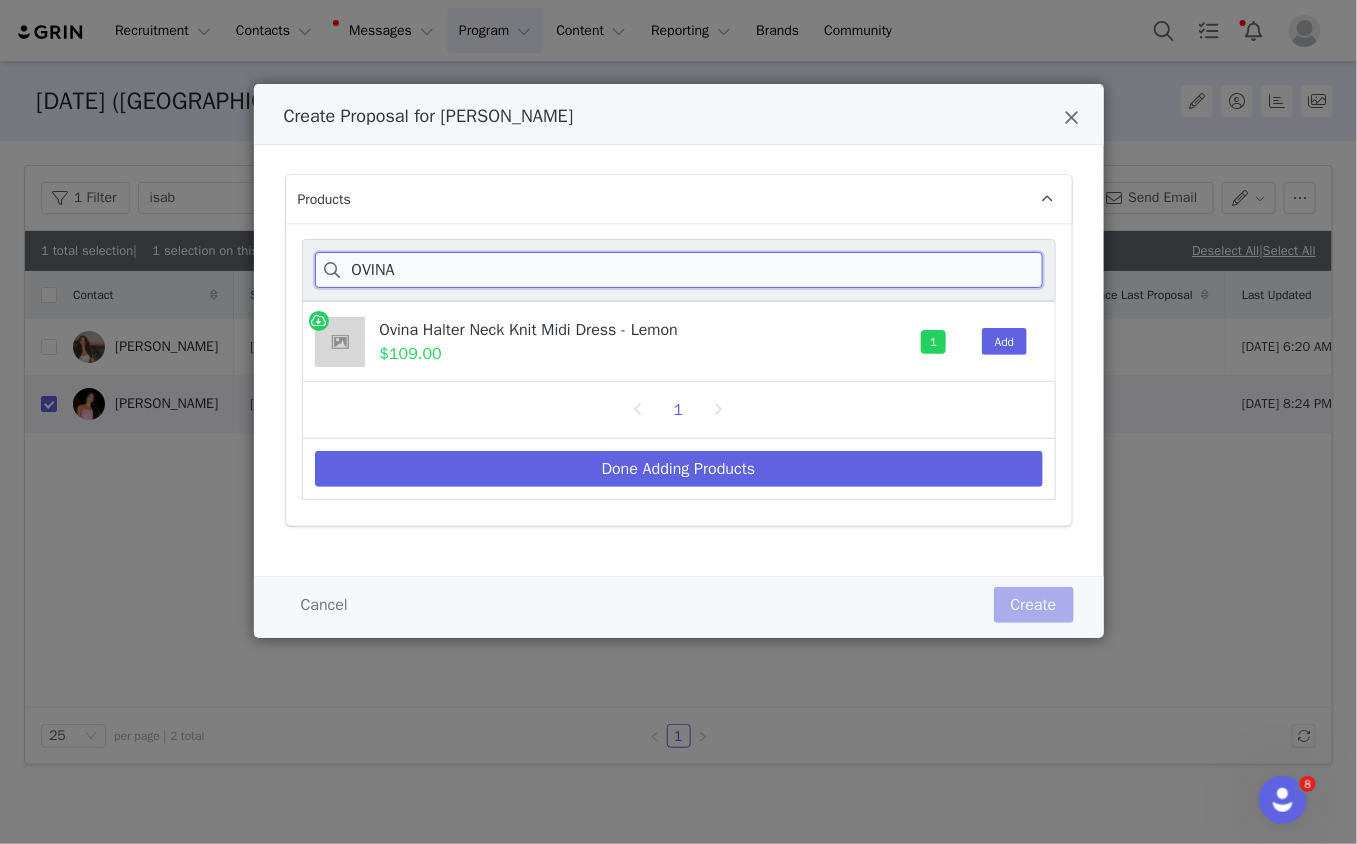 click on "OVINA" at bounding box center [679, 270] 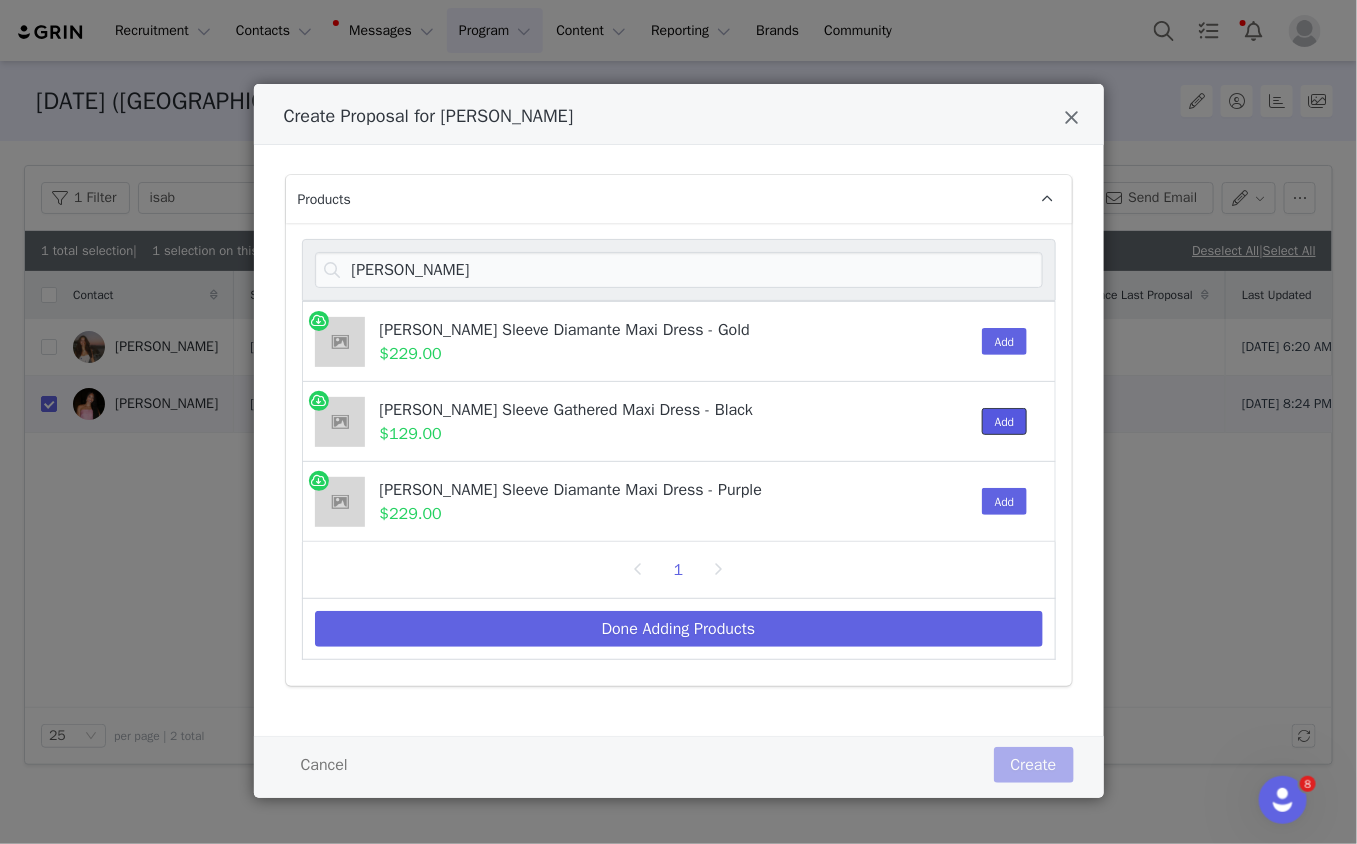 click on "Add" at bounding box center [1005, 421] 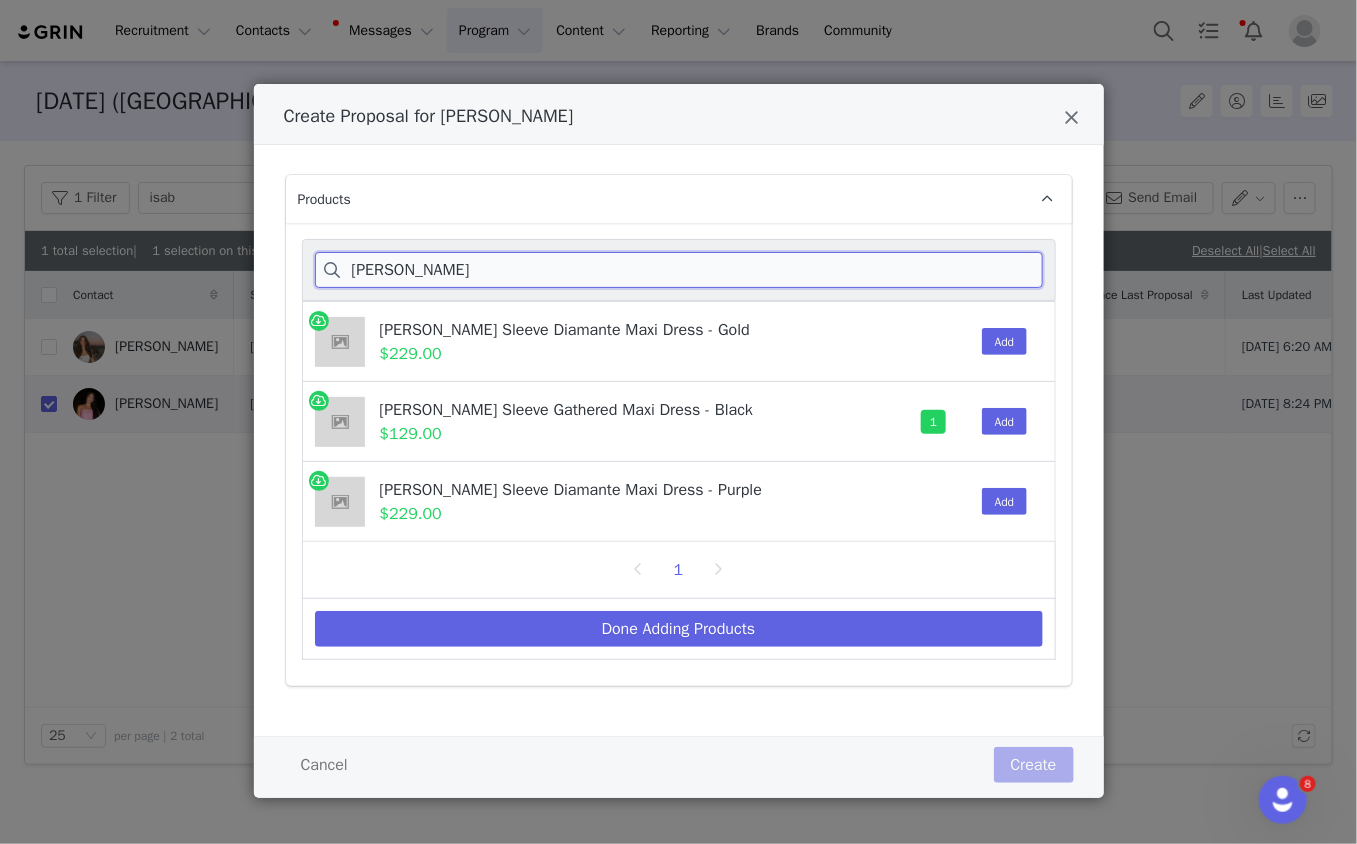 click on "DEANNA" at bounding box center [679, 270] 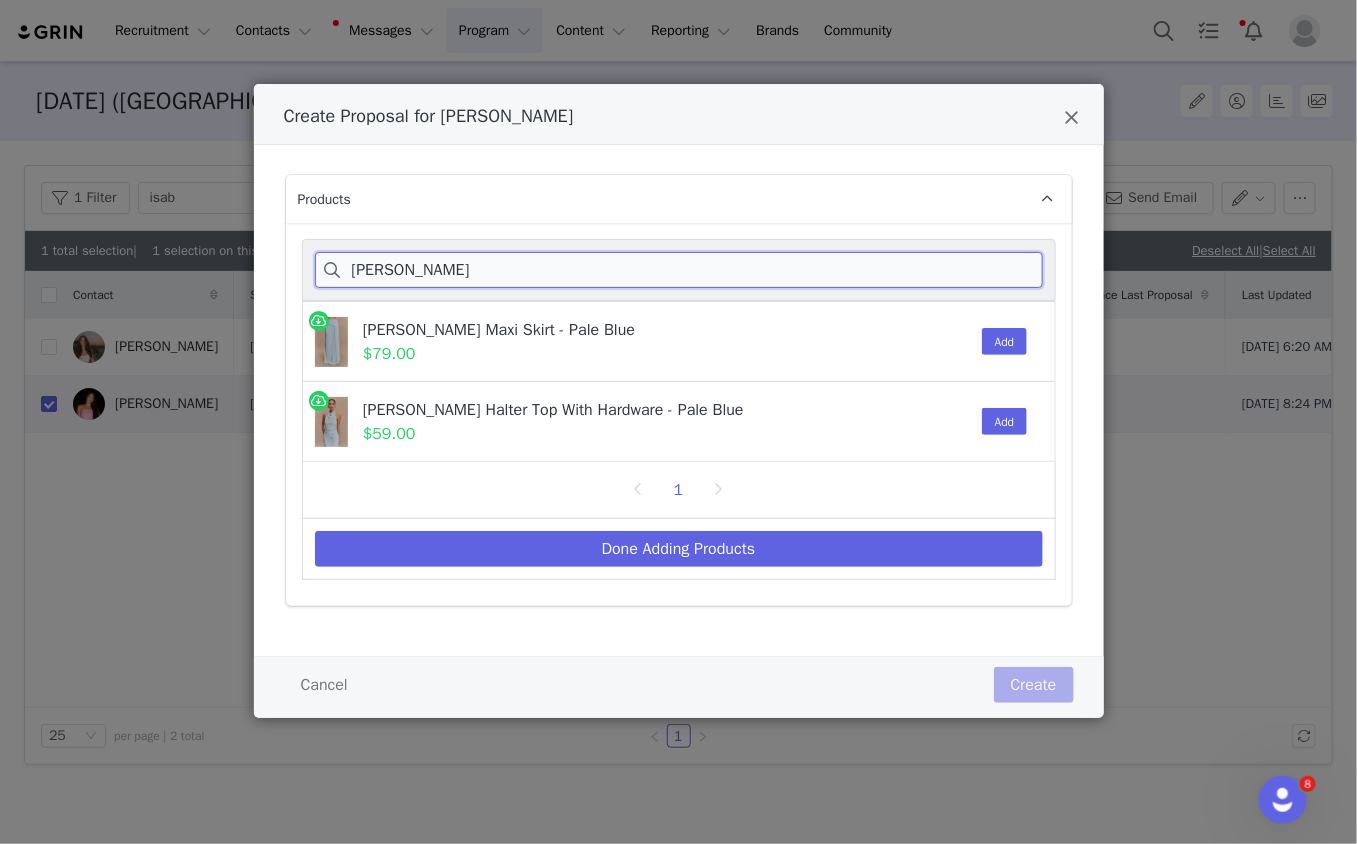 click on "CALANDRA" at bounding box center [679, 270] 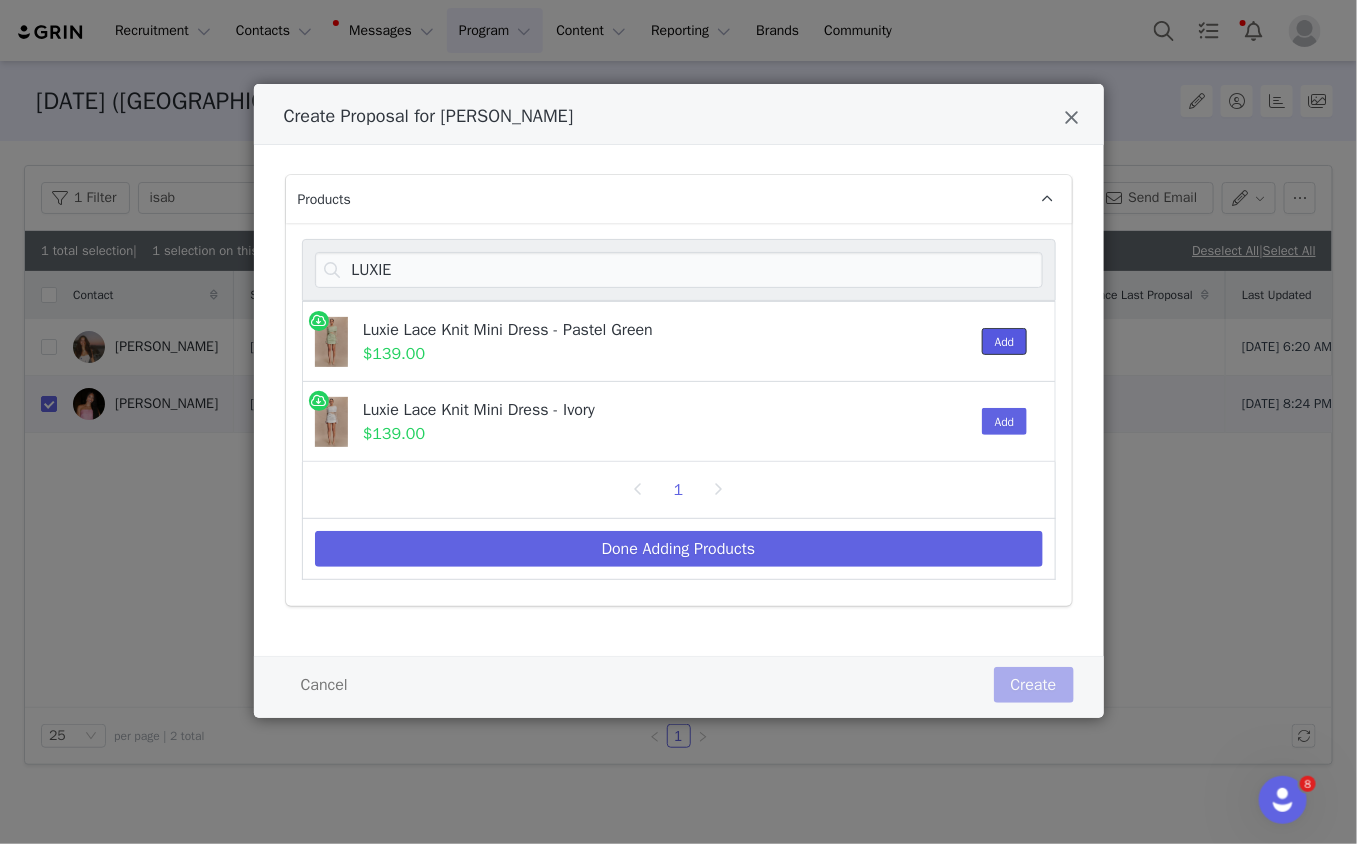click on "Add" at bounding box center [1005, 341] 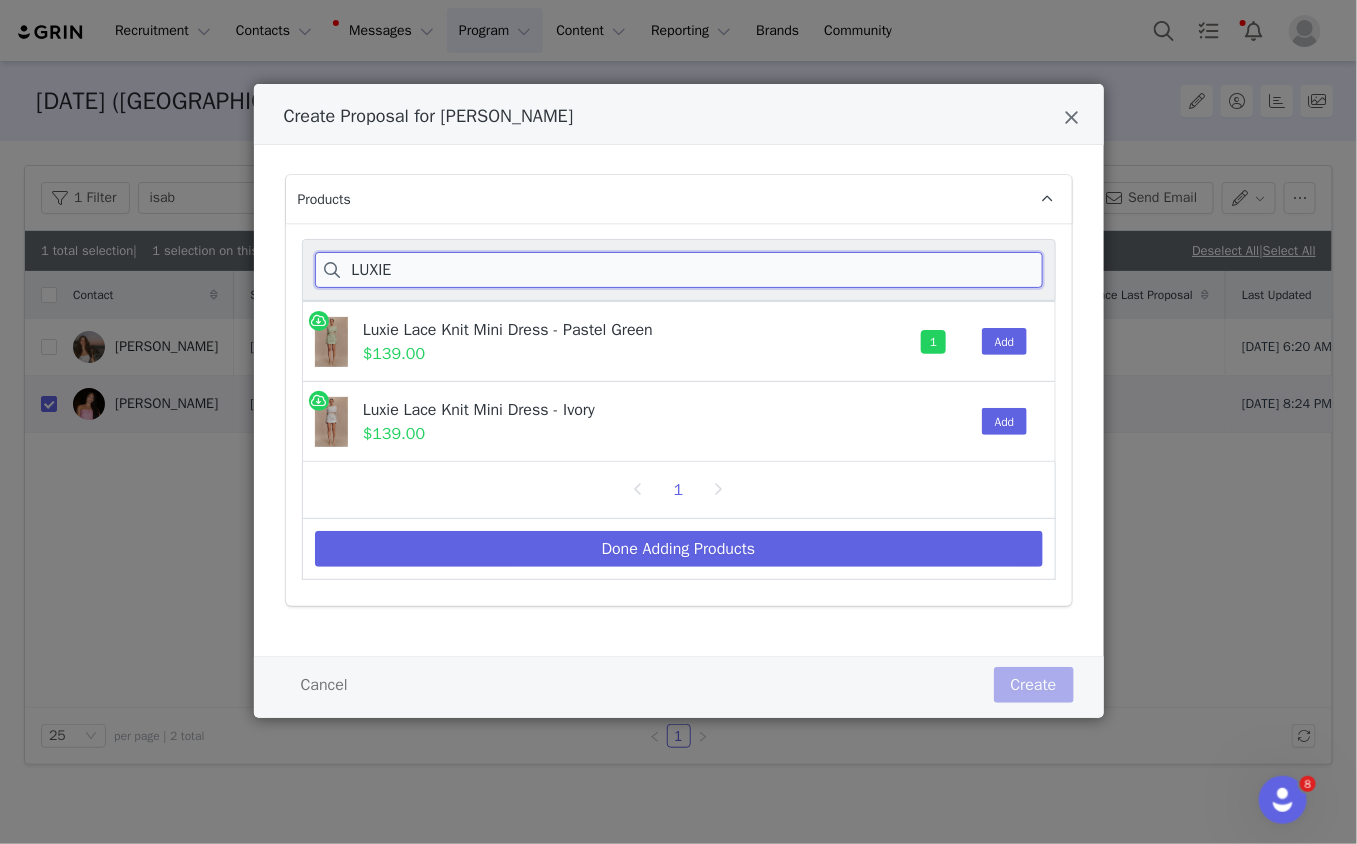 click on "LUXIE" at bounding box center (679, 270) 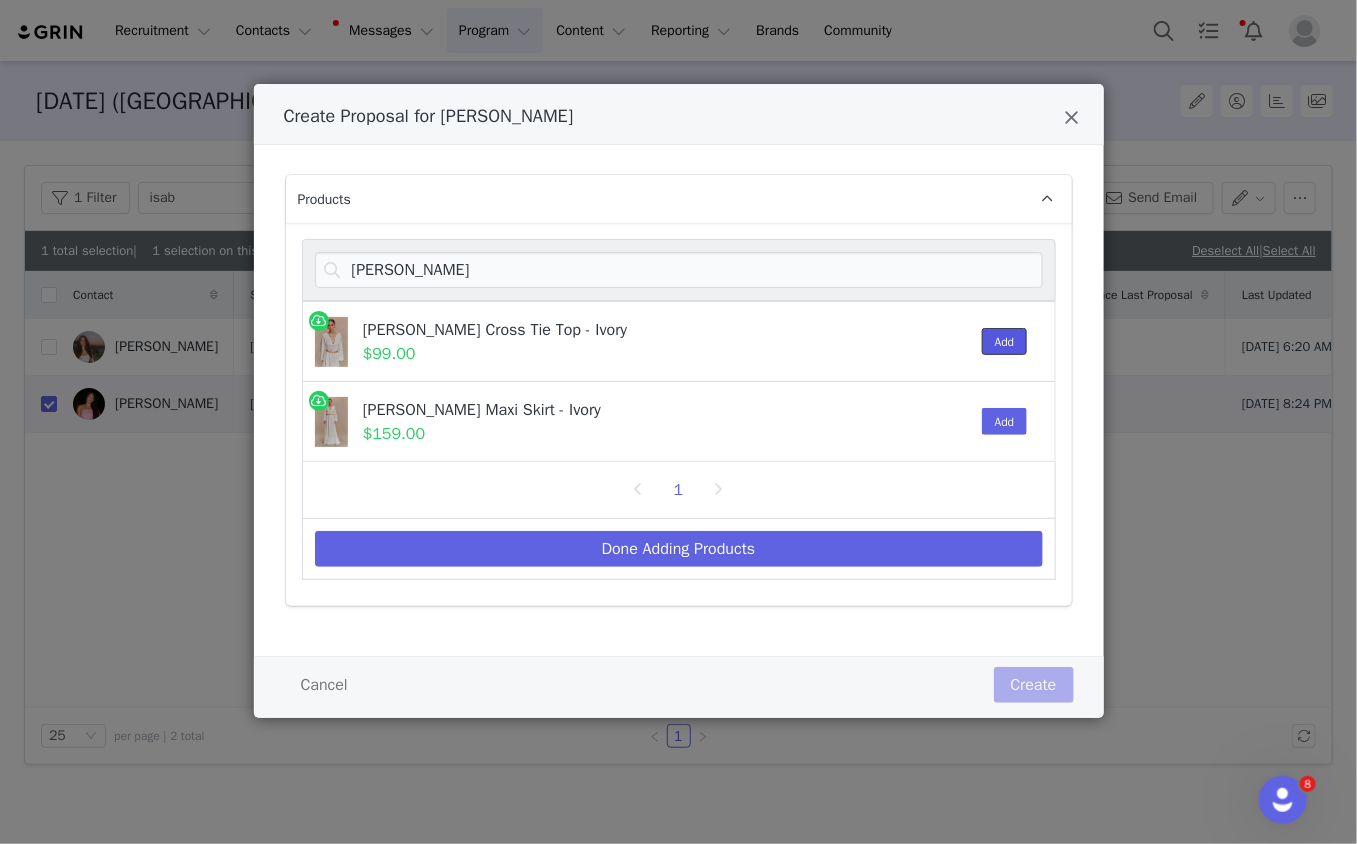 click on "Add" at bounding box center [1005, 341] 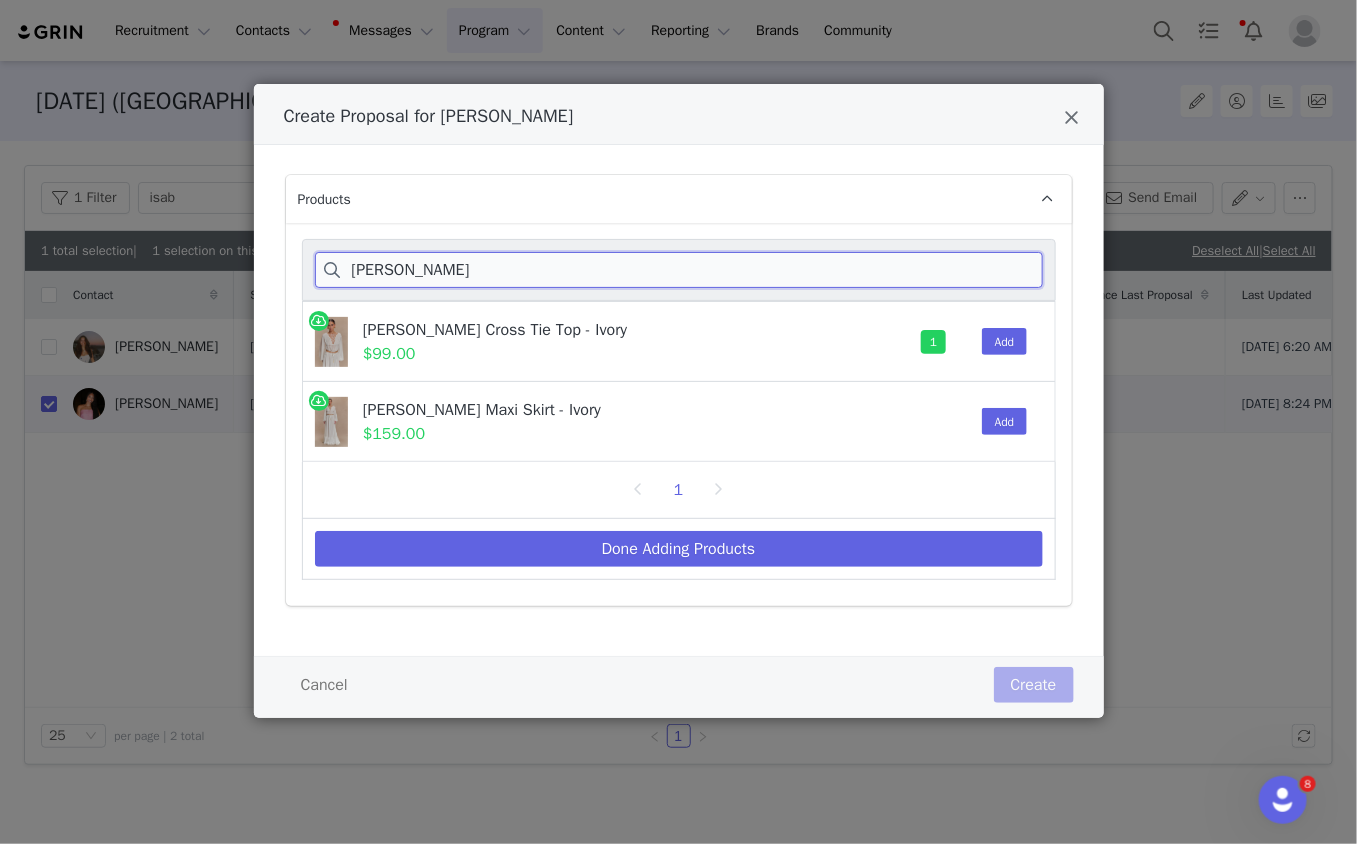 click on "CARLIE" at bounding box center (679, 270) 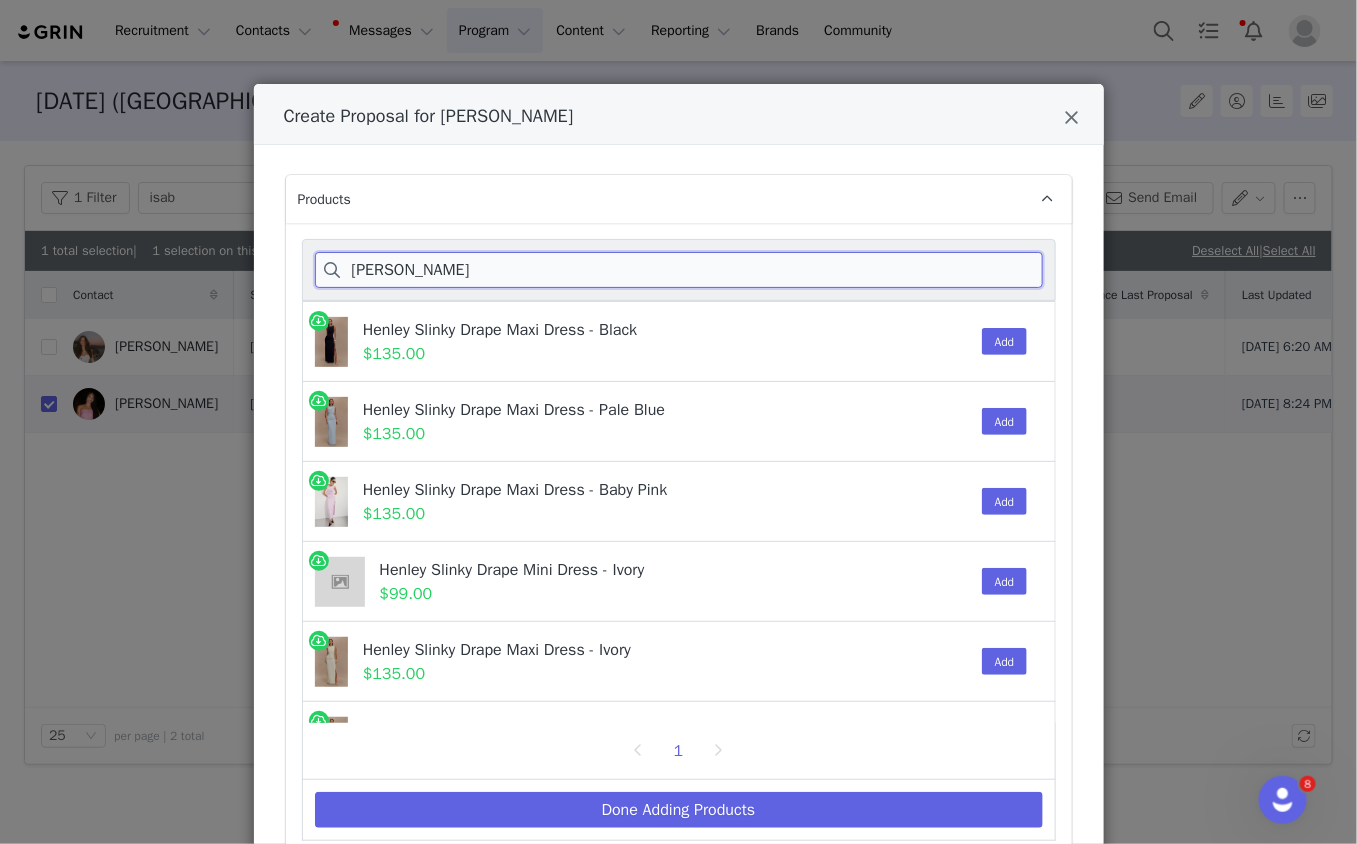 scroll, scrollTop: 136, scrollLeft: 0, axis: vertical 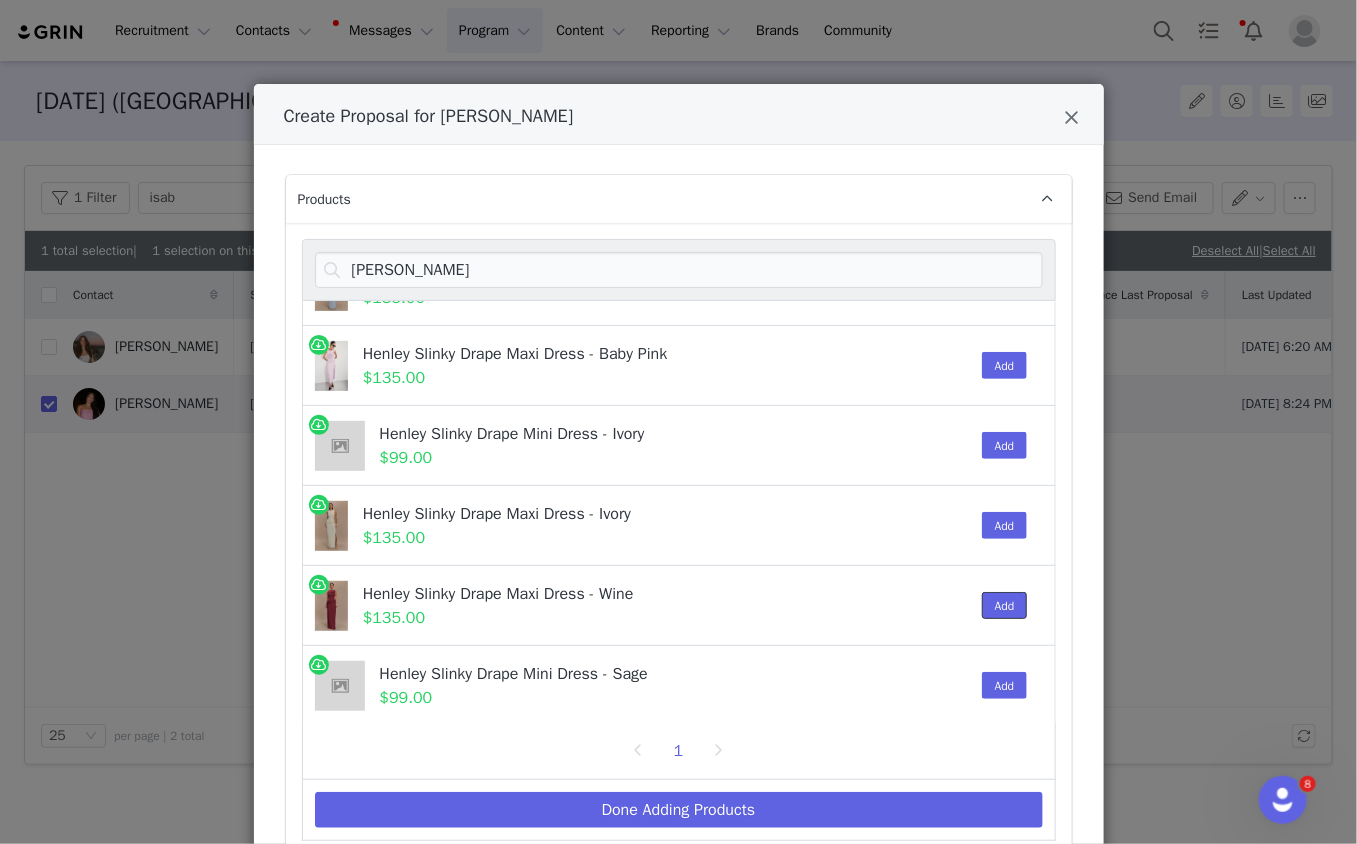 drag, startPoint x: 1006, startPoint y: 604, endPoint x: 1006, endPoint y: 581, distance: 23 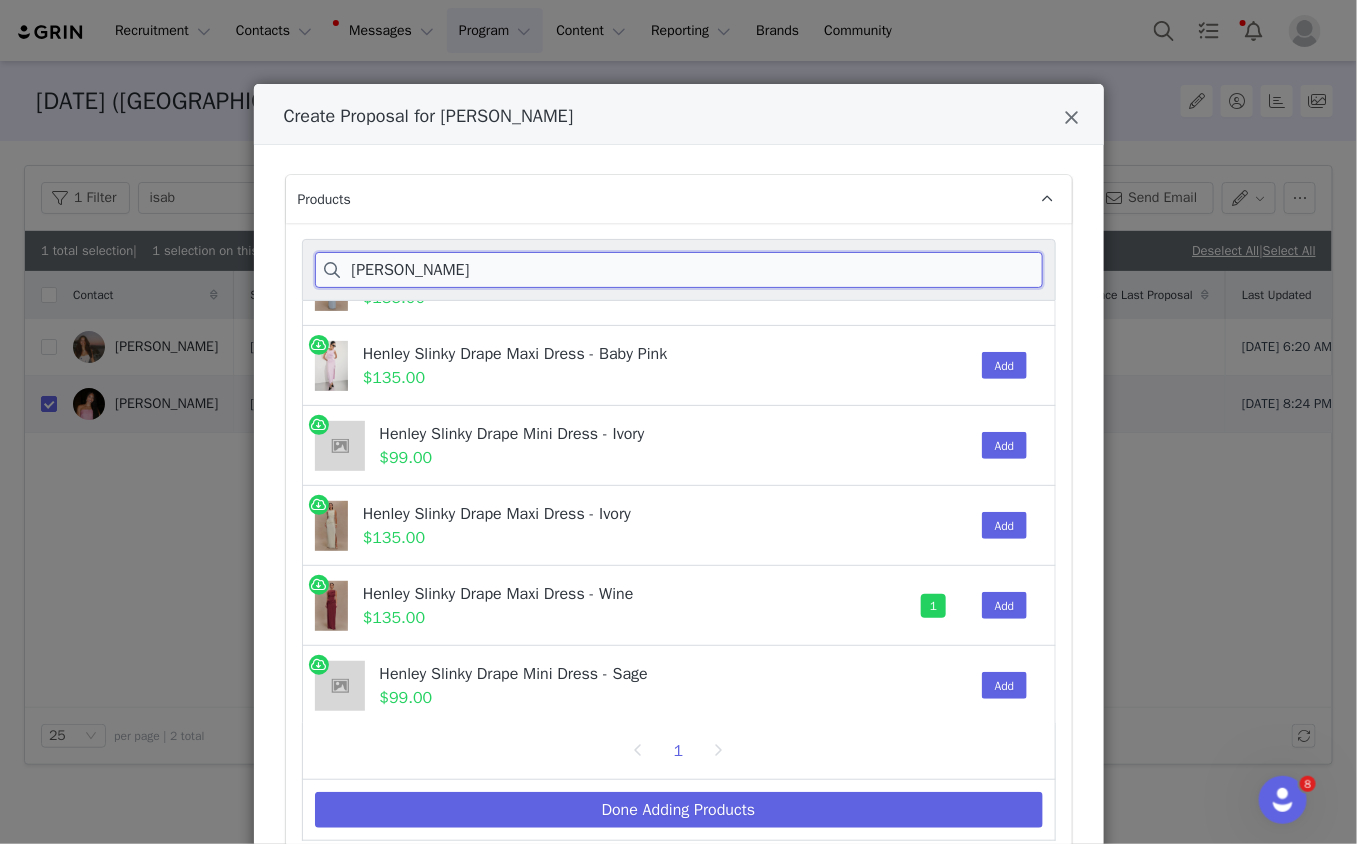 click on "HENLEY" at bounding box center [679, 270] 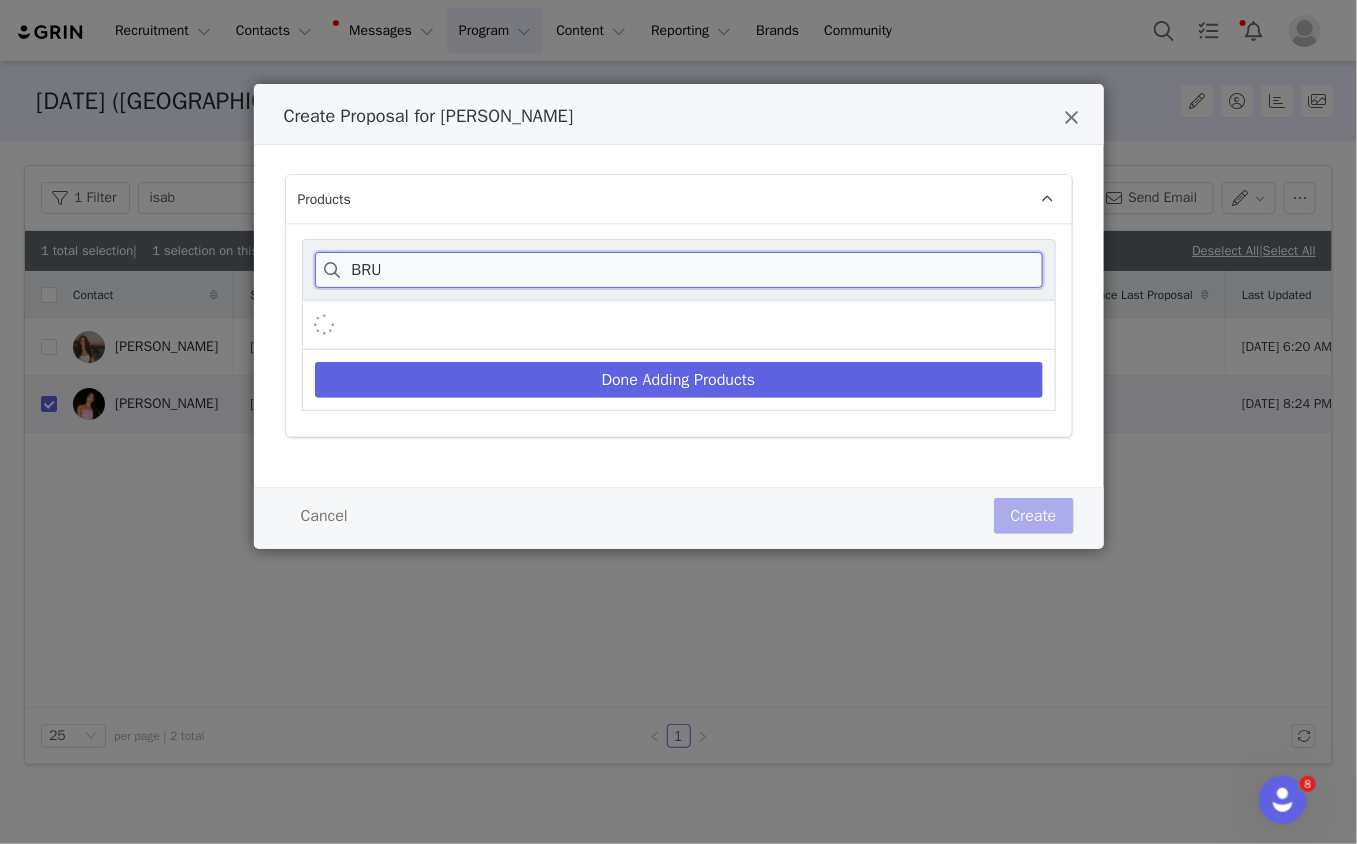 scroll, scrollTop: 0, scrollLeft: 0, axis: both 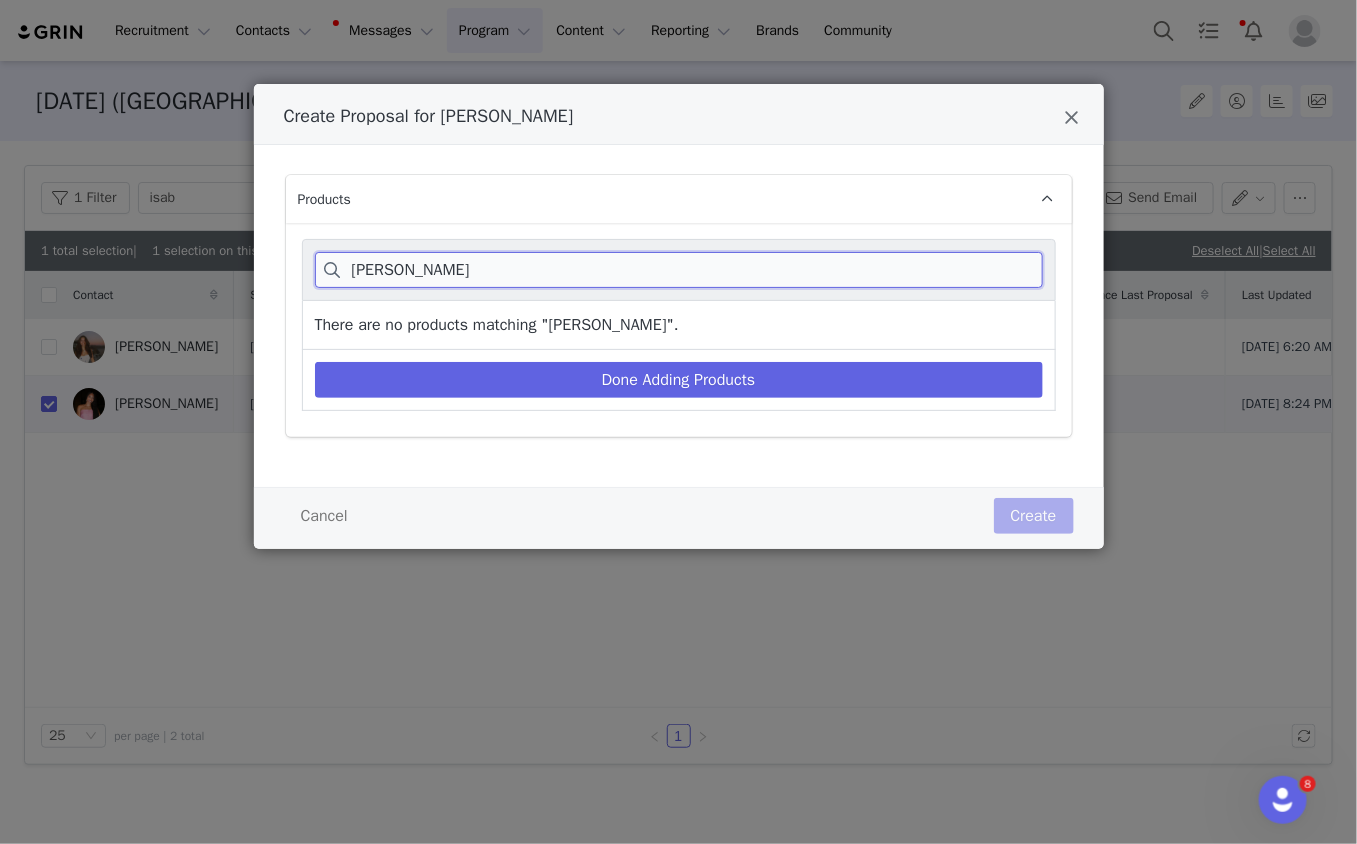 click on "BRULLO" at bounding box center [679, 270] 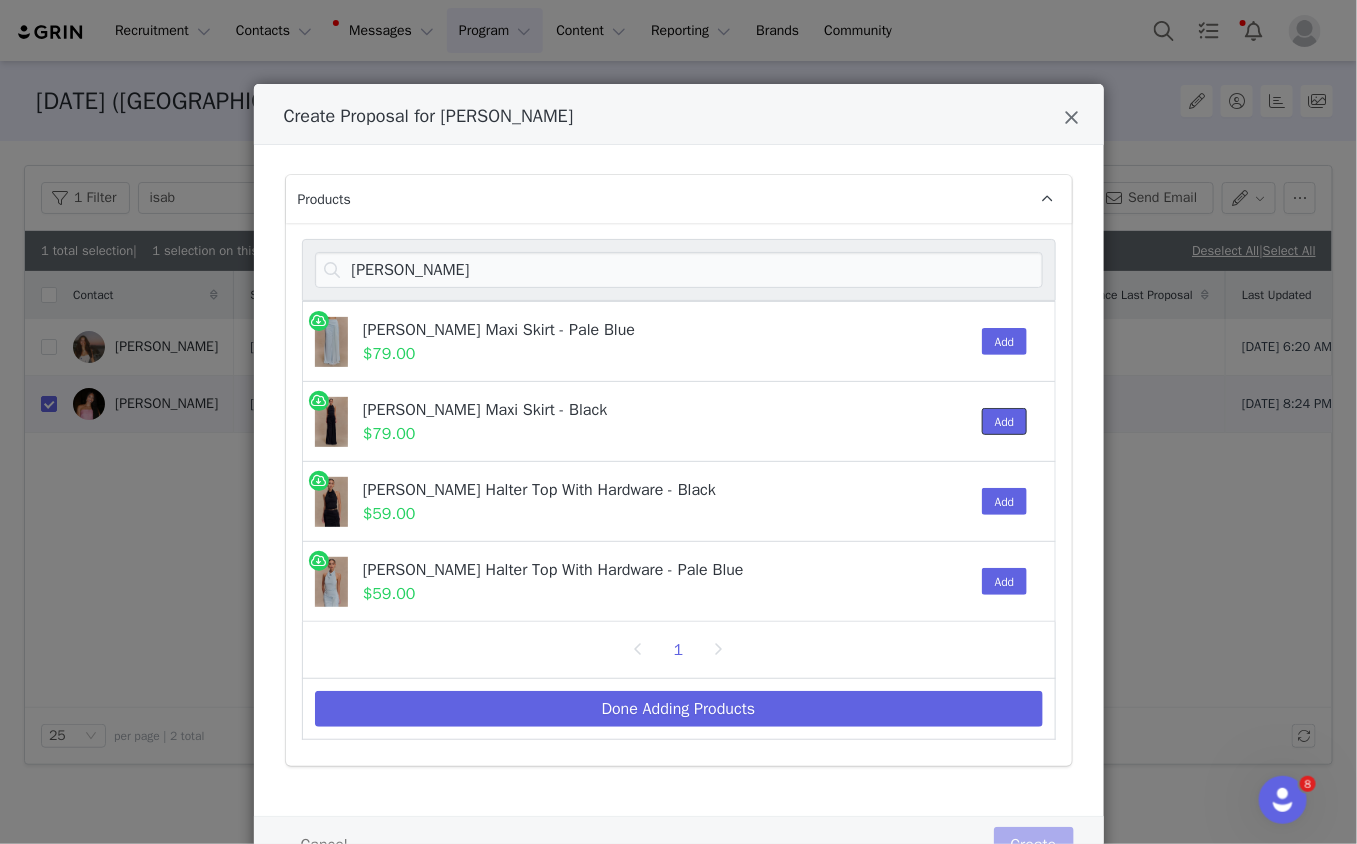 drag, startPoint x: 1003, startPoint y: 426, endPoint x: 995, endPoint y: 476, distance: 50.635956 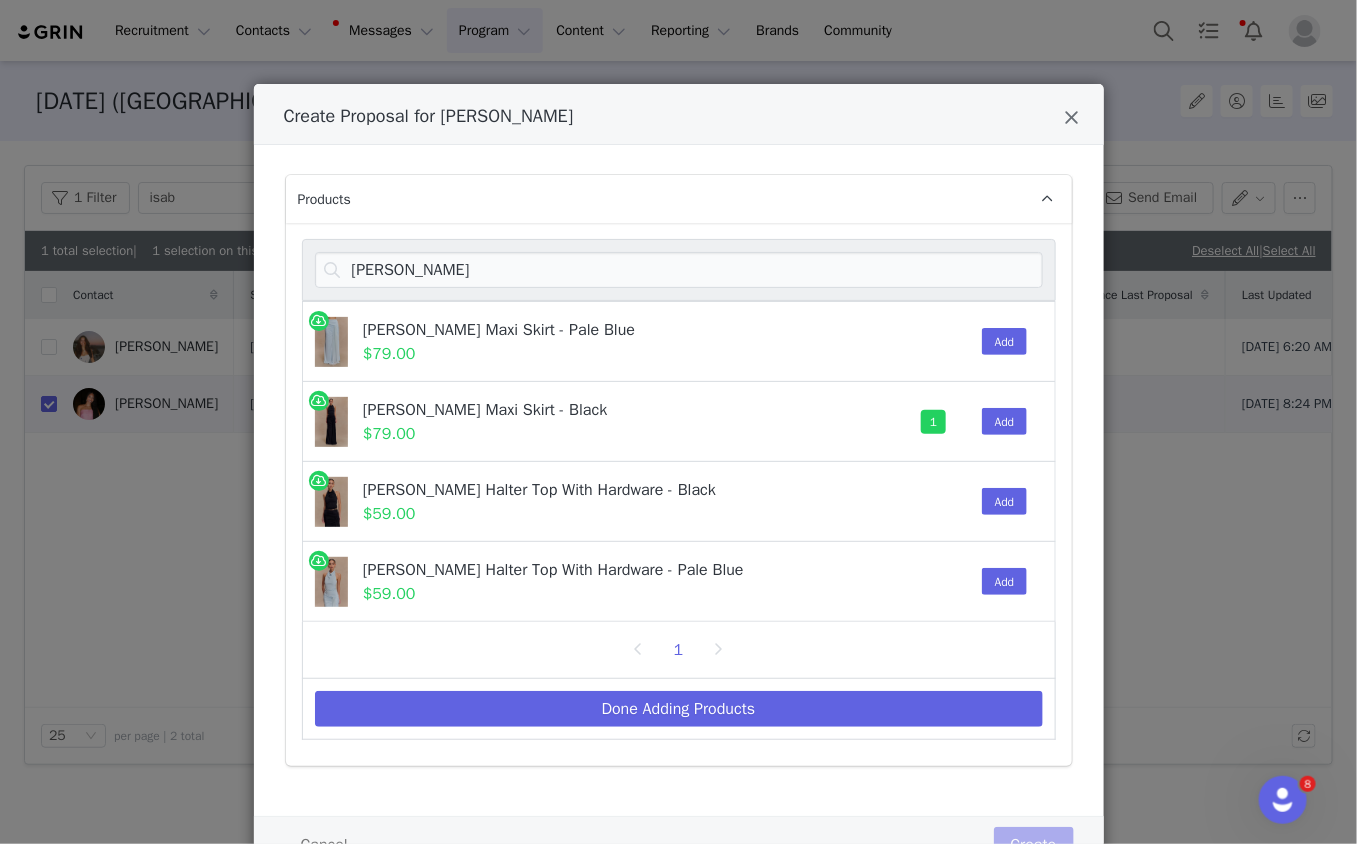 click on "Add" at bounding box center (1000, 501) 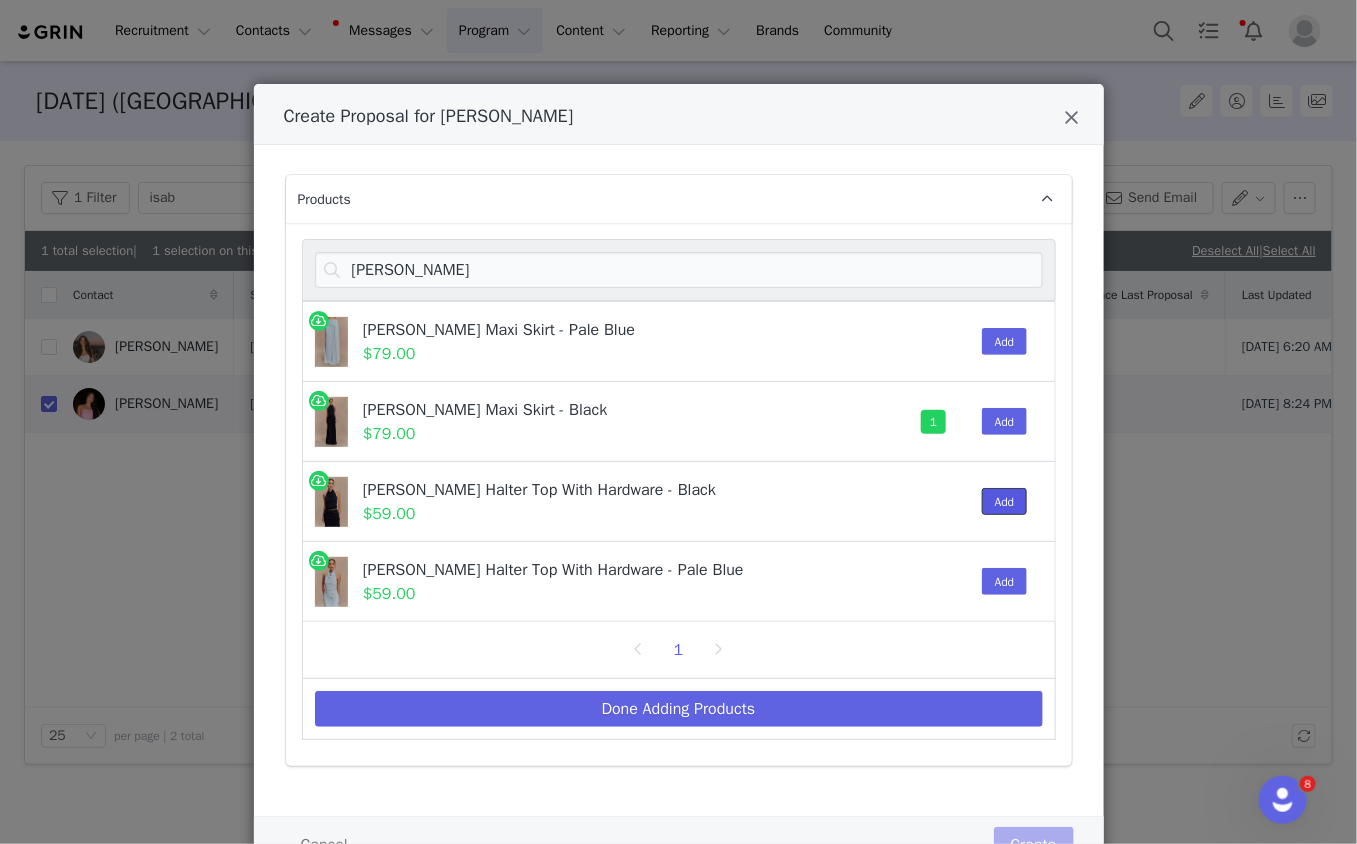 click on "Add" at bounding box center [1005, 501] 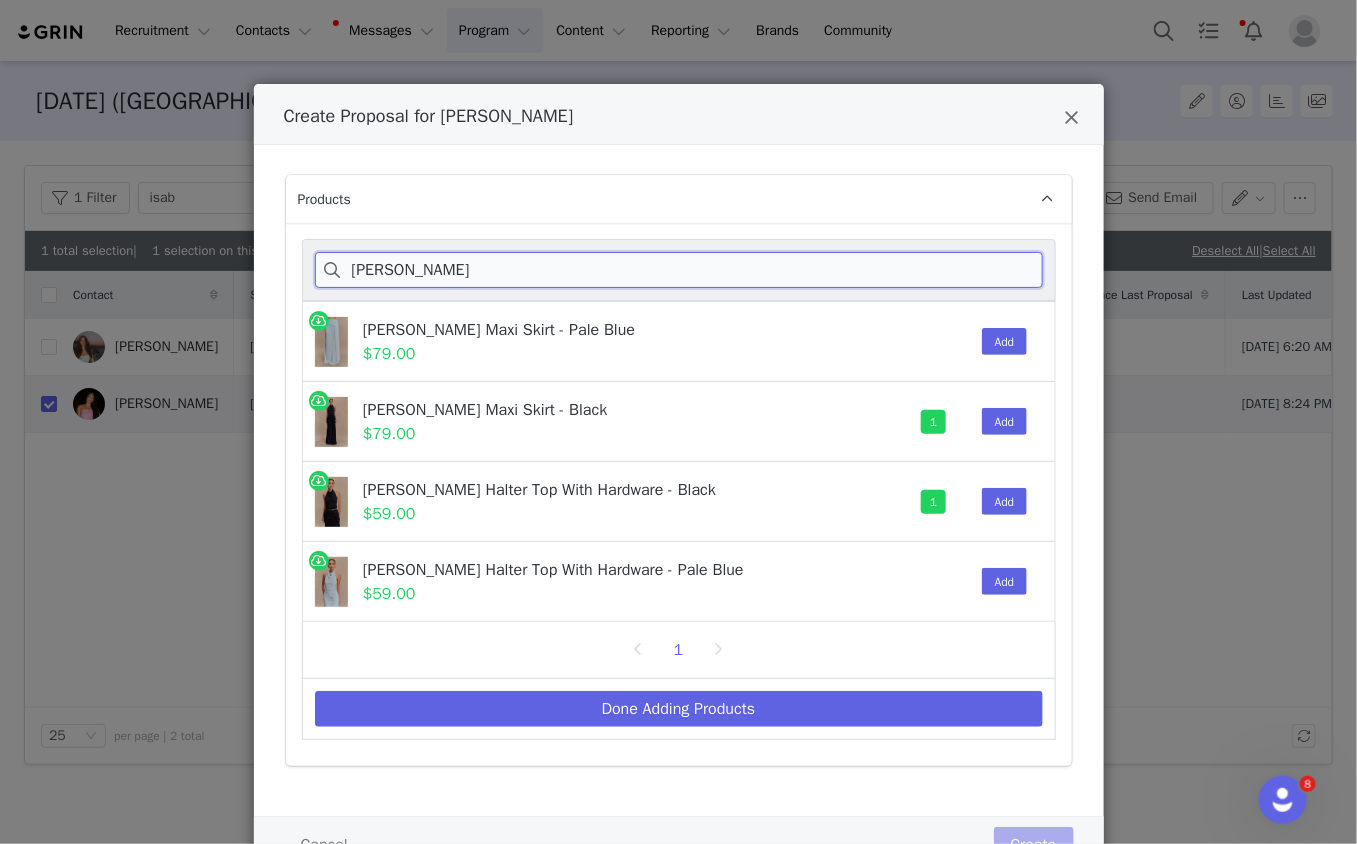 click on "CALANDRA" at bounding box center [679, 270] 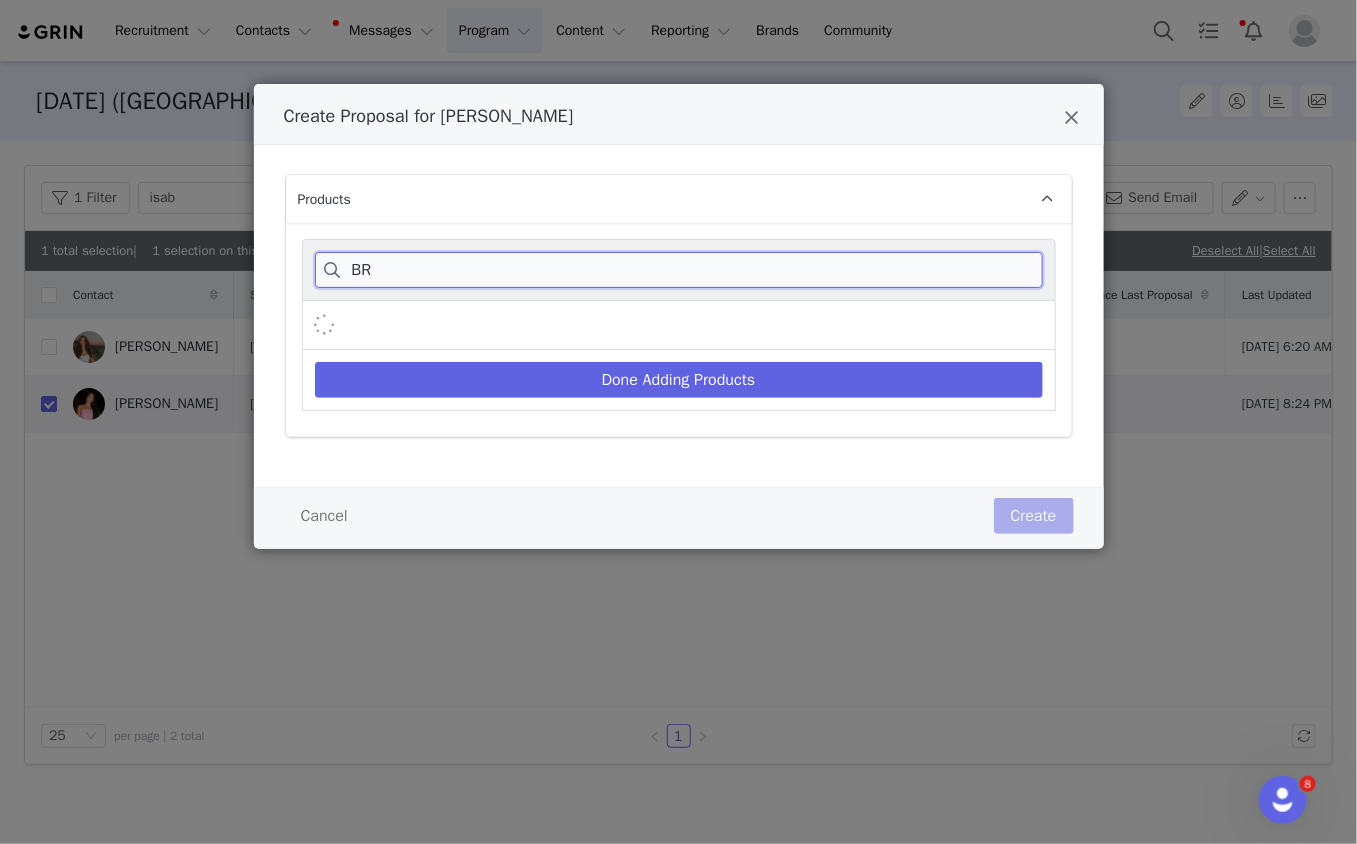 type on "B" 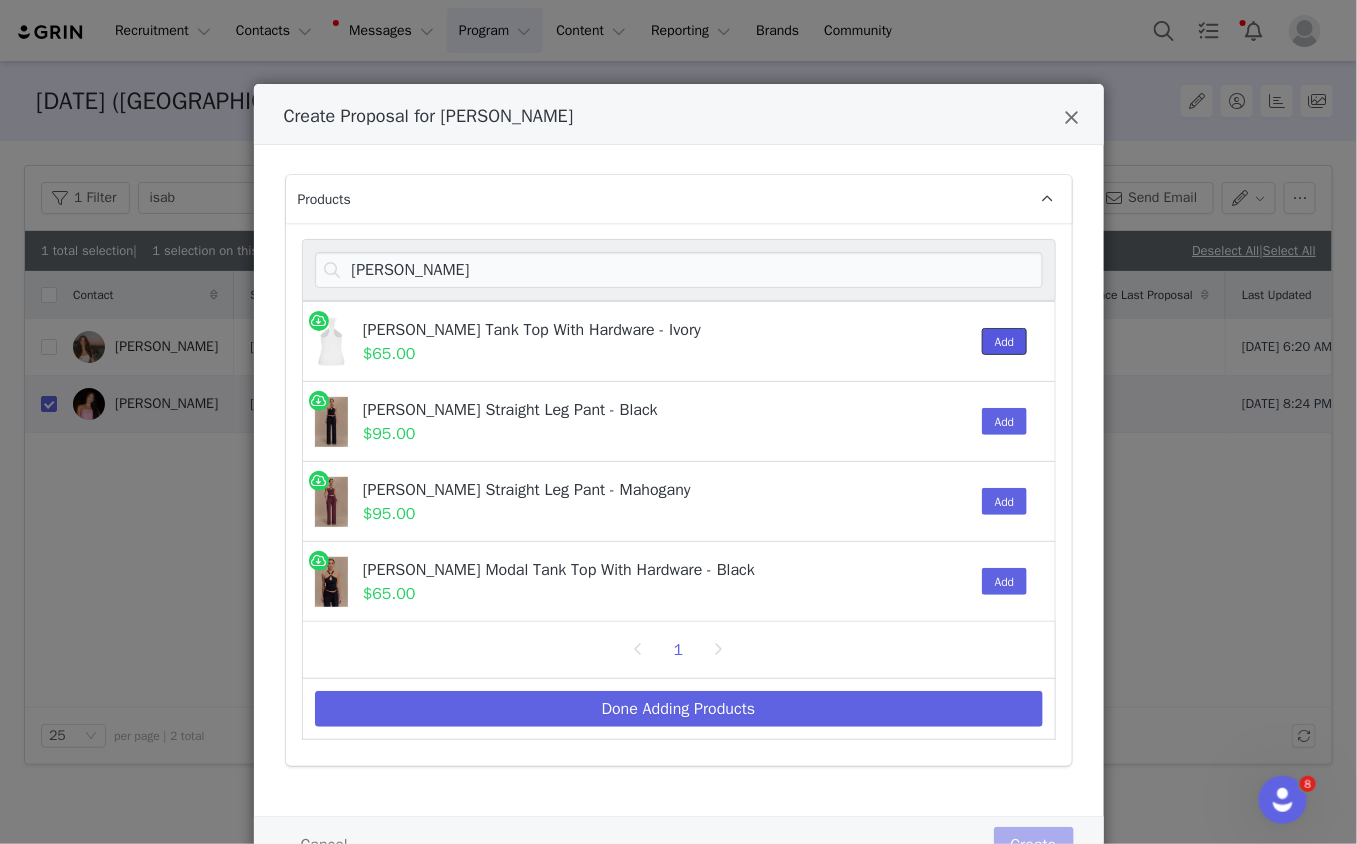 click on "Add" at bounding box center [1005, 341] 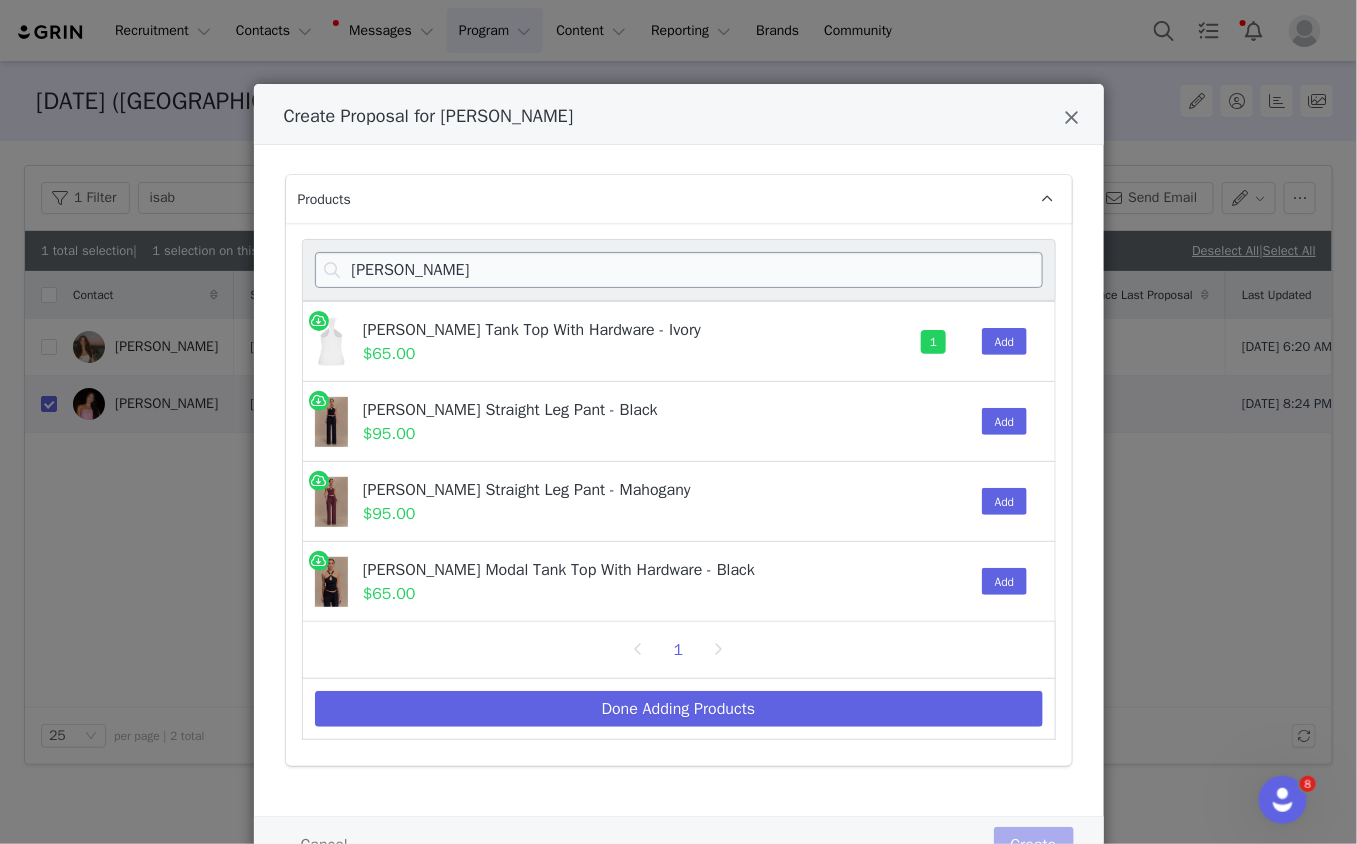 click on "RAMONA" at bounding box center [679, 270] 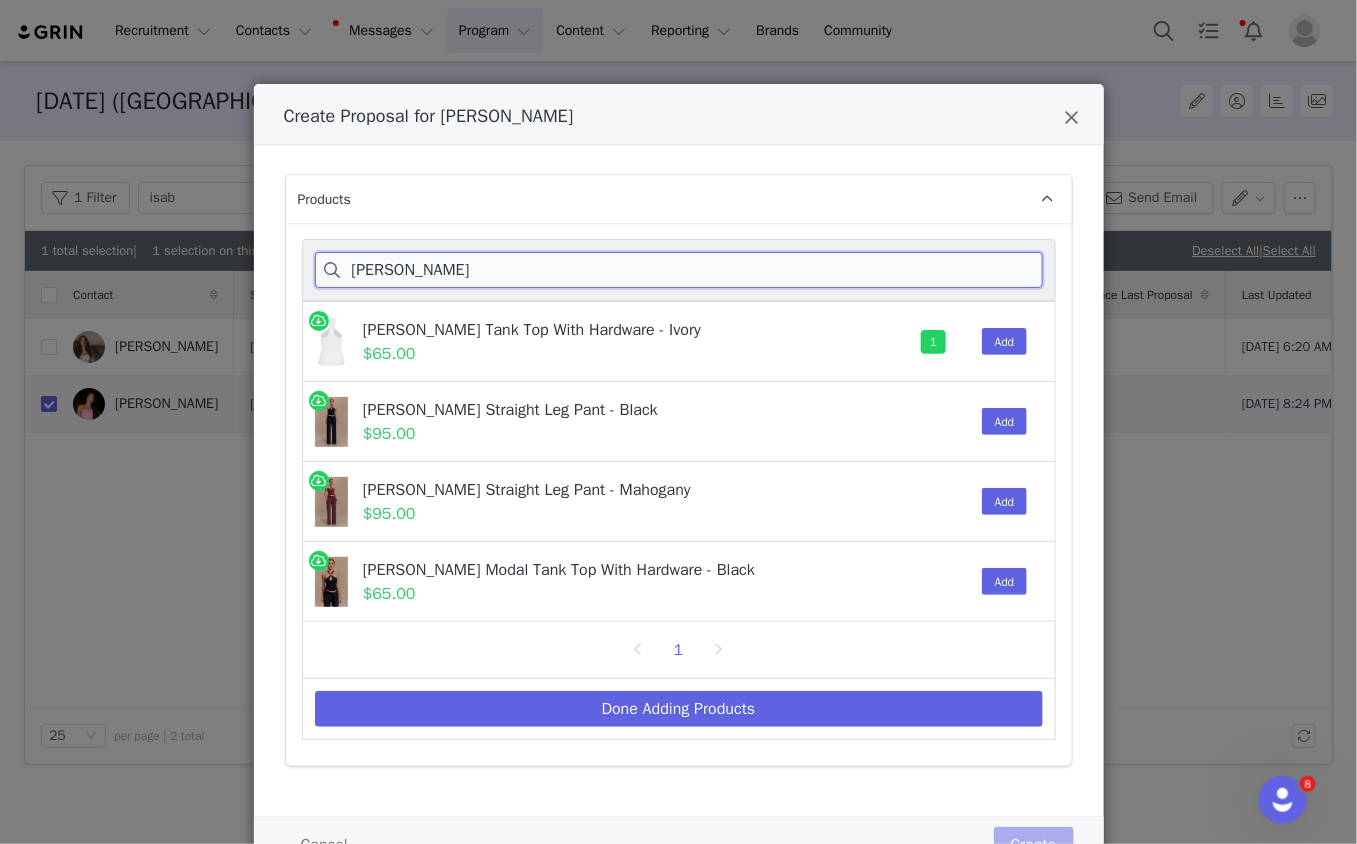 click on "RAMONA" at bounding box center (679, 270) 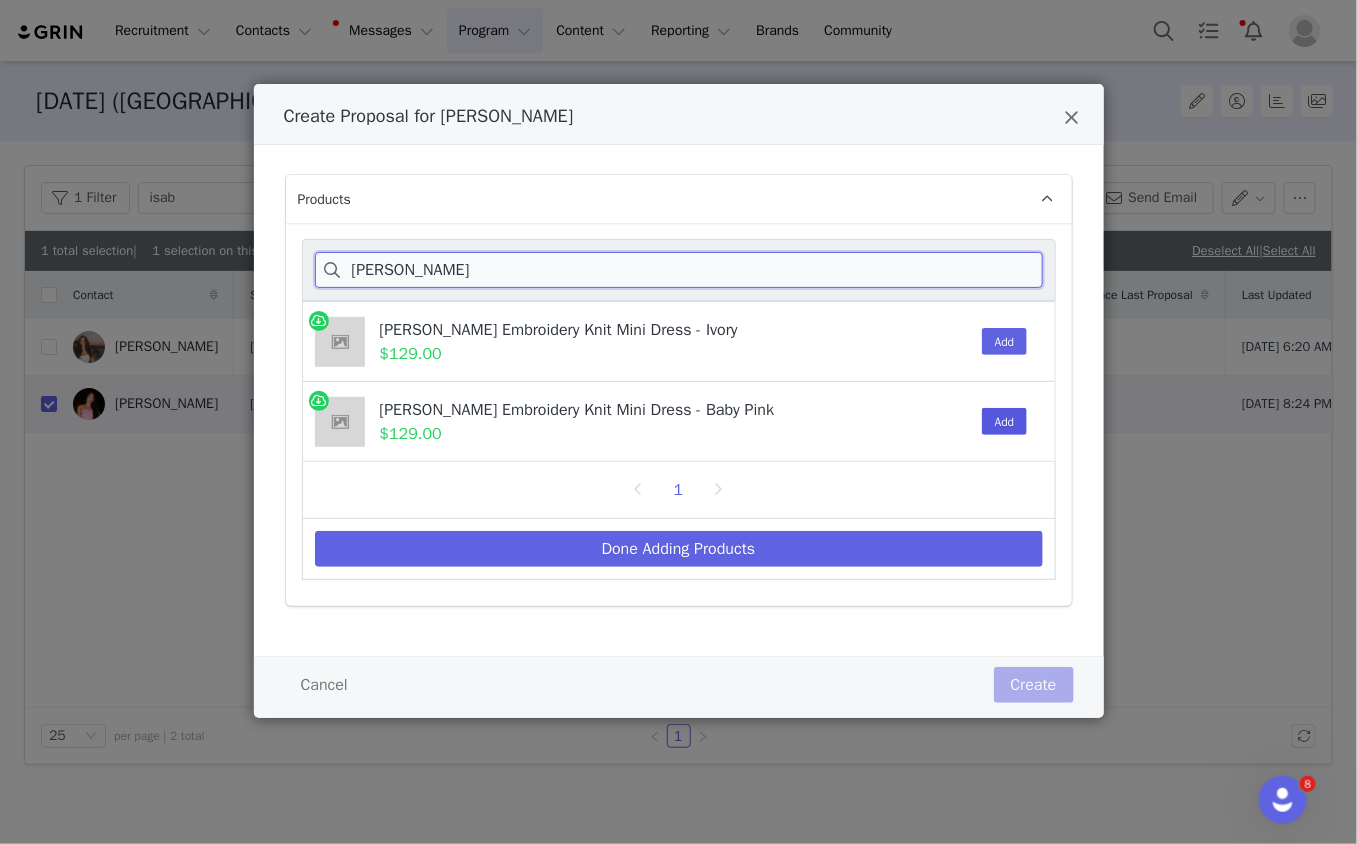type on "BRULLO" 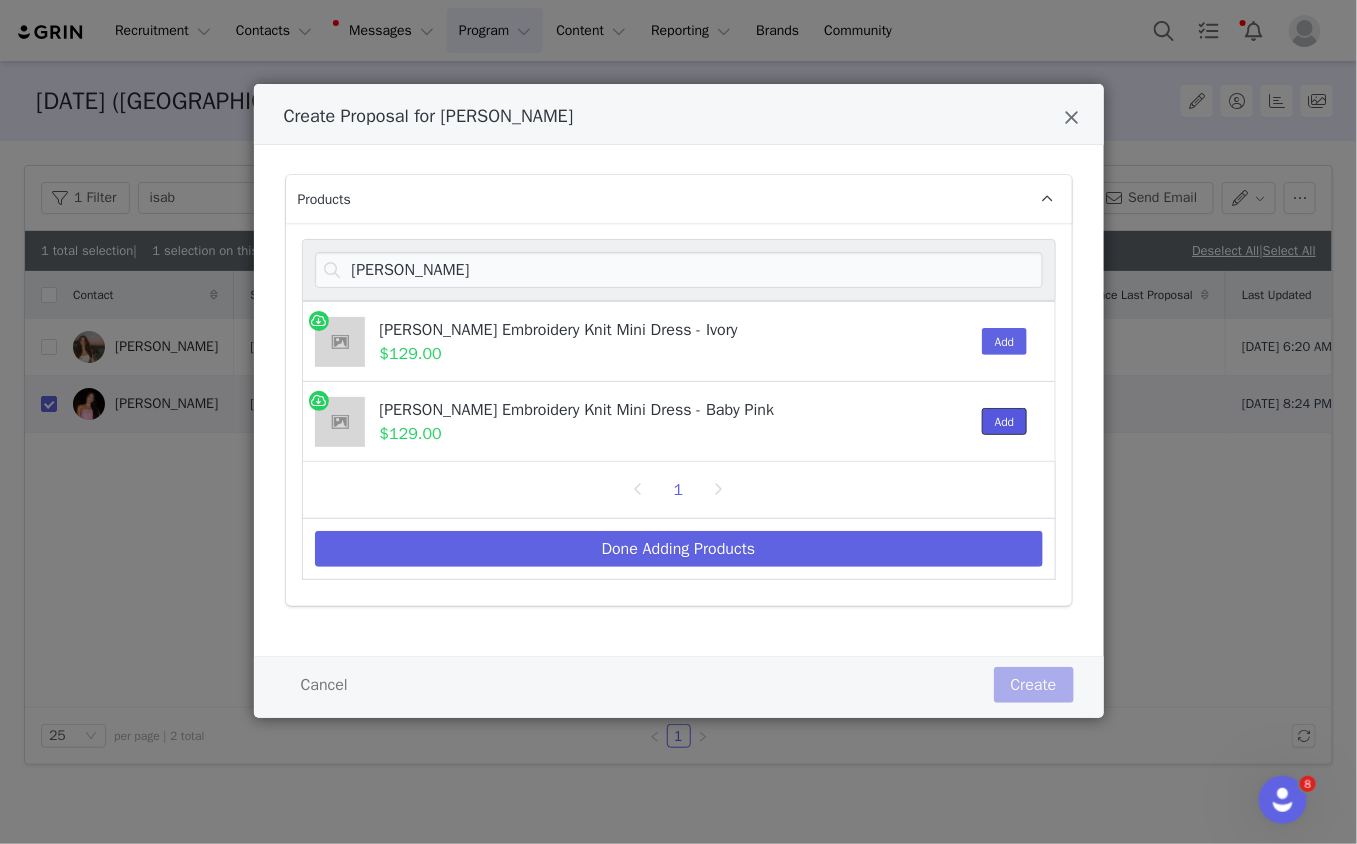 click on "Add" at bounding box center [1005, 421] 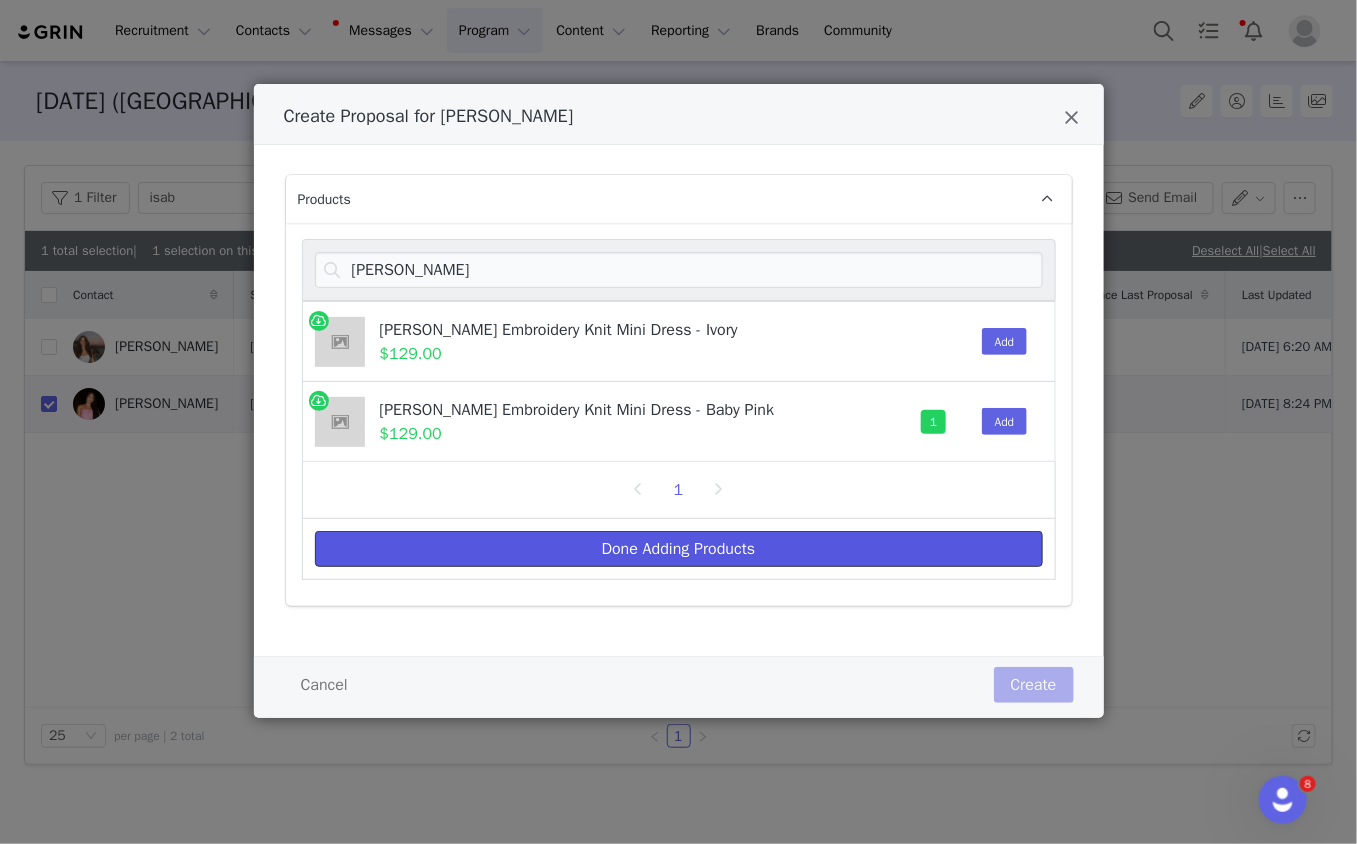 click on "Done Adding Products" at bounding box center (679, 549) 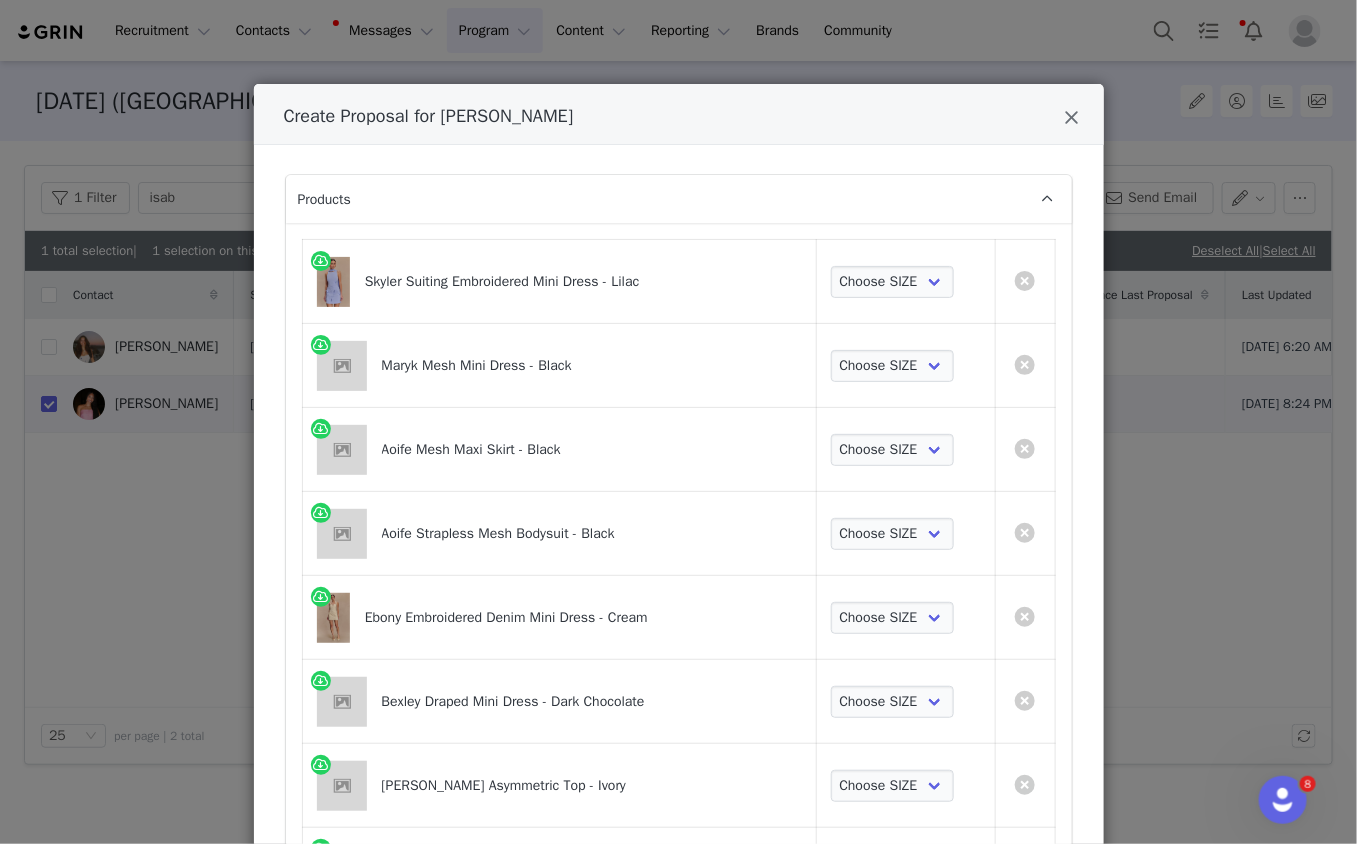 click on "Choose SIZE  XXS   XS   S   M   L   XL   XXL   3XL" at bounding box center [905, 282] 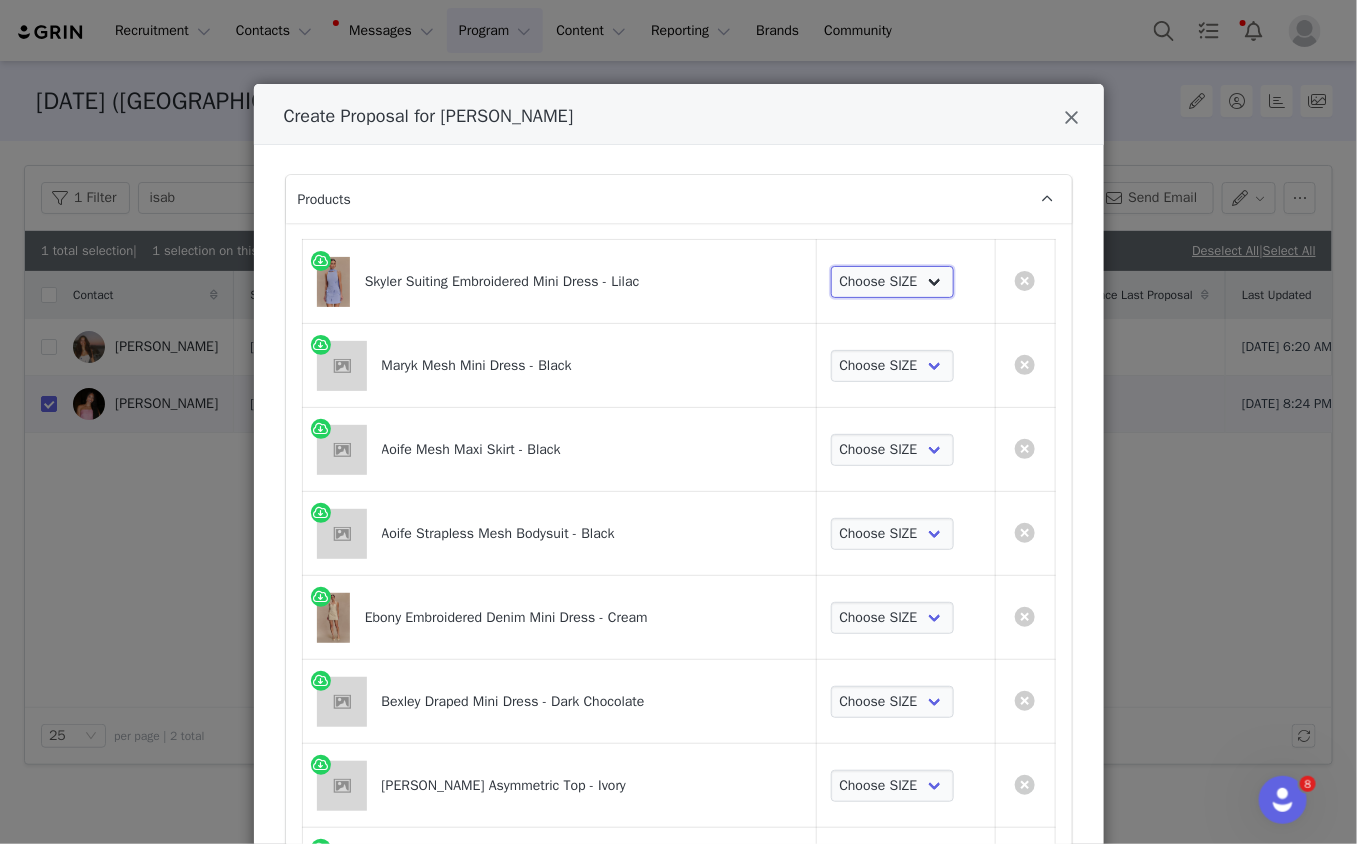 click on "Choose SIZE  XXS   XS   S   M   L   XL   XXL   3XL" at bounding box center [893, 282] 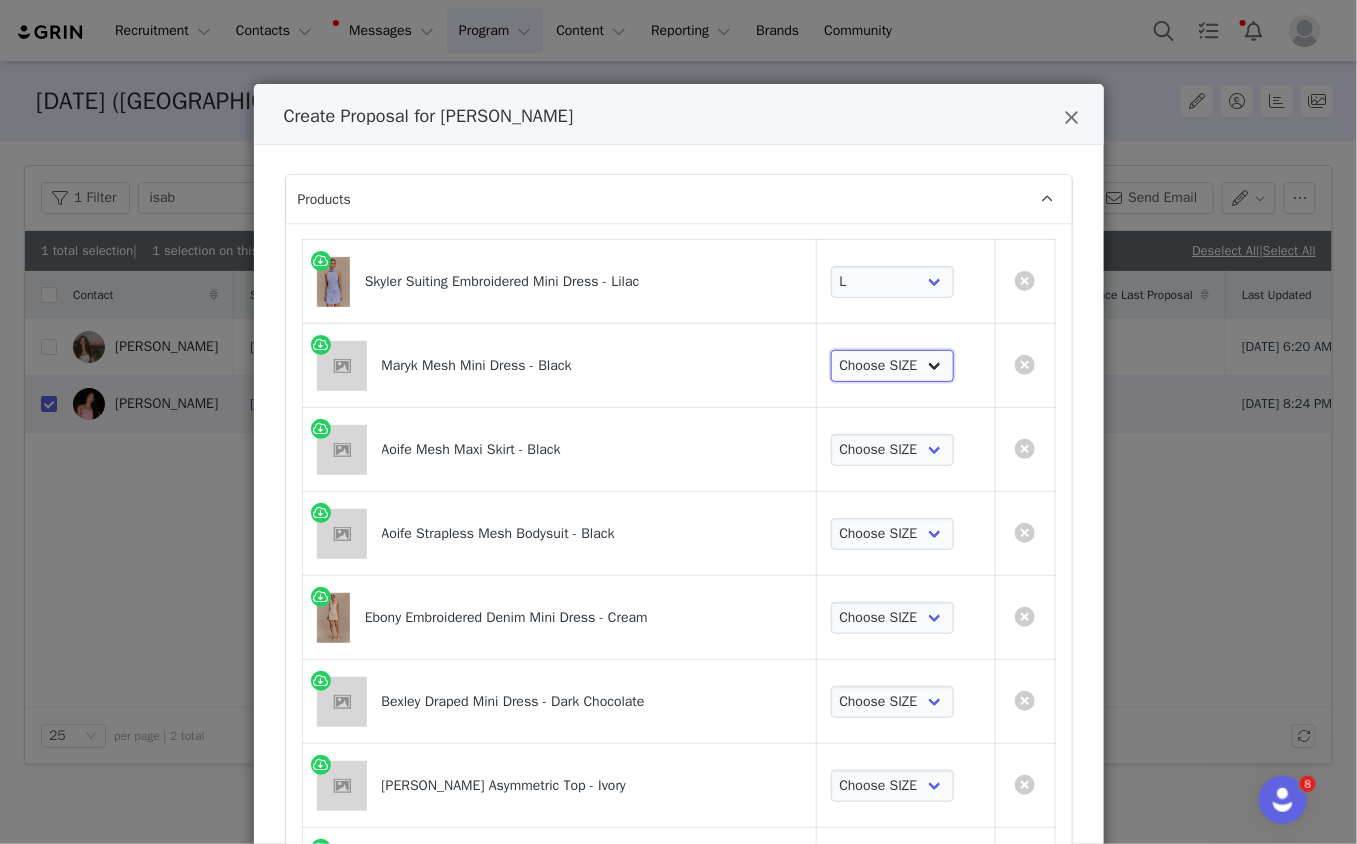 click on "Choose SIZE  XXS   XS   S   M   L   XL   XXL   3XL" at bounding box center [893, 366] 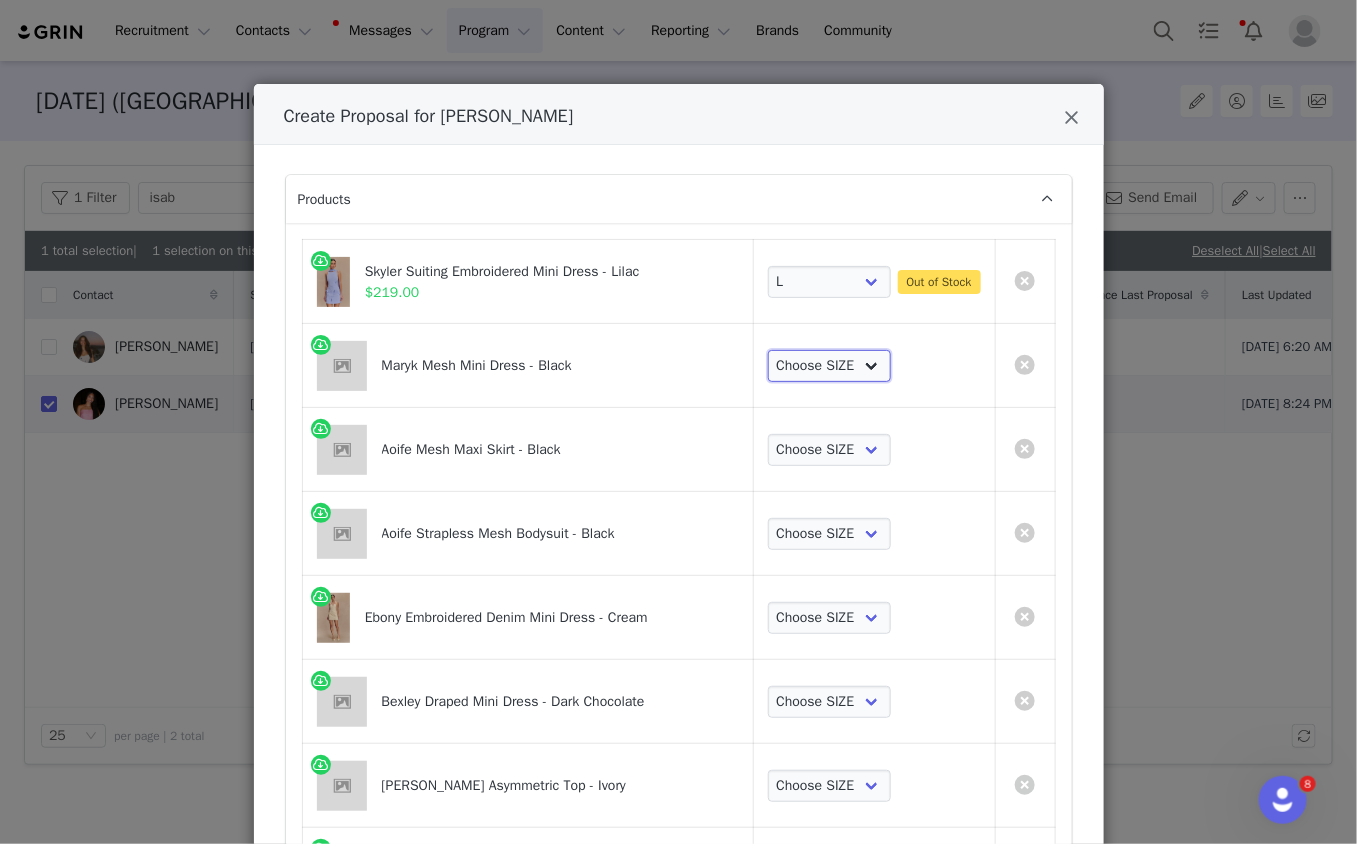 select on "28127273" 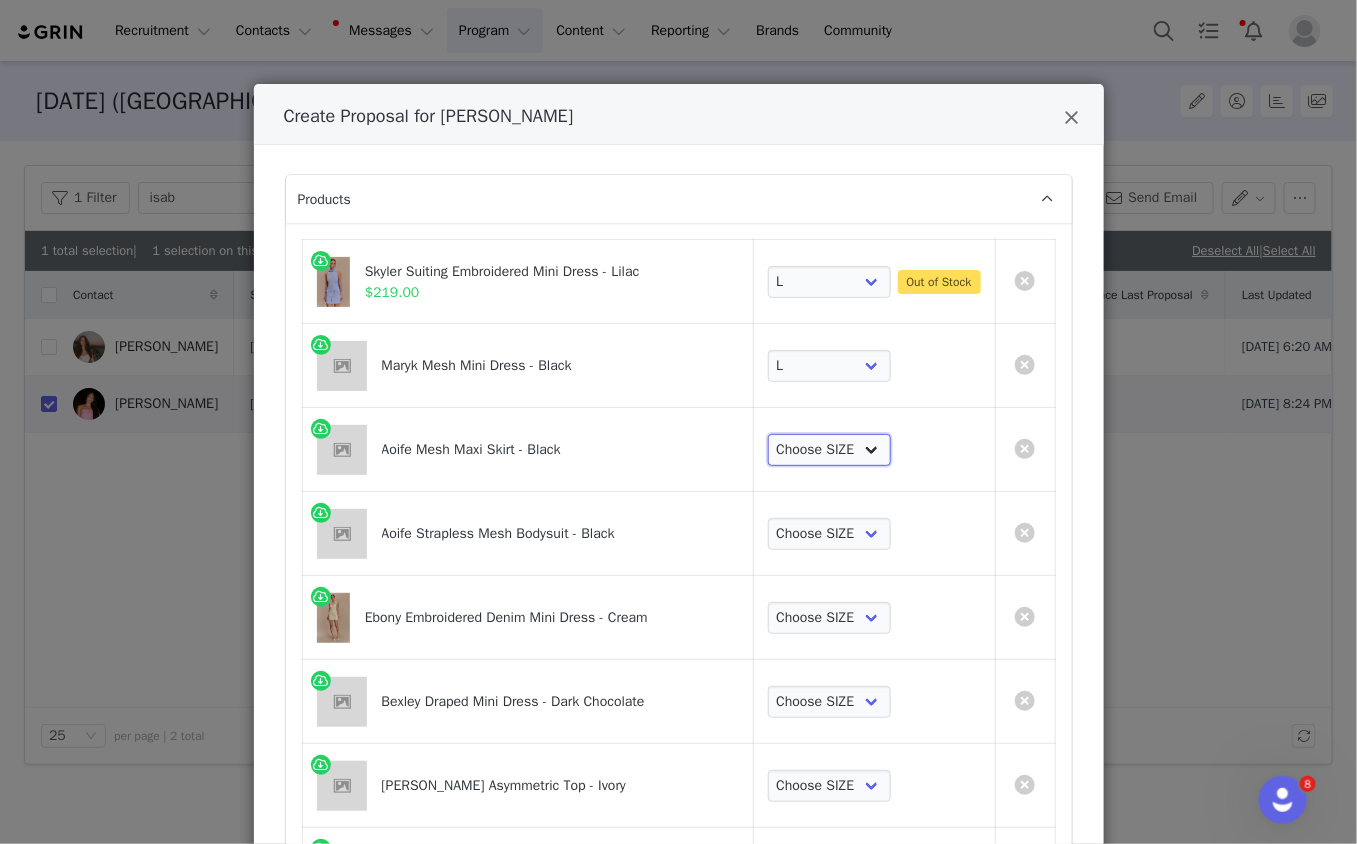 click on "Choose SIZE  XXS   XS   S   M   L   XL   XXL   3XL" at bounding box center (830, 450) 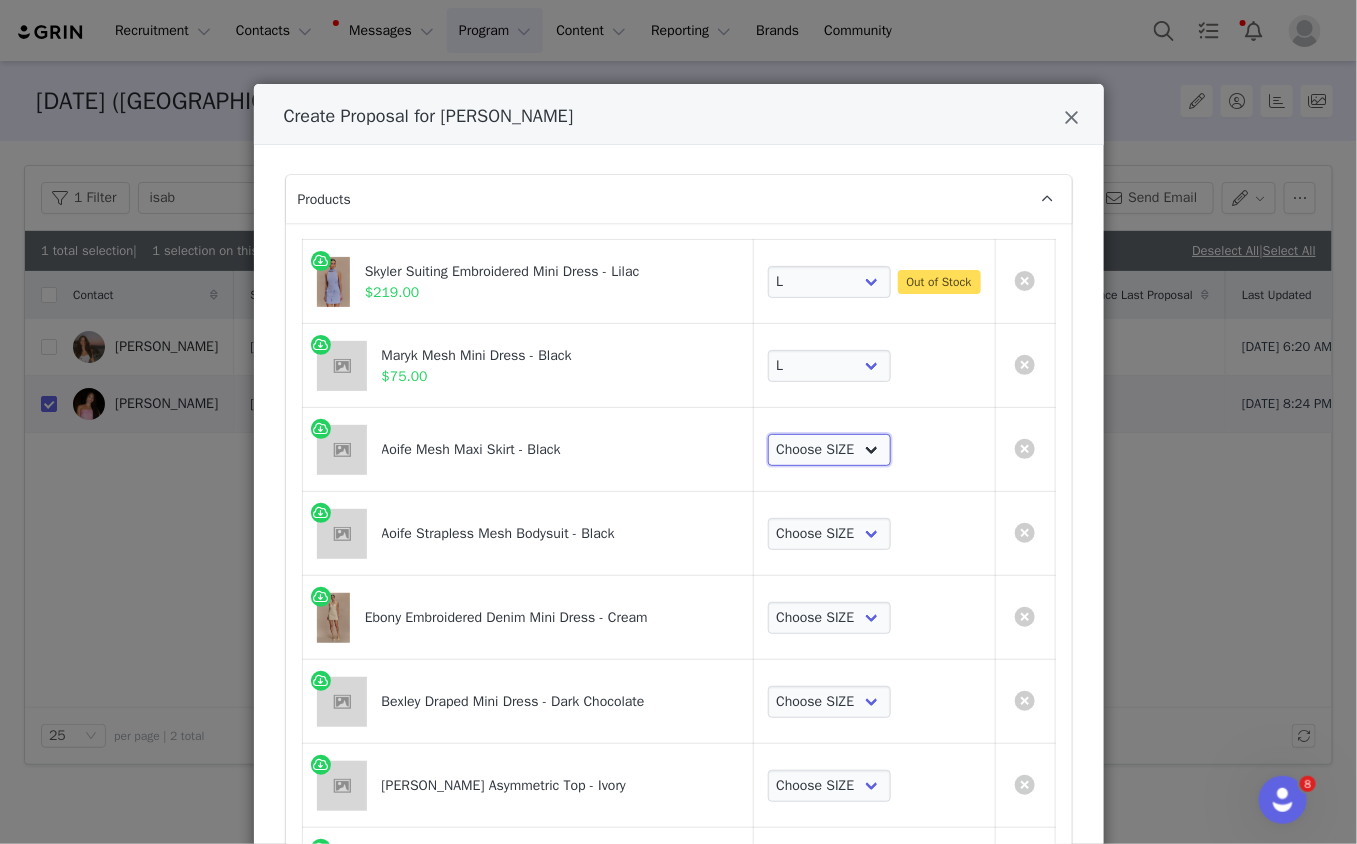 select on "27547773" 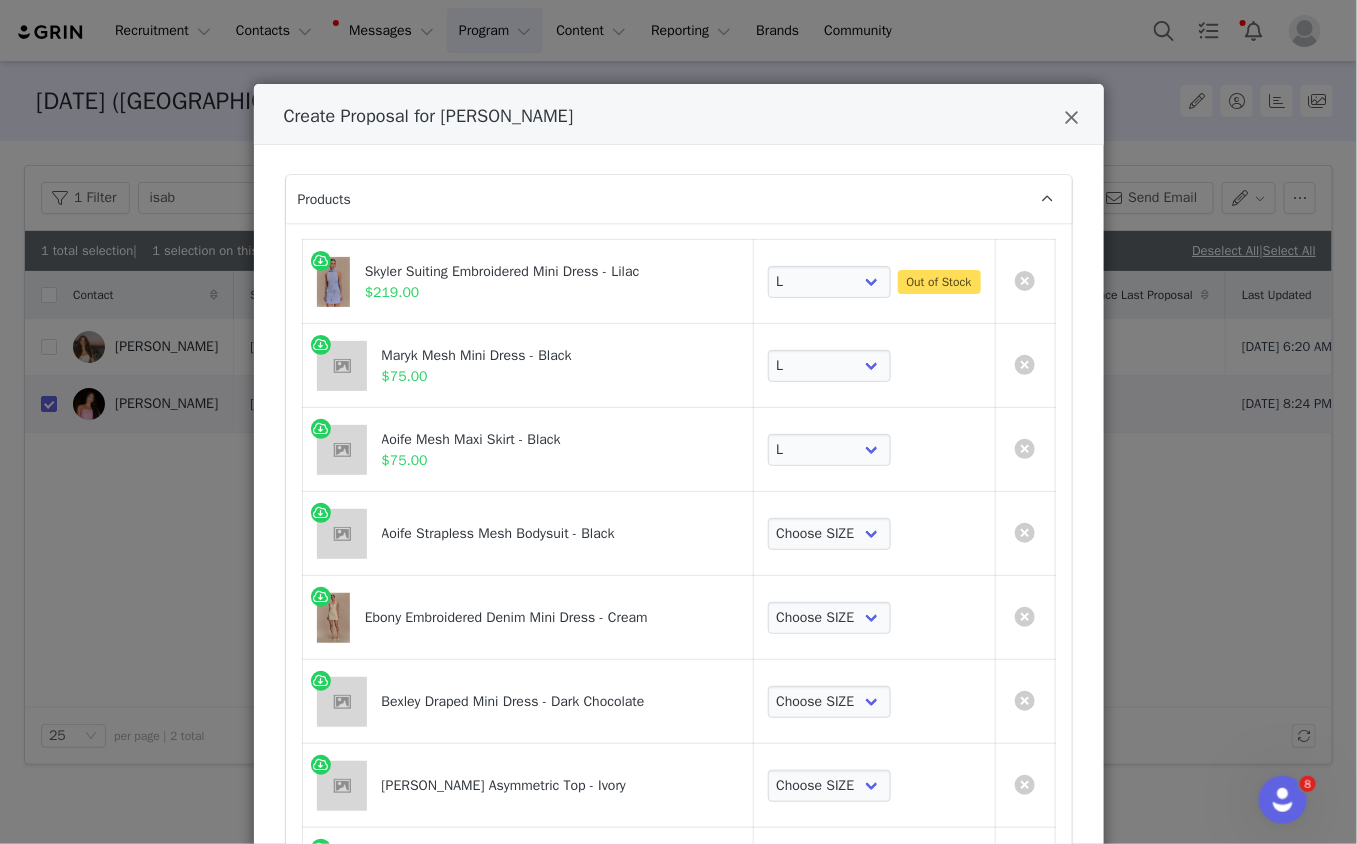 click on "Choose SIZE  XXS   XS   S   M   L   XL   XXL   3XL" at bounding box center (874, 450) 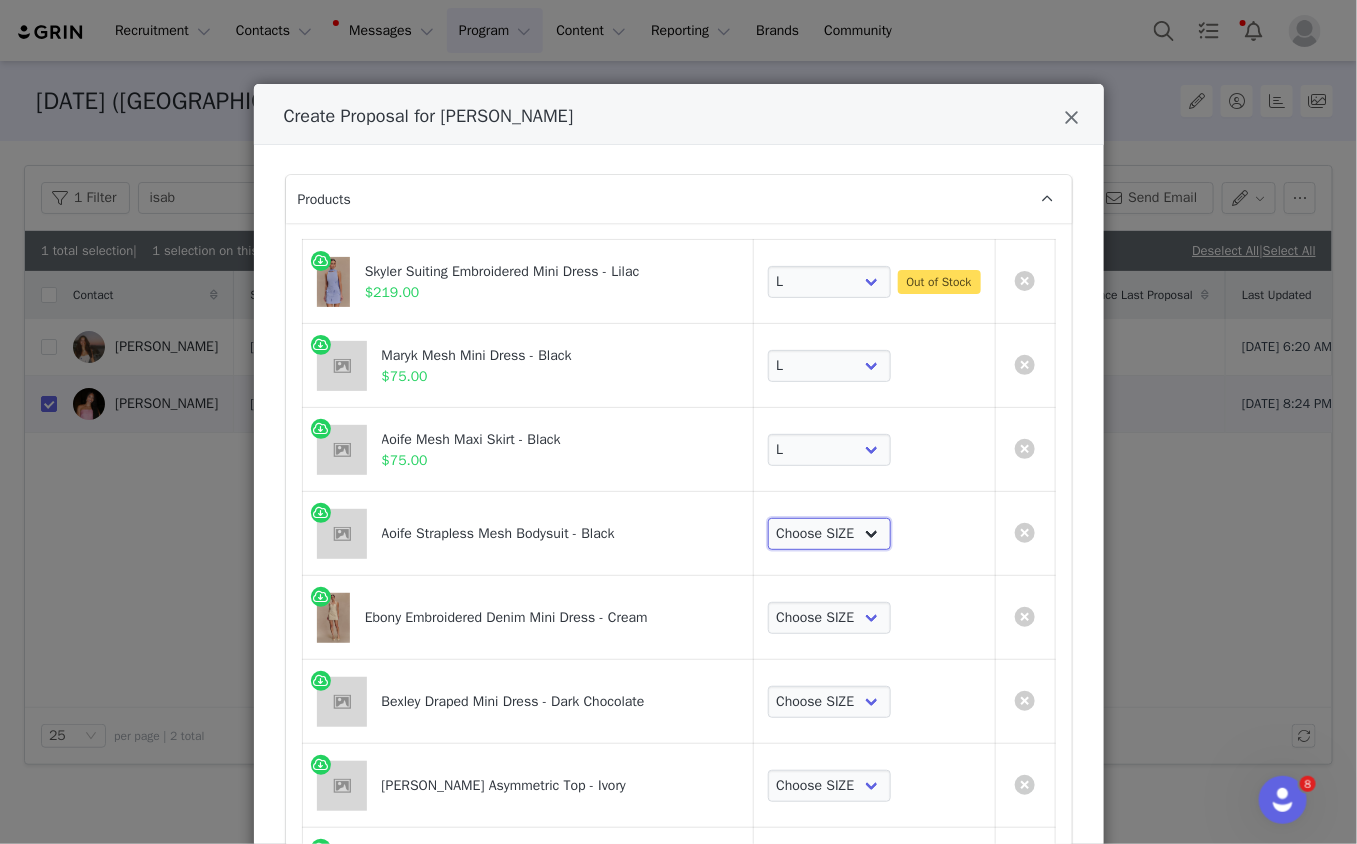 click on "Choose SIZE  XXS   XS   S   M   L   XL   XXL   3XL" at bounding box center (830, 534) 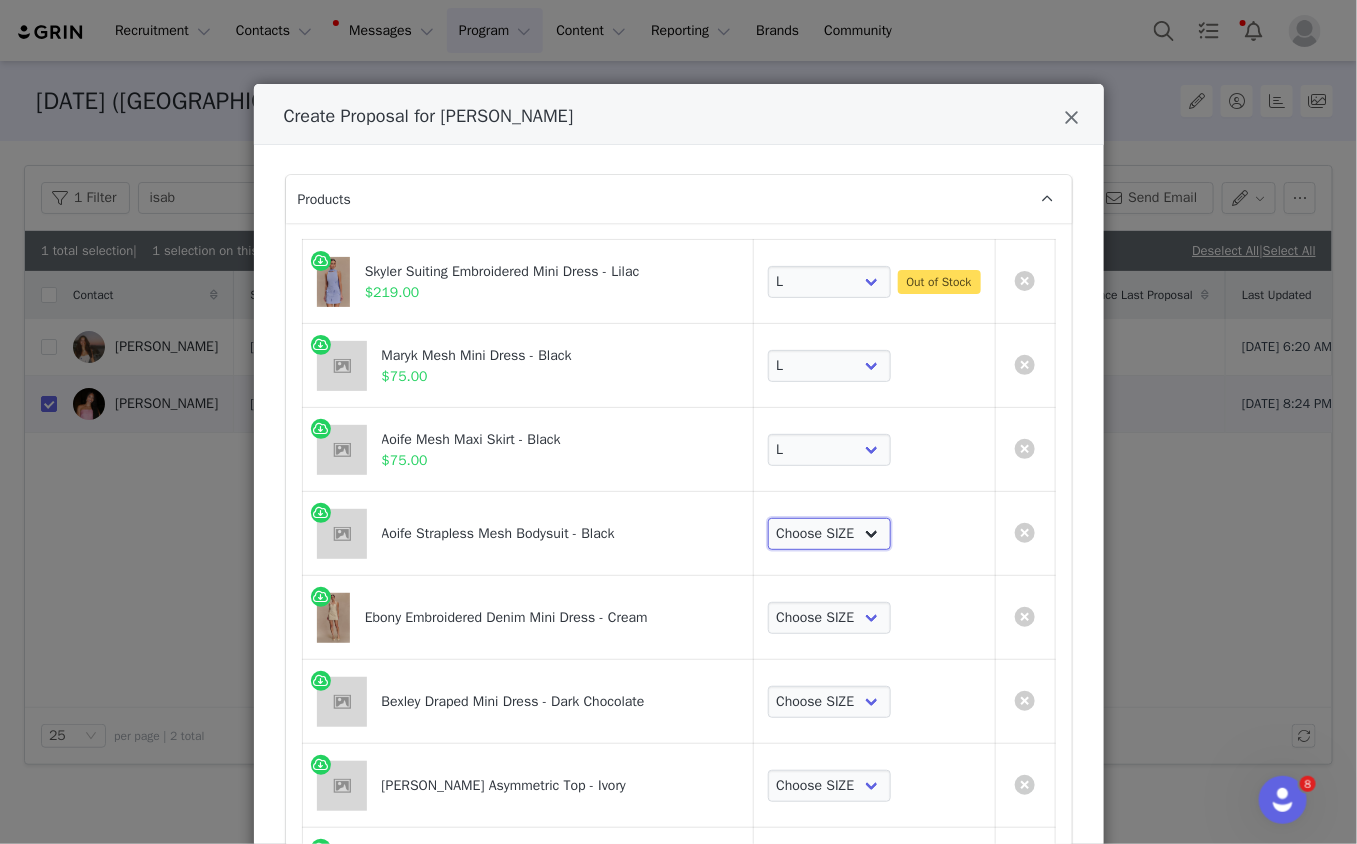 select on "27547789" 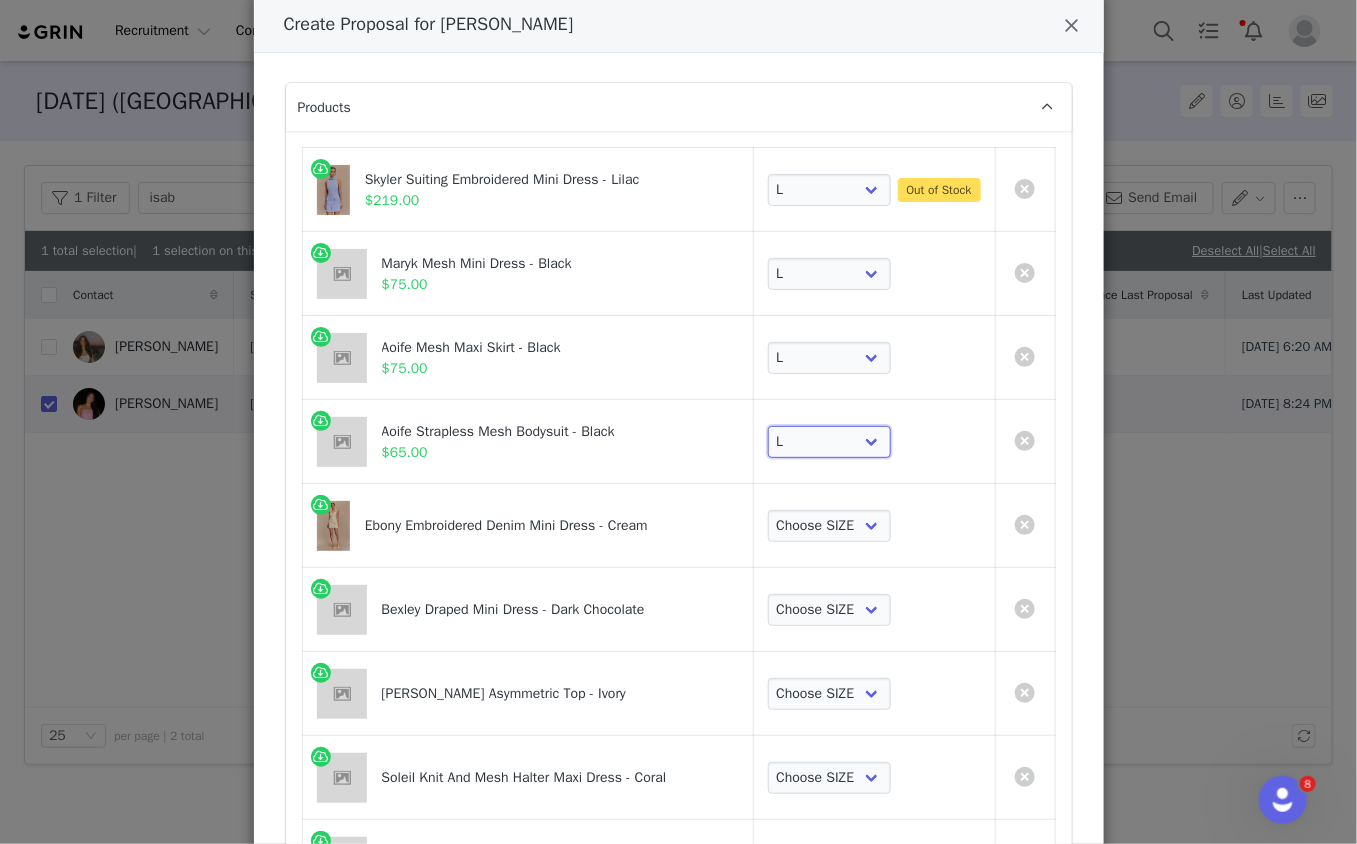 scroll, scrollTop: 281, scrollLeft: 0, axis: vertical 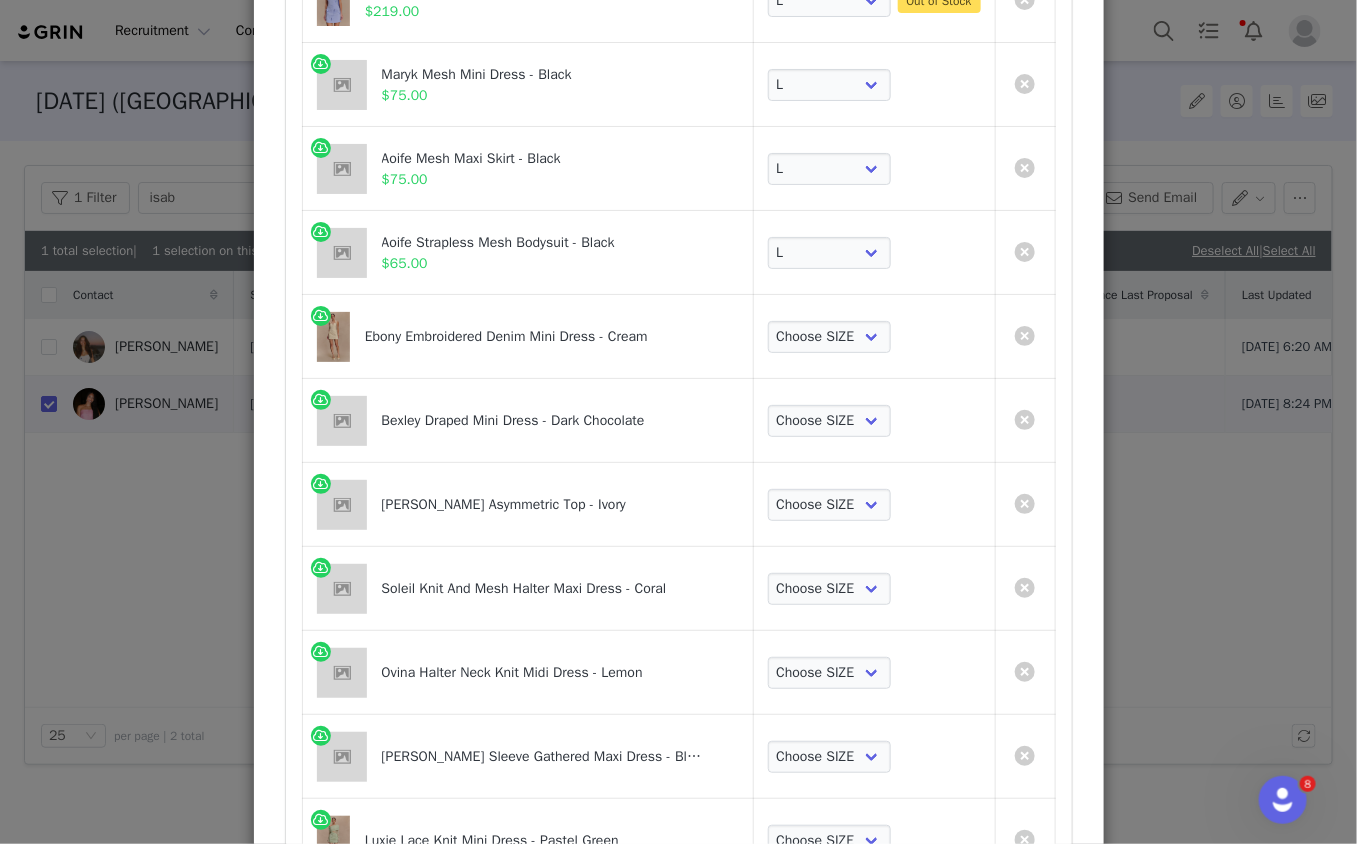 click on "Choose SIZE  XXS   XS   S   M   L   XL   XXL   3XL" at bounding box center (874, 337) 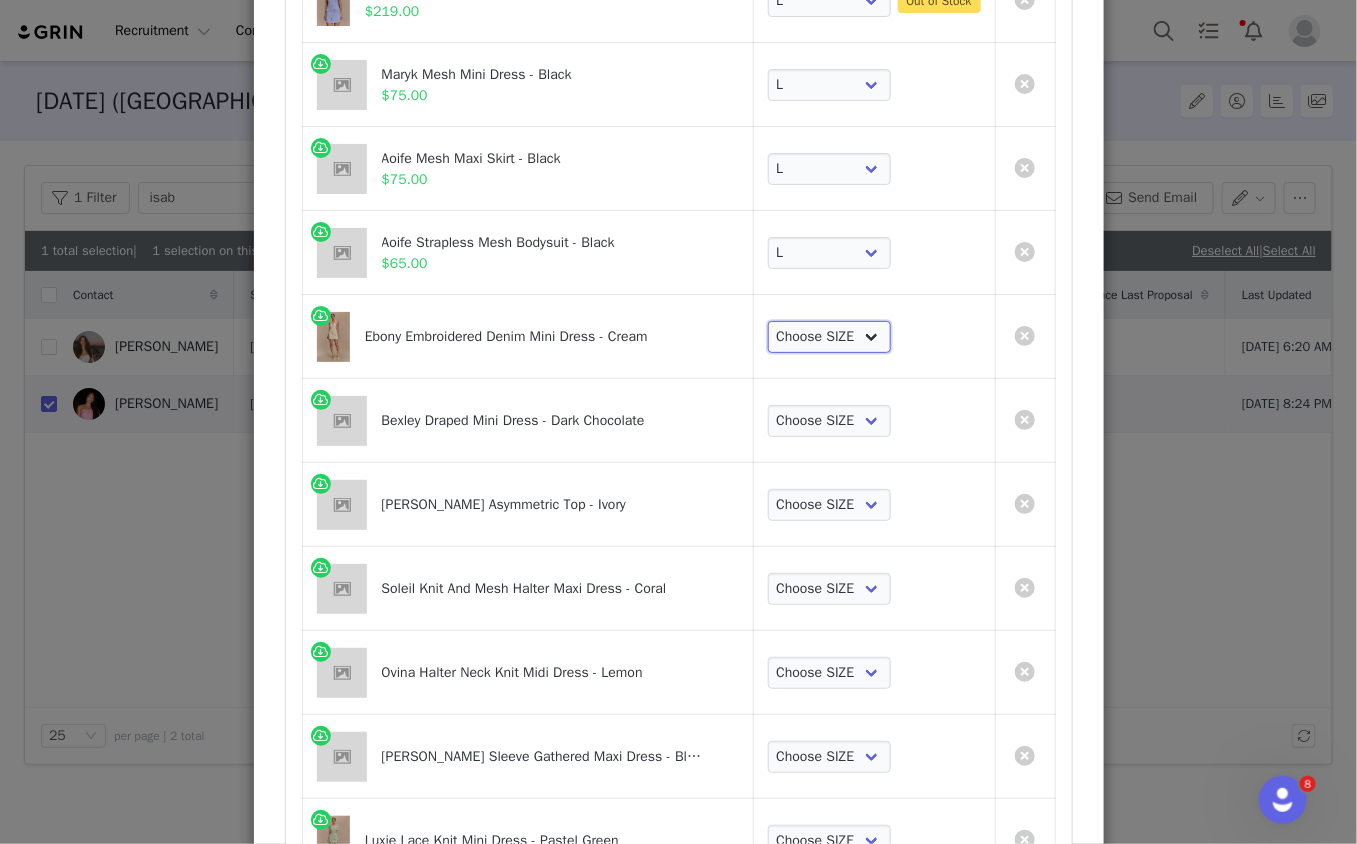 click on "Choose SIZE  XXS   XS   S   M   L   XL   XXL   3XL" at bounding box center [830, 337] 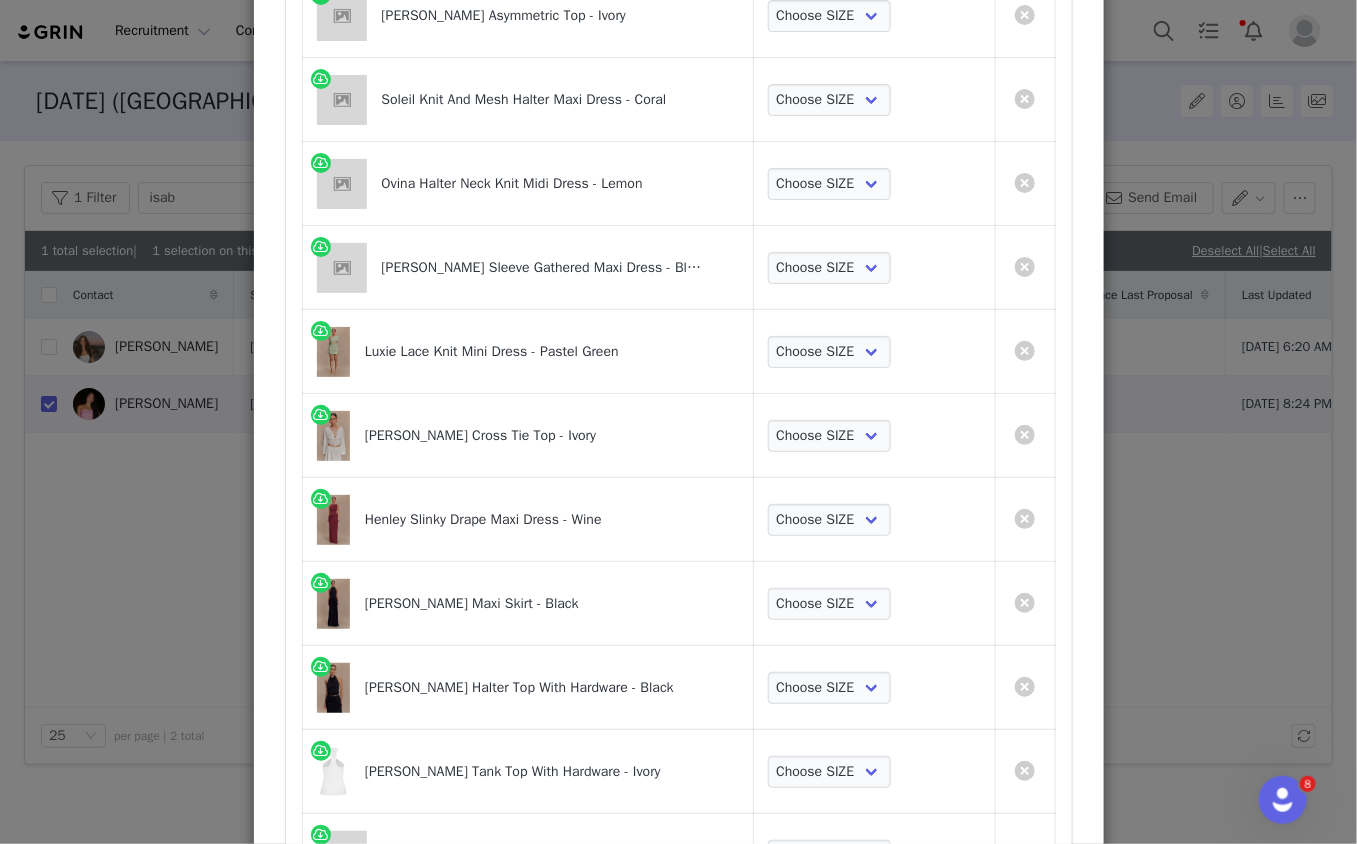 scroll, scrollTop: 936, scrollLeft: 0, axis: vertical 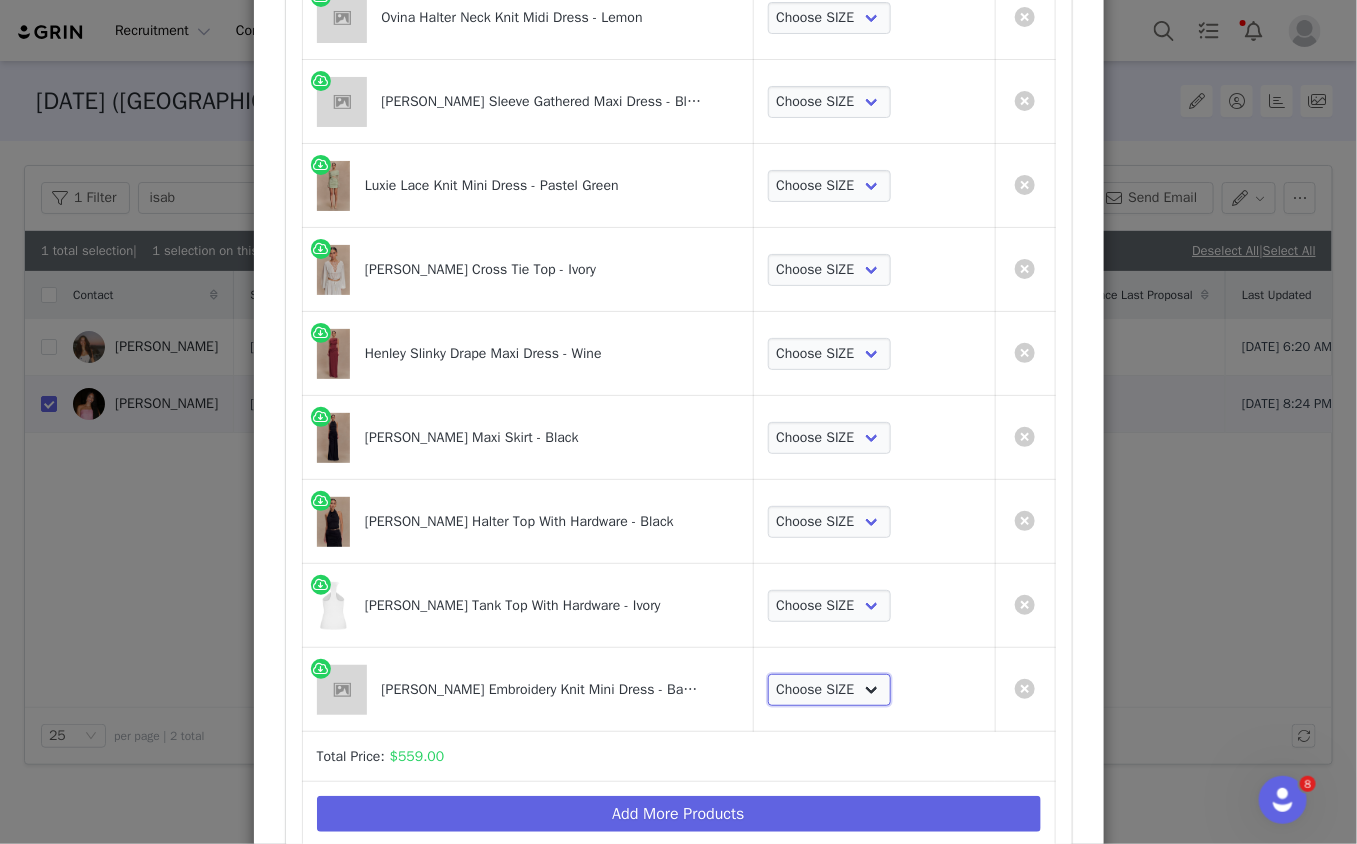 click on "Choose SIZE  XXS   XS   S   M   L   XL   XXL   3XL" at bounding box center (830, 690) 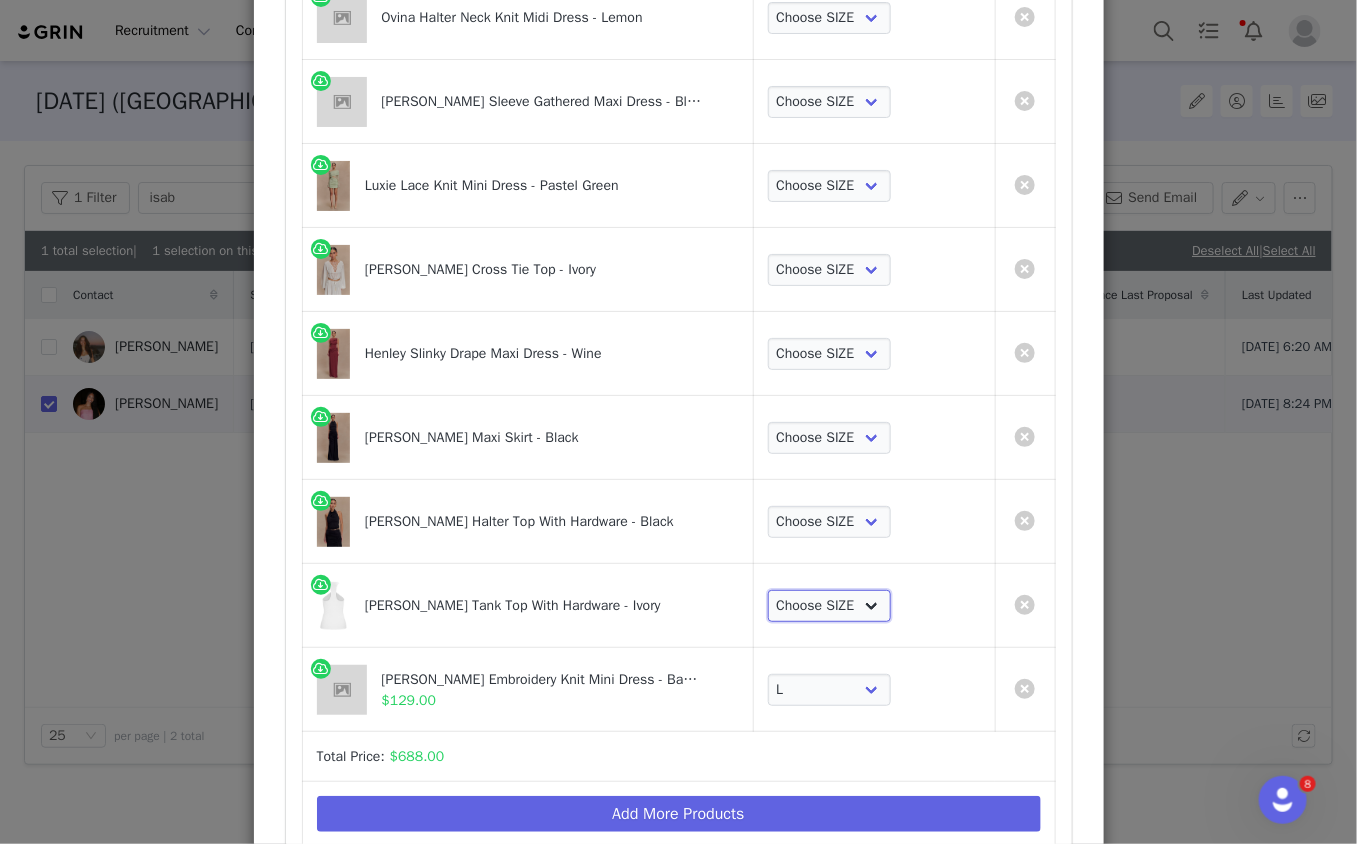 click on "Choose SIZE  XXS   XS   S   M   L   XL   XXL   3XL" at bounding box center (830, 606) 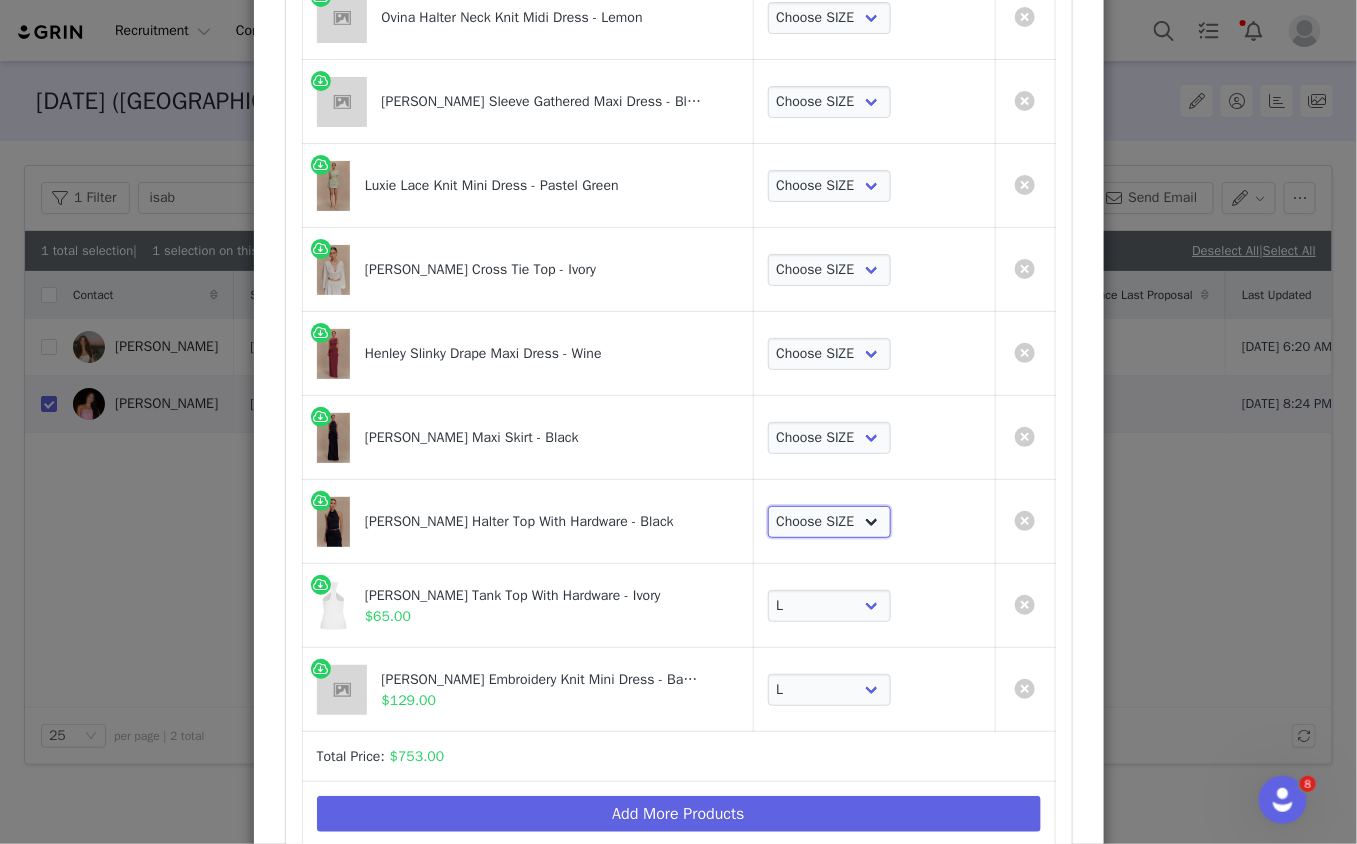 click on "Choose SIZE  XXS   XS   S   M   L   XL   XXL   3XL" at bounding box center [830, 522] 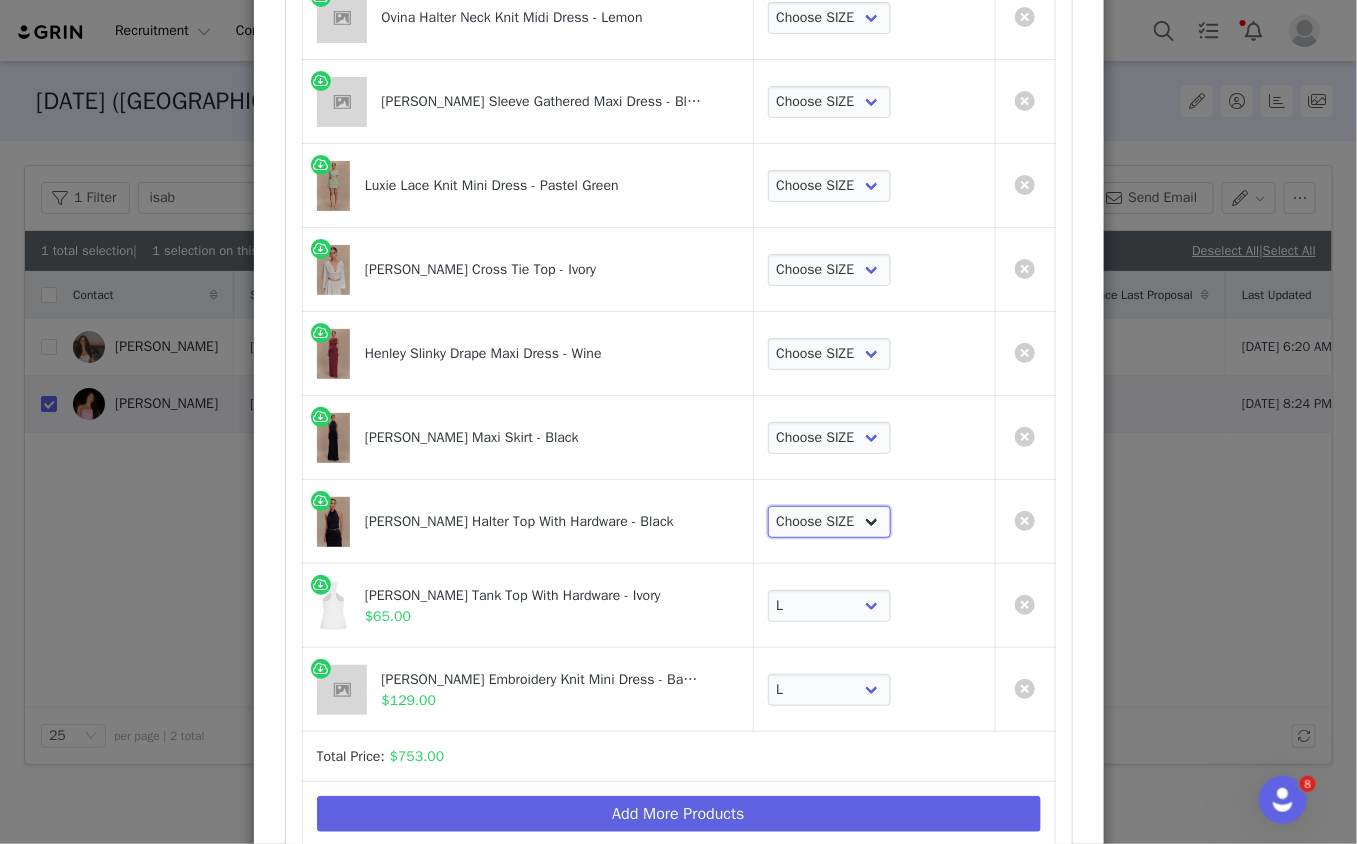 select on "28127328" 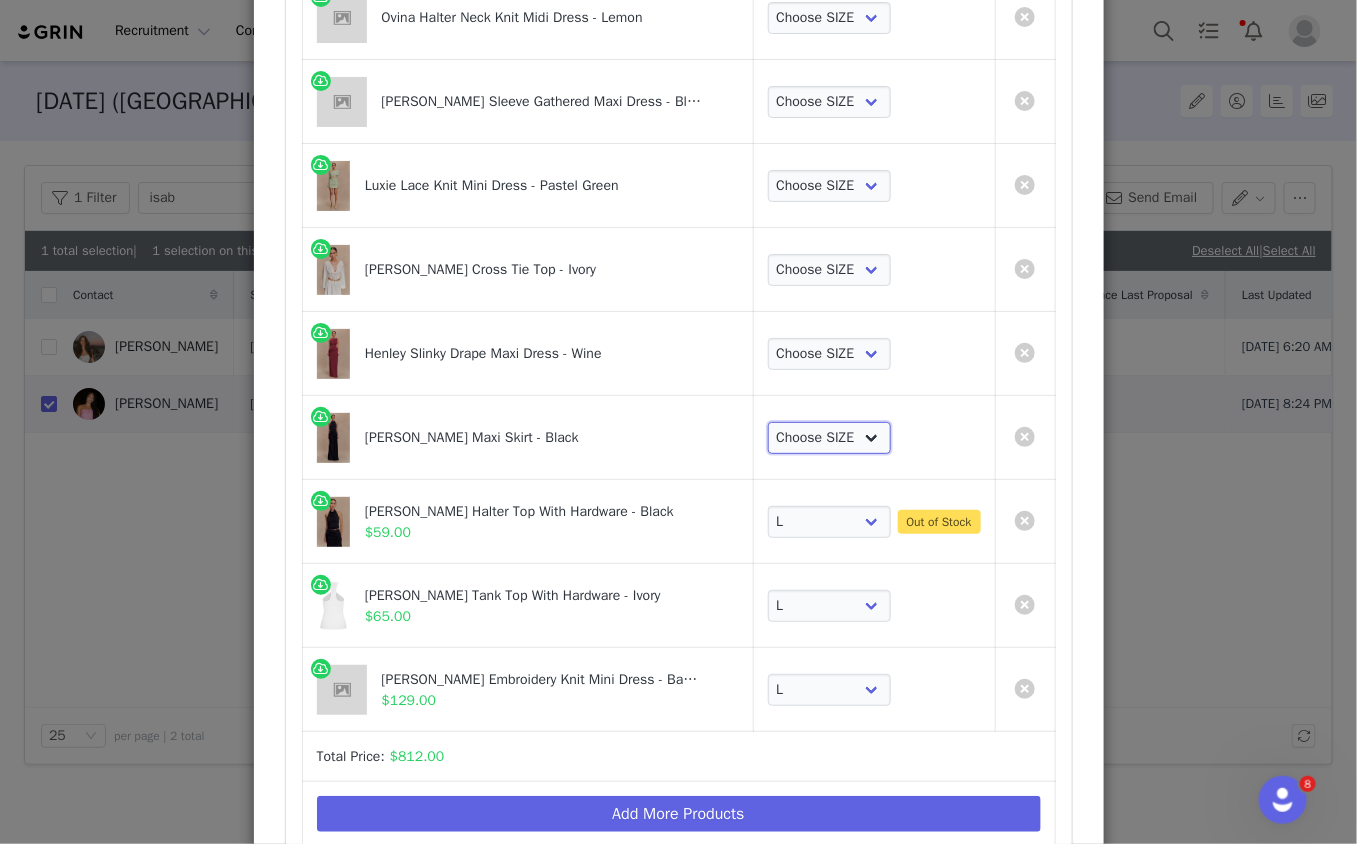 click on "Choose SIZE  XXS   XS   S   M   L   XL   XXL   3XL" at bounding box center [830, 438] 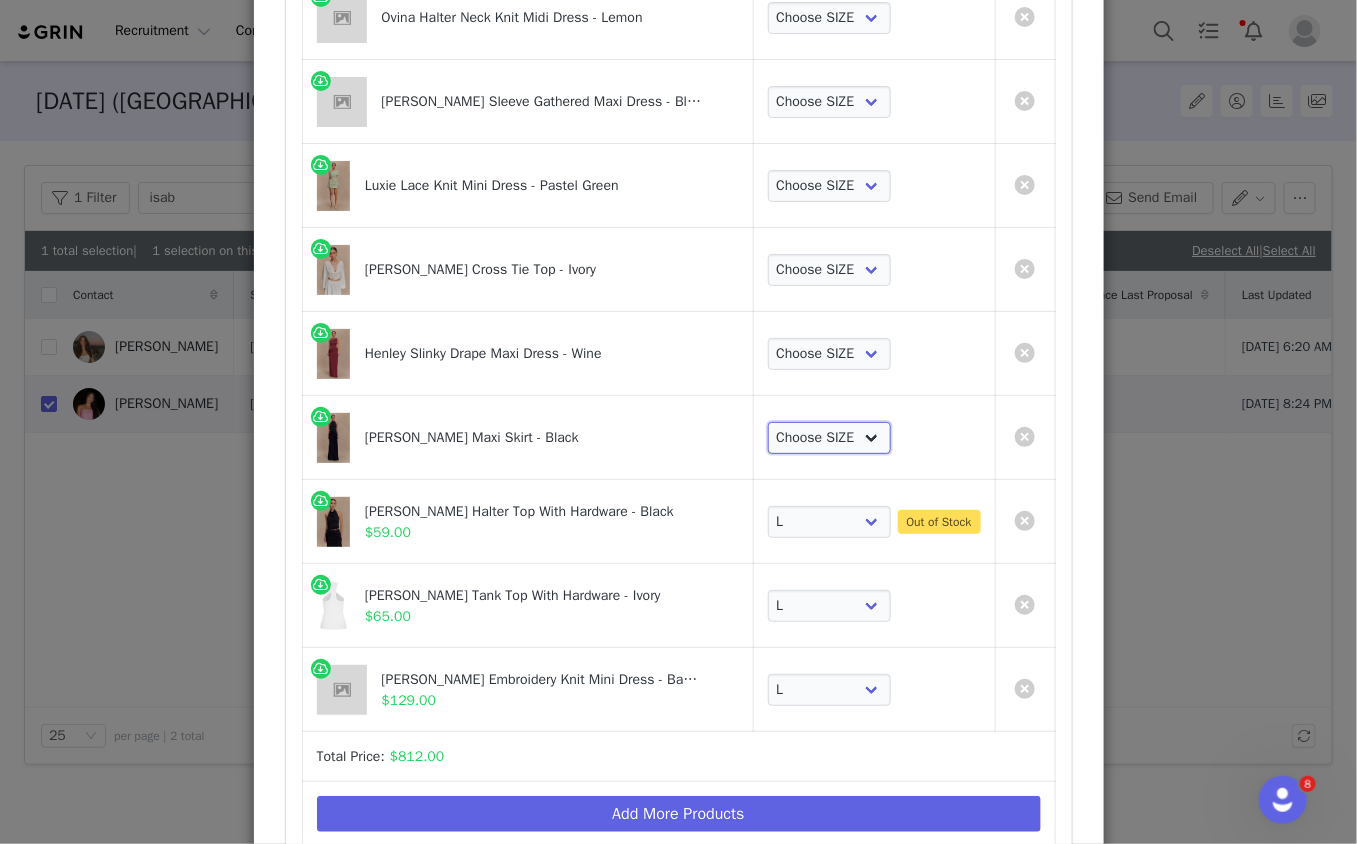 select on "28127336" 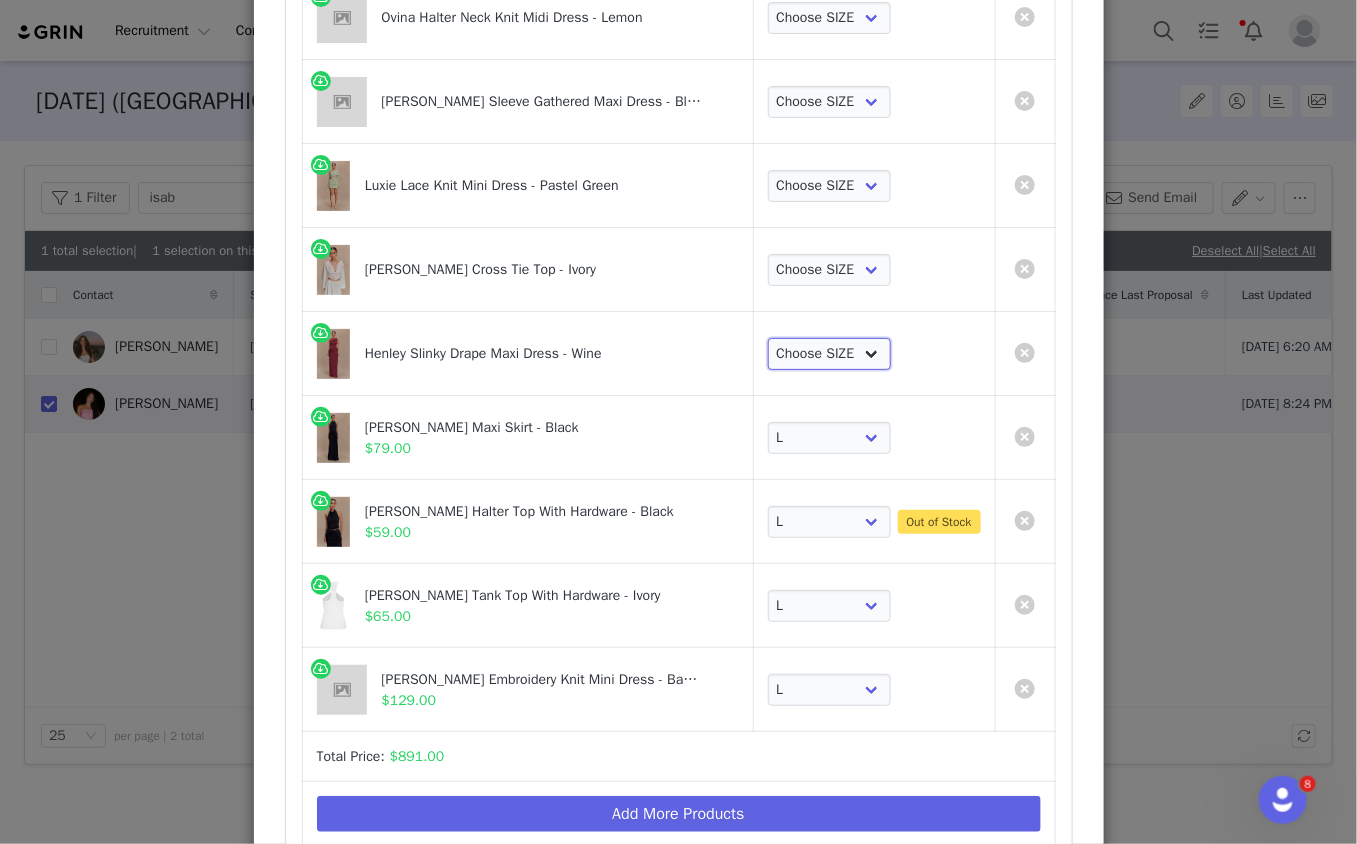click on "Choose SIZE  XXS   XS   S   M   L   XL   XXL   3XL" at bounding box center [830, 354] 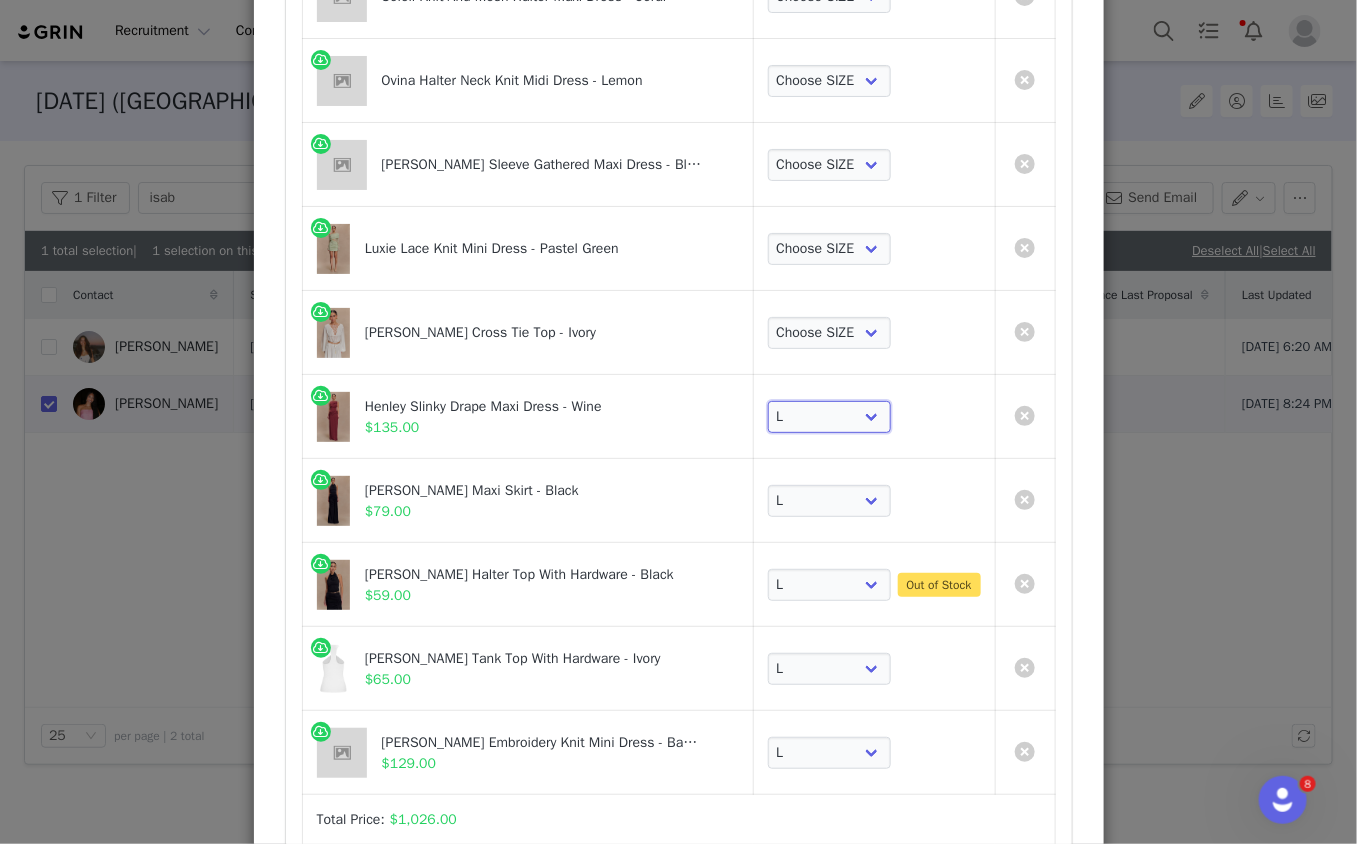 scroll, scrollTop: 818, scrollLeft: 0, axis: vertical 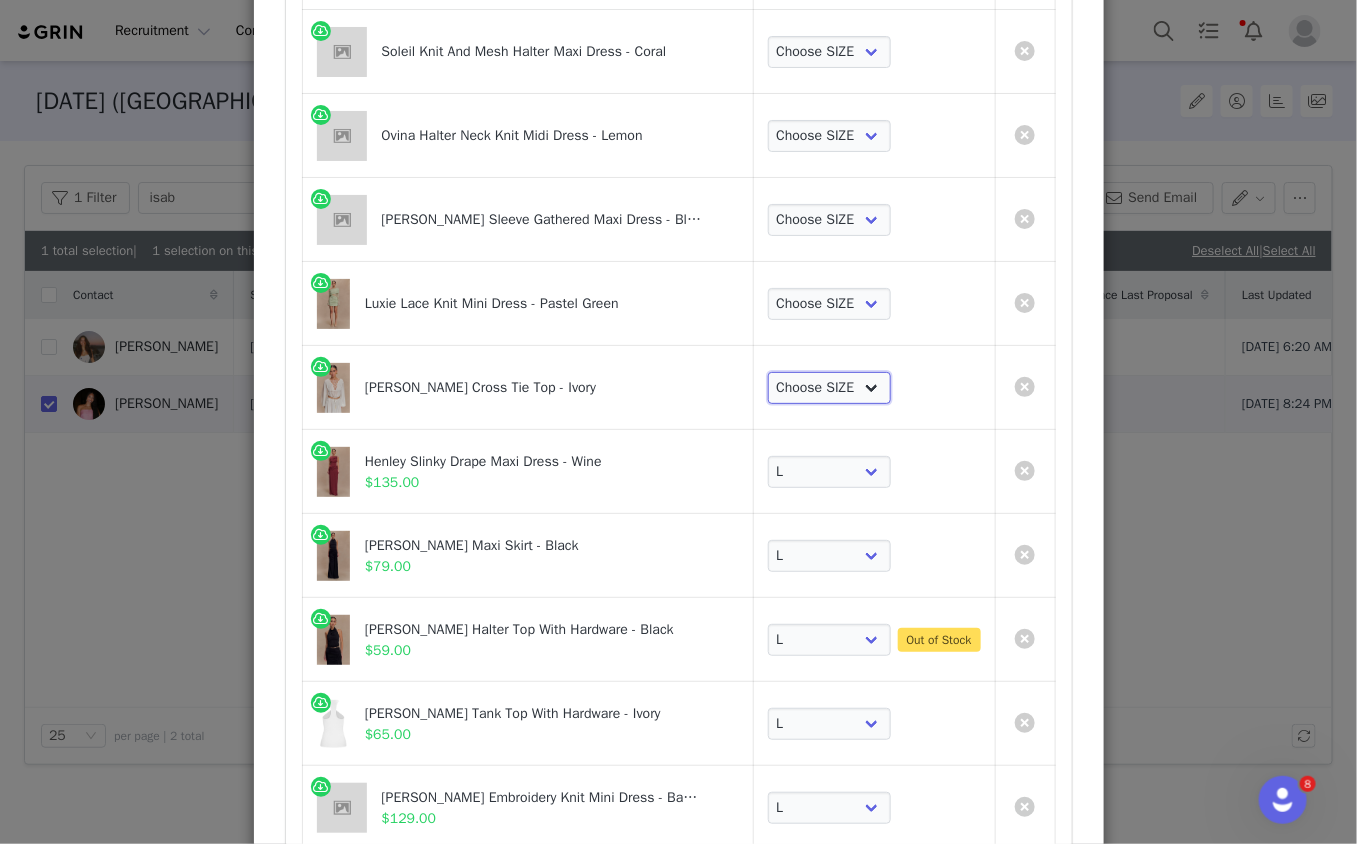 click on "Choose SIZE  XXS   XS   S   M   L   XL   XXL   3XL" at bounding box center (830, 388) 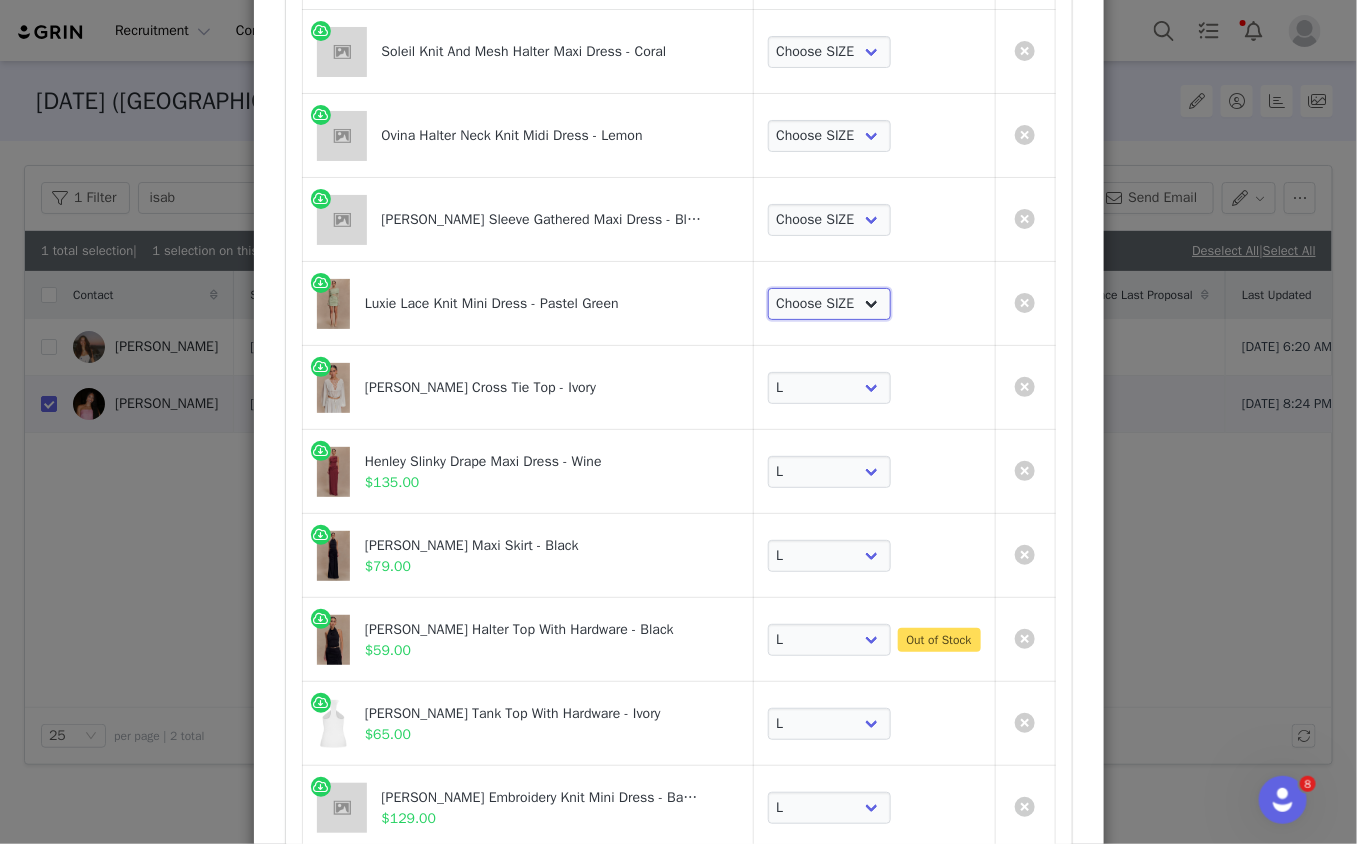 click on "Choose SIZE  XXS   XS   S   M   L   XL   XXL   3XL" at bounding box center (830, 304) 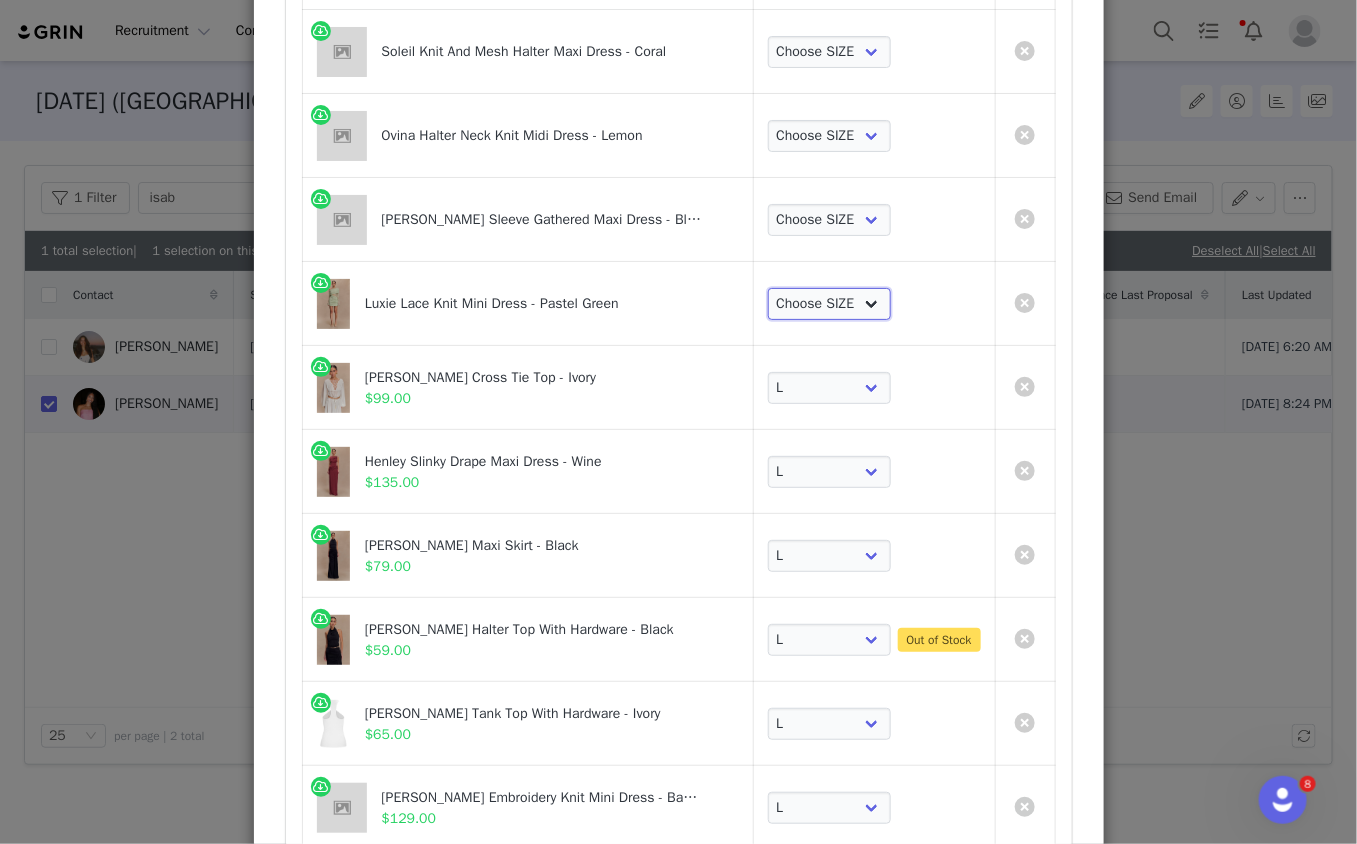 select on "28015474" 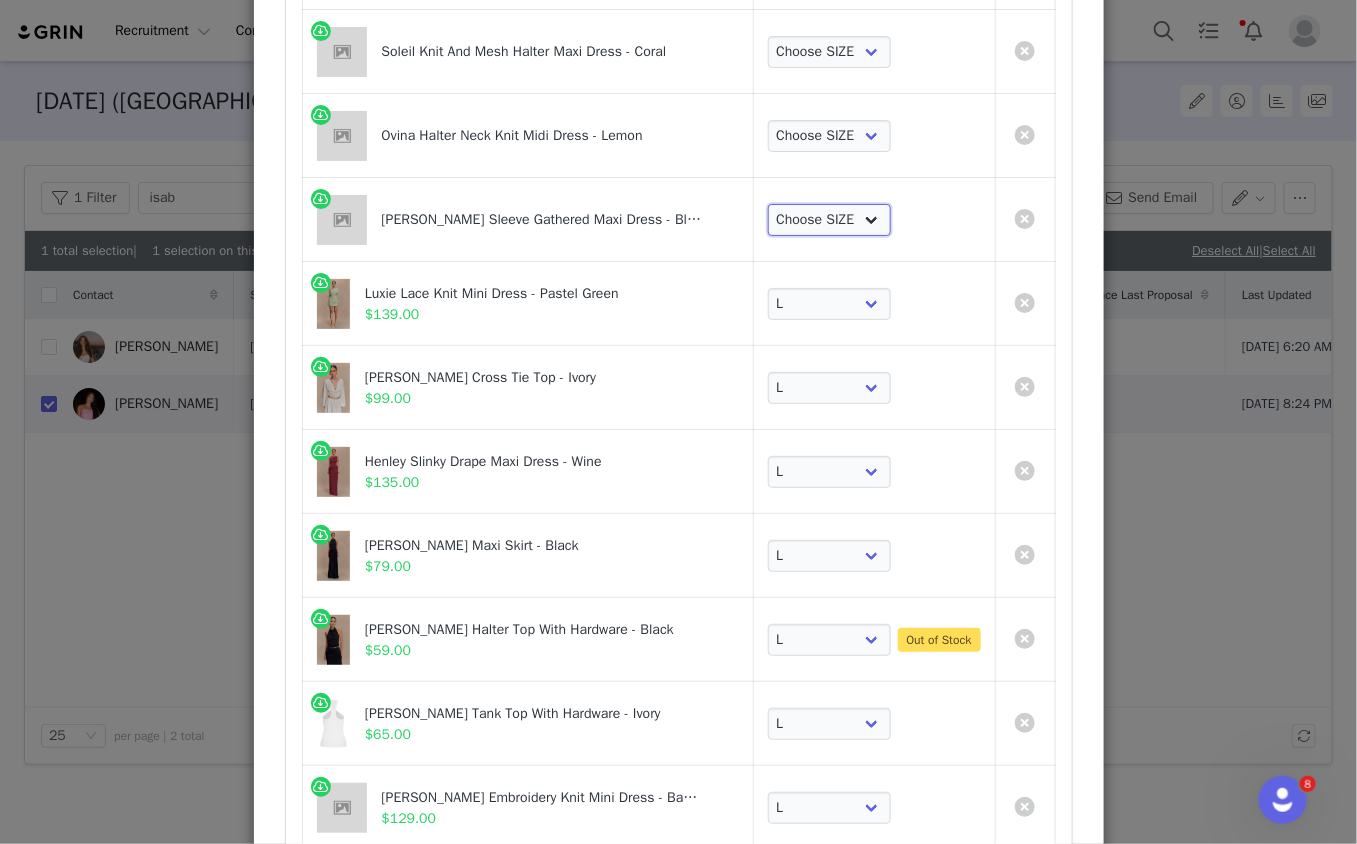 click on "Choose SIZE  XXS   XS   S   M   L   XL   XXL   3XL" at bounding box center [830, 220] 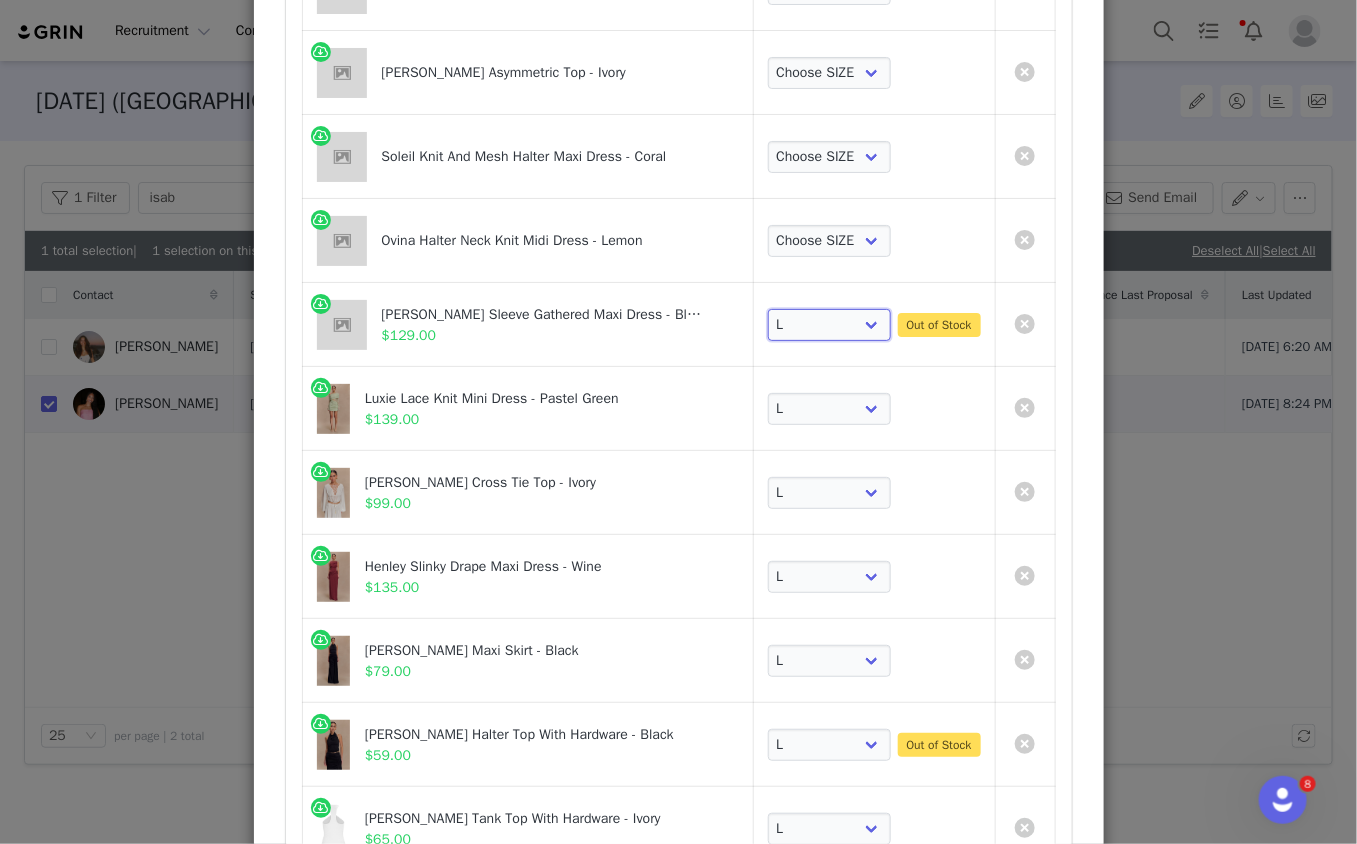 scroll, scrollTop: 663, scrollLeft: 0, axis: vertical 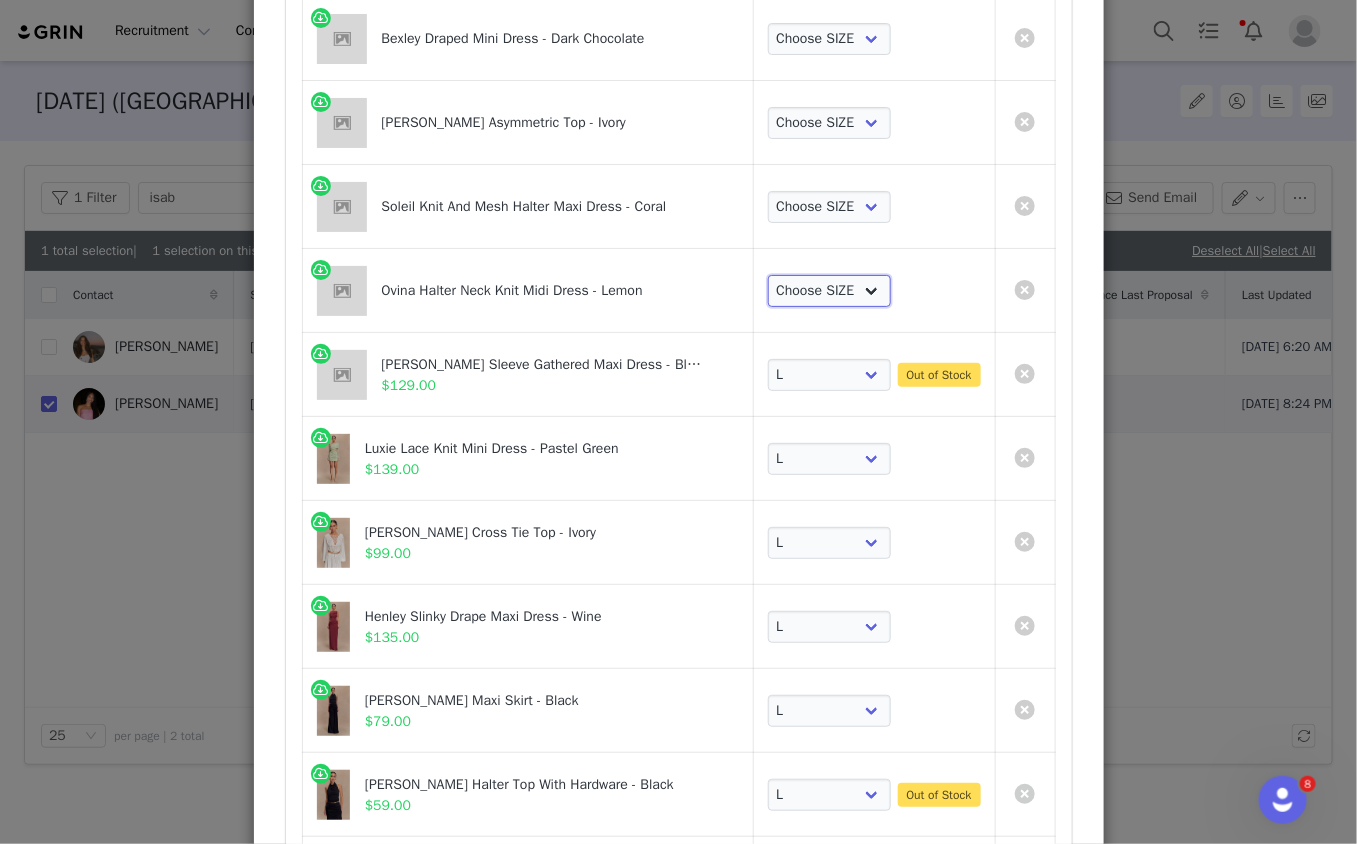 click on "Choose SIZE  XXS   XS   S   M   L   XL   XXL   3XL" at bounding box center (830, 291) 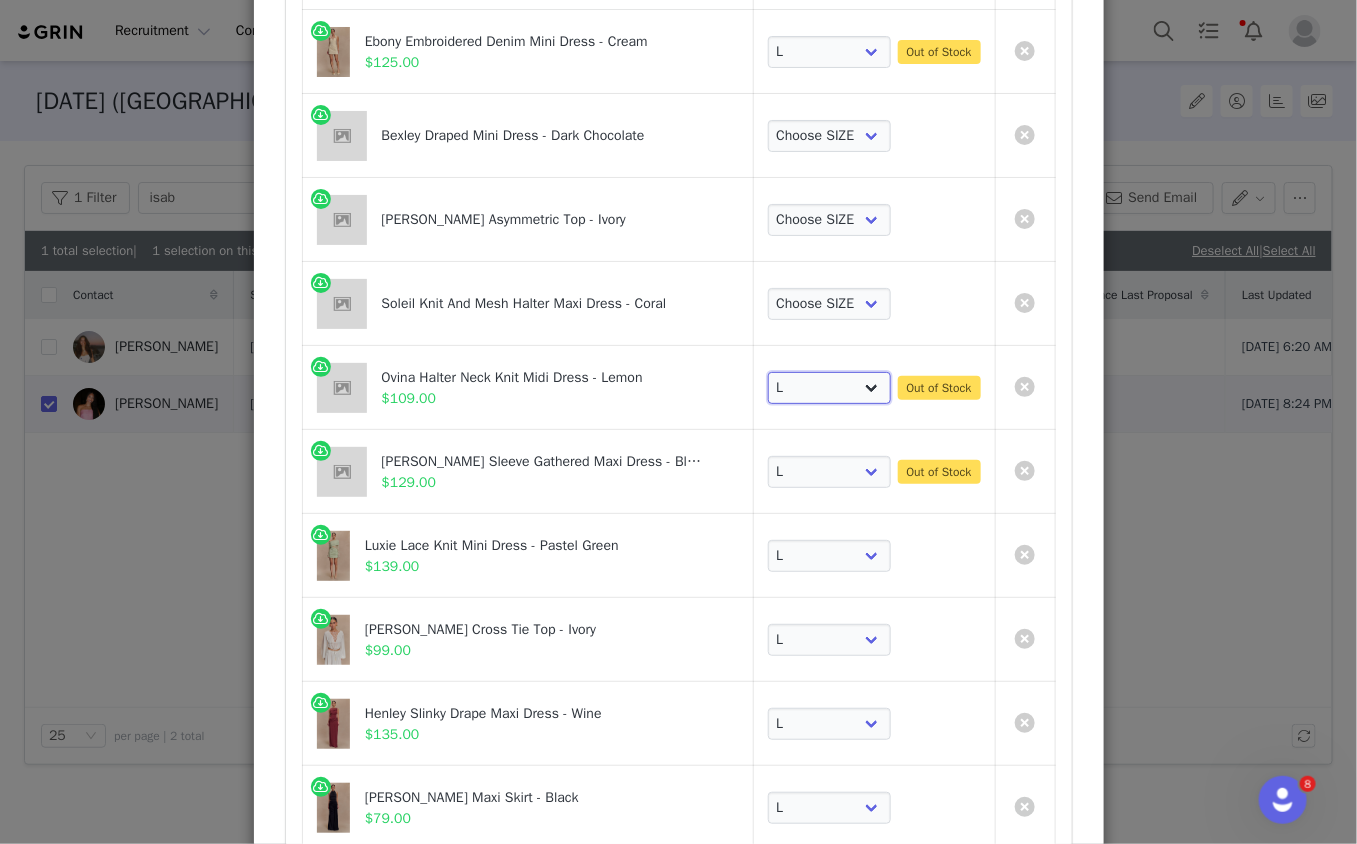 scroll, scrollTop: 535, scrollLeft: 0, axis: vertical 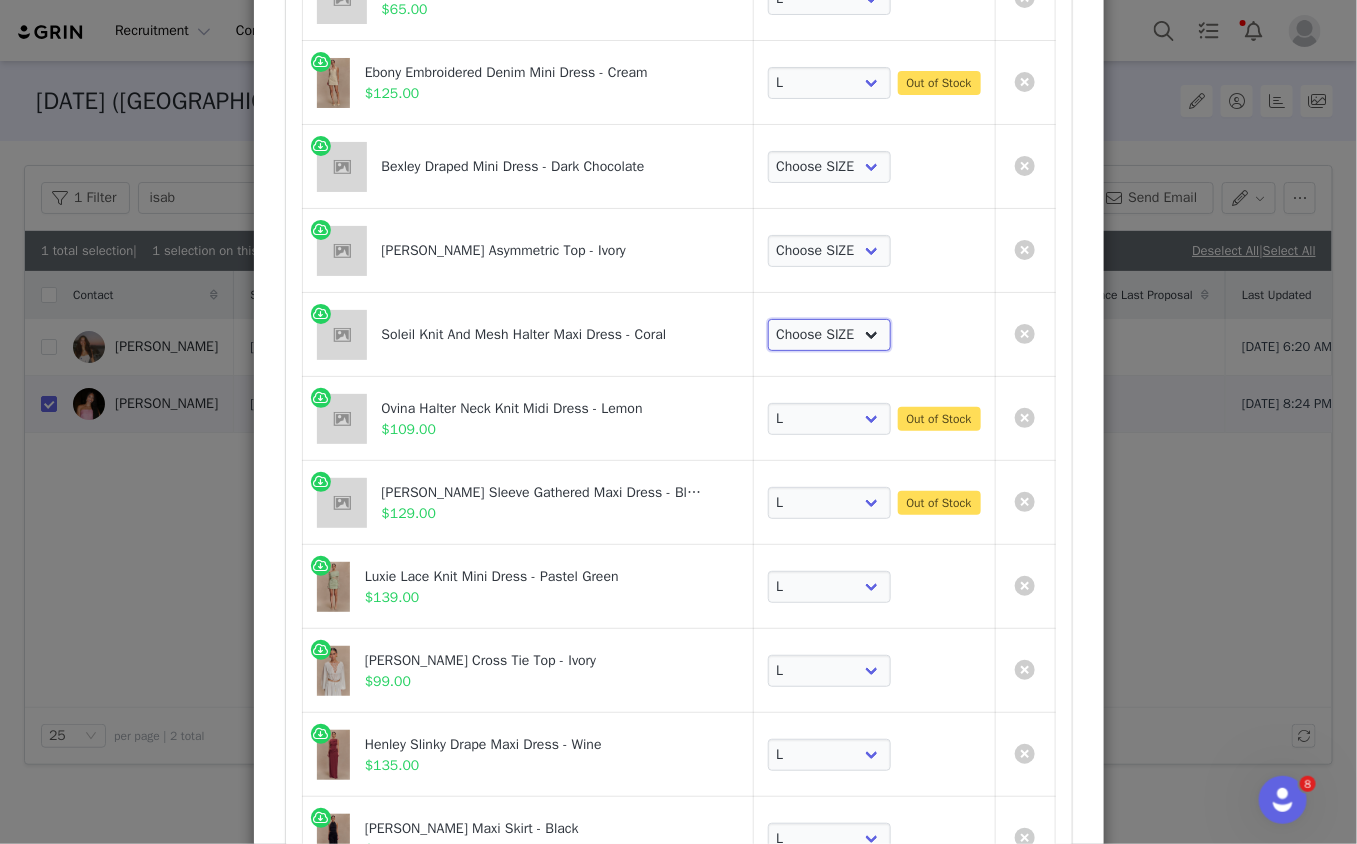 click on "Choose SIZE  XS   S   M   L   XL" at bounding box center [830, 335] 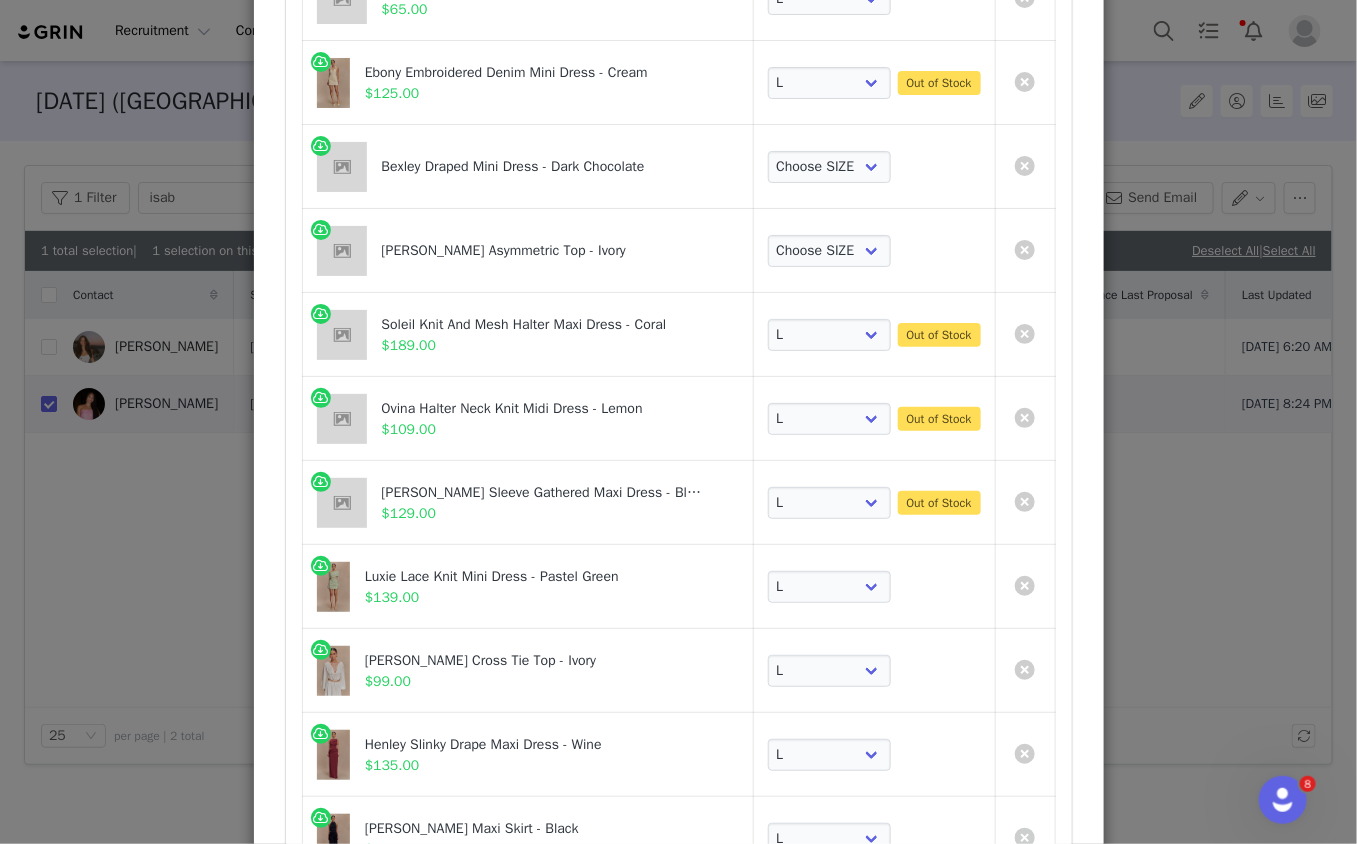click on "Choose SIZE  XXS   XS   S   M   L   XL   XXL   3XL" at bounding box center [874, 251] 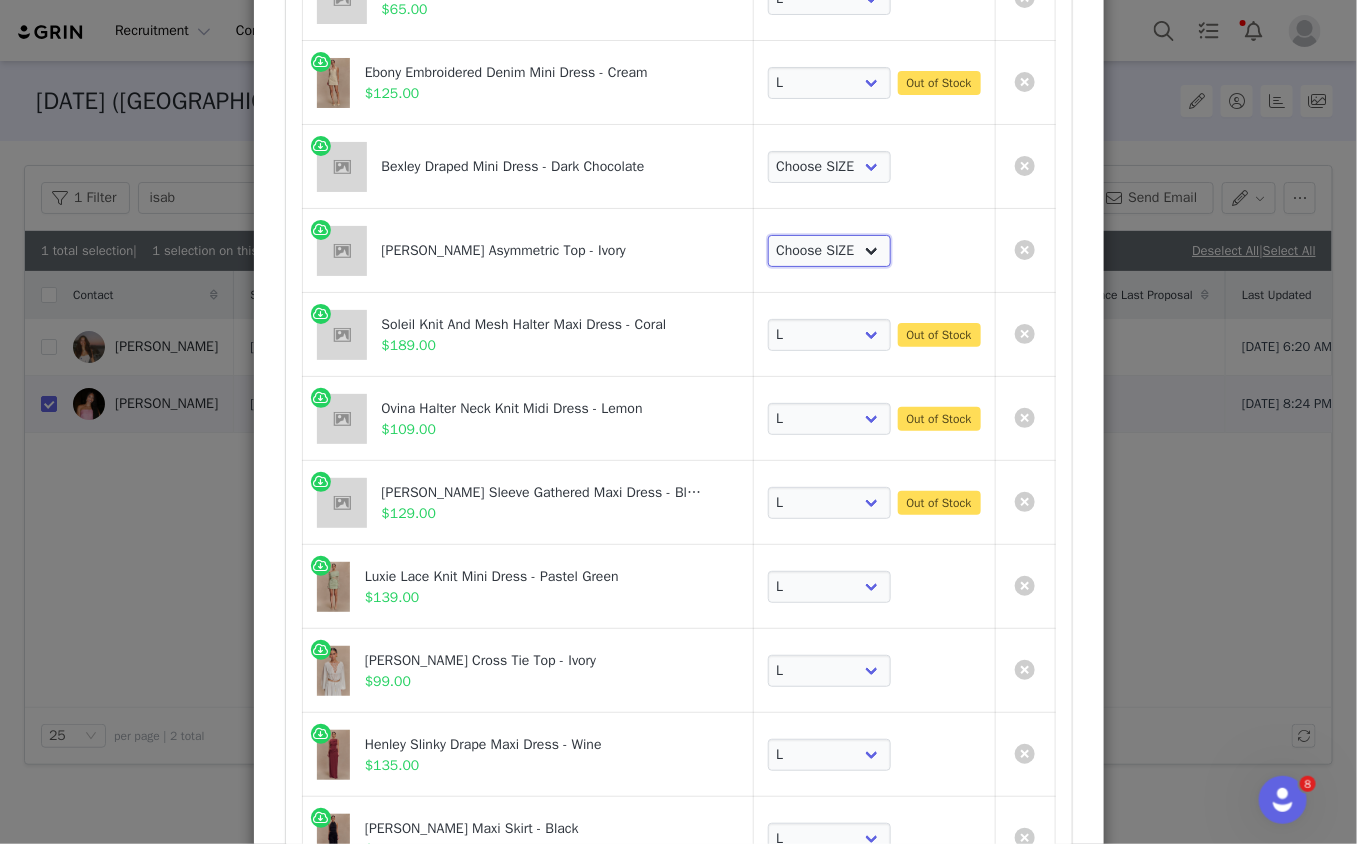 click on "Choose SIZE  XXS   XS   S   M   L   XL   XXL   3XL" at bounding box center (830, 251) 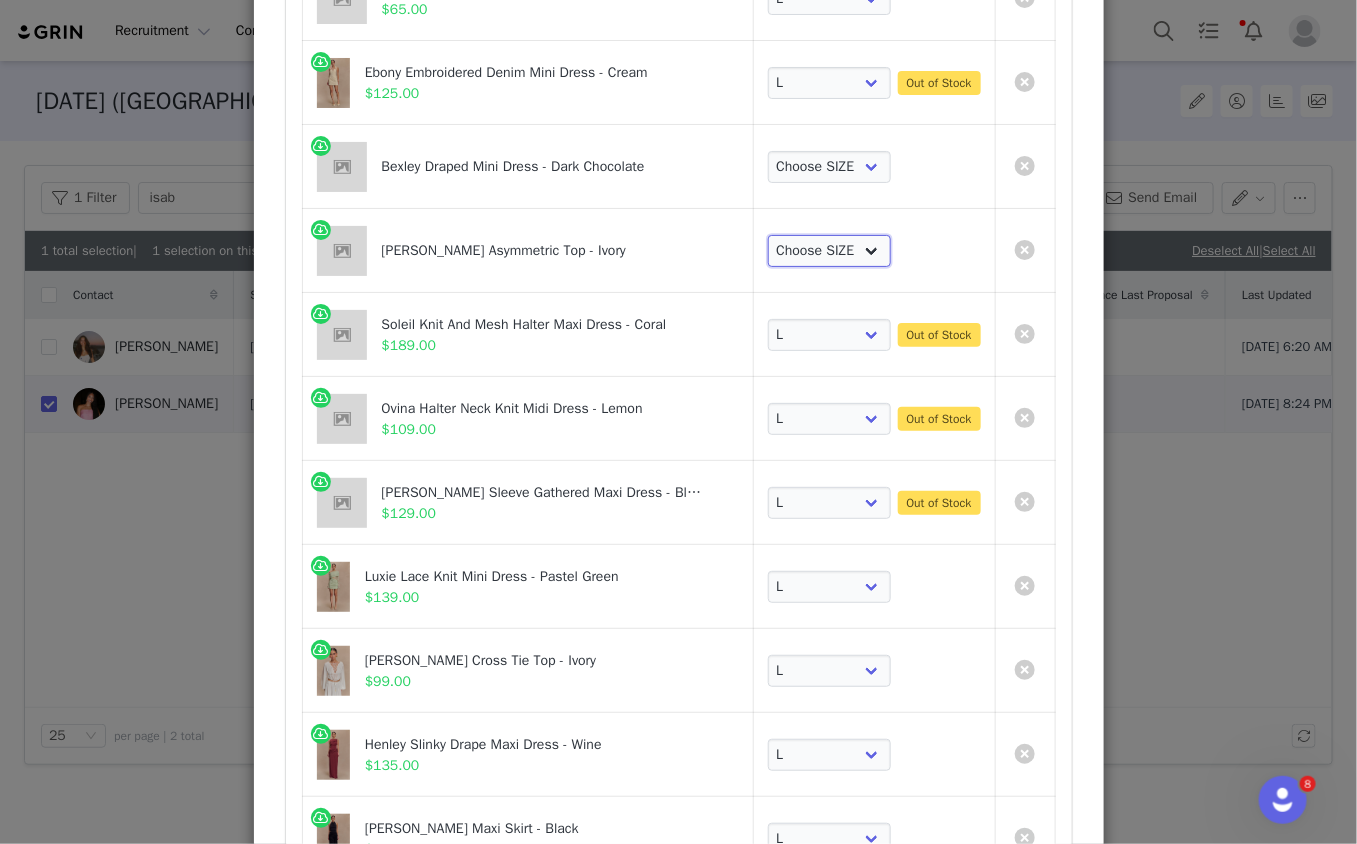 select on "28127296" 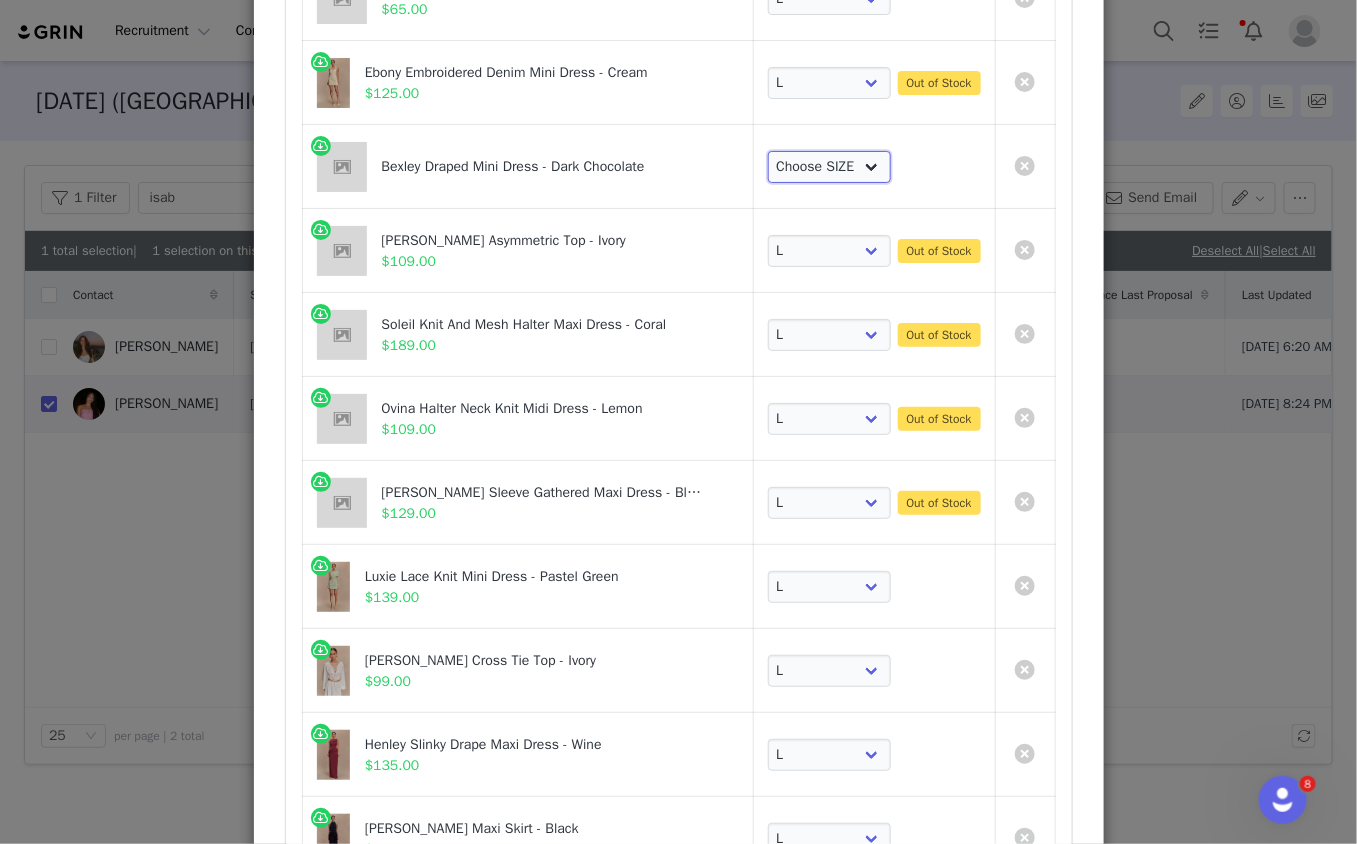 click on "Choose SIZE  XXS   XS   S   M   L   XL   XXL   3XL" at bounding box center (830, 167) 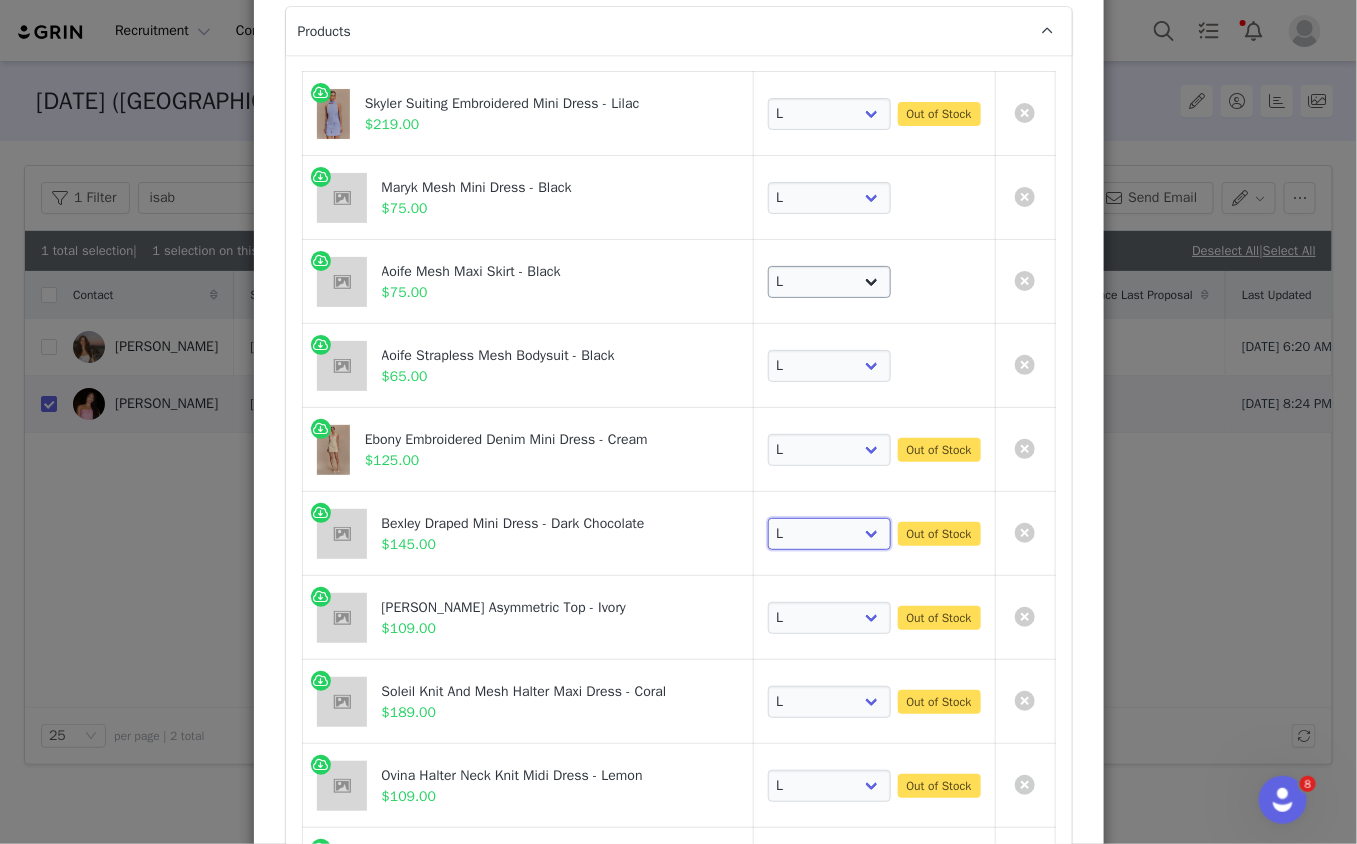 scroll, scrollTop: 262, scrollLeft: 0, axis: vertical 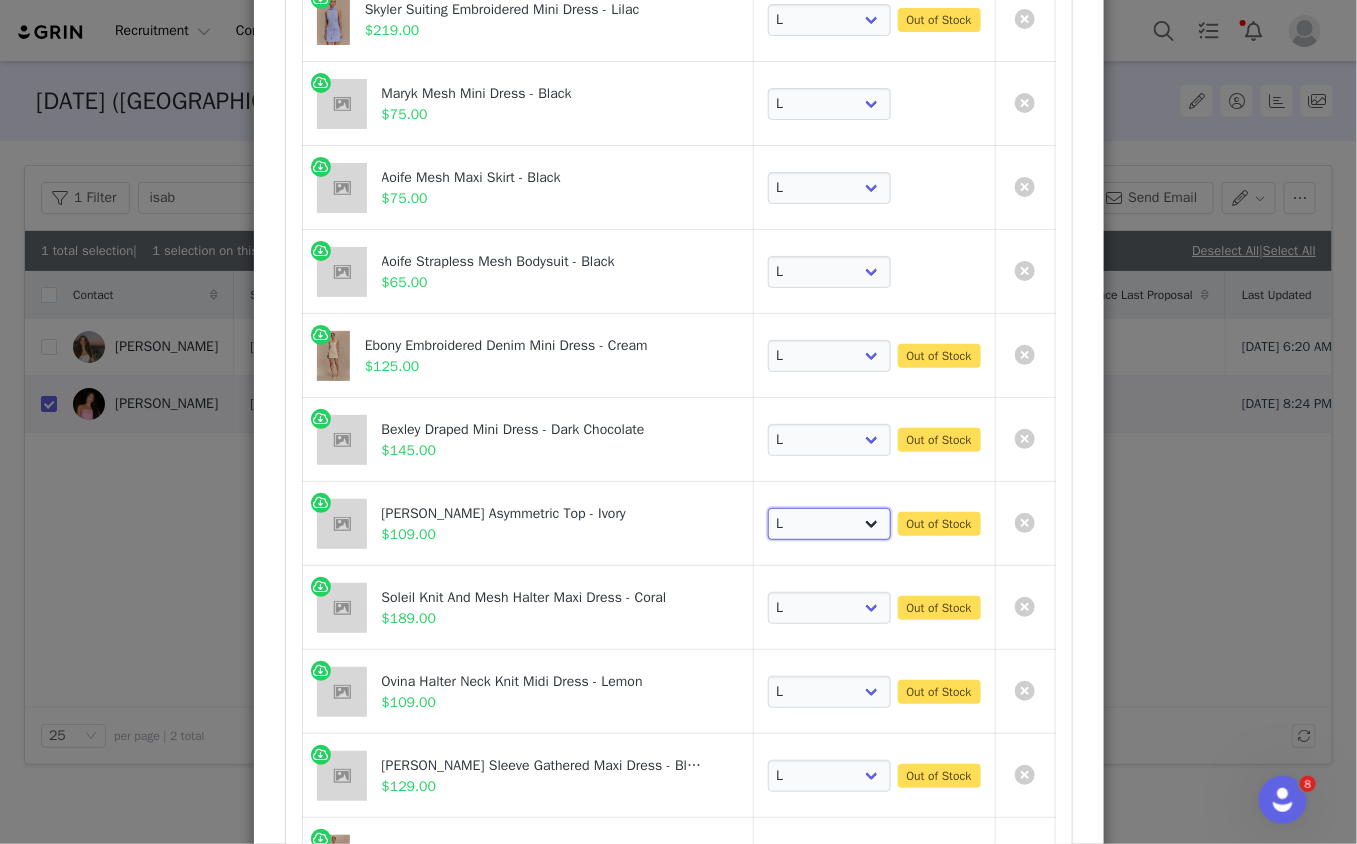 click on "Choose SIZE  XXS   XS   S   M   L   XL   XXL   3XL" at bounding box center (830, 524) 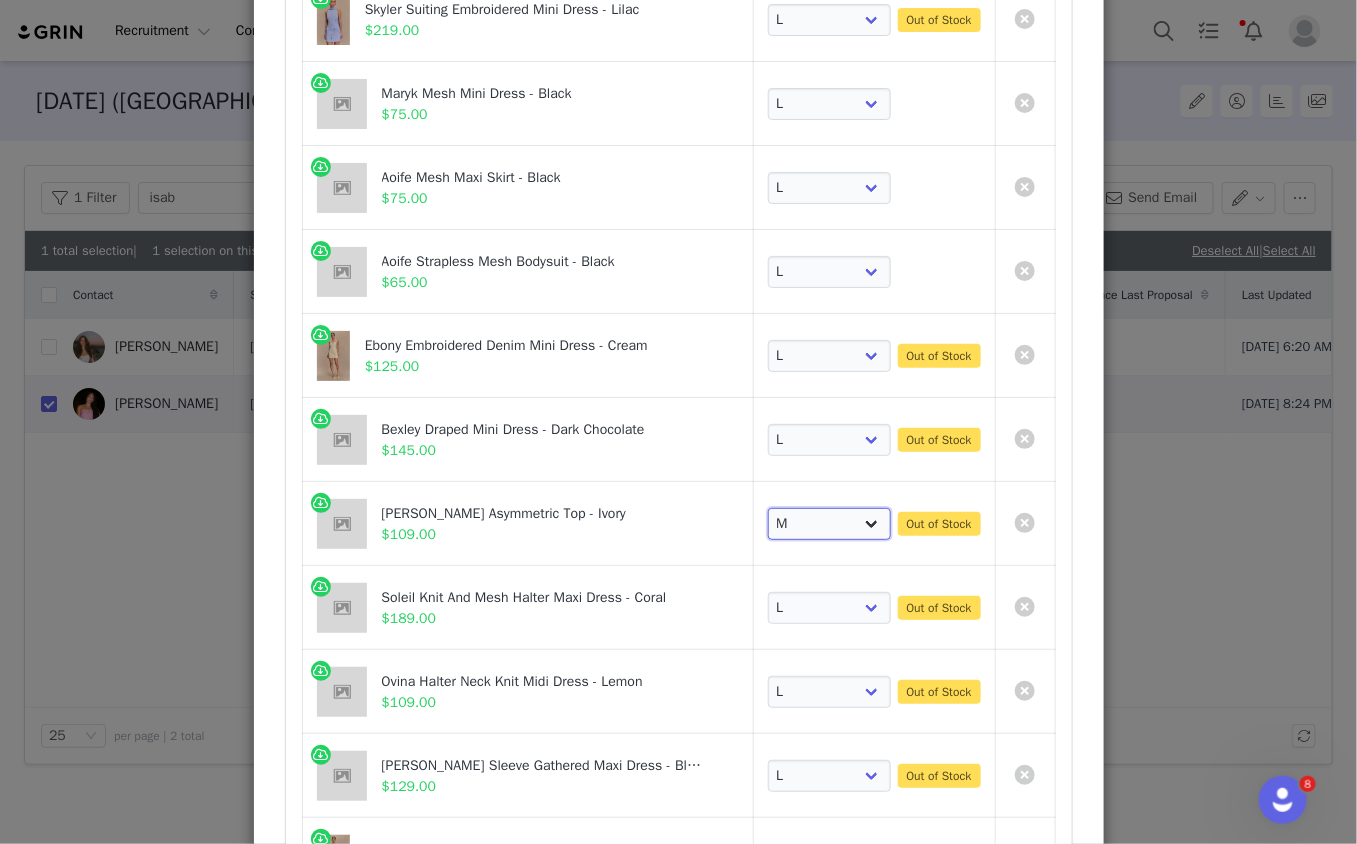 click on "Choose SIZE  XXS   XS   S   M   L   XL   XXL   3XL" at bounding box center (830, 524) 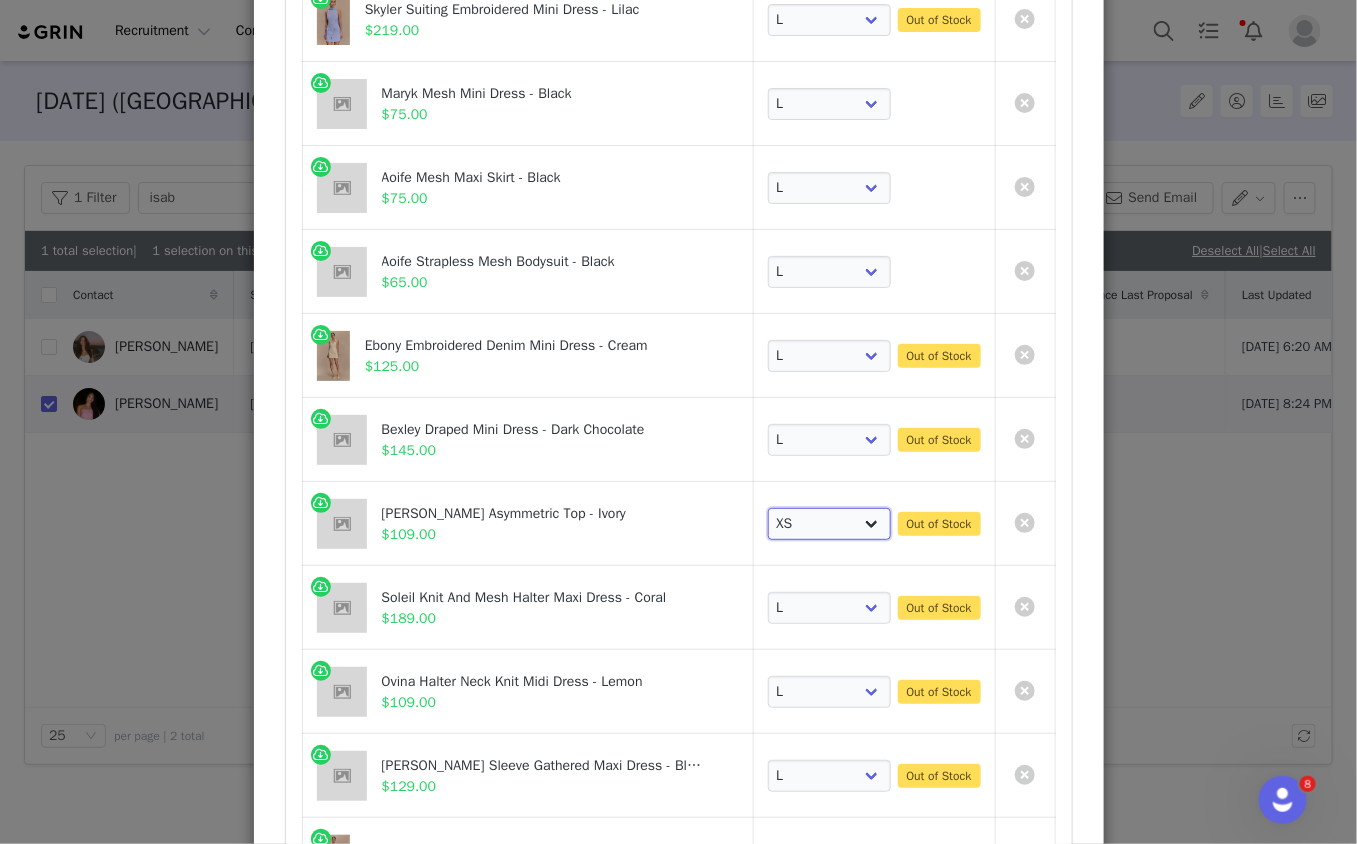click on "Choose SIZE  XXS   XS   S   M   L   XL   XXL   3XL" at bounding box center (830, 524) 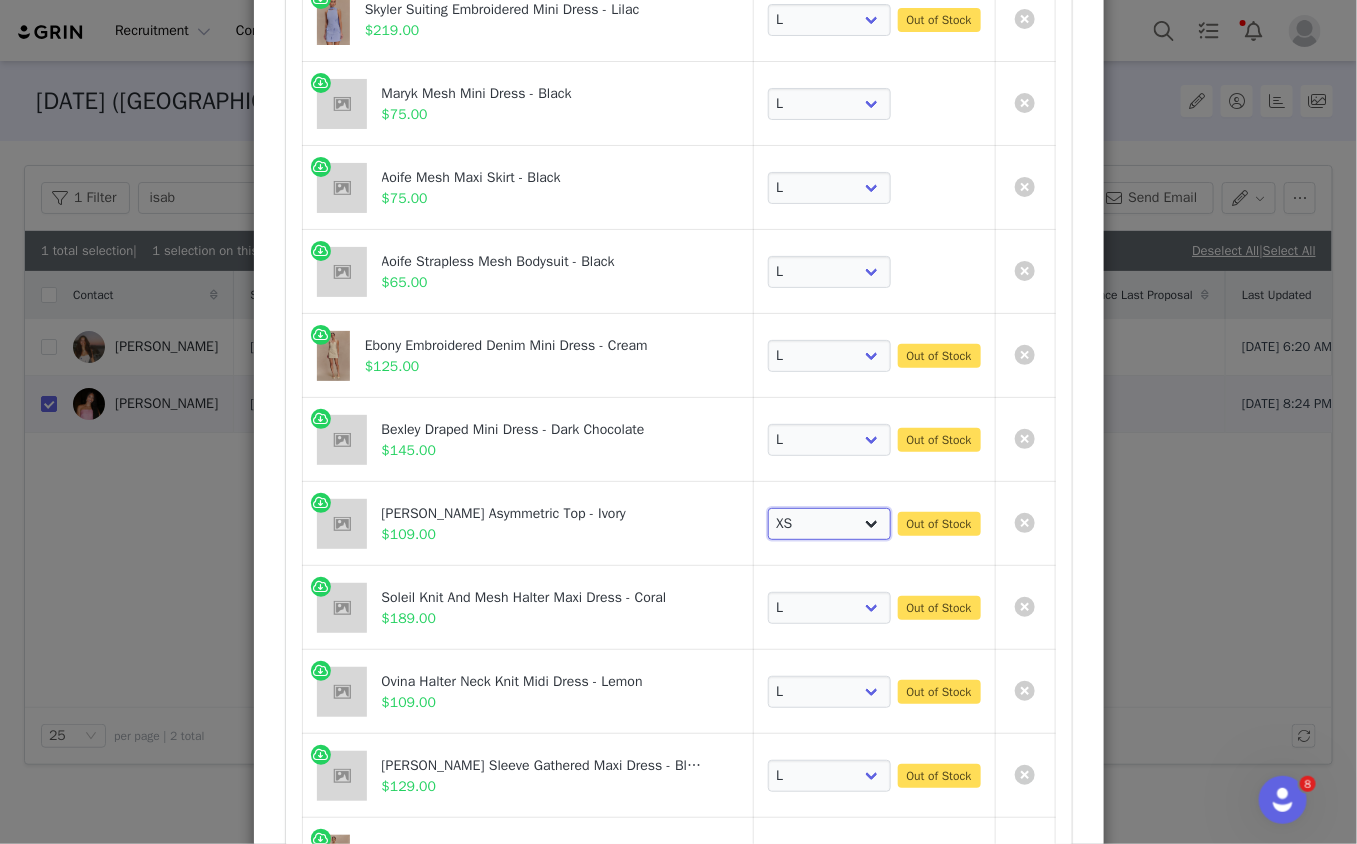 select on "28127295" 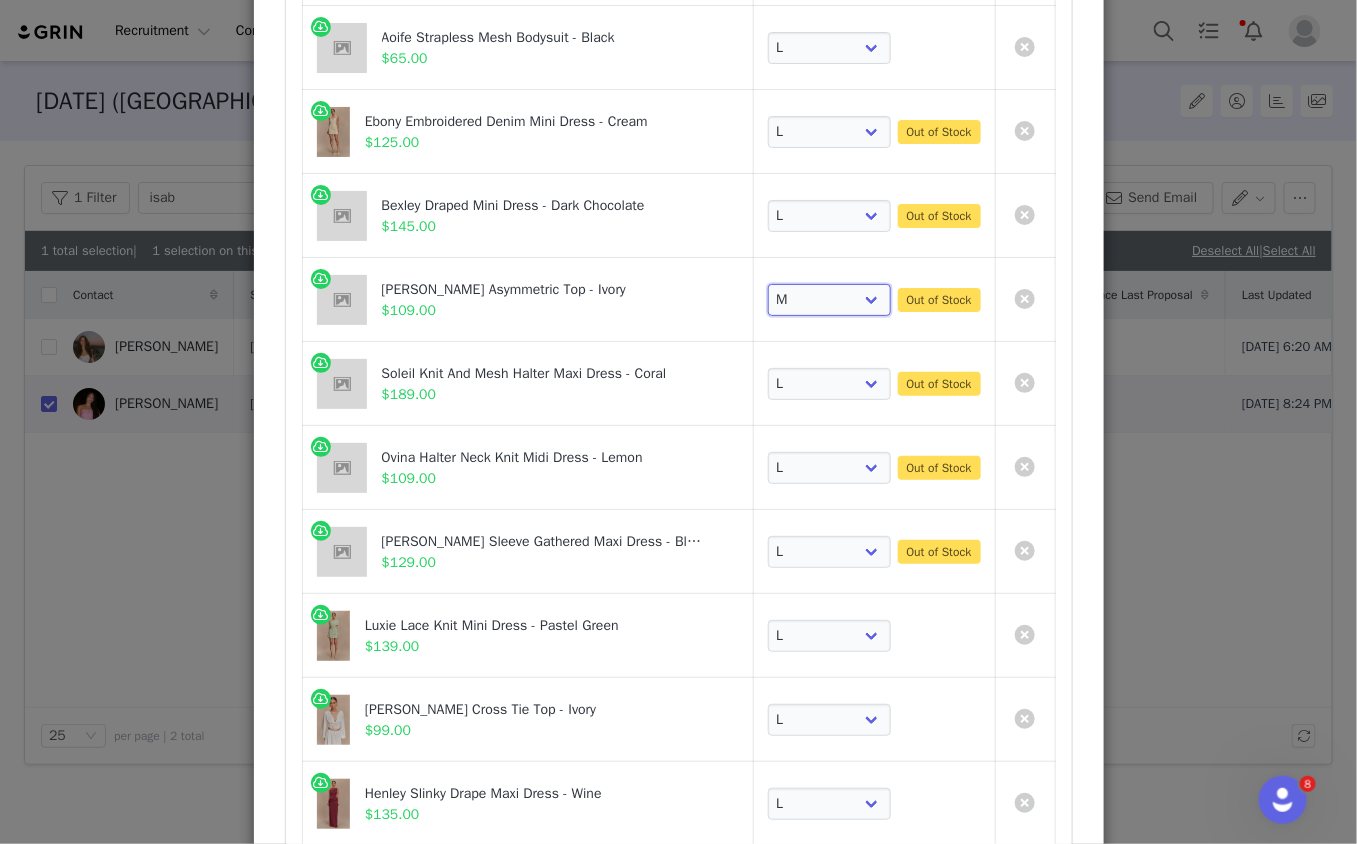 scroll, scrollTop: 595, scrollLeft: 0, axis: vertical 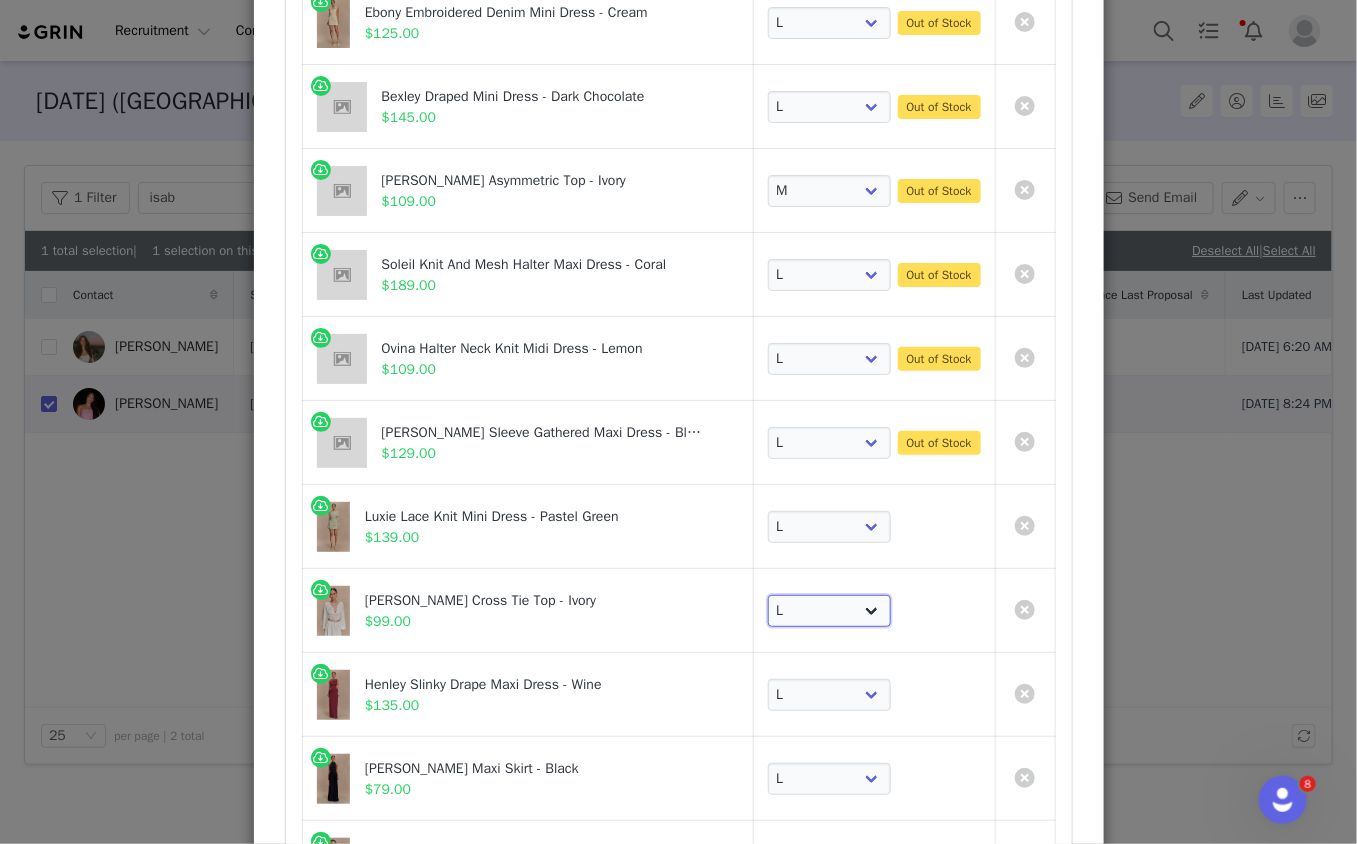 click on "Choose SIZE  XXS   XS   S   M   L   XL   XXL   3XL" at bounding box center [830, 611] 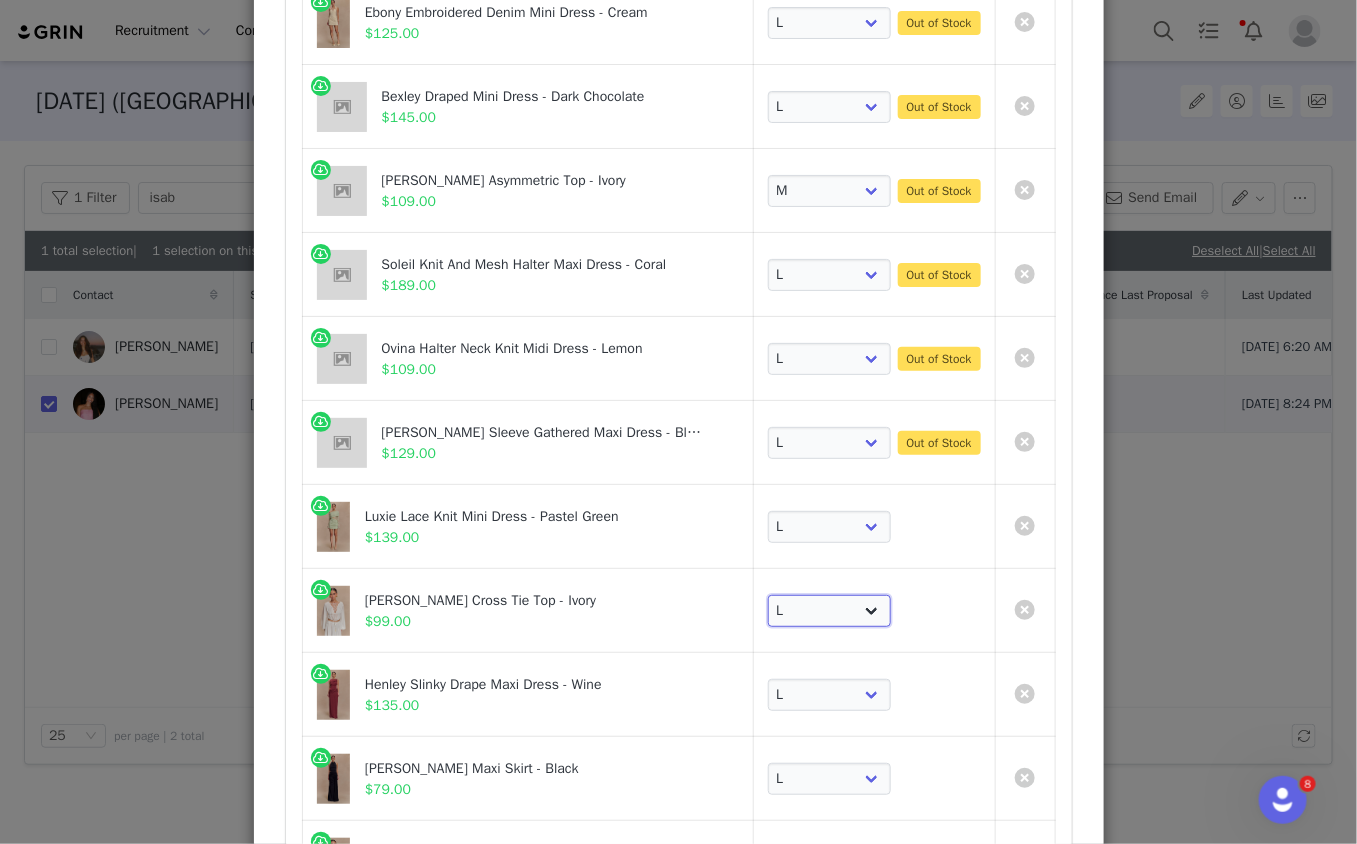 select on "28051844" 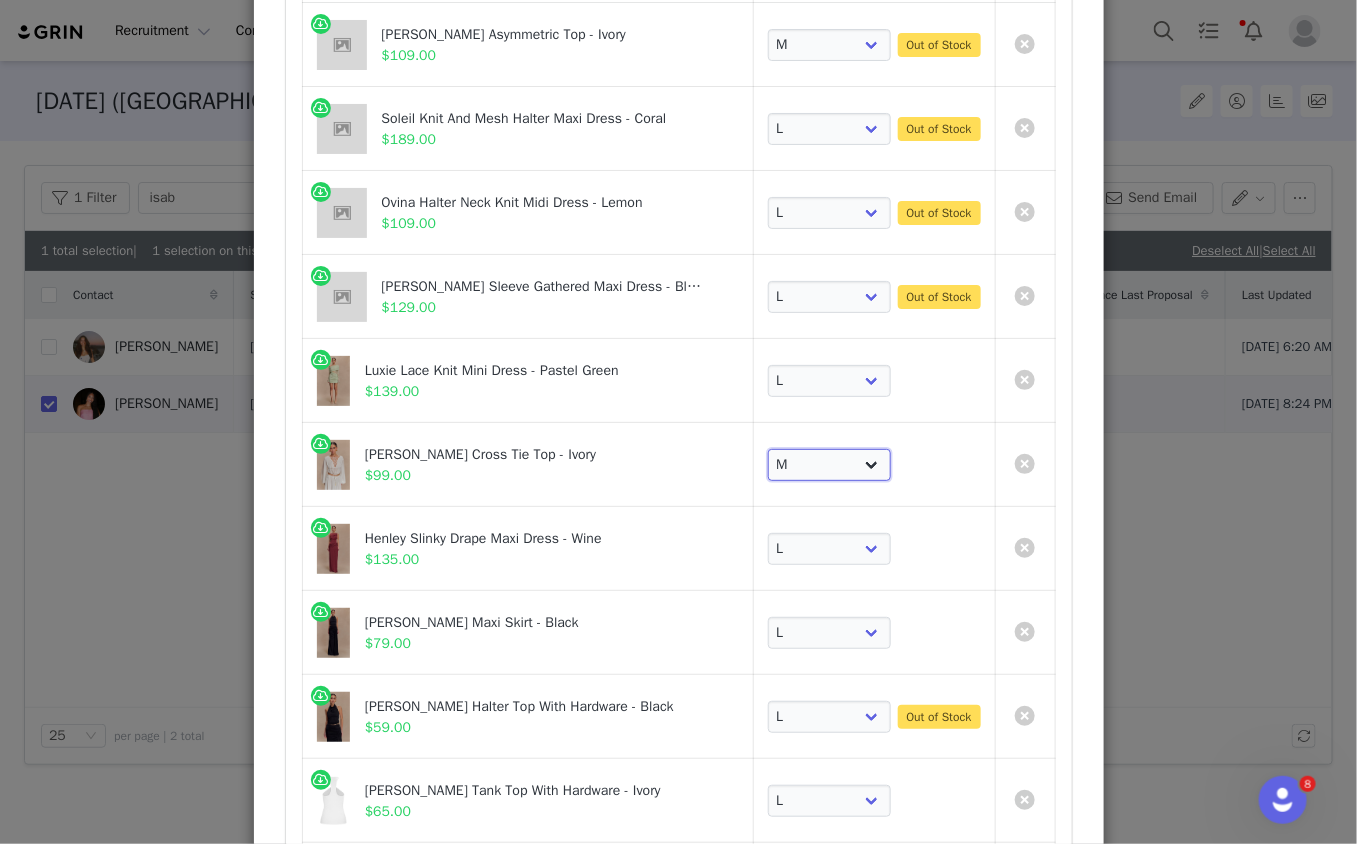 scroll, scrollTop: 770, scrollLeft: 0, axis: vertical 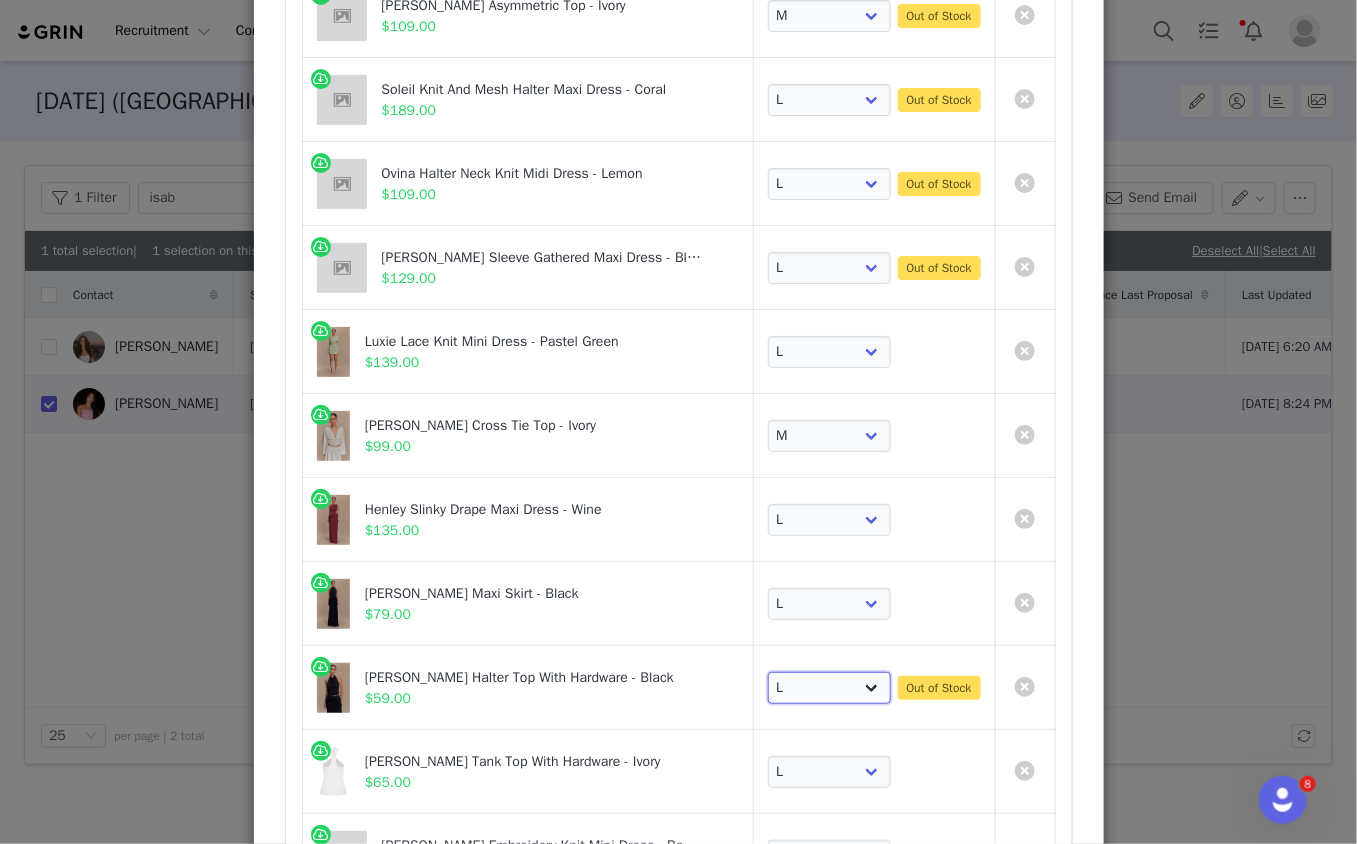 click on "Choose SIZE  XXS   XS   S   M   L   XL   XXL   3XL" at bounding box center (830, 688) 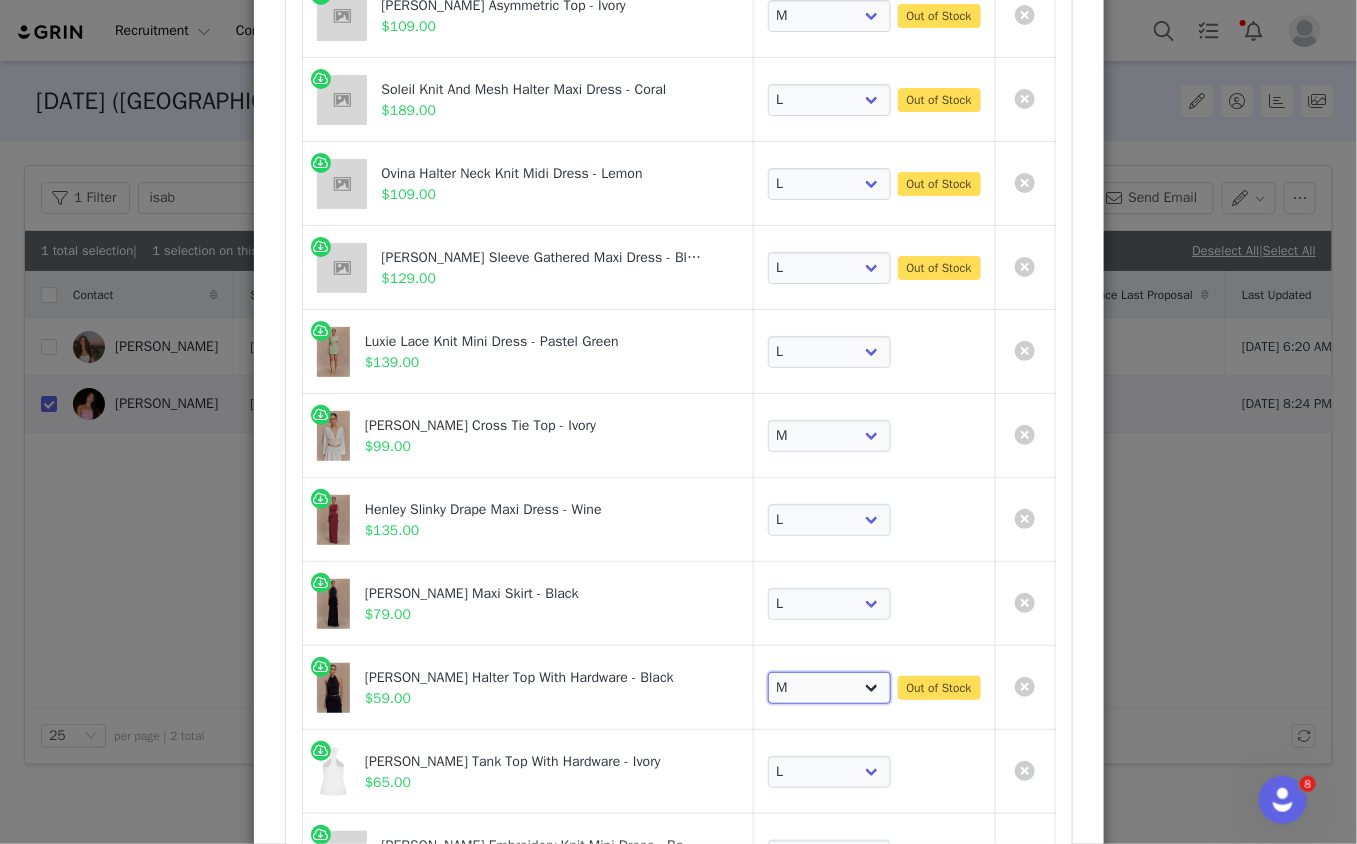 click on "Choose SIZE  XXS   XS   S   M   L   XL   XXL   3XL" at bounding box center (830, 688) 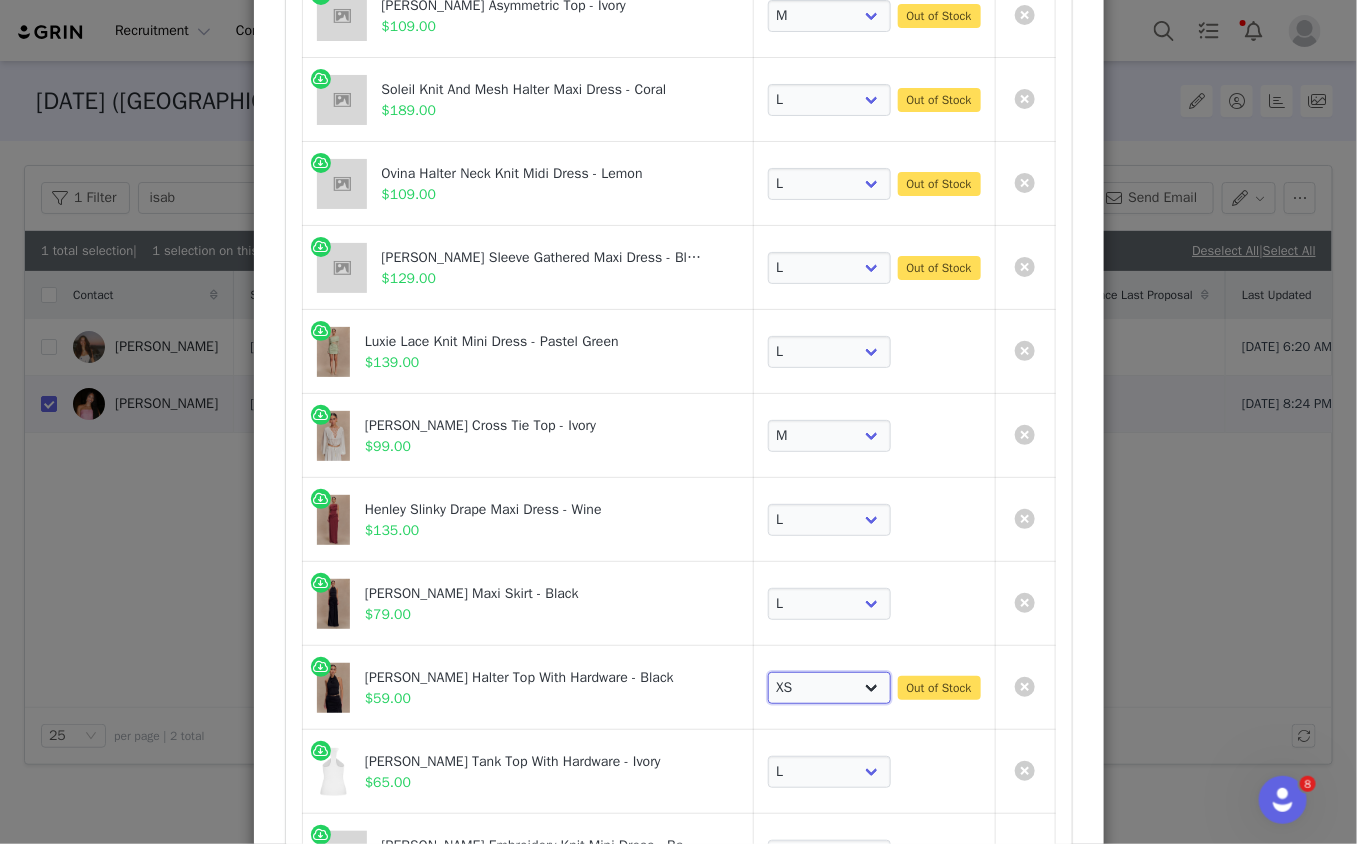 click on "Choose SIZE  XXS   XS   S   M   L   XL   XXL   3XL" at bounding box center [830, 688] 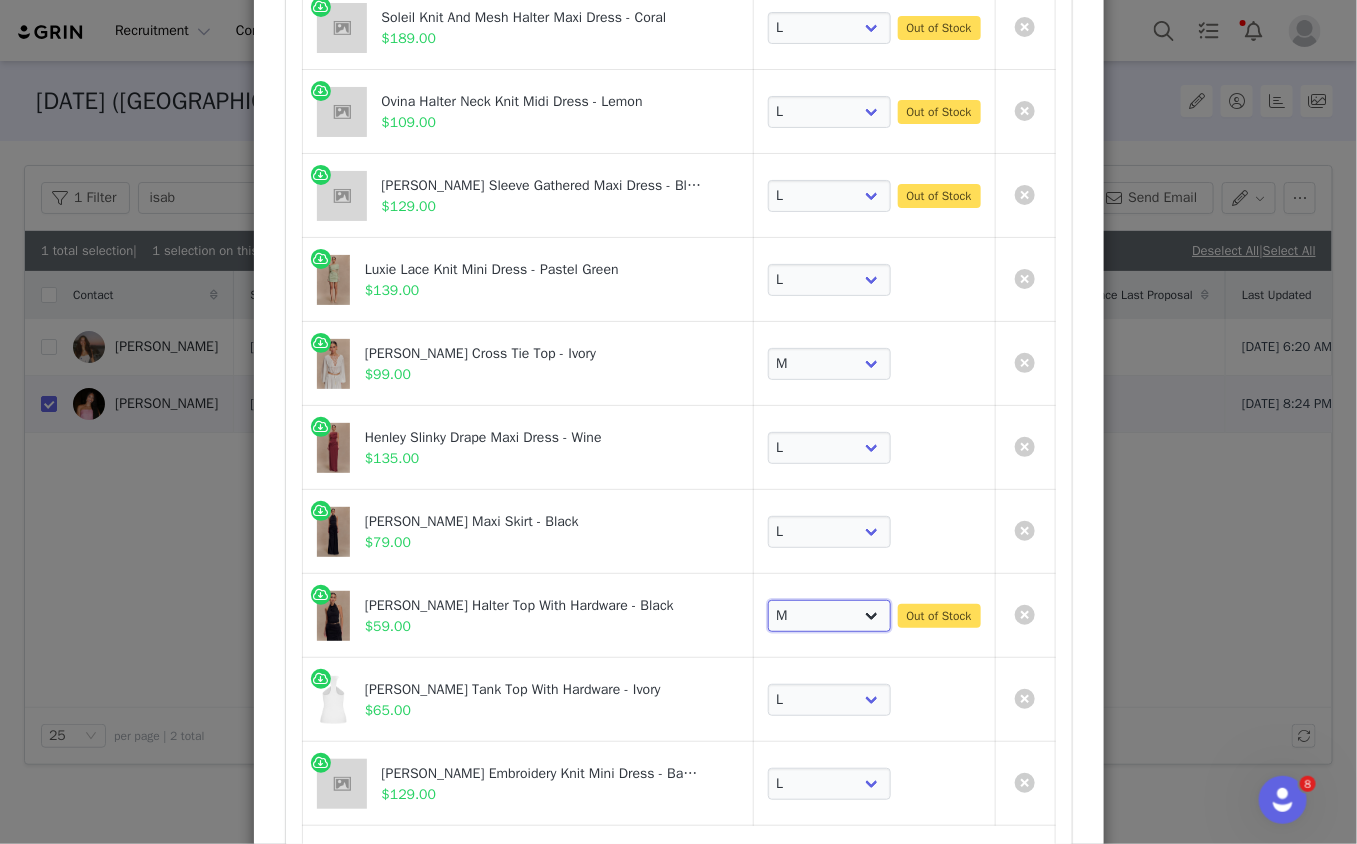 scroll, scrollTop: 956, scrollLeft: 0, axis: vertical 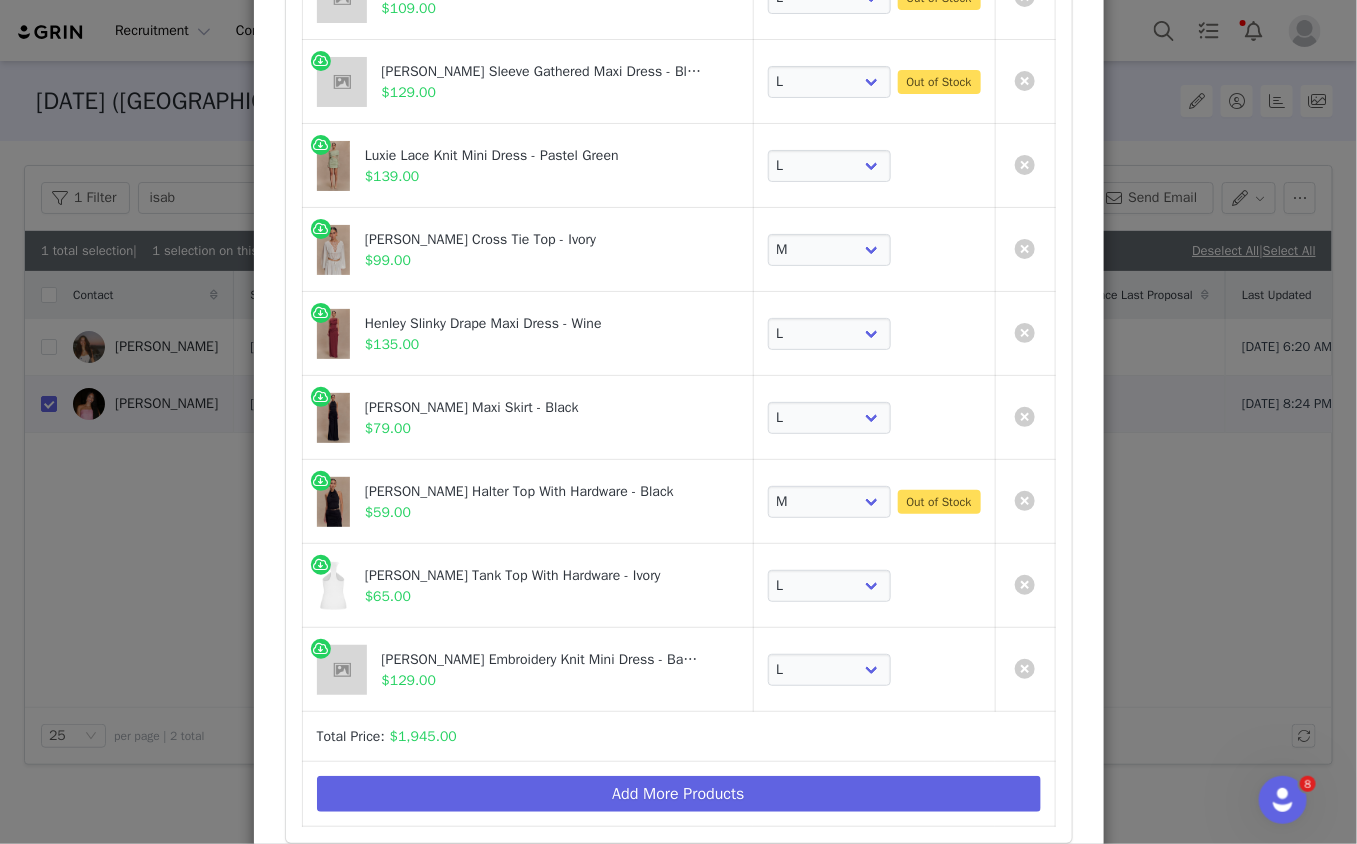 click on "Choose SIZE  XXS   XS   S   M   L   XL   XXL   3XL  Out of Stock" at bounding box center [874, 502] 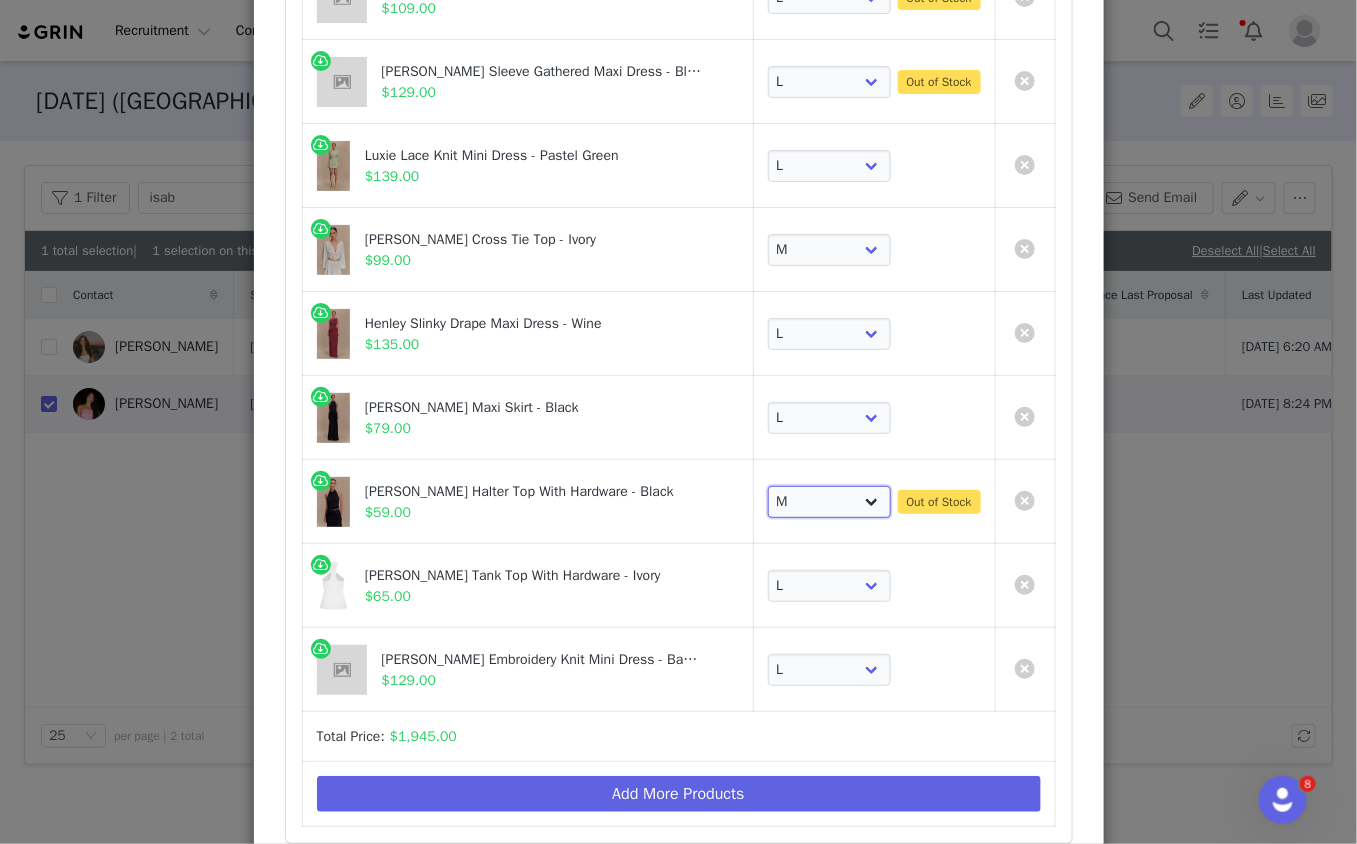 click on "Choose SIZE  XXS   XS   S   M   L   XL   XXL   3XL" at bounding box center (830, 502) 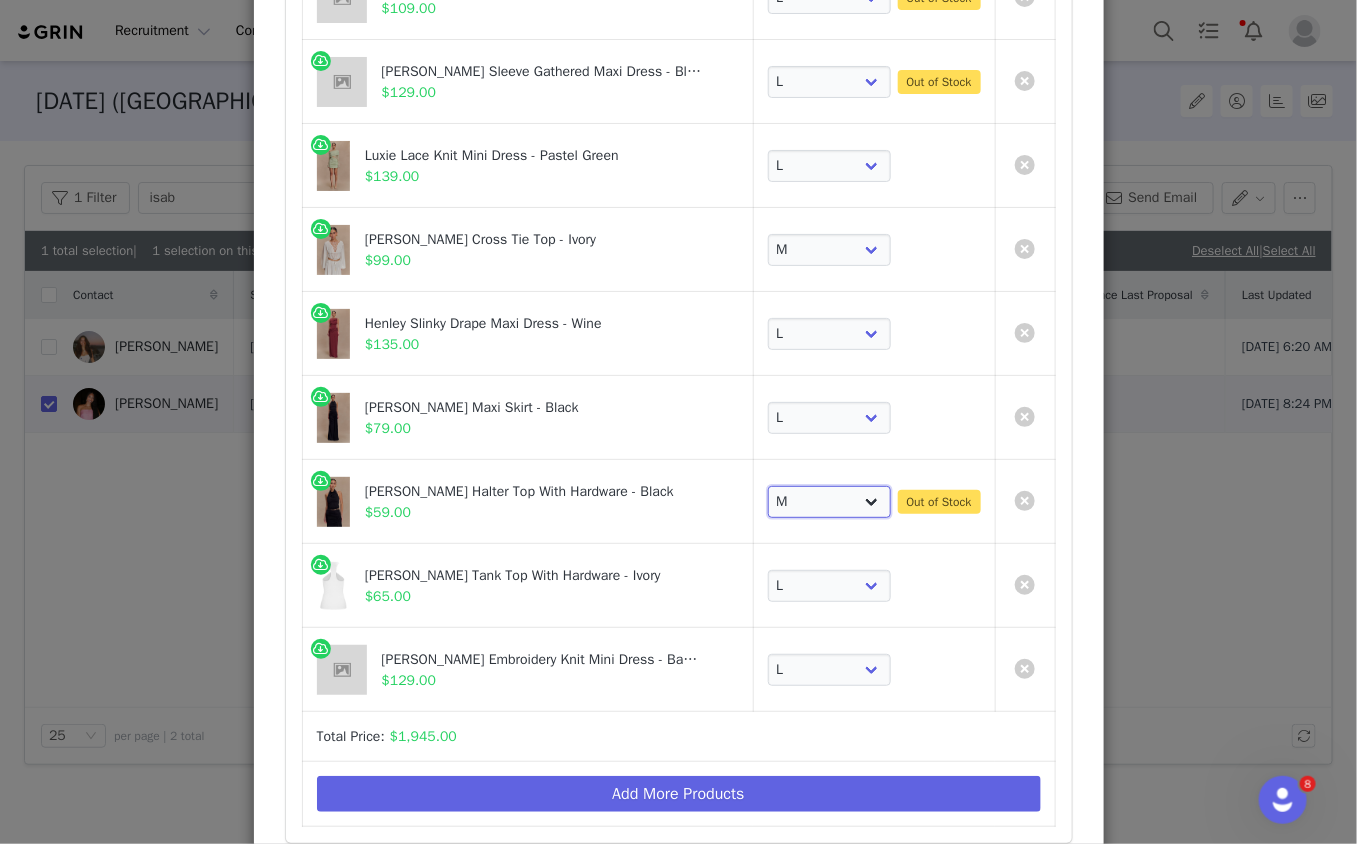 click on "Choose SIZE  XXS   XS   S   M   L   XL   XXL   3XL" at bounding box center (830, 502) 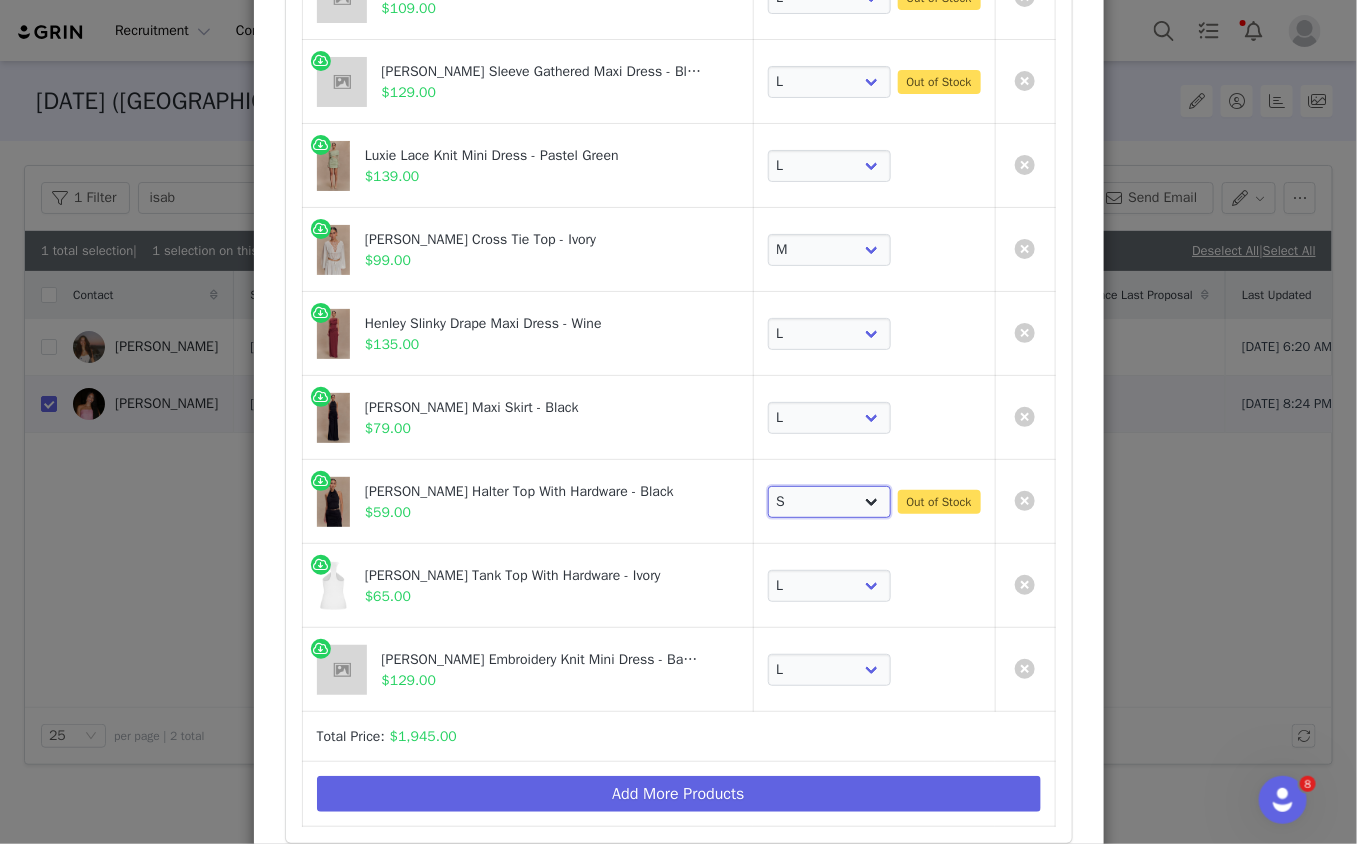 click on "Choose SIZE  XXS   XS   S   M   L   XL   XXL   3XL" at bounding box center (830, 502) 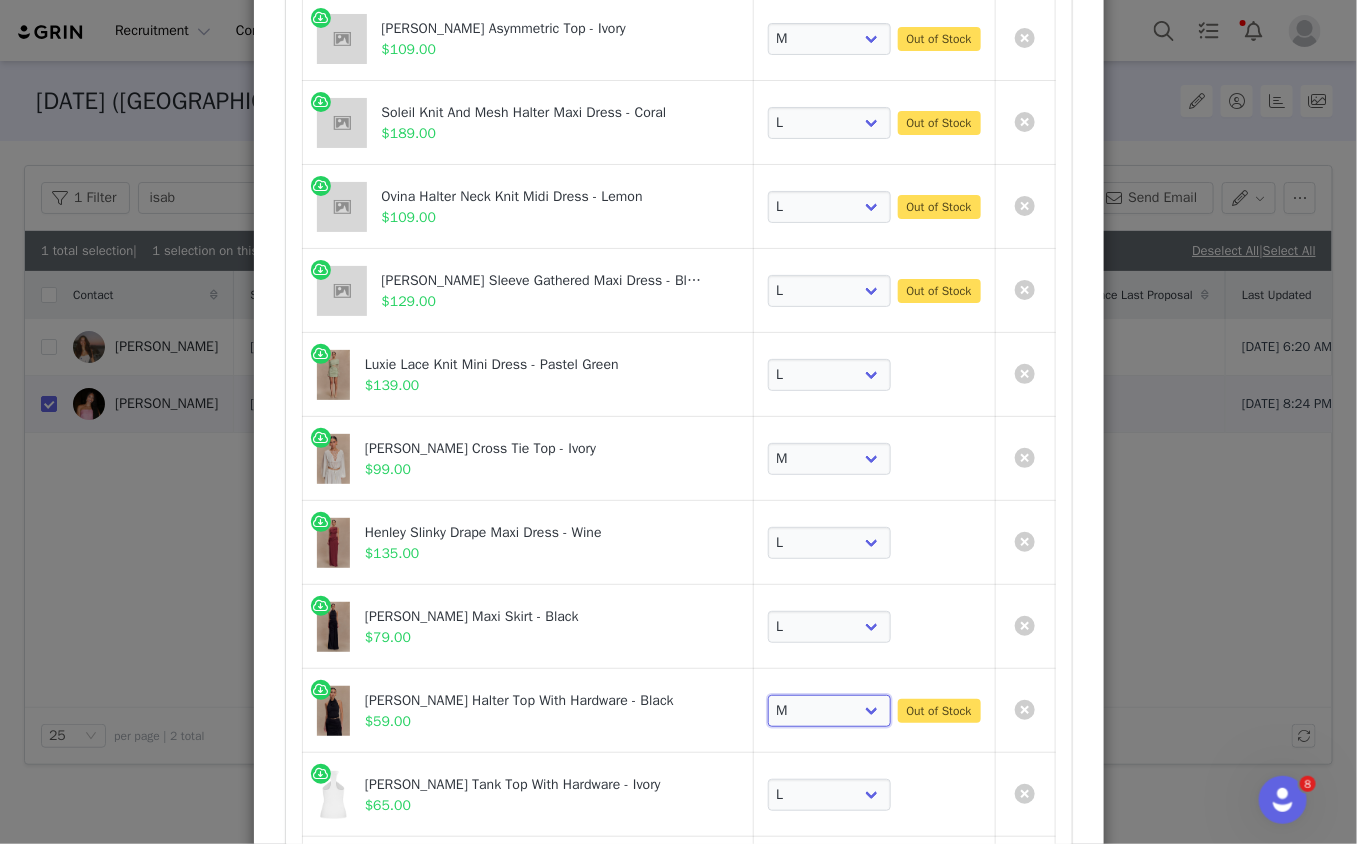 scroll, scrollTop: 765, scrollLeft: 0, axis: vertical 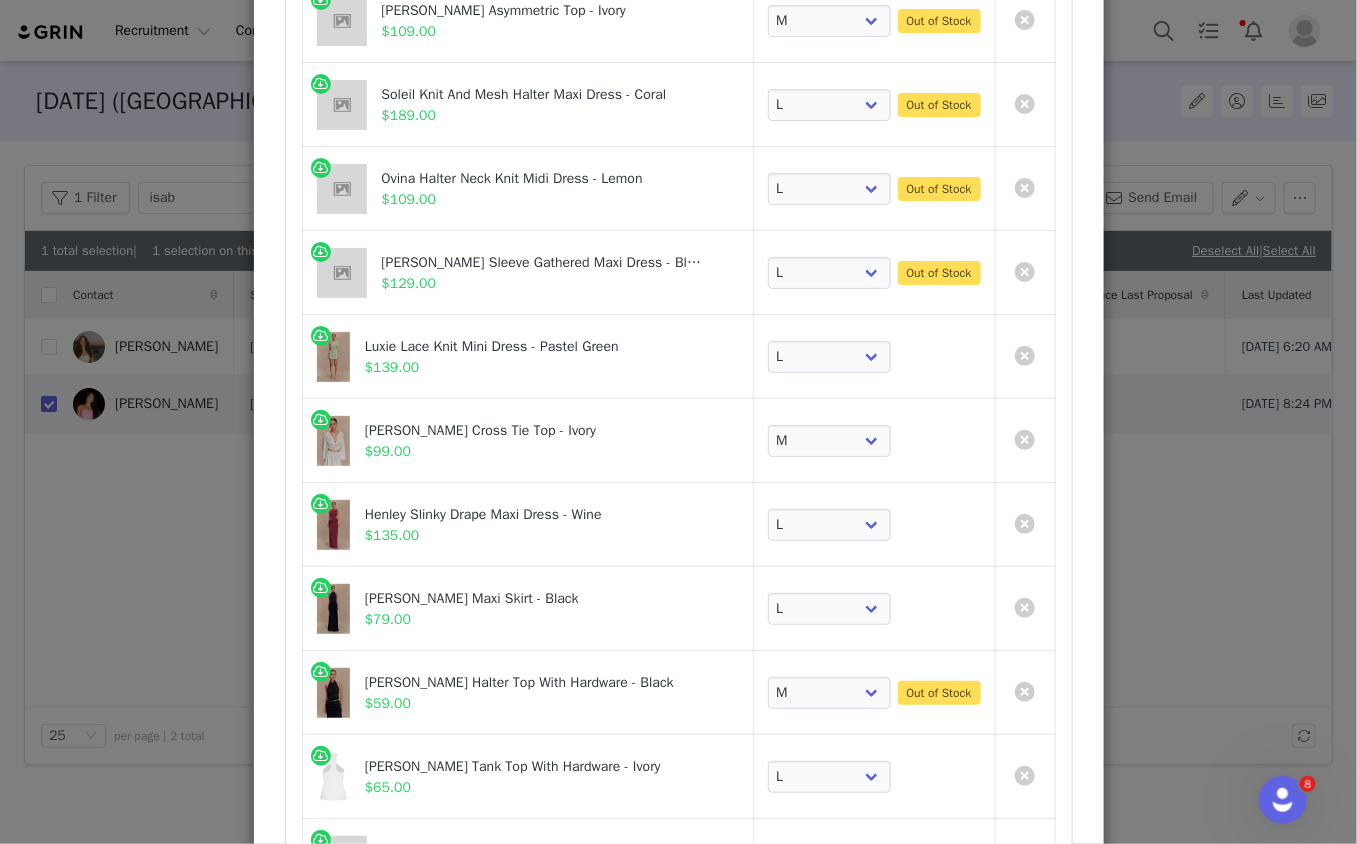 drag, startPoint x: 1017, startPoint y: 596, endPoint x: 937, endPoint y: 588, distance: 80.399 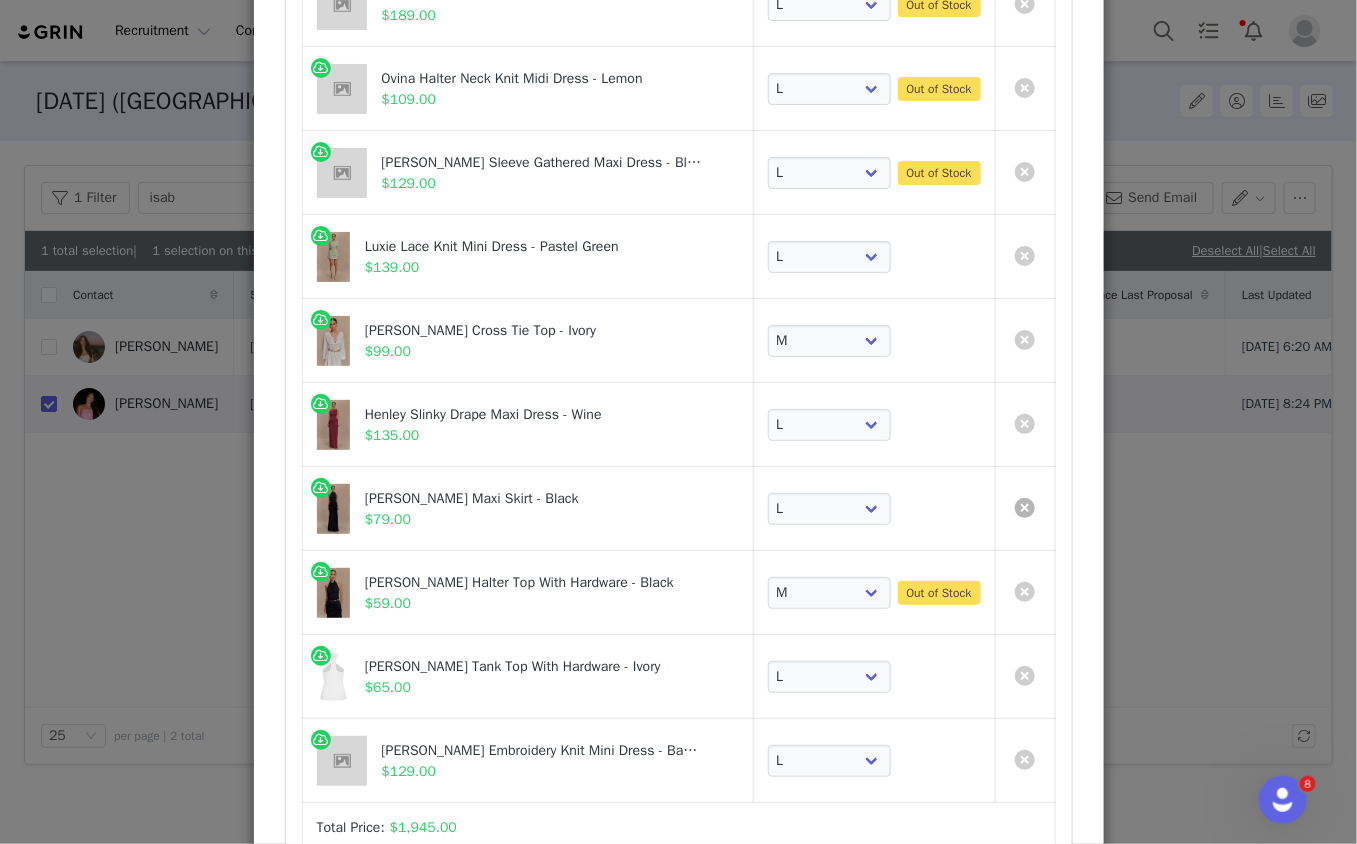 scroll, scrollTop: 872, scrollLeft: 0, axis: vertical 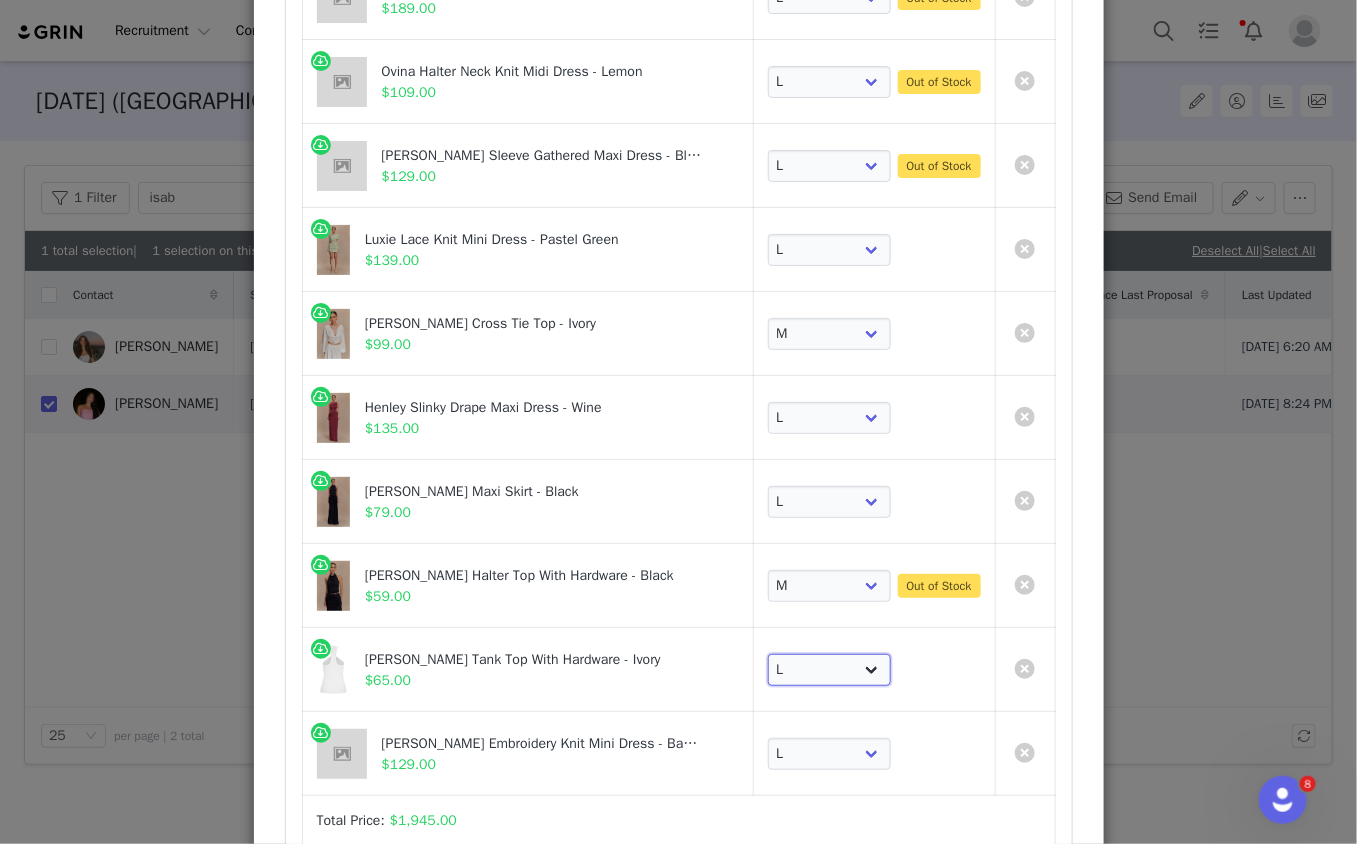 click on "Choose SIZE  XXS   XS   S   M   L   XL   XXL   3XL" at bounding box center [830, 670] 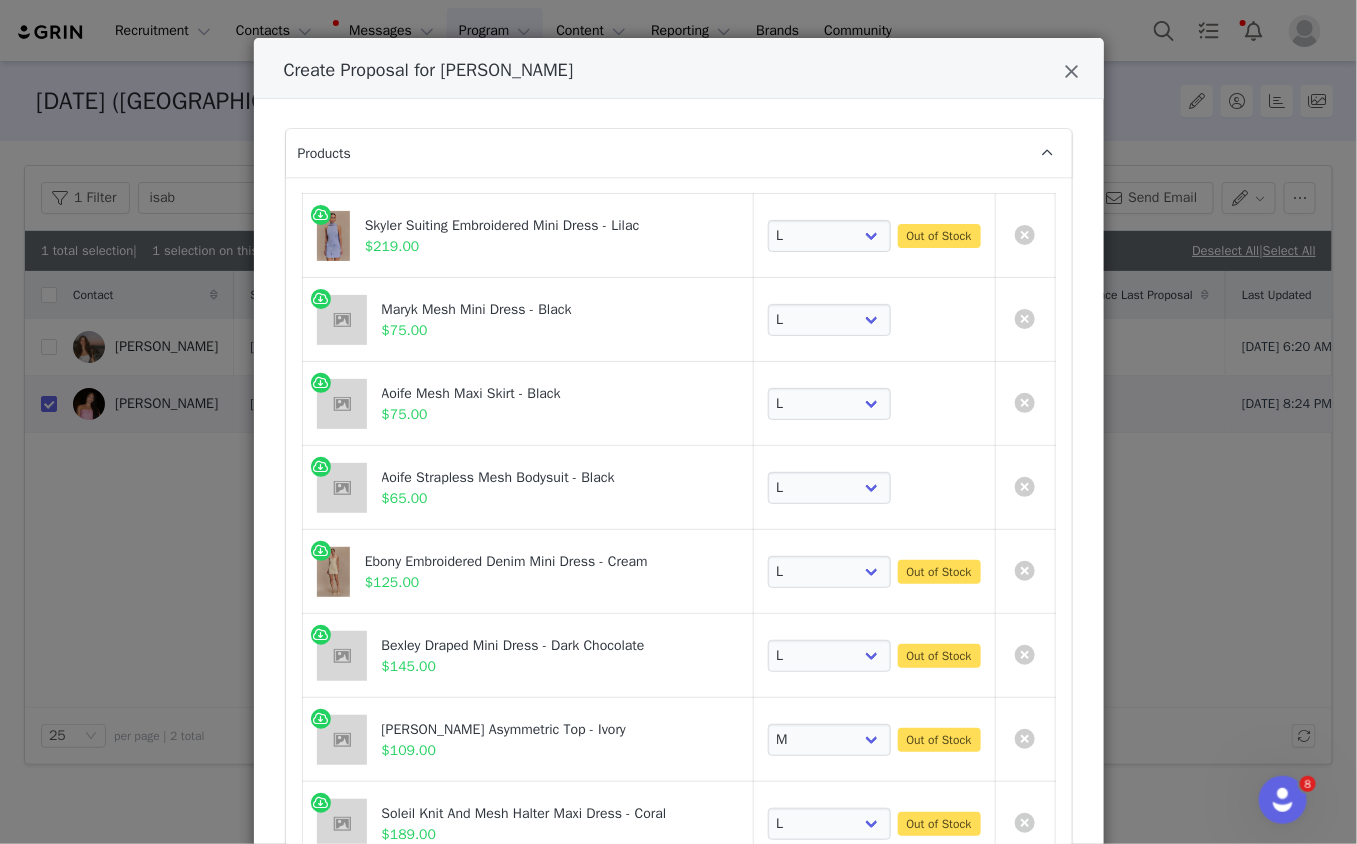 scroll, scrollTop: 45, scrollLeft: 0, axis: vertical 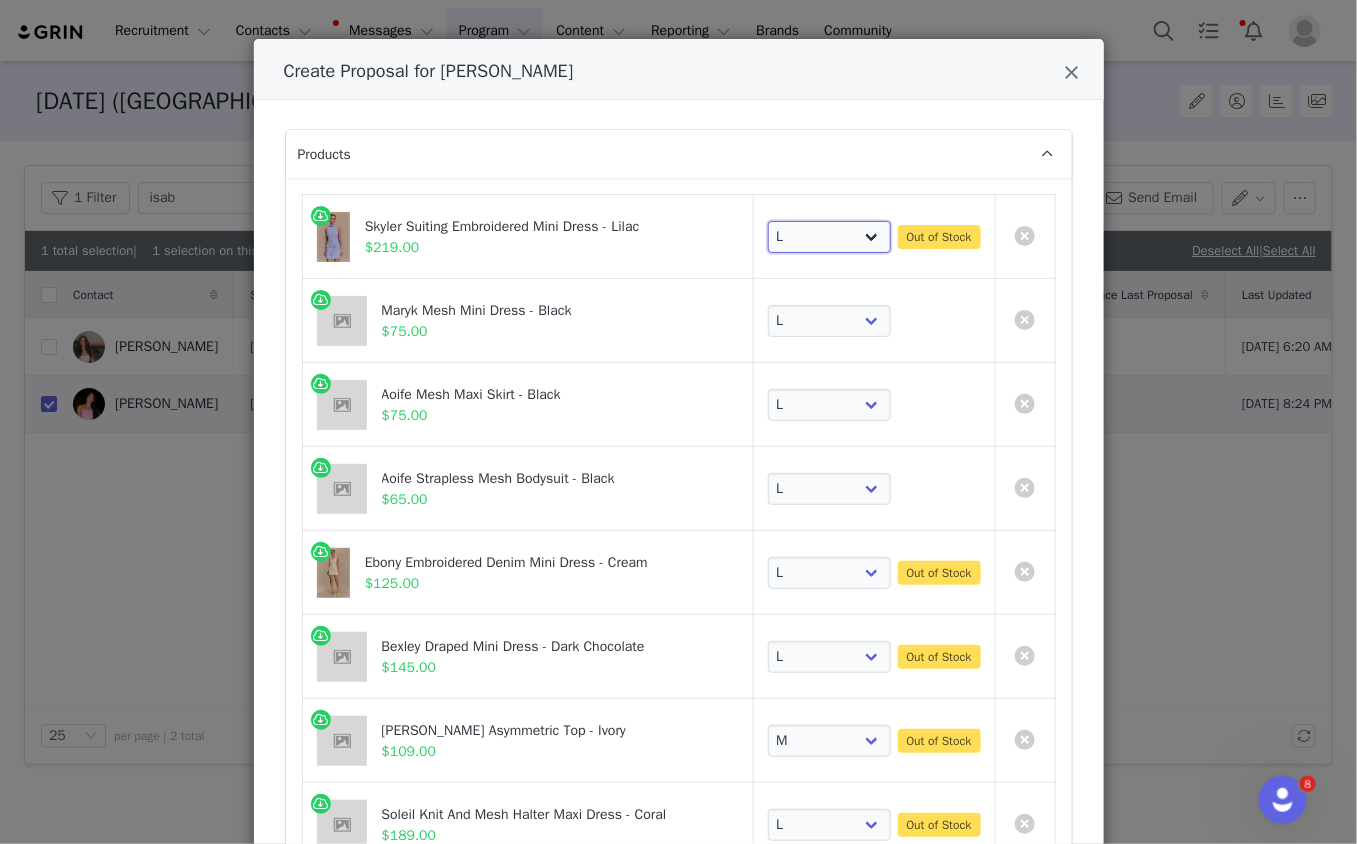 click on "Choose SIZE  XXS   XS   S   M   L   XL   XXL   3XL" at bounding box center (830, 237) 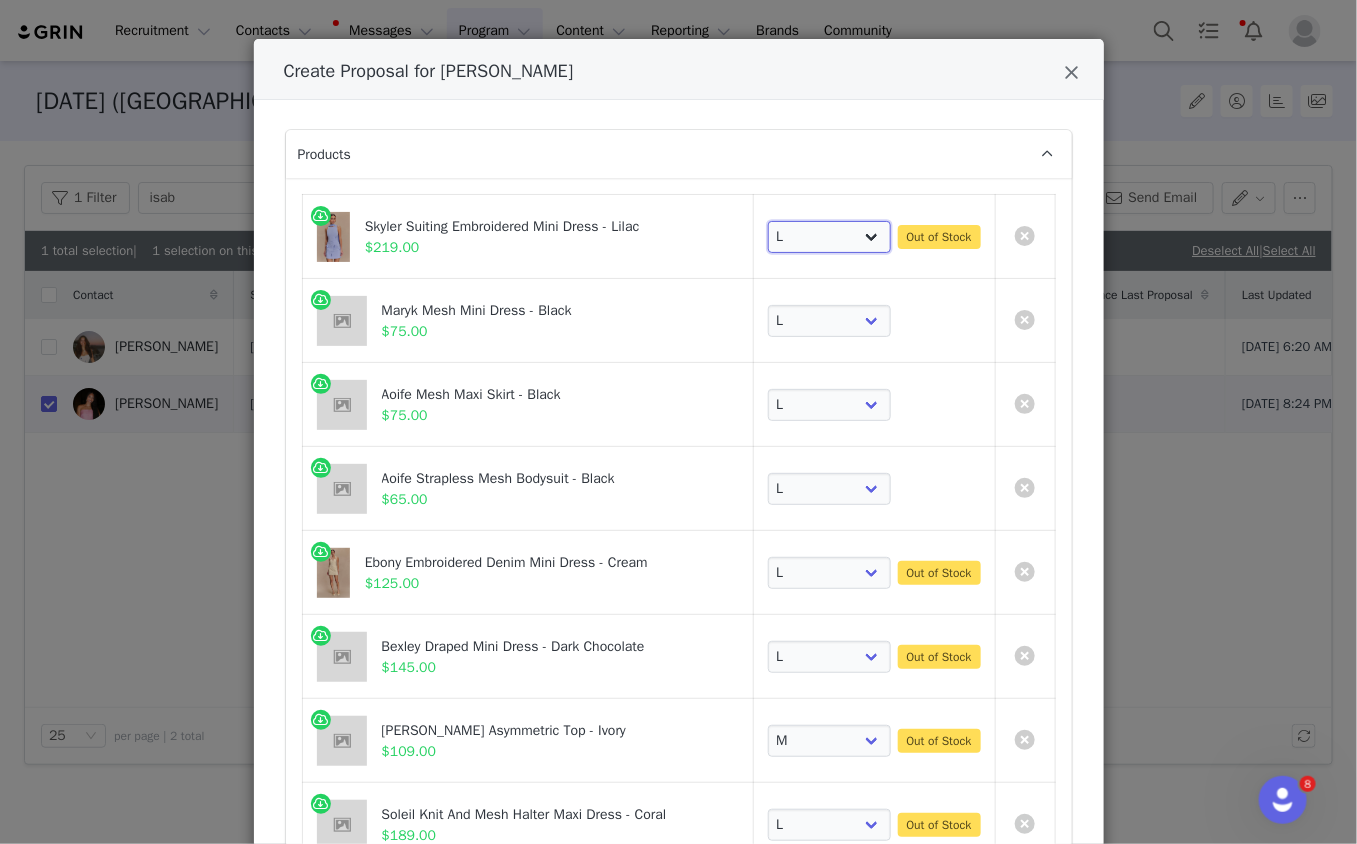 click on "Choose SIZE  XXS   XS   S   M   L   XL   XXL   3XL" at bounding box center [830, 237] 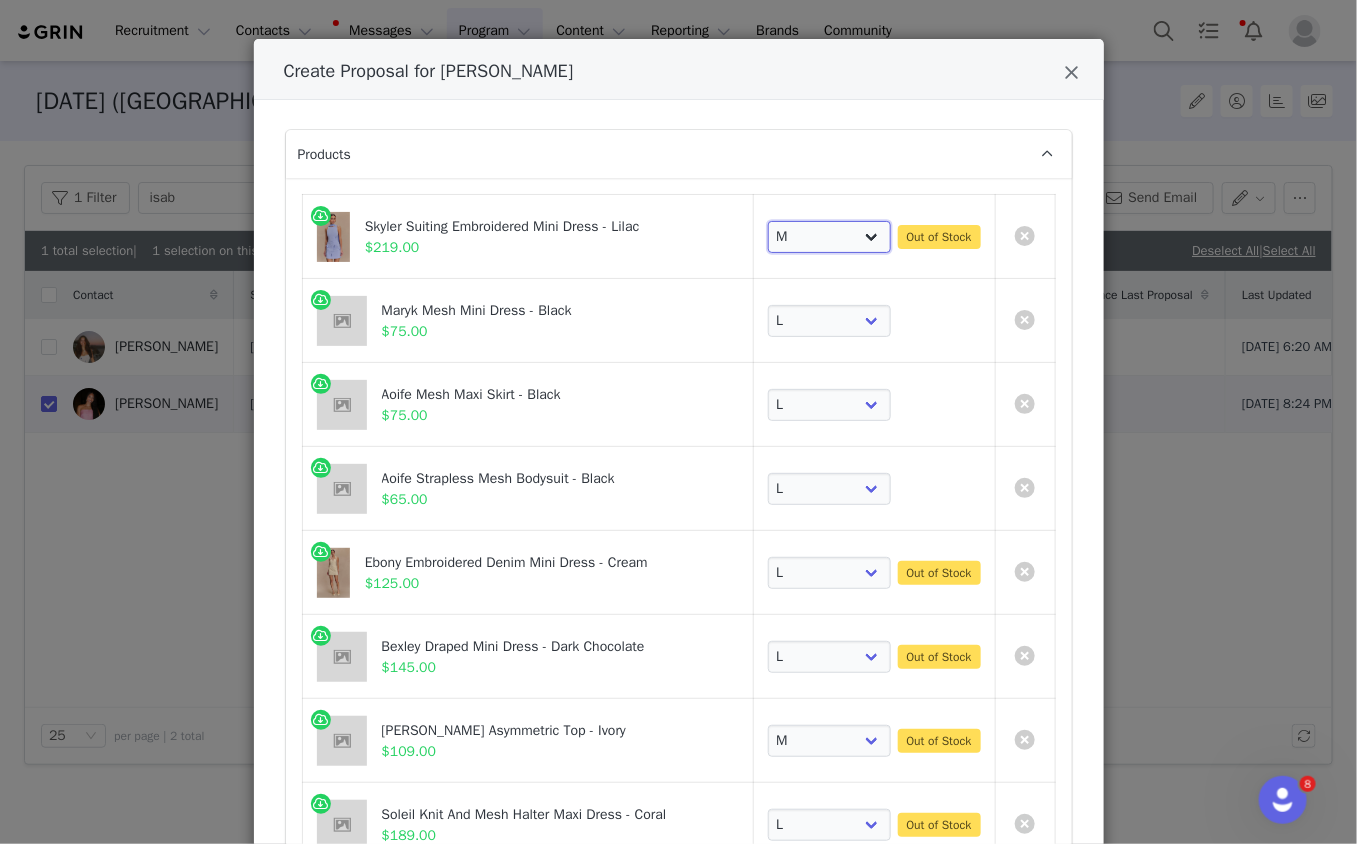 click on "Choose SIZE  XXS   XS   S   M   L   XL   XXL   3XL" at bounding box center [830, 237] 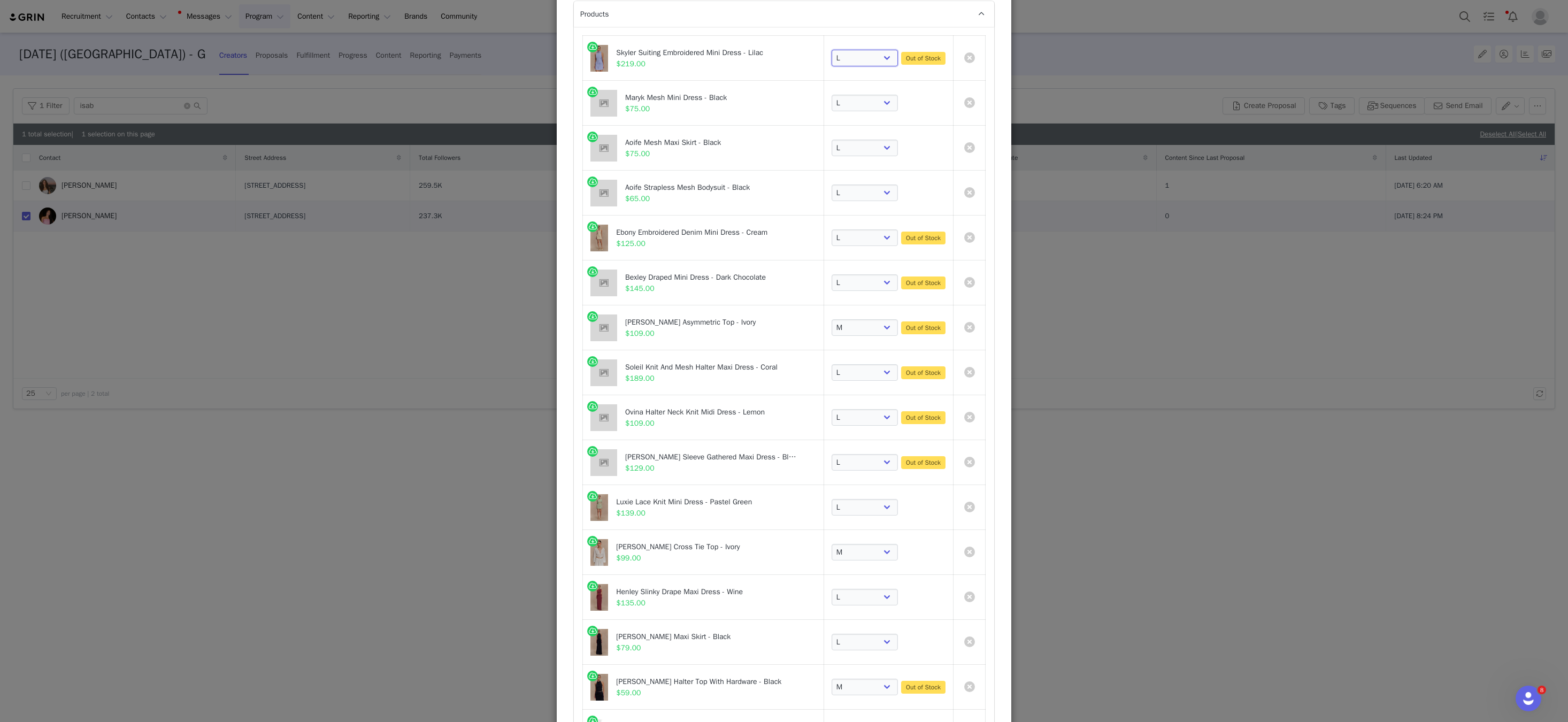 scroll, scrollTop: 111, scrollLeft: 0, axis: vertical 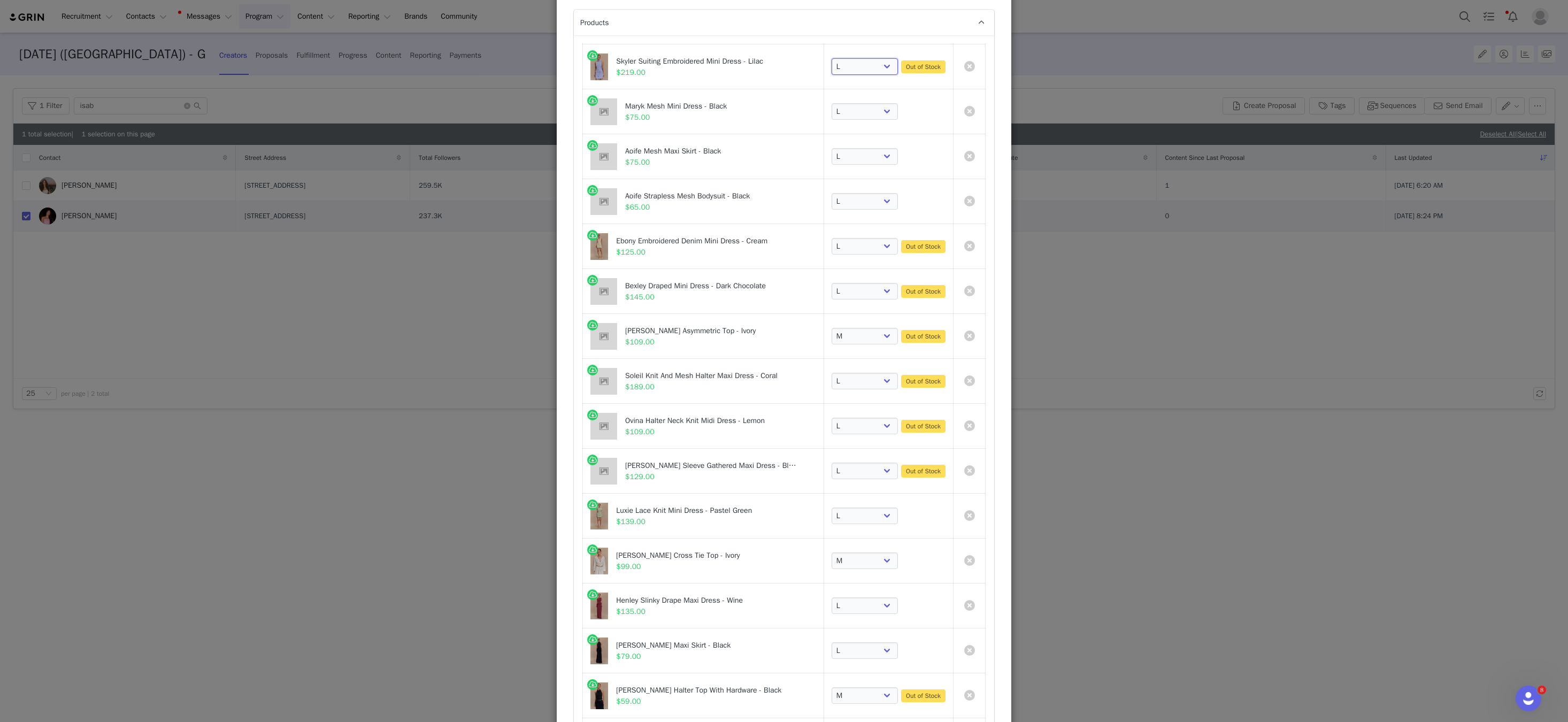 select on "28127258" 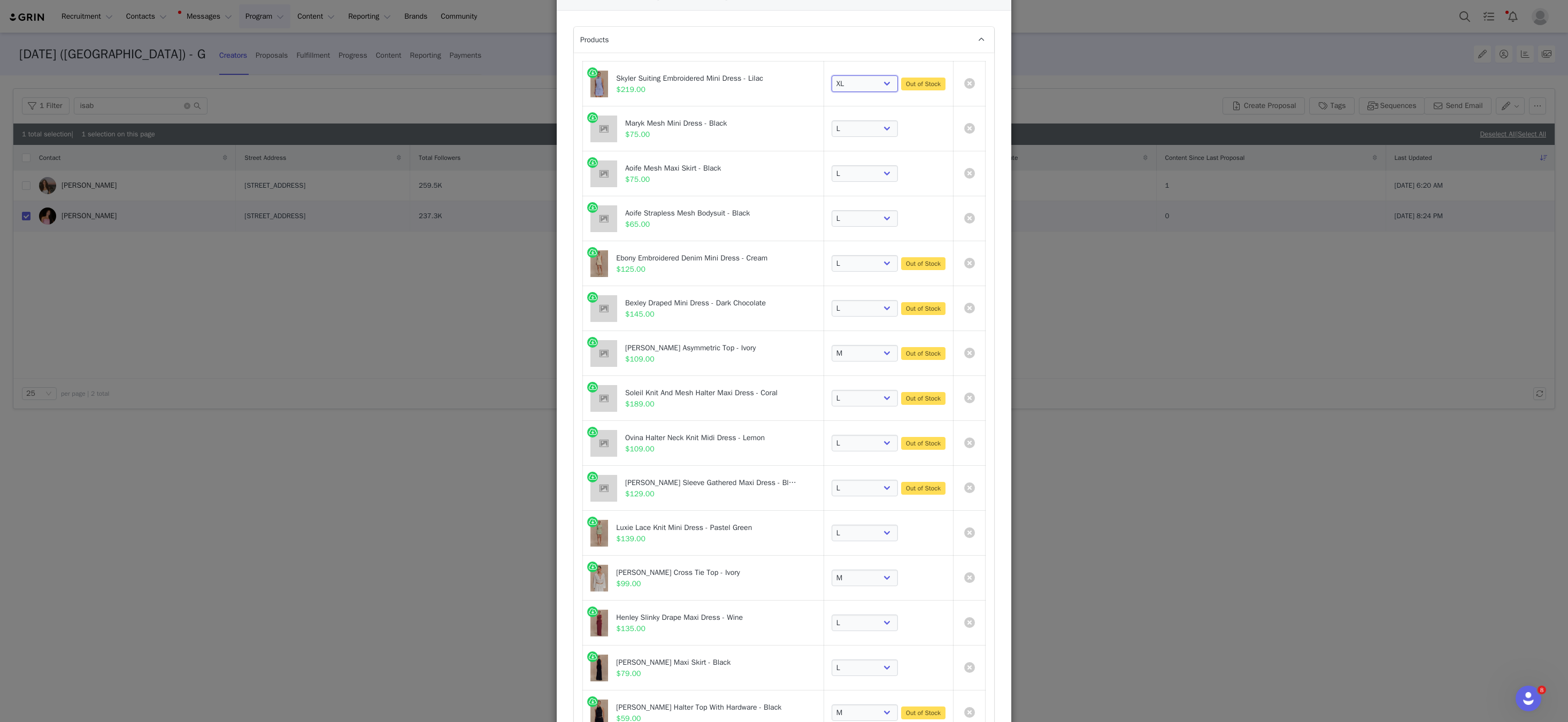 scroll, scrollTop: 96, scrollLeft: 0, axis: vertical 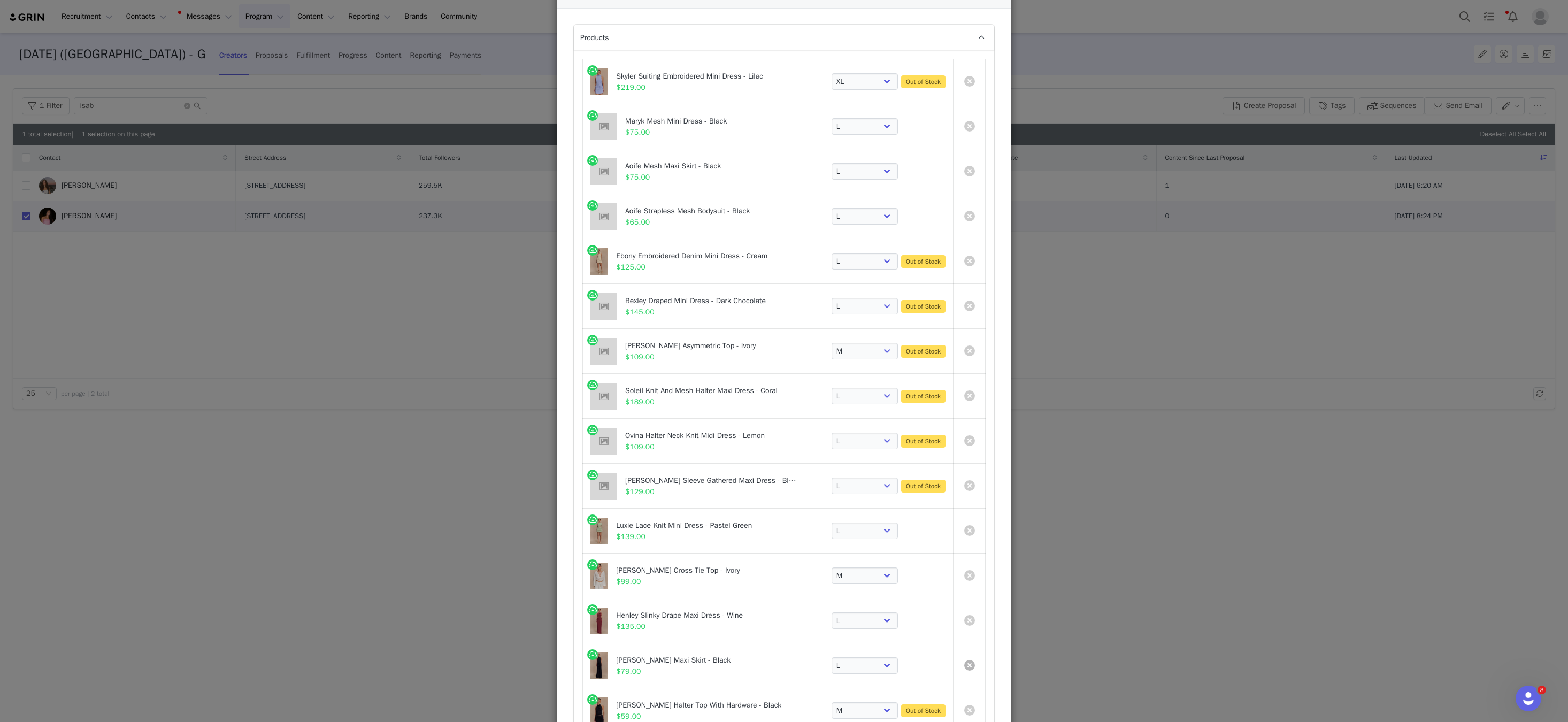 click at bounding box center [970, 665] 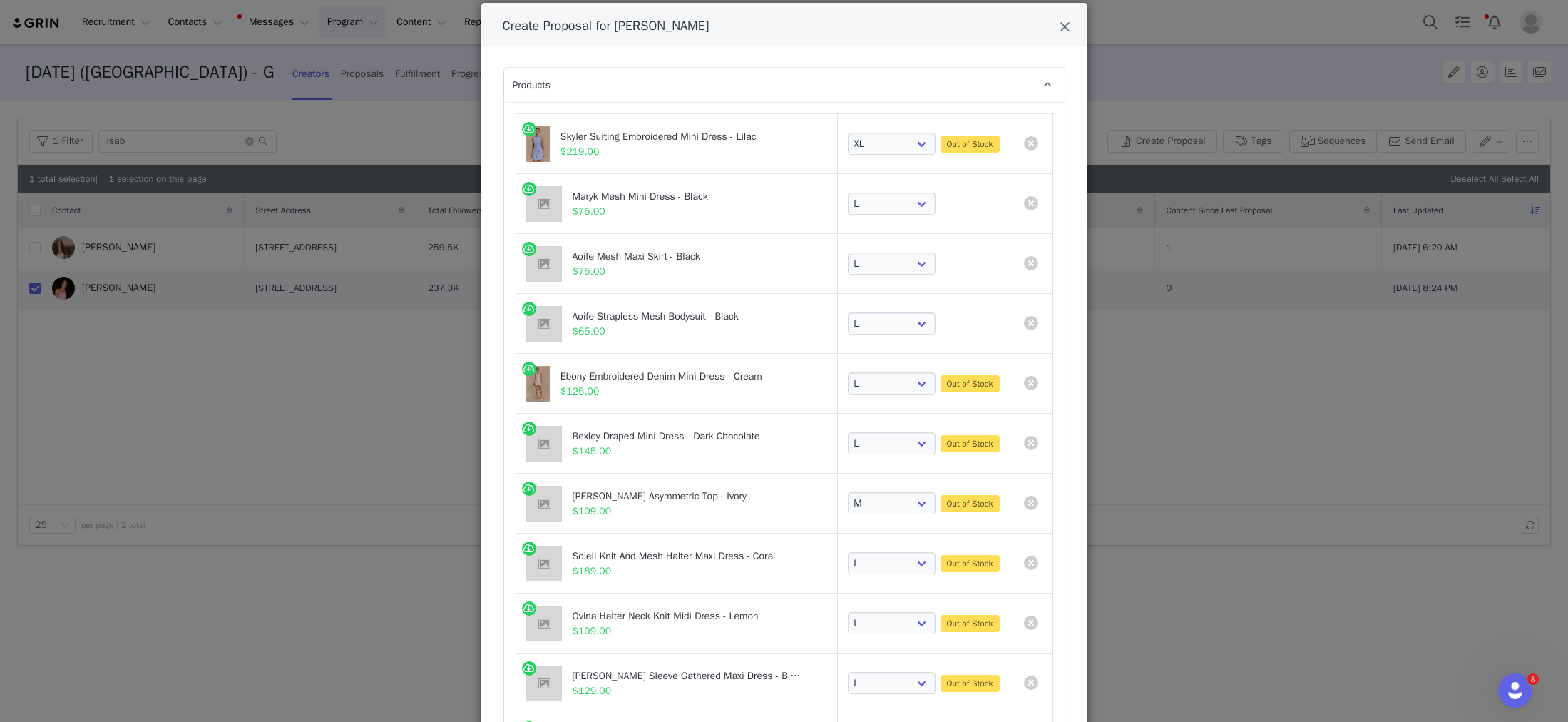 scroll, scrollTop: 59, scrollLeft: 0, axis: vertical 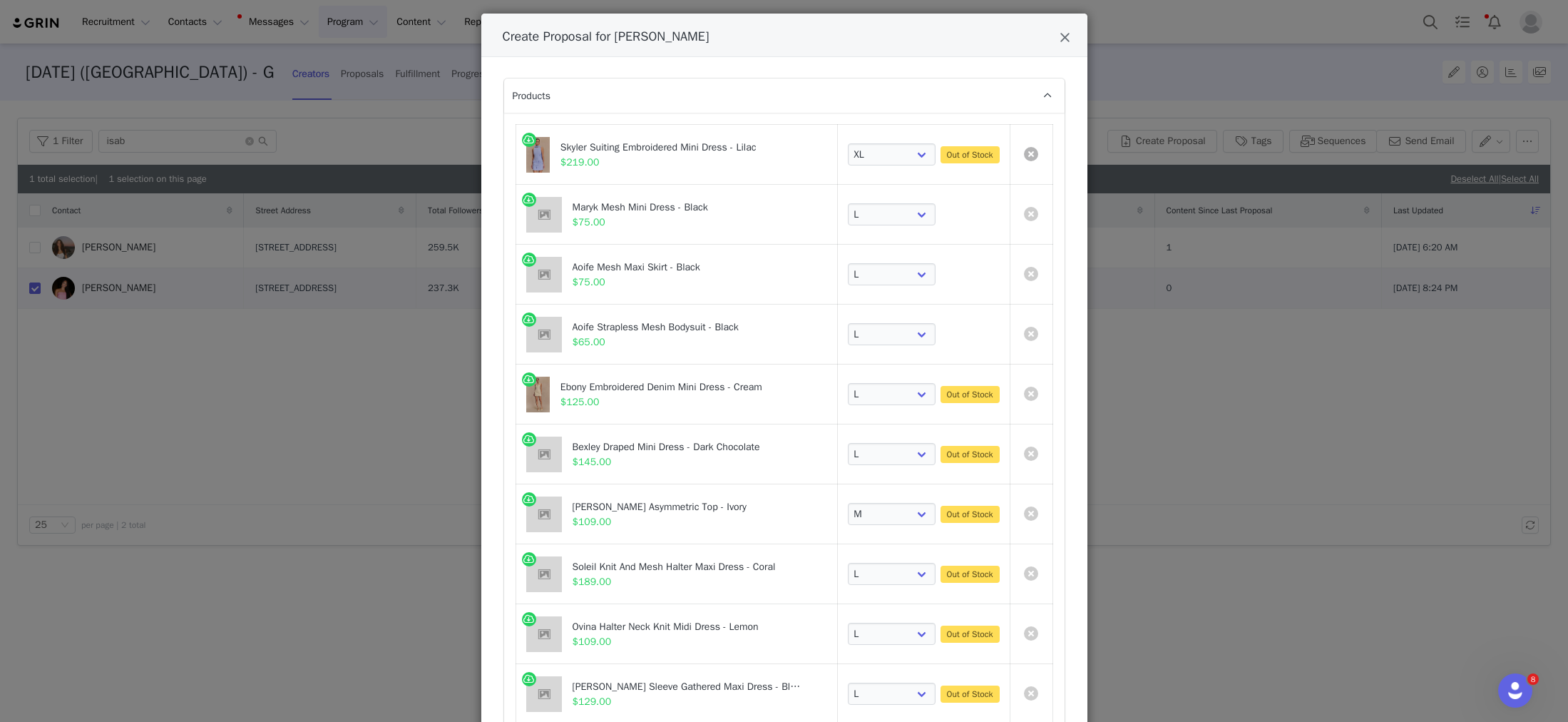 click at bounding box center (1031, 154) 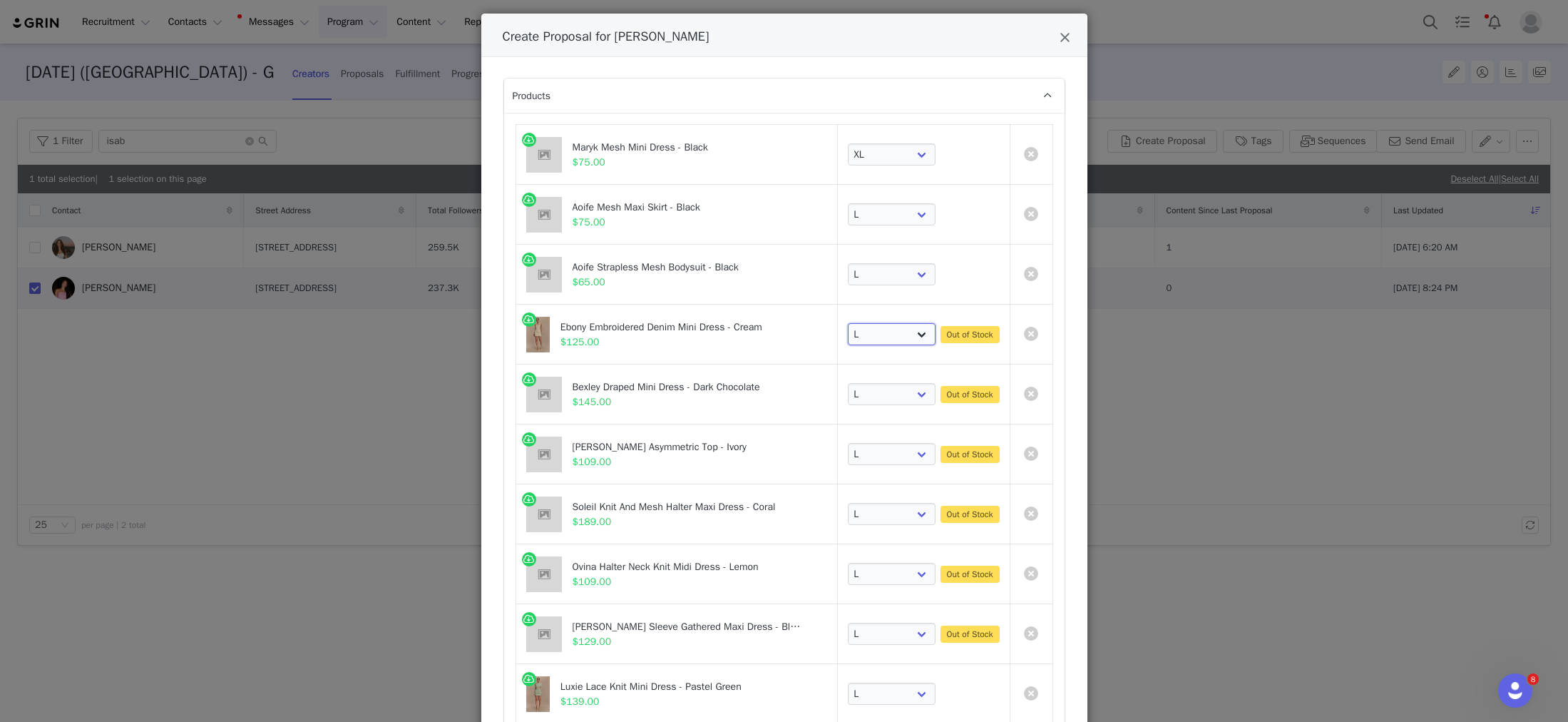 click on "Choose SIZE  XXS   XS   S   M   L   XL   XXL   3XL" at bounding box center (892, 335) 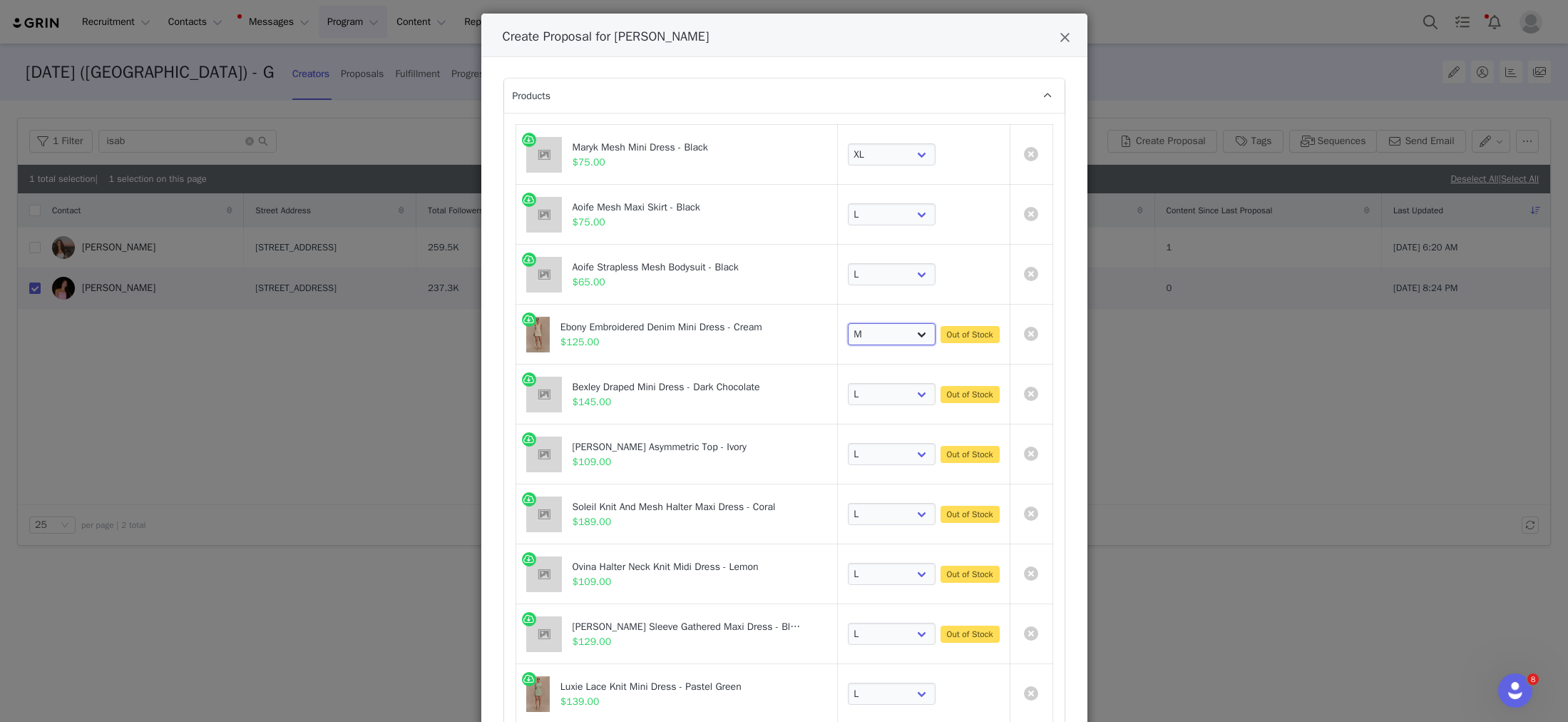 click on "Choose SIZE  XXS   XS   S   M   L   XL   XXL   3XL" at bounding box center [892, 335] 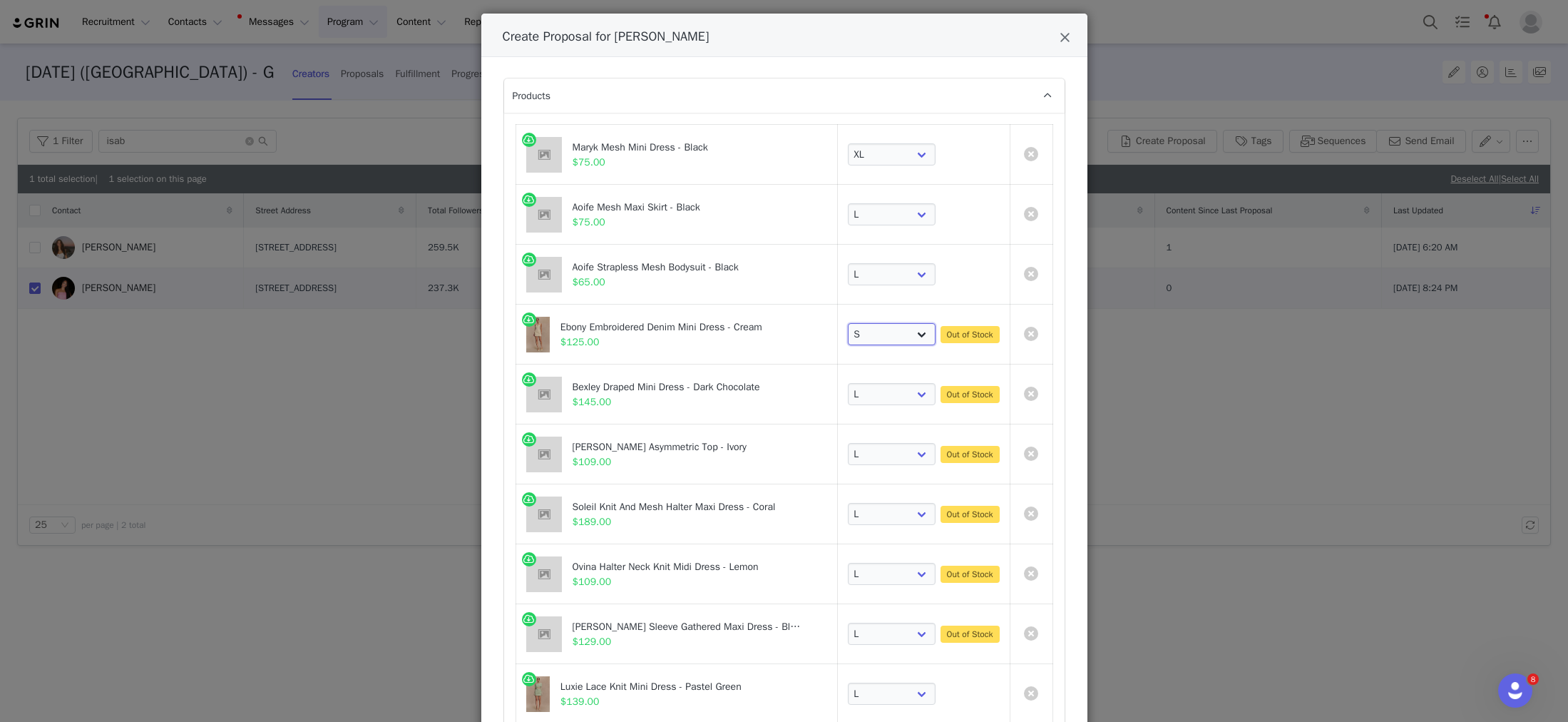 click on "Choose SIZE  XXS   XS   S   M   L   XL   XXL   3XL" at bounding box center [892, 335] 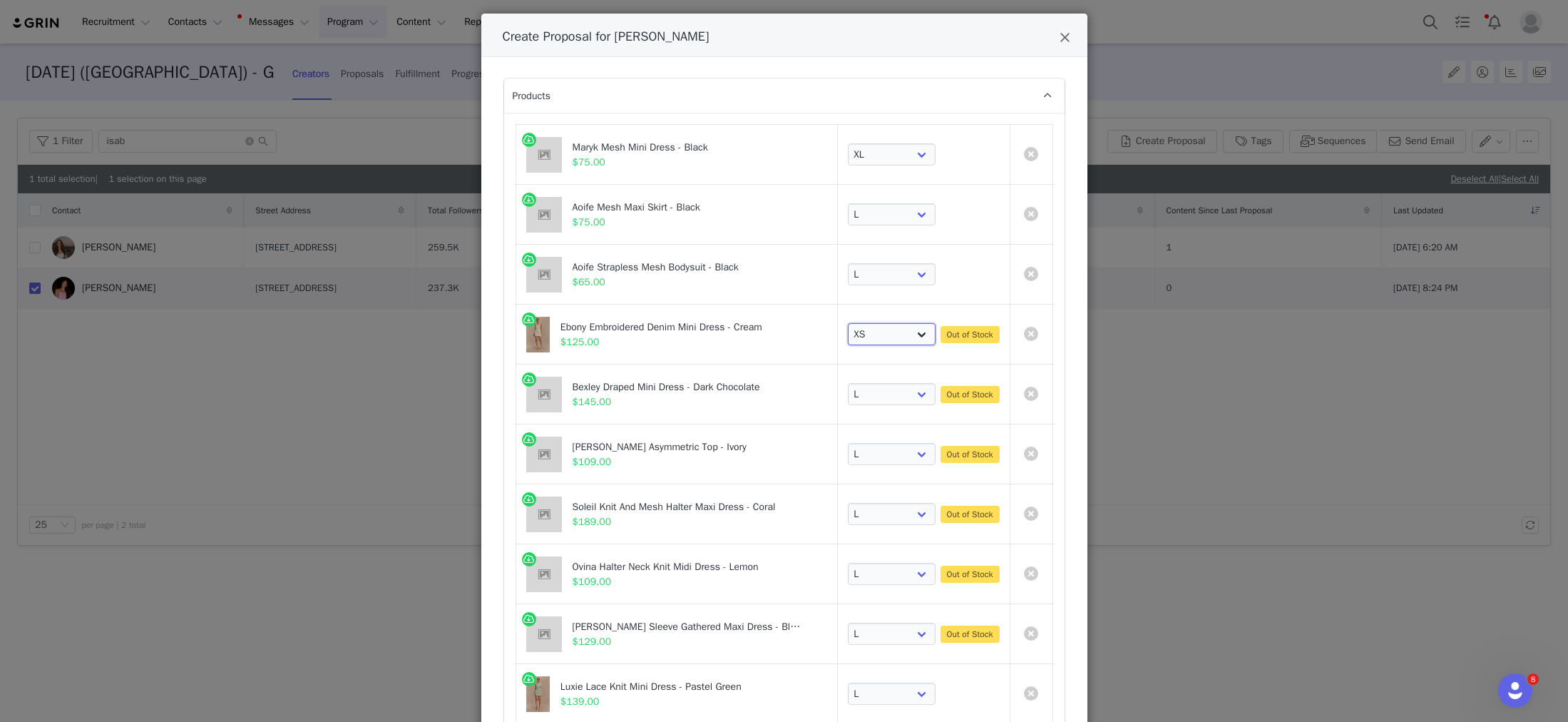 click on "Choose SIZE  XXS   XS   S   M   L   XL   XXL   3XL" at bounding box center [892, 335] 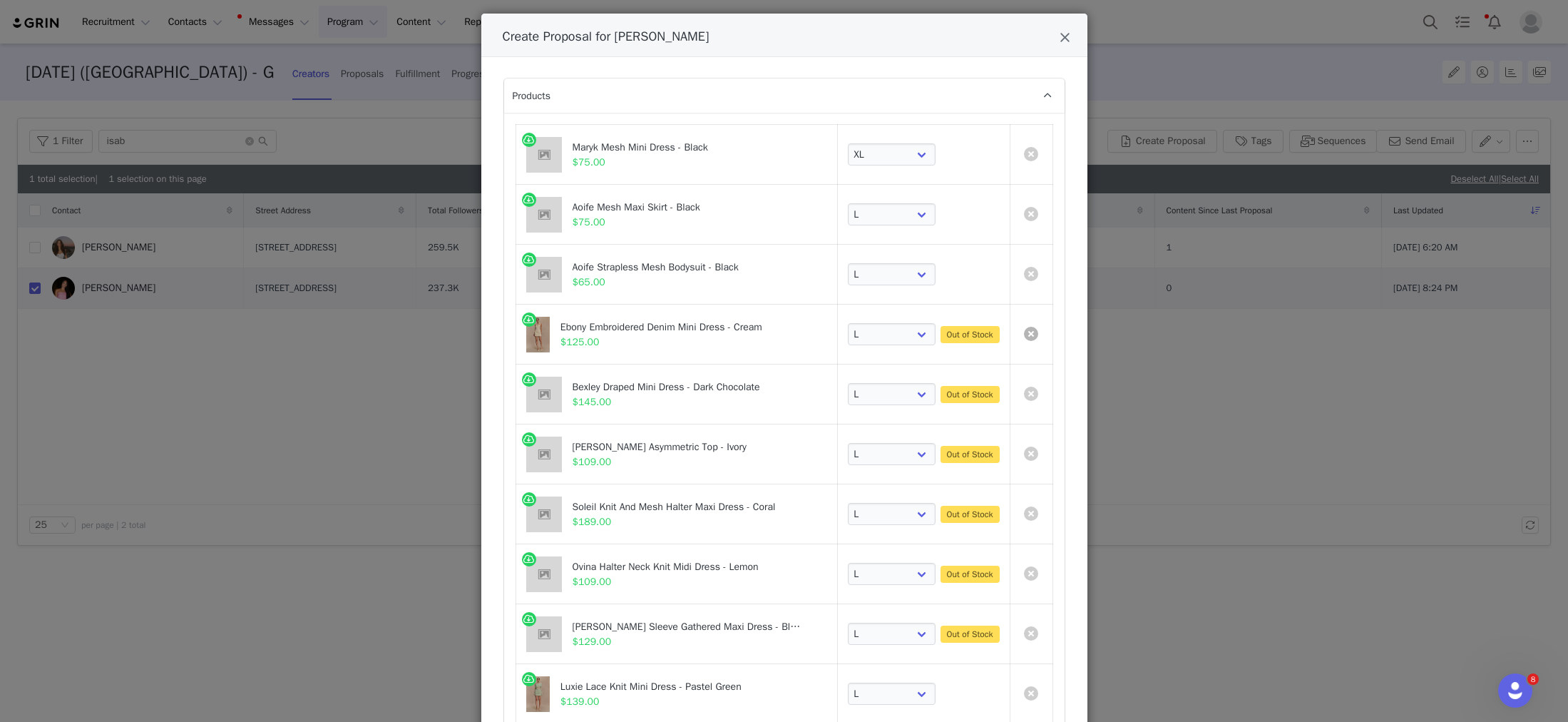 click at bounding box center (1031, 334) 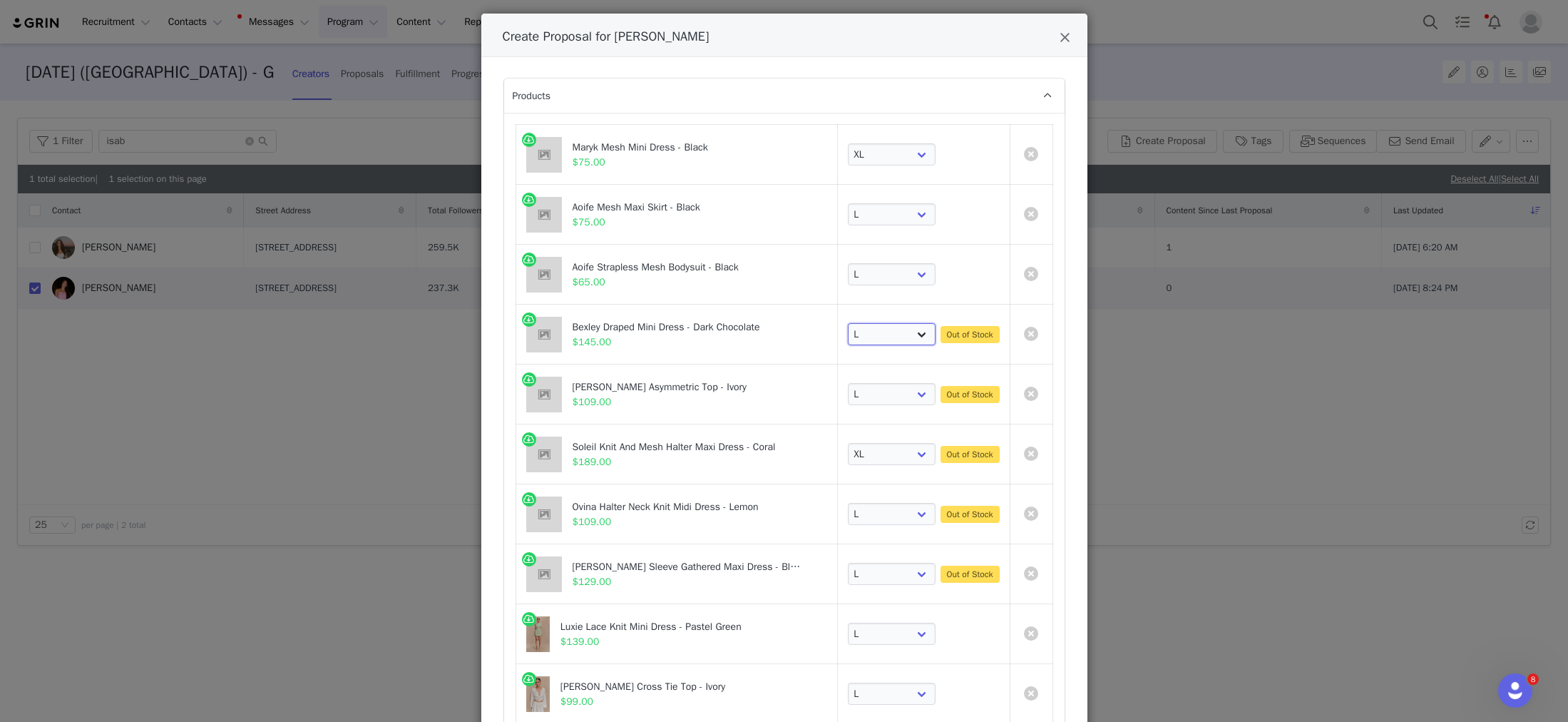 click on "Choose SIZE  XXS   XS   S   M   L   XL   XXL   3XL" at bounding box center (892, 335) 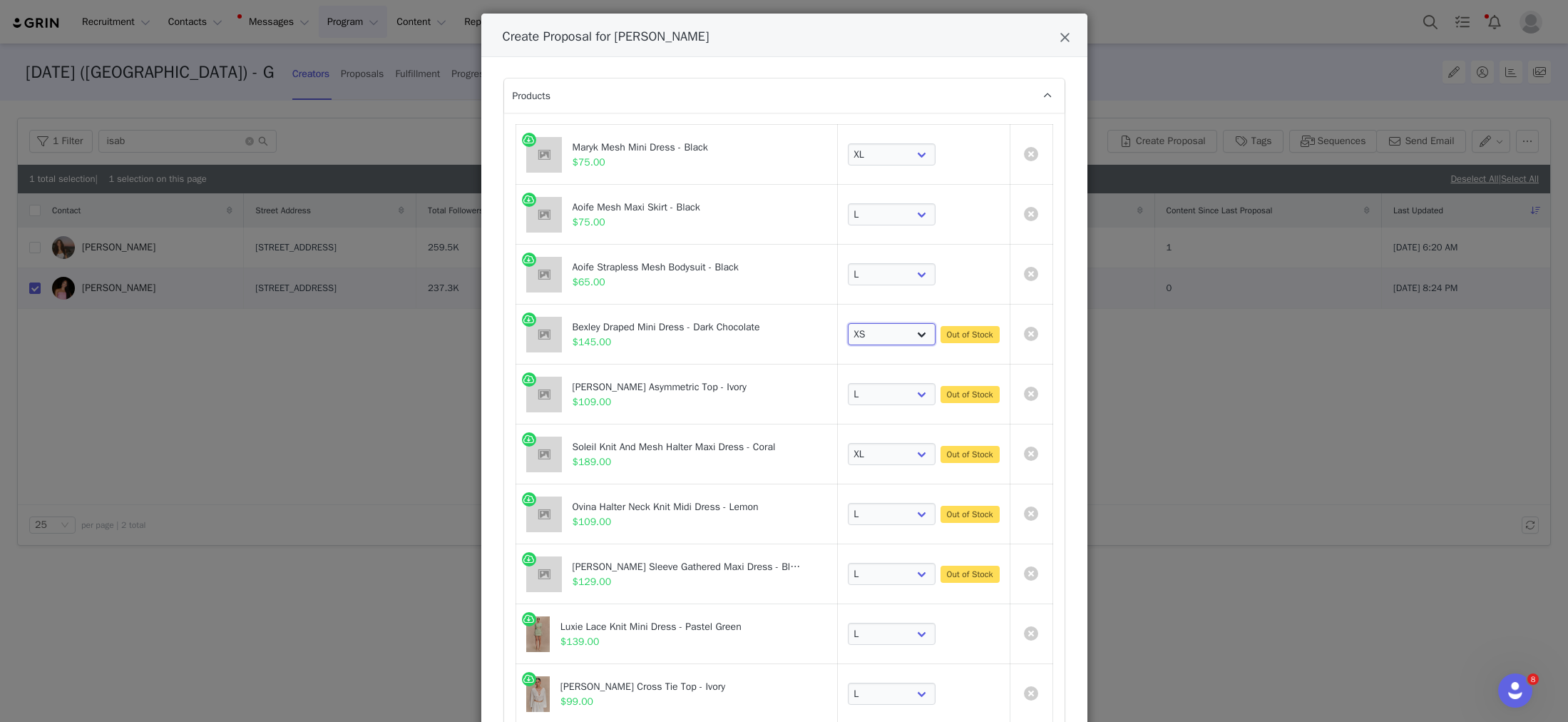 click on "Choose SIZE  XXS   XS   S   M   L   XL   XXL   3XL" at bounding box center [892, 335] 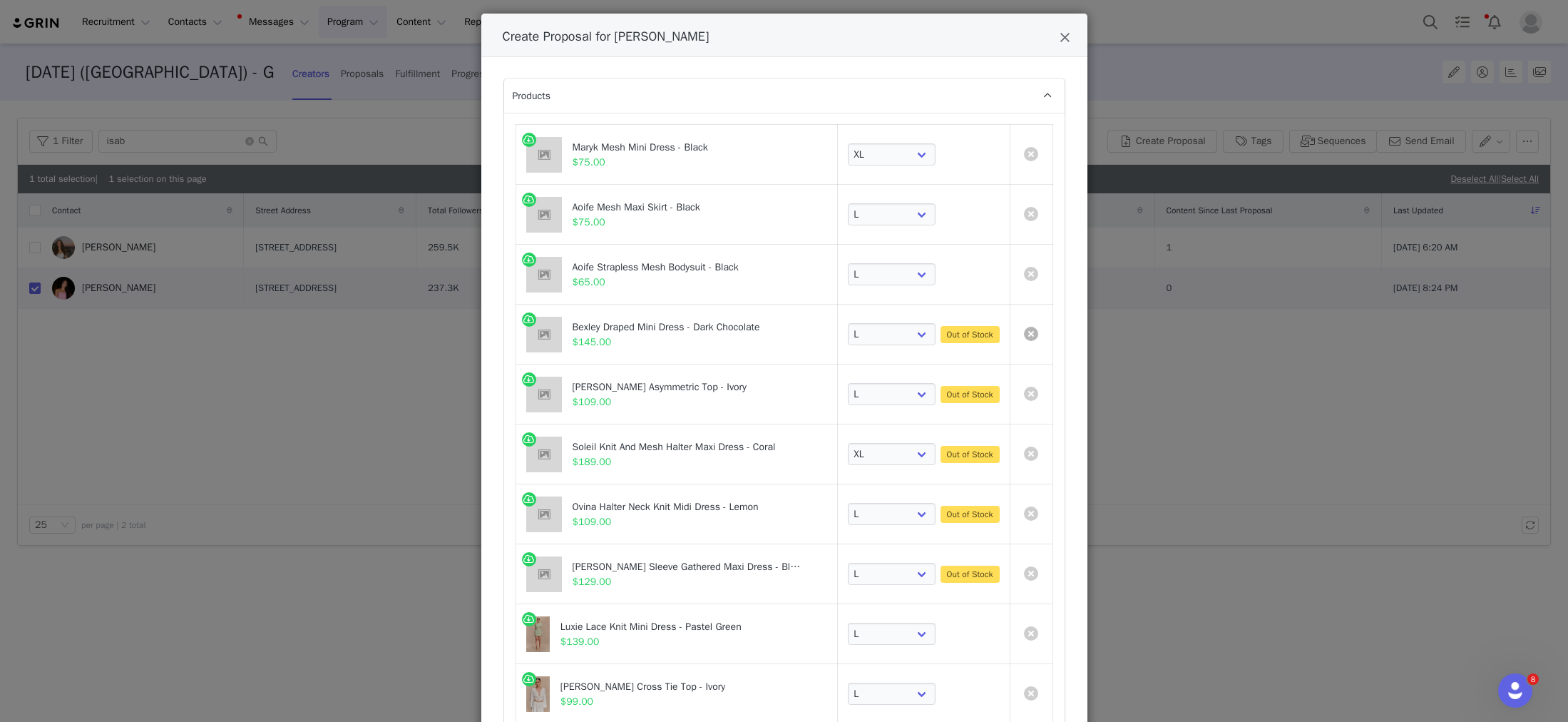 click at bounding box center [1031, 334] 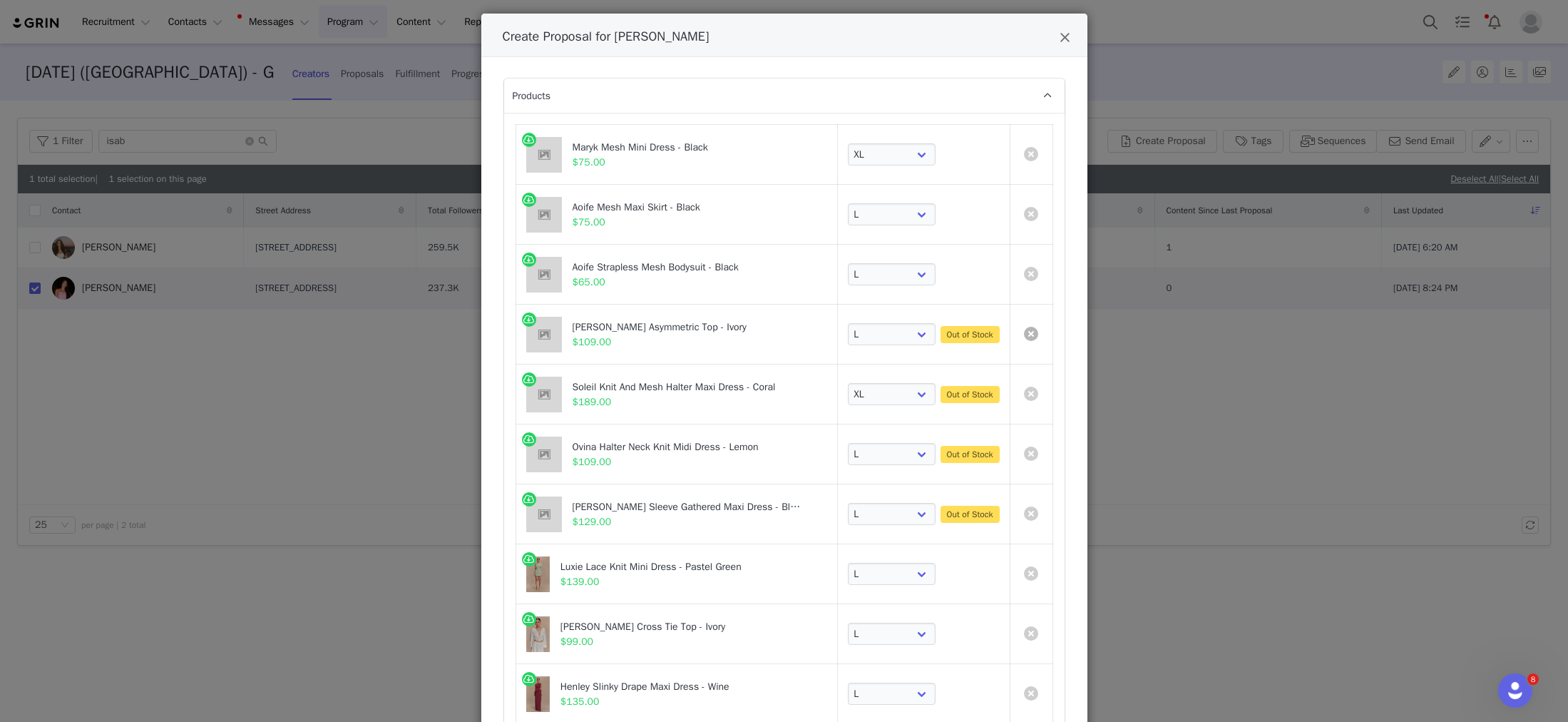 click at bounding box center (1031, 334) 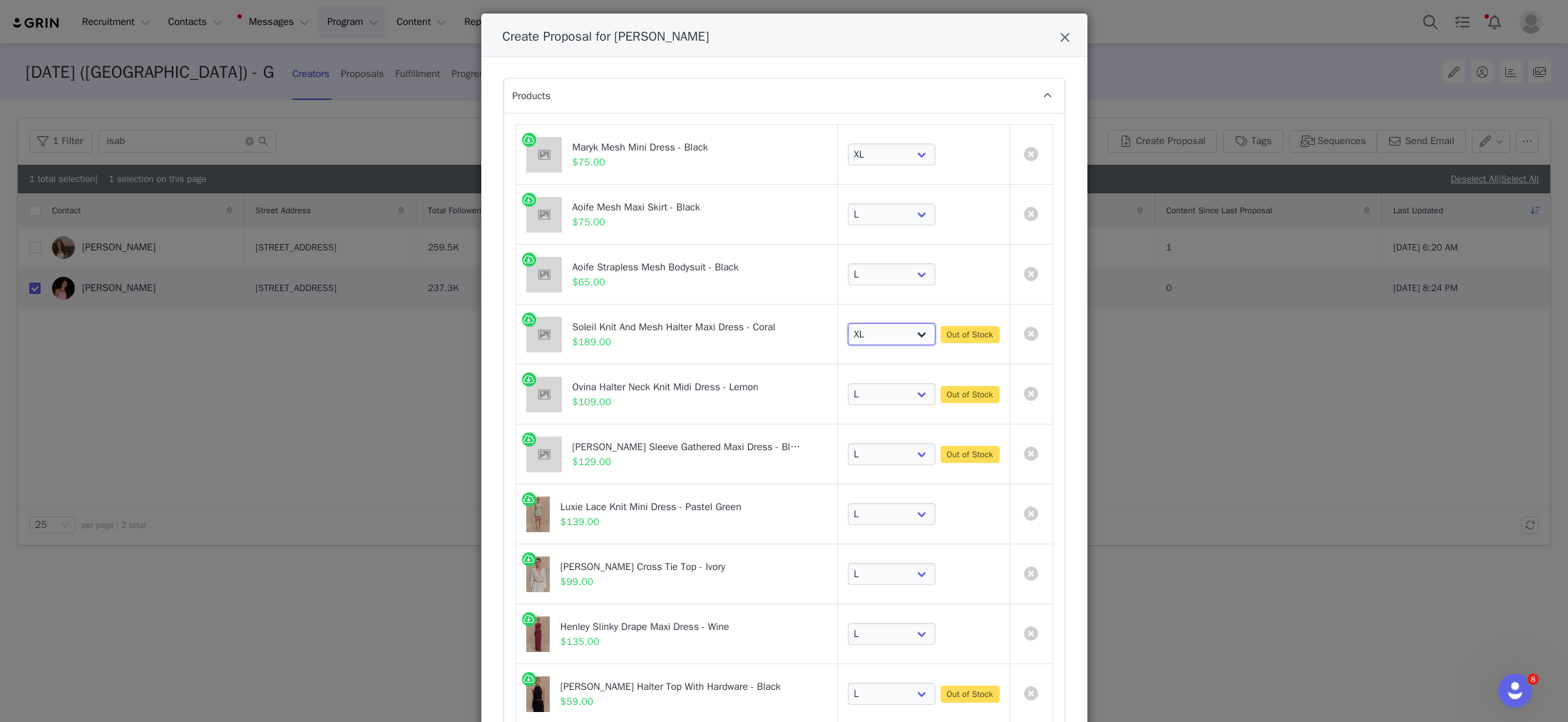 click on "Choose SIZE  XS   S   M   L   XL" at bounding box center (892, 335) 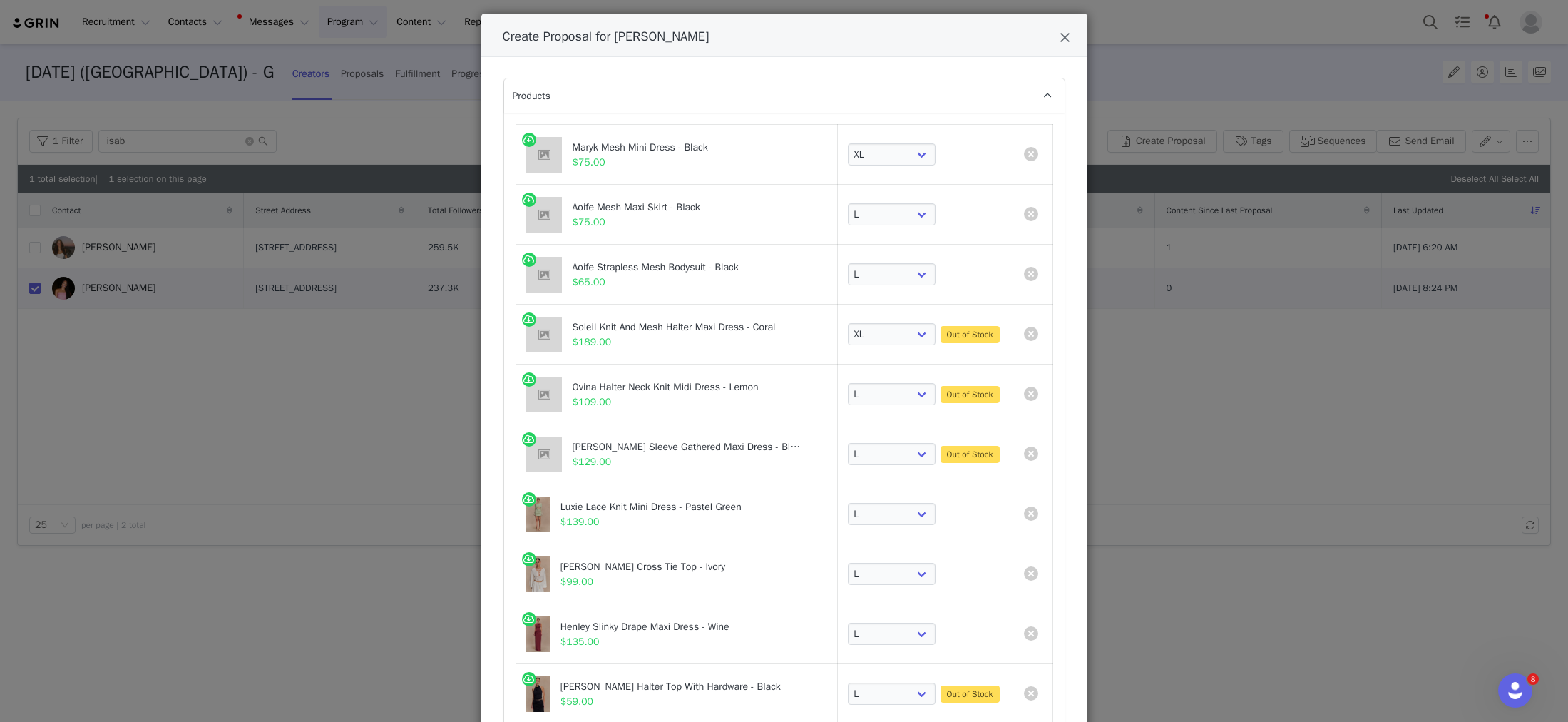 click on "Choose SIZE  XS   S   M   L   XL  Out of Stock" at bounding box center (923, 335) 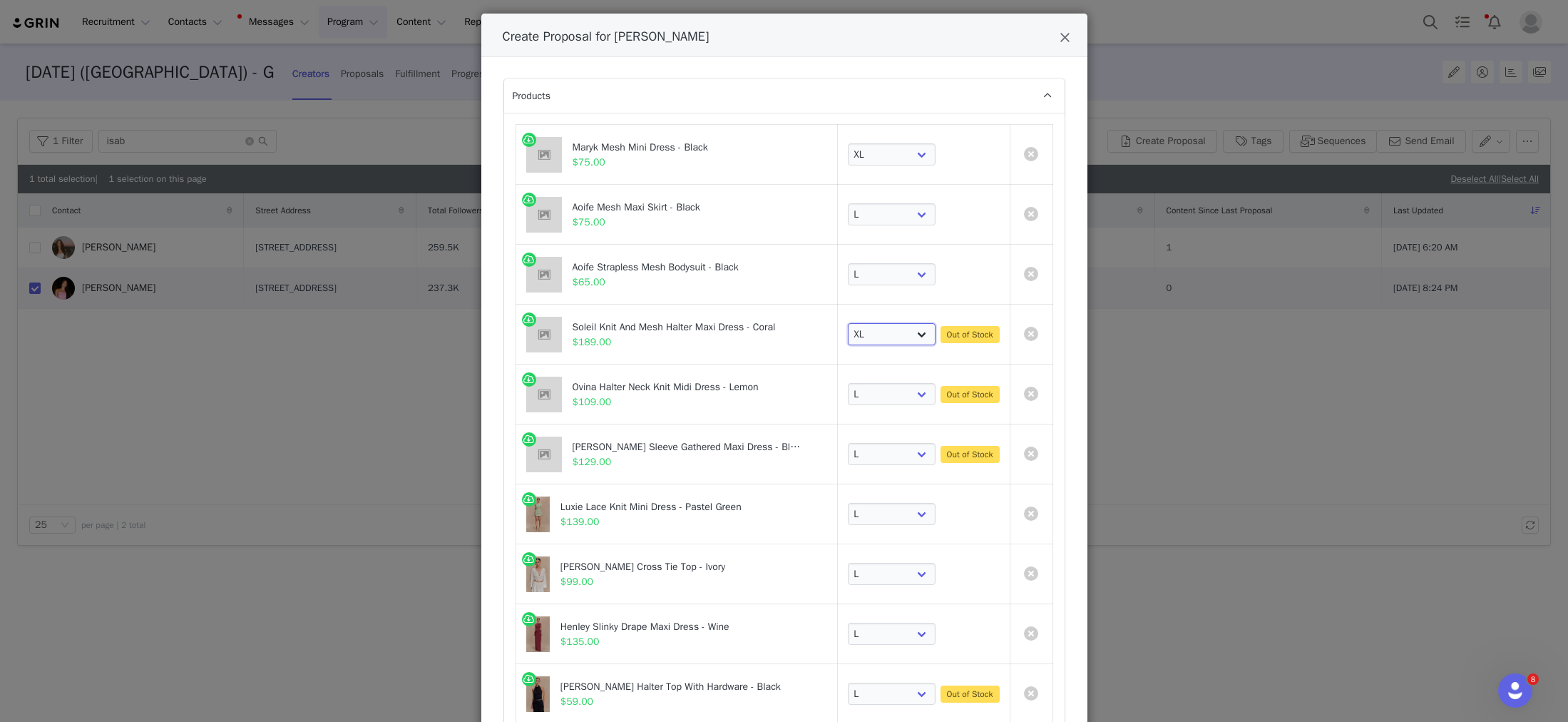 click on "Choose SIZE  XS   S   M   L   XL" at bounding box center [892, 335] 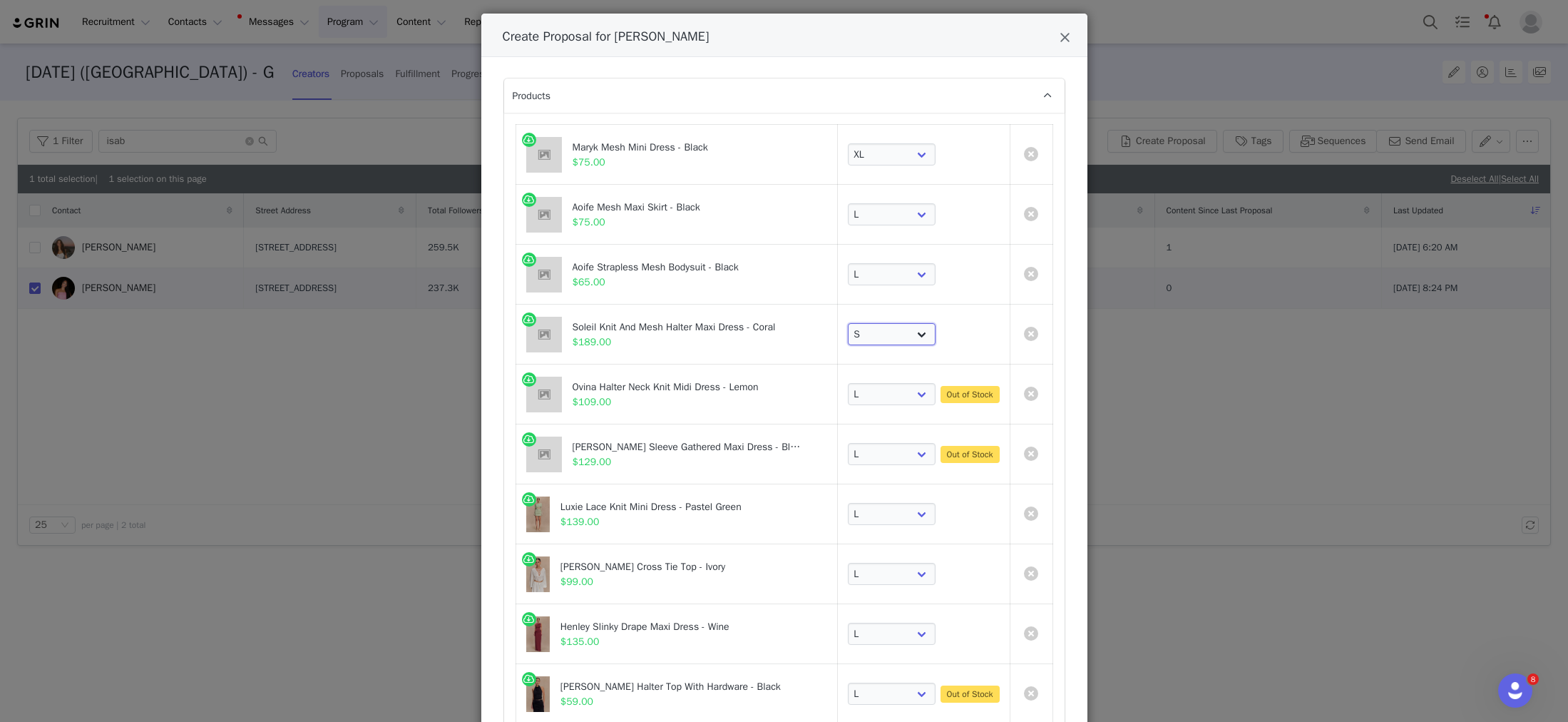 click on "Choose SIZE  XS   S   M   L   XL" at bounding box center (892, 335) 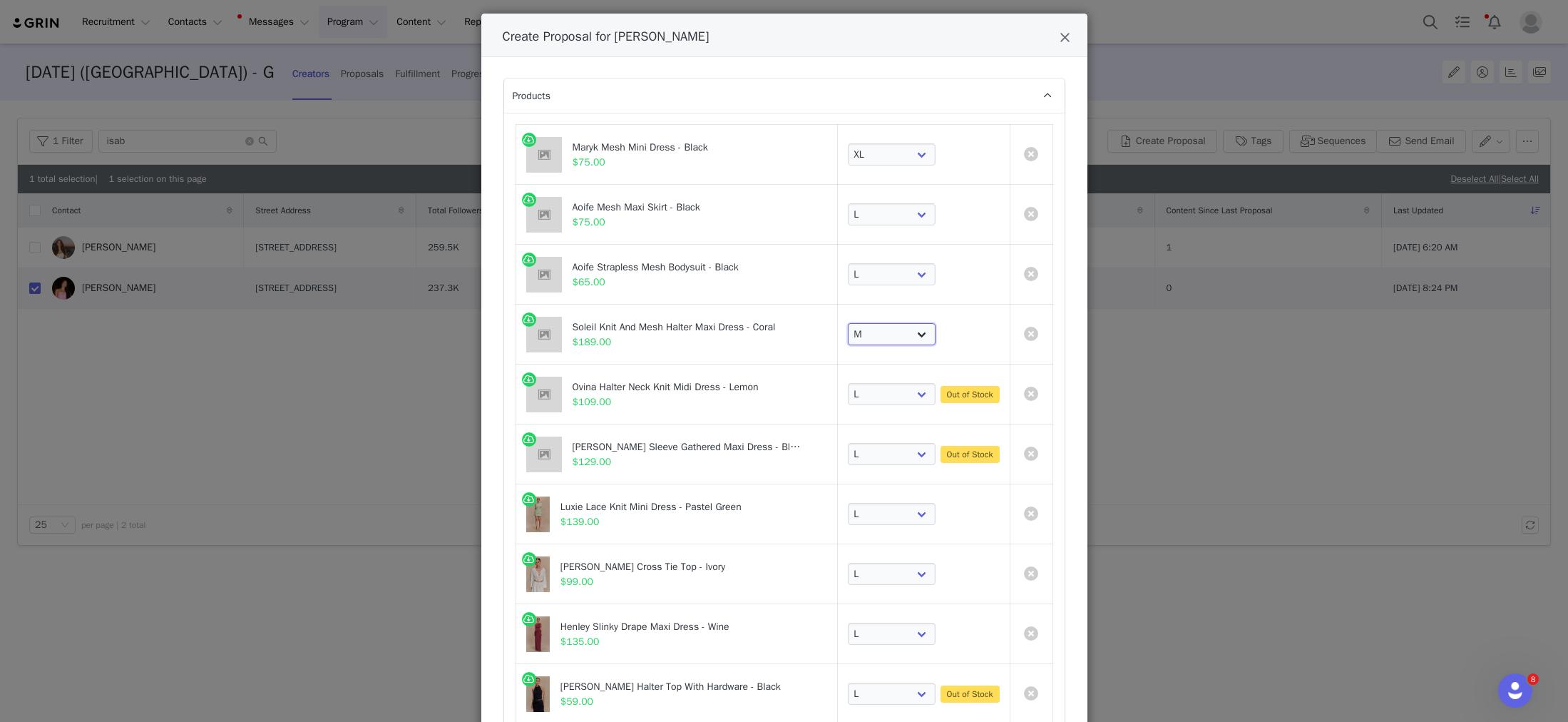click on "Choose SIZE  XS   S   M   L   XL" at bounding box center (892, 335) 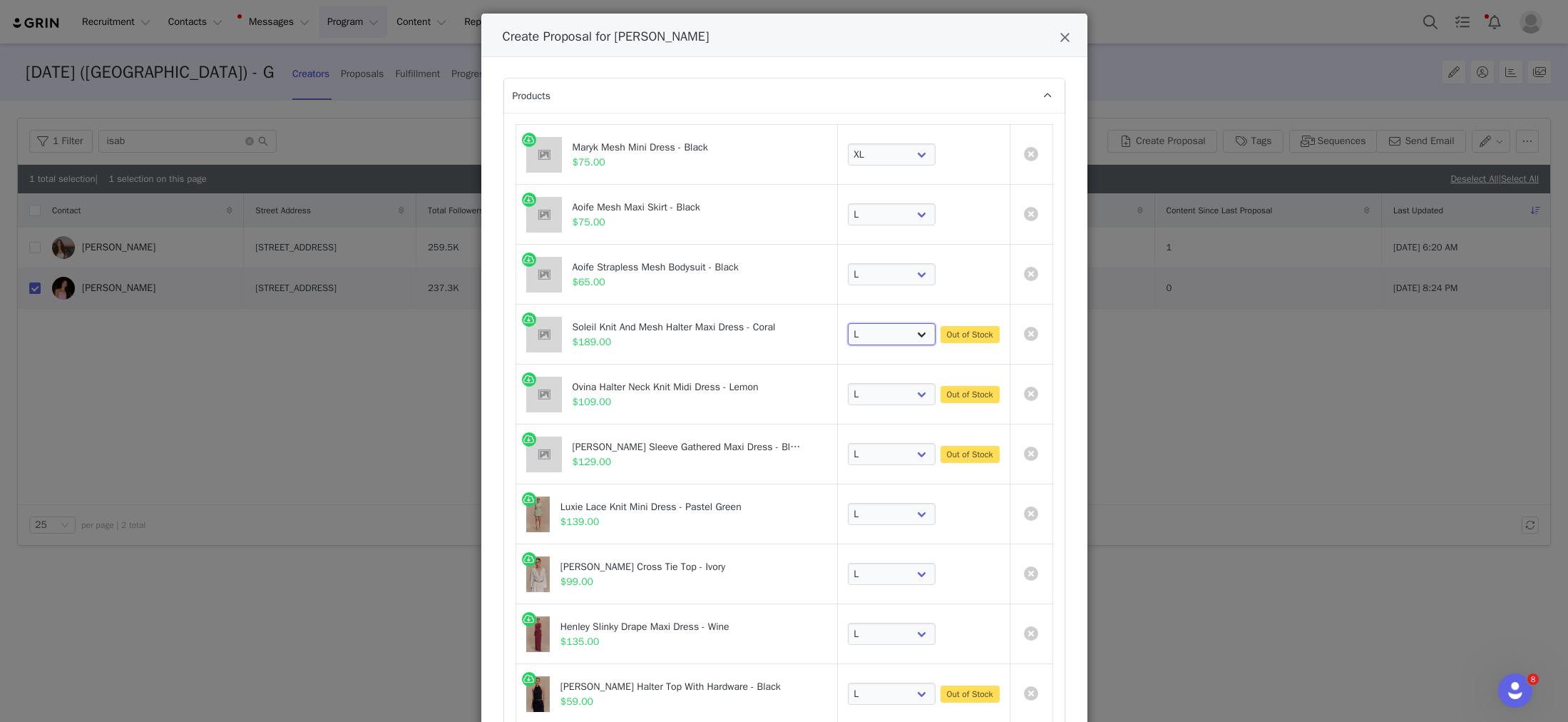 click on "Choose SIZE  XS   S   M   L   XL" at bounding box center [892, 335] 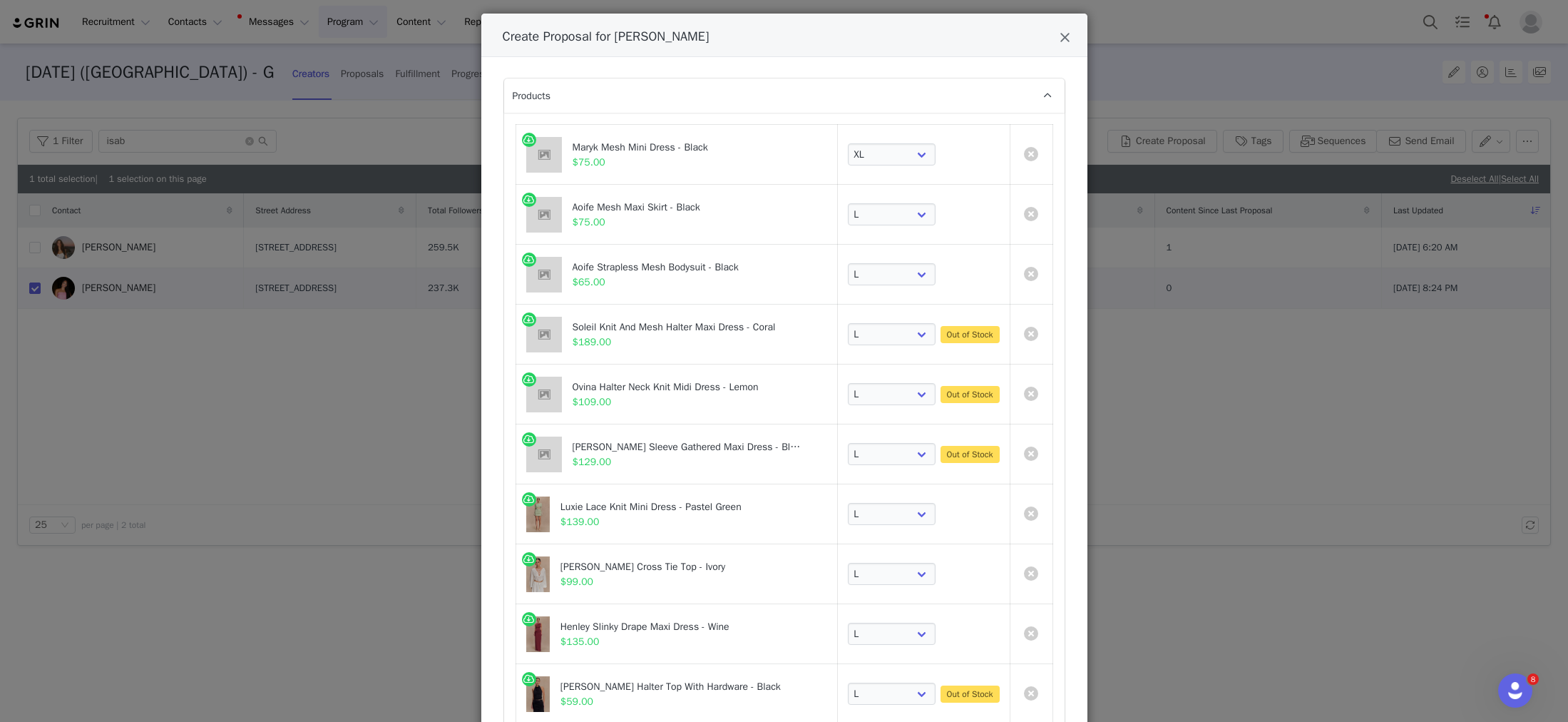 click on "Choose SIZE  XXS   XS   S   M   L   XL   XXL   3XL  Out of Stock" at bounding box center [923, 395] 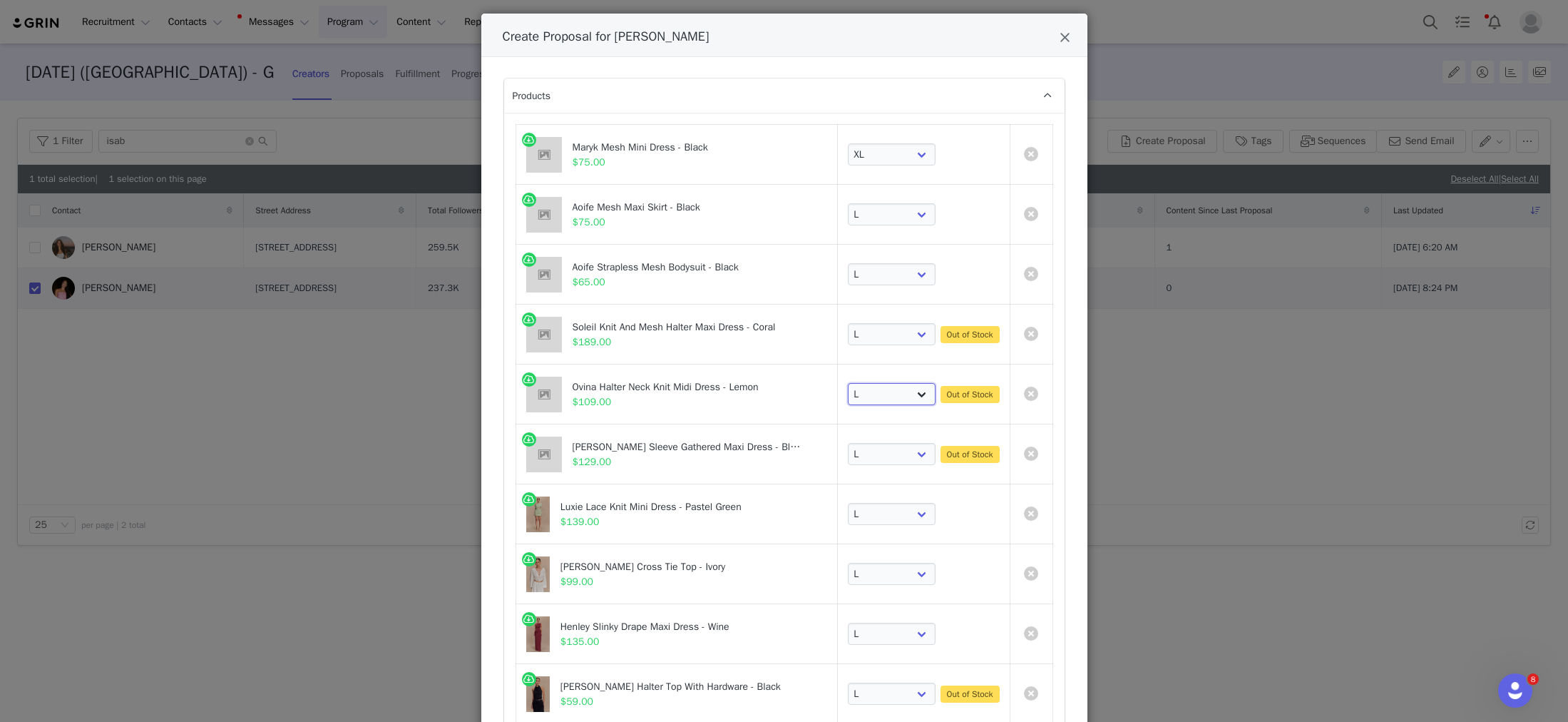 click on "Choose SIZE  XXS   XS   S   M   L   XL   XXL   3XL" at bounding box center [892, 395] 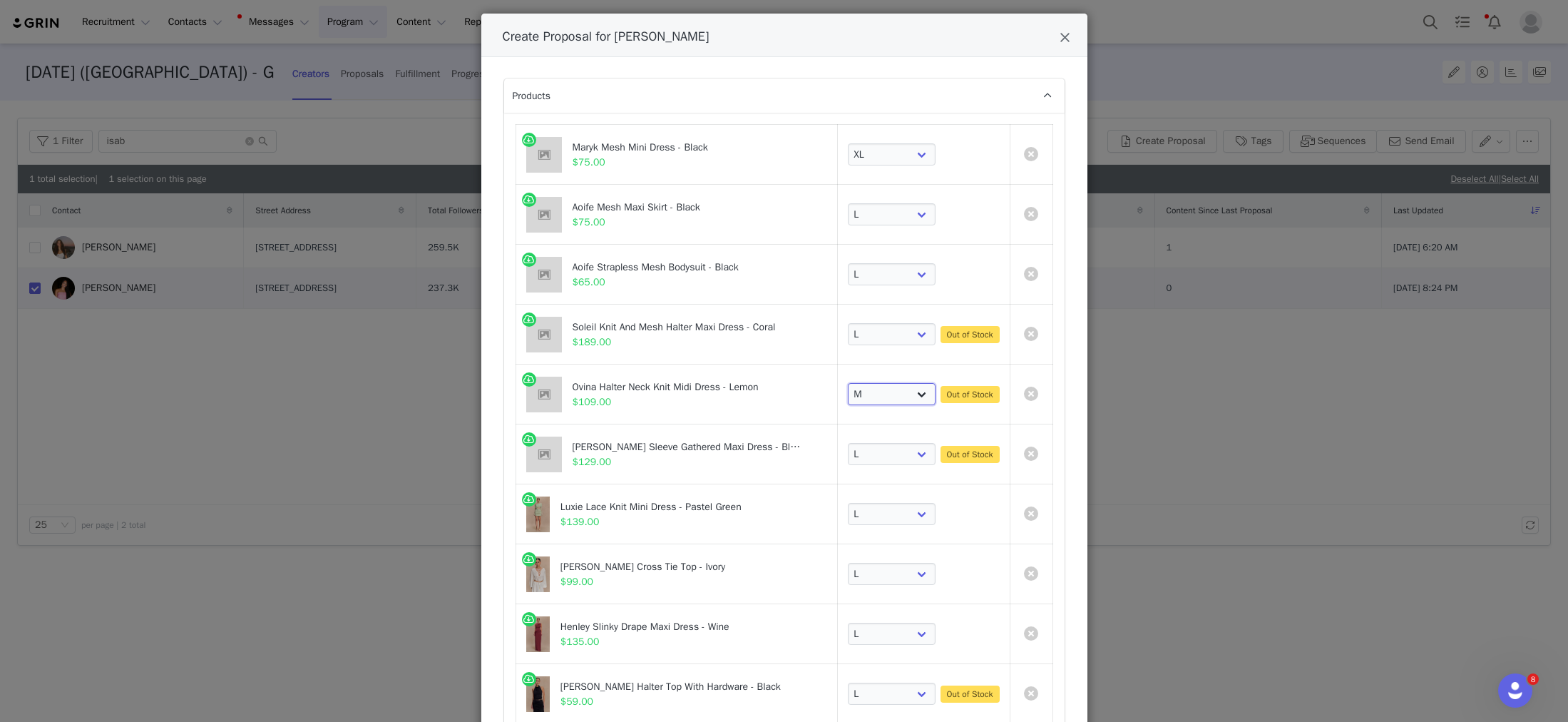 click on "Choose SIZE  XXS   XS   S   M   L   XL   XXL   3XL" at bounding box center (892, 395) 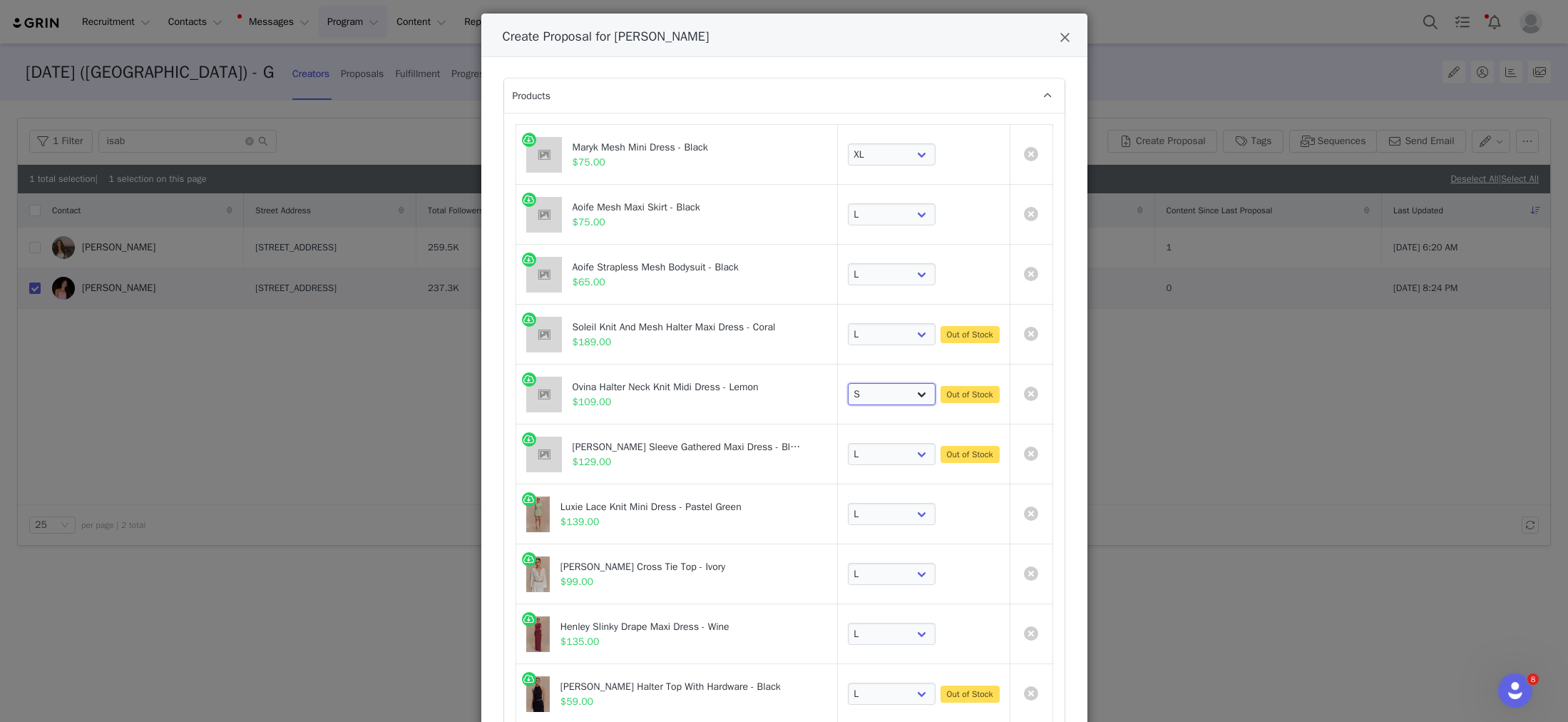 click on "Choose SIZE  XXS   XS   S   M   L   XL   XXL   3XL" at bounding box center [892, 395] 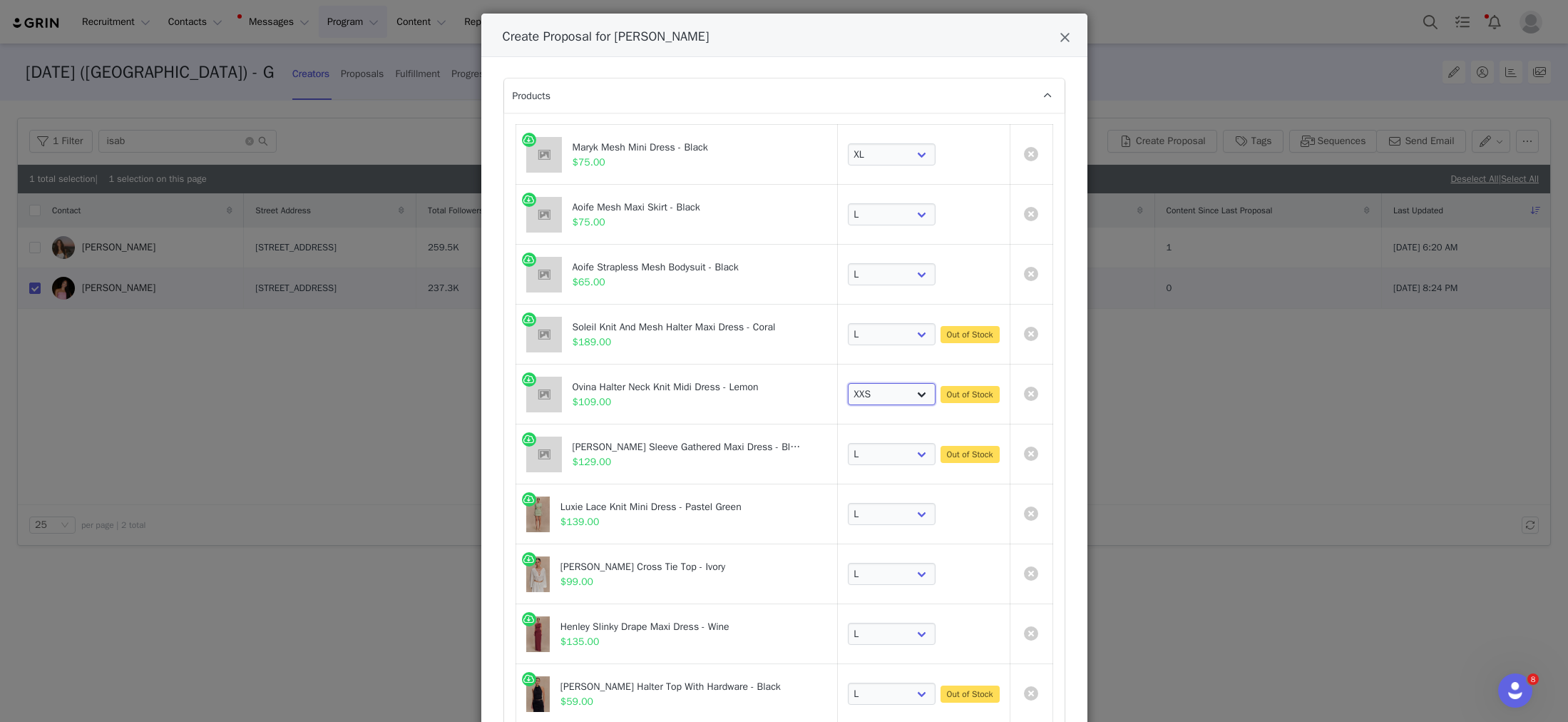 click on "Choose SIZE  XXS   XS   S   M   L   XL   XXL   3XL" at bounding box center [892, 395] 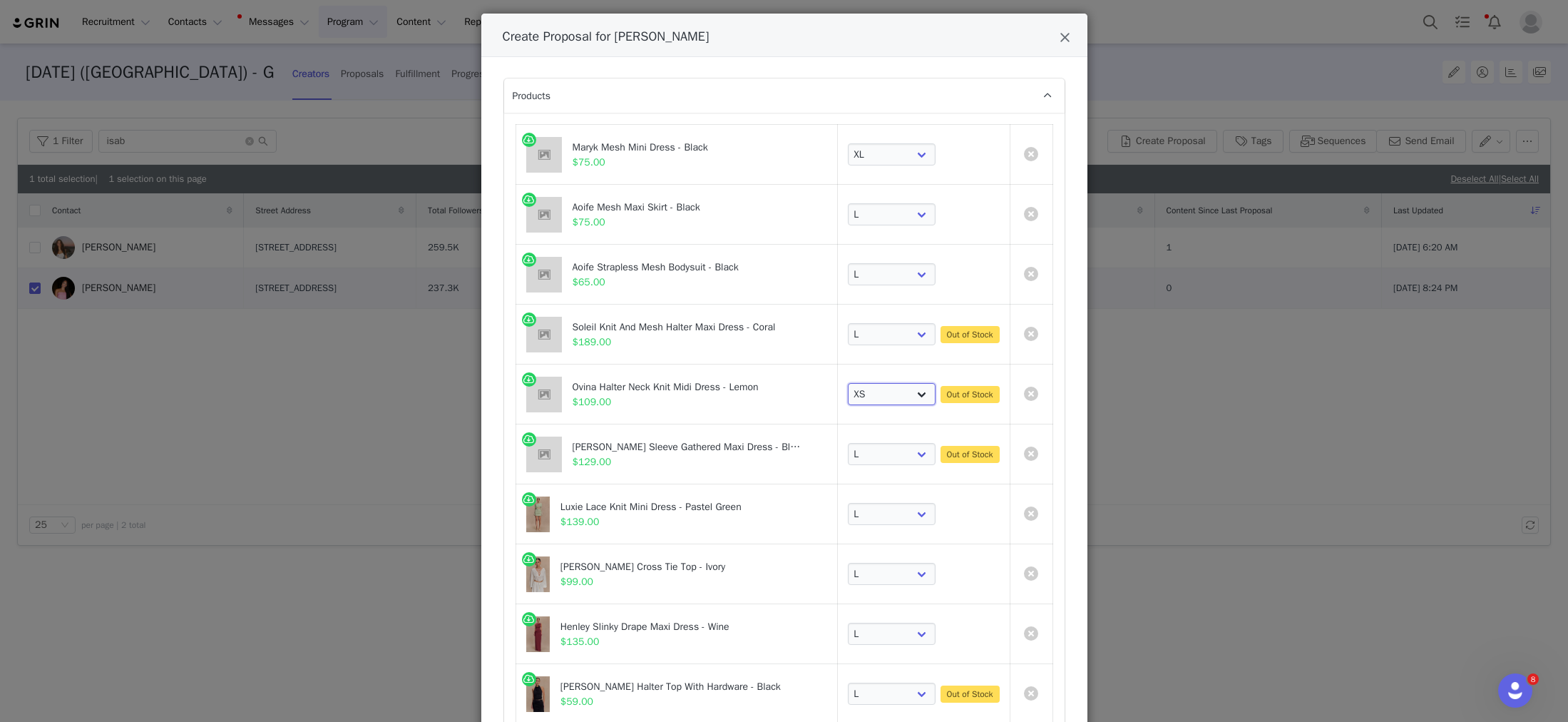 click on "Choose SIZE  XXS   XS   S   M   L   XL   XXL   3XL" at bounding box center [892, 395] 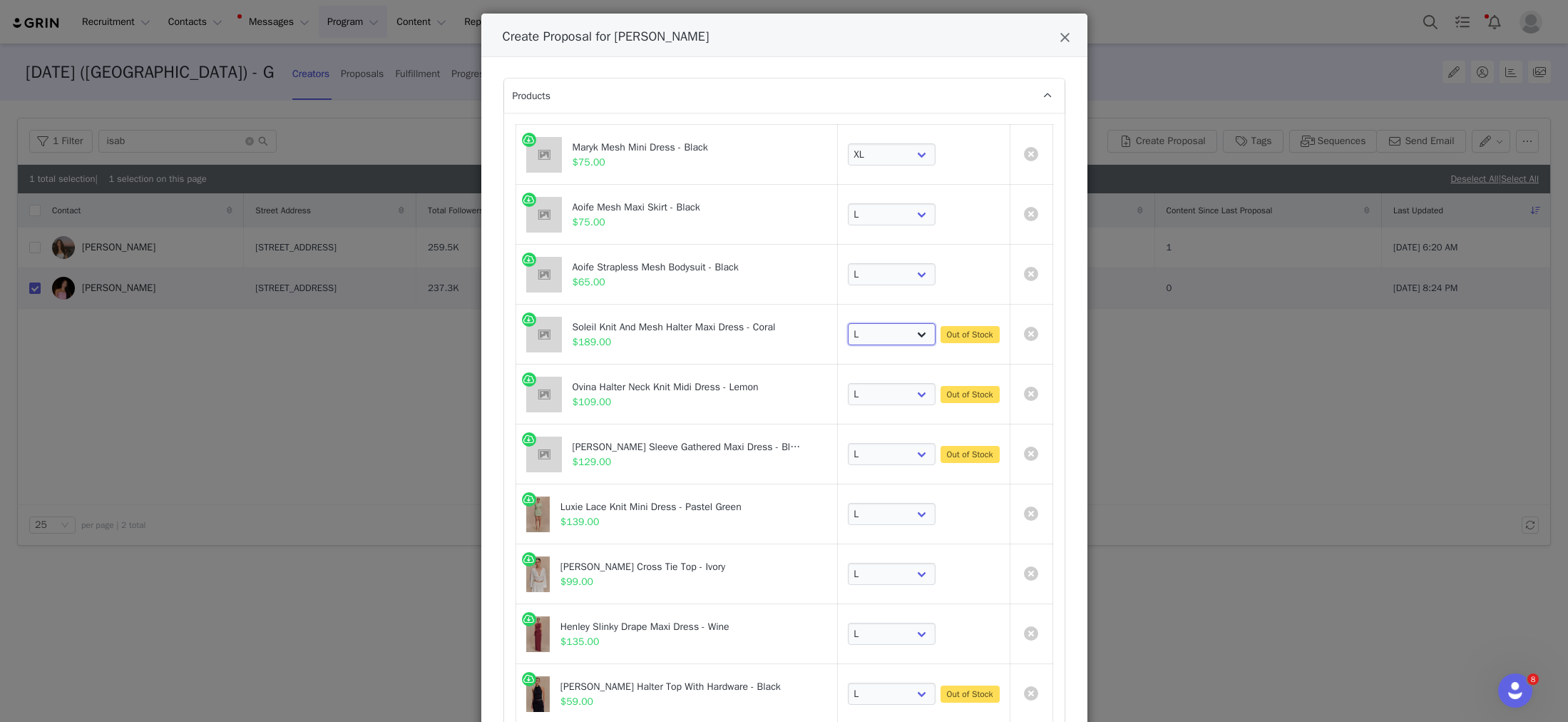 click on "Choose SIZE  XS   S   M   L   XL" at bounding box center (892, 335) 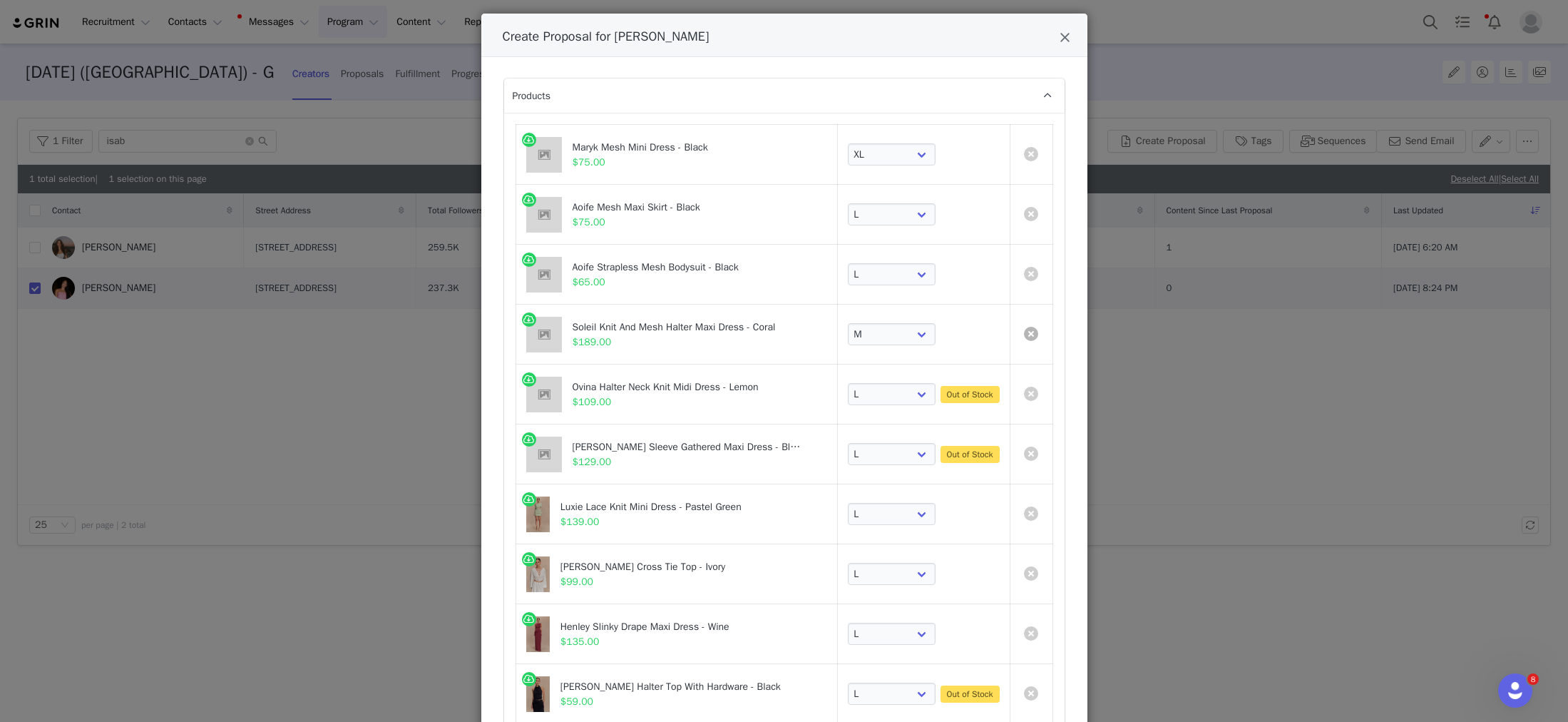 click at bounding box center (1031, 334) 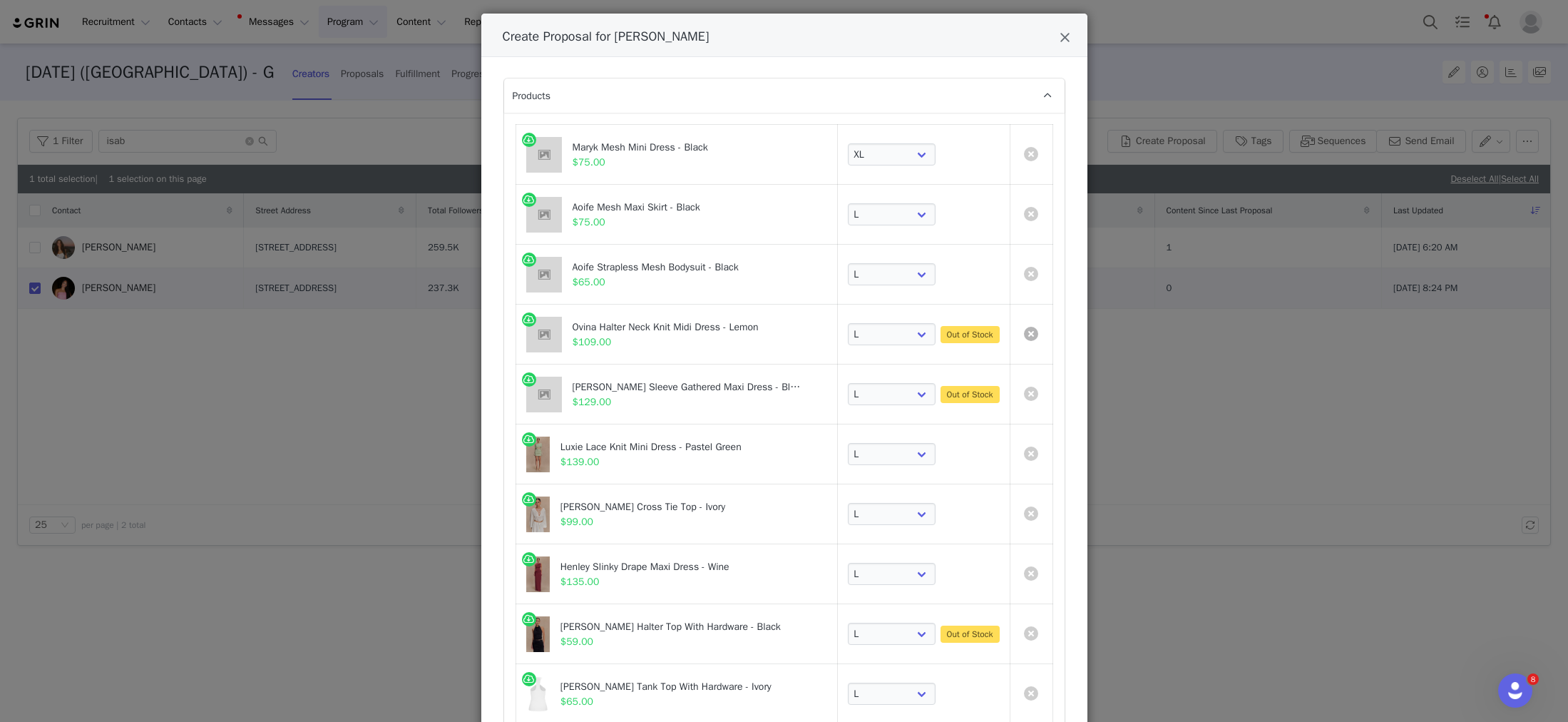 click at bounding box center [1031, 334] 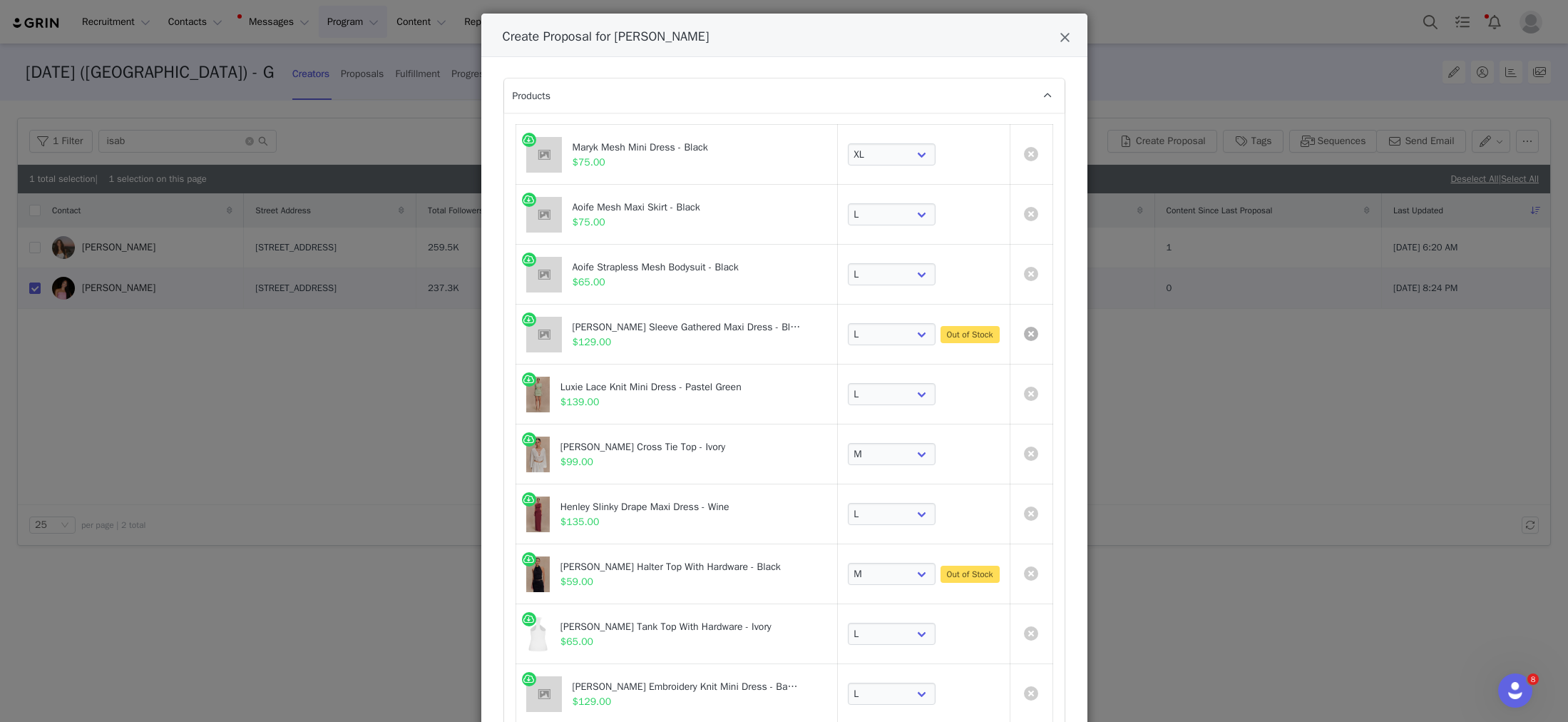 click at bounding box center (1031, 334) 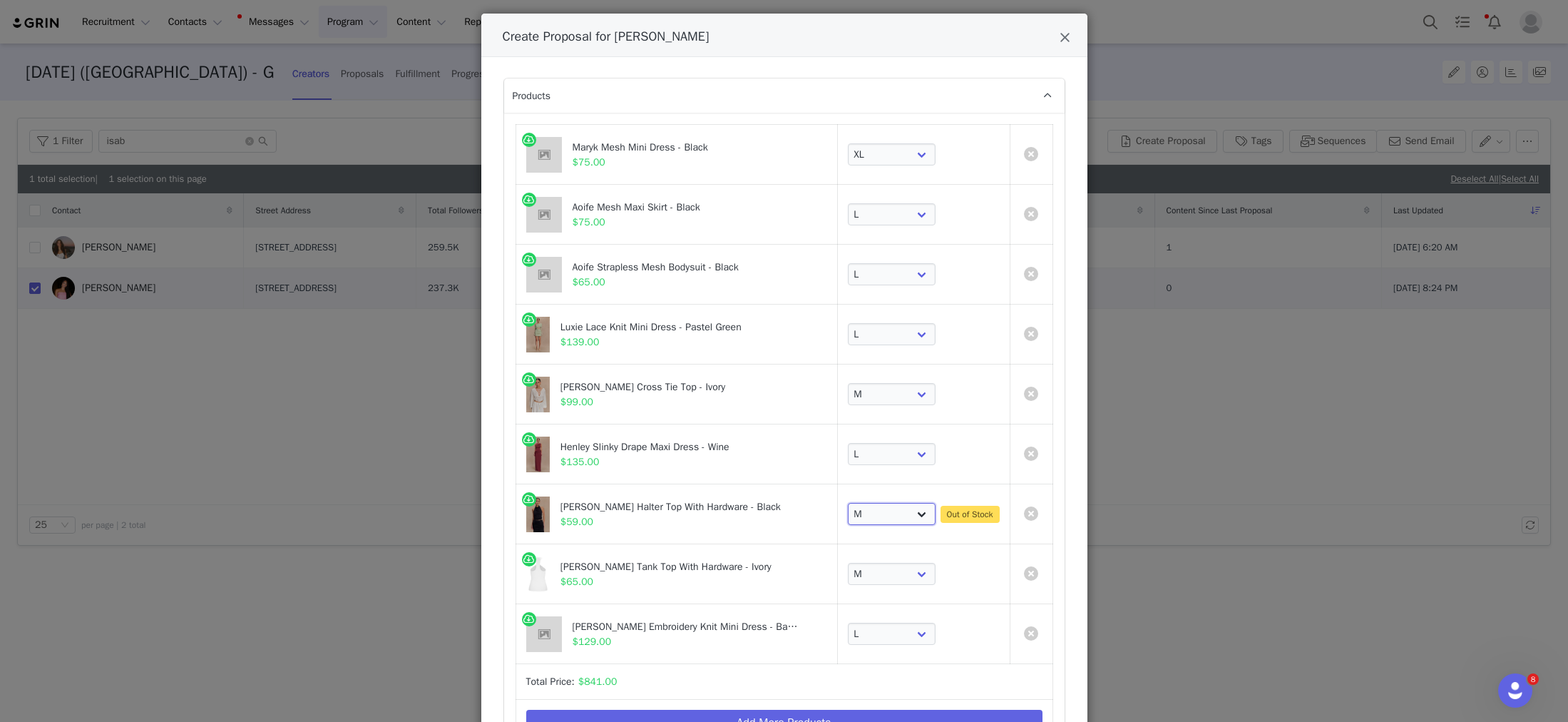 click on "Choose SIZE  XXS   XS   S   M   L   XL   XXL   3XL" at bounding box center [892, 514] 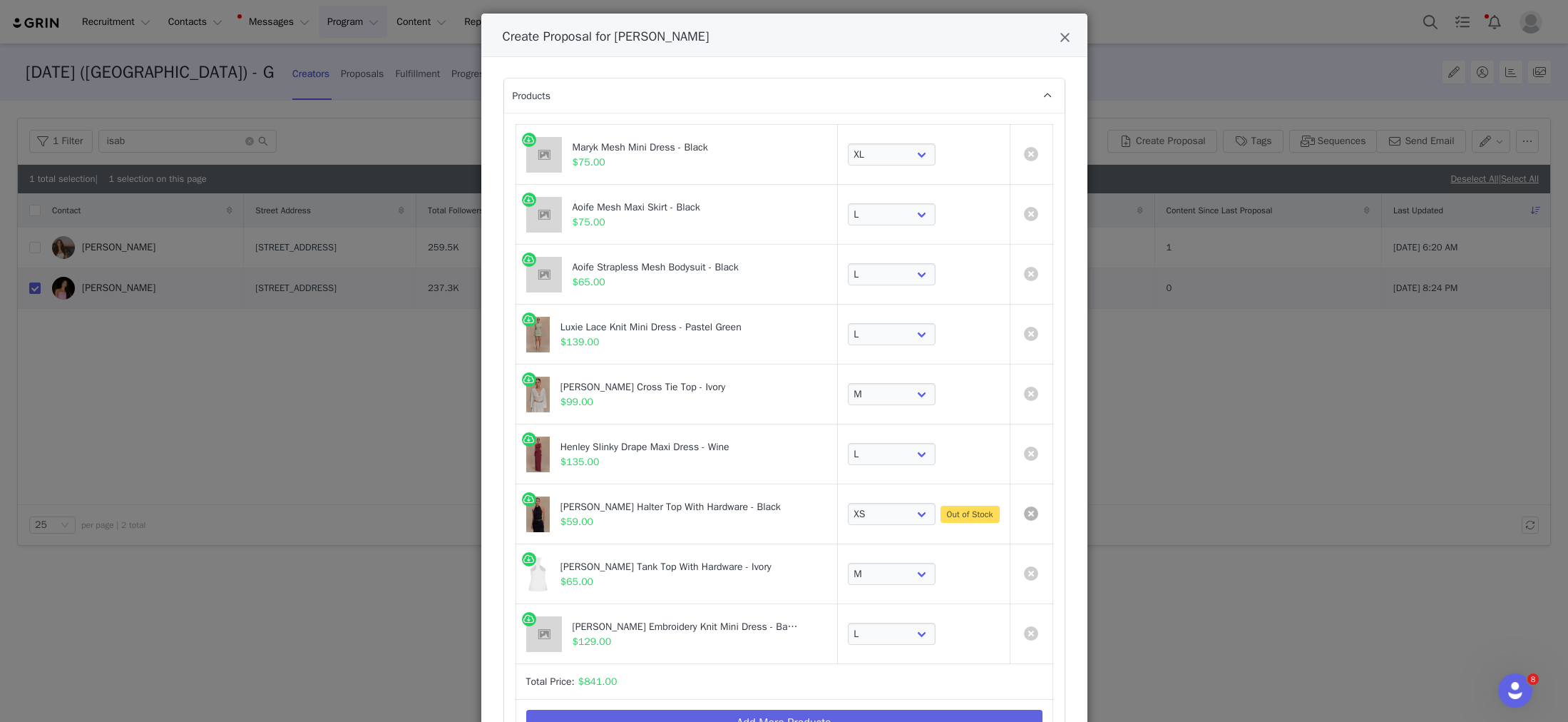 click at bounding box center [1031, 514] 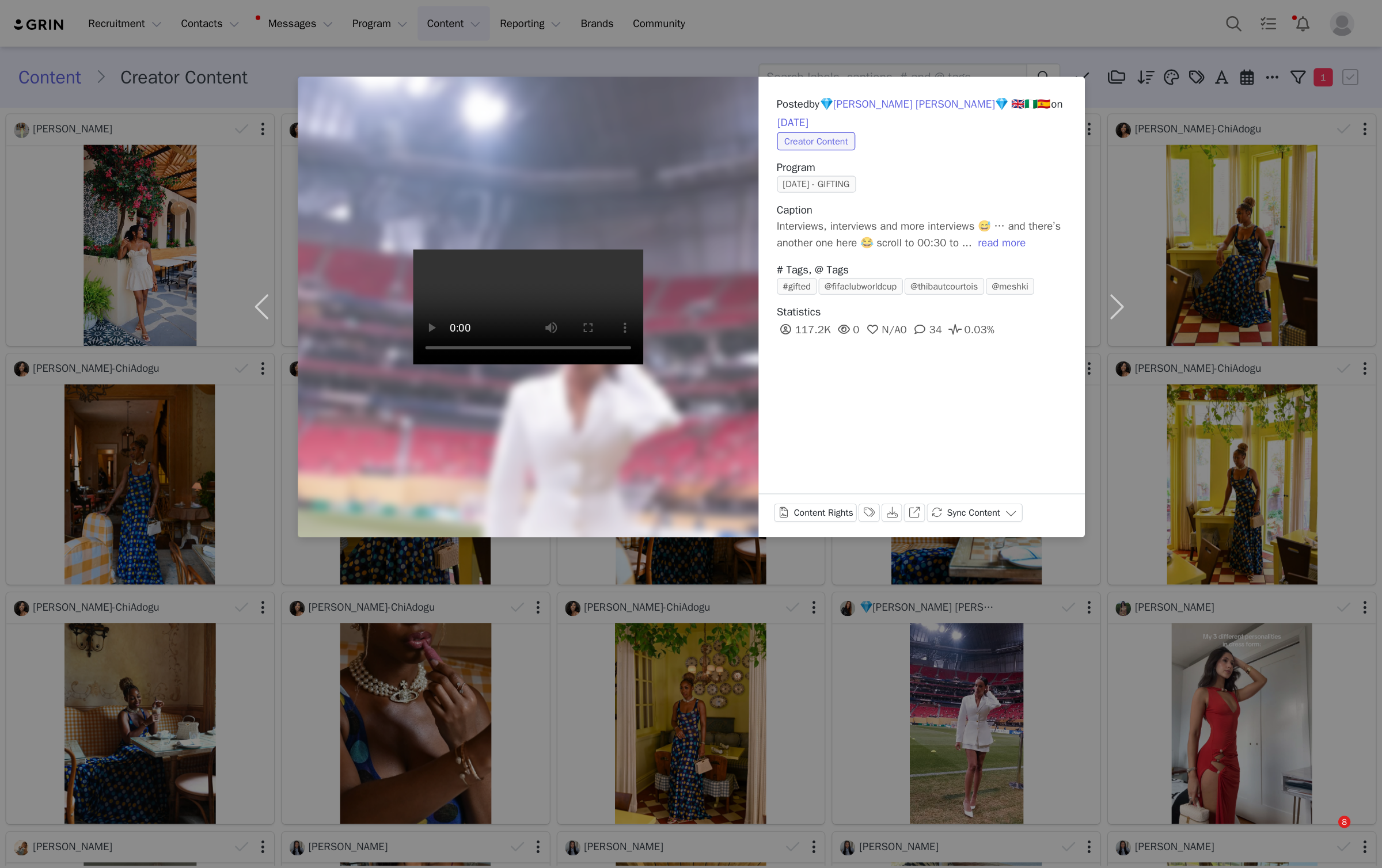 scroll, scrollTop: 0, scrollLeft: 0, axis: both 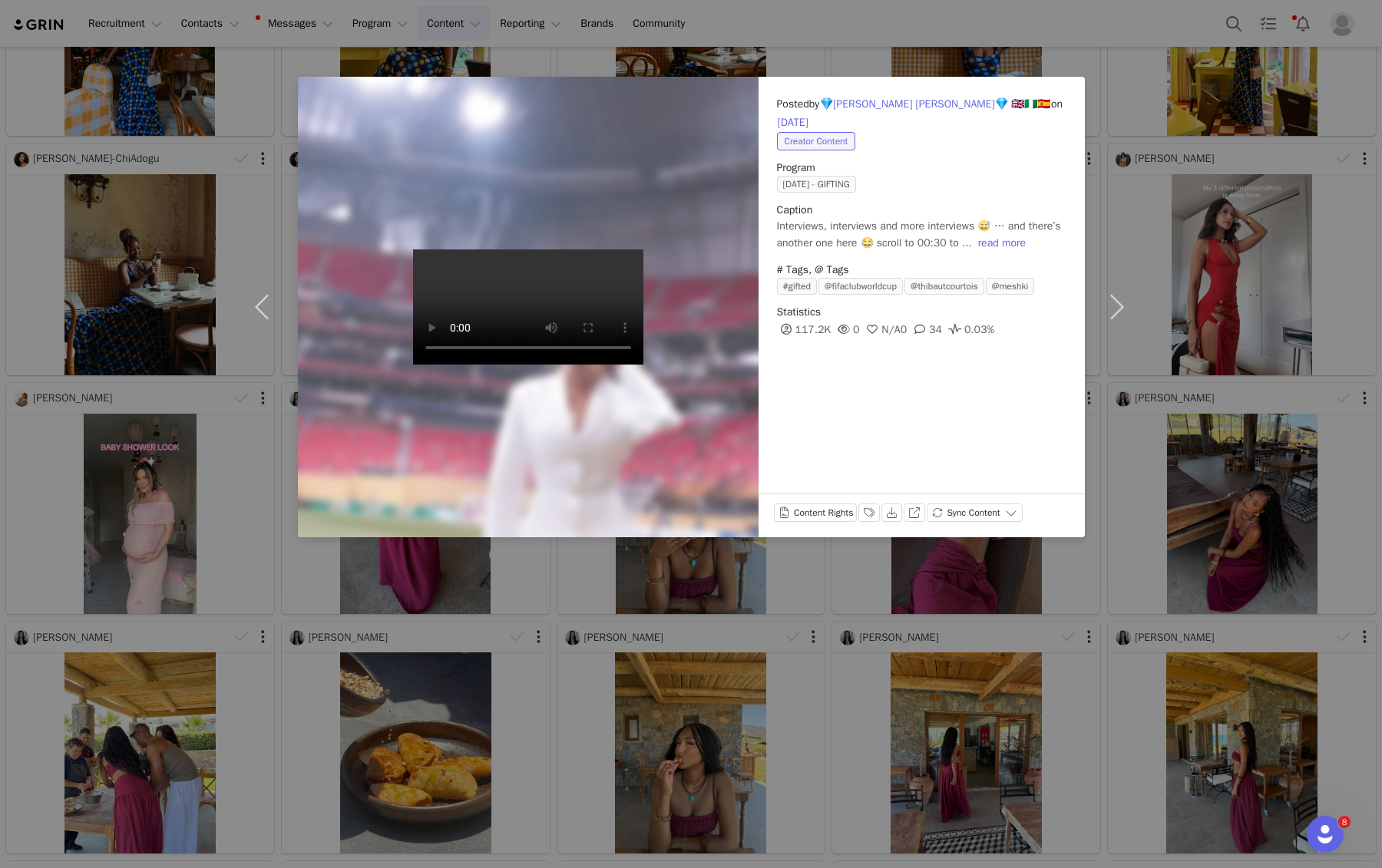 click on "Posted  by  💎Anita Nneka Jones💎 🇬🇧🇳🇬🇪🇸  on  Jul 10, 2025  Creator Content  Program MAY 25 - GIFTING Caption Interviews, interviews and more interviews 😅  … and there’s another one here 😂 scroll to 00:30 to ... read more # Tags, @ Tags  #gifted   @fifaclubworldcup   @thibautcourtois   @meshki      Statistics 117.2K  0   N/A  0  34  0.03%  Content Rights Labels & Tags Download View on Instagram Sync Content" at bounding box center [691, 434] 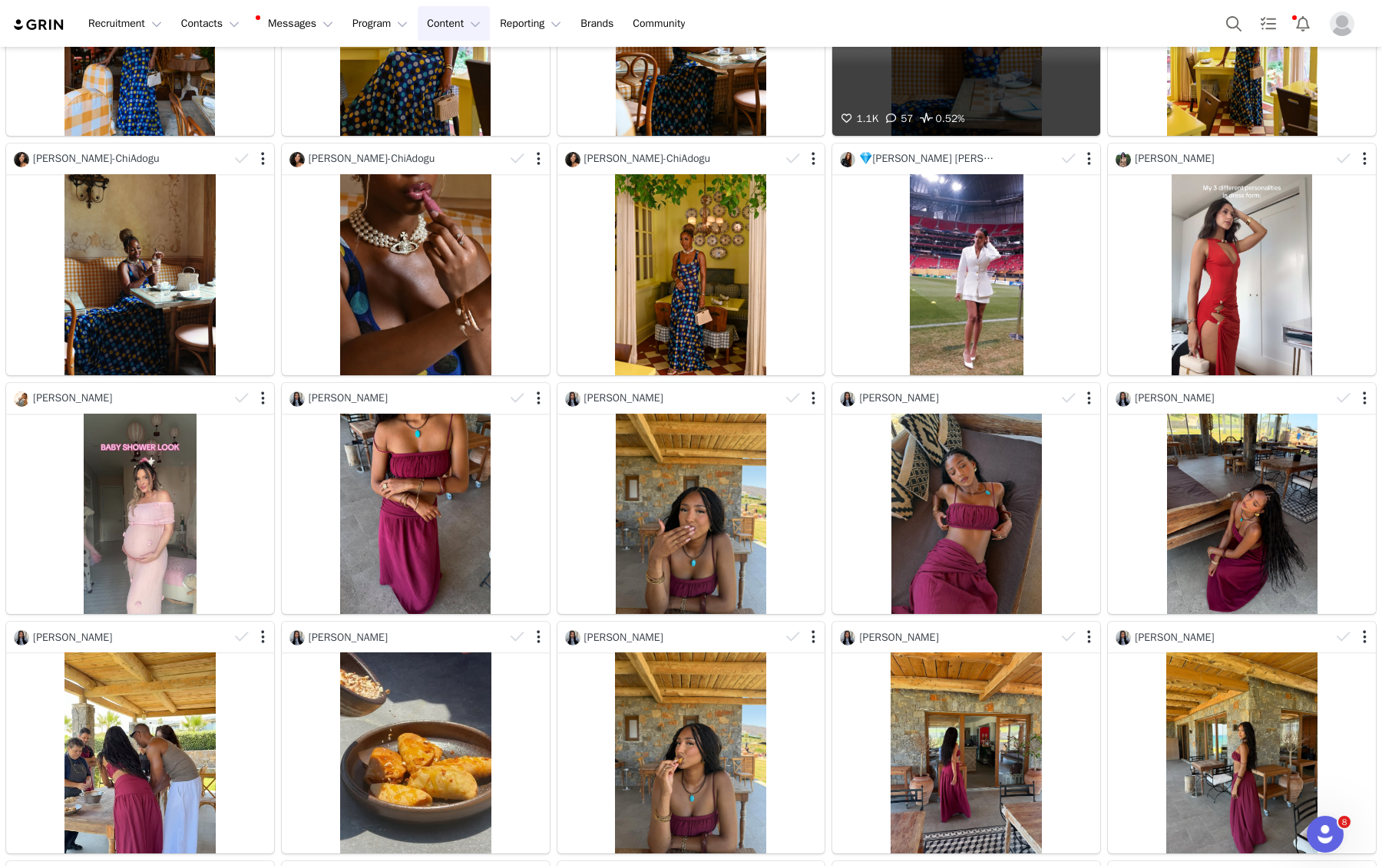 scroll, scrollTop: 0, scrollLeft: 0, axis: both 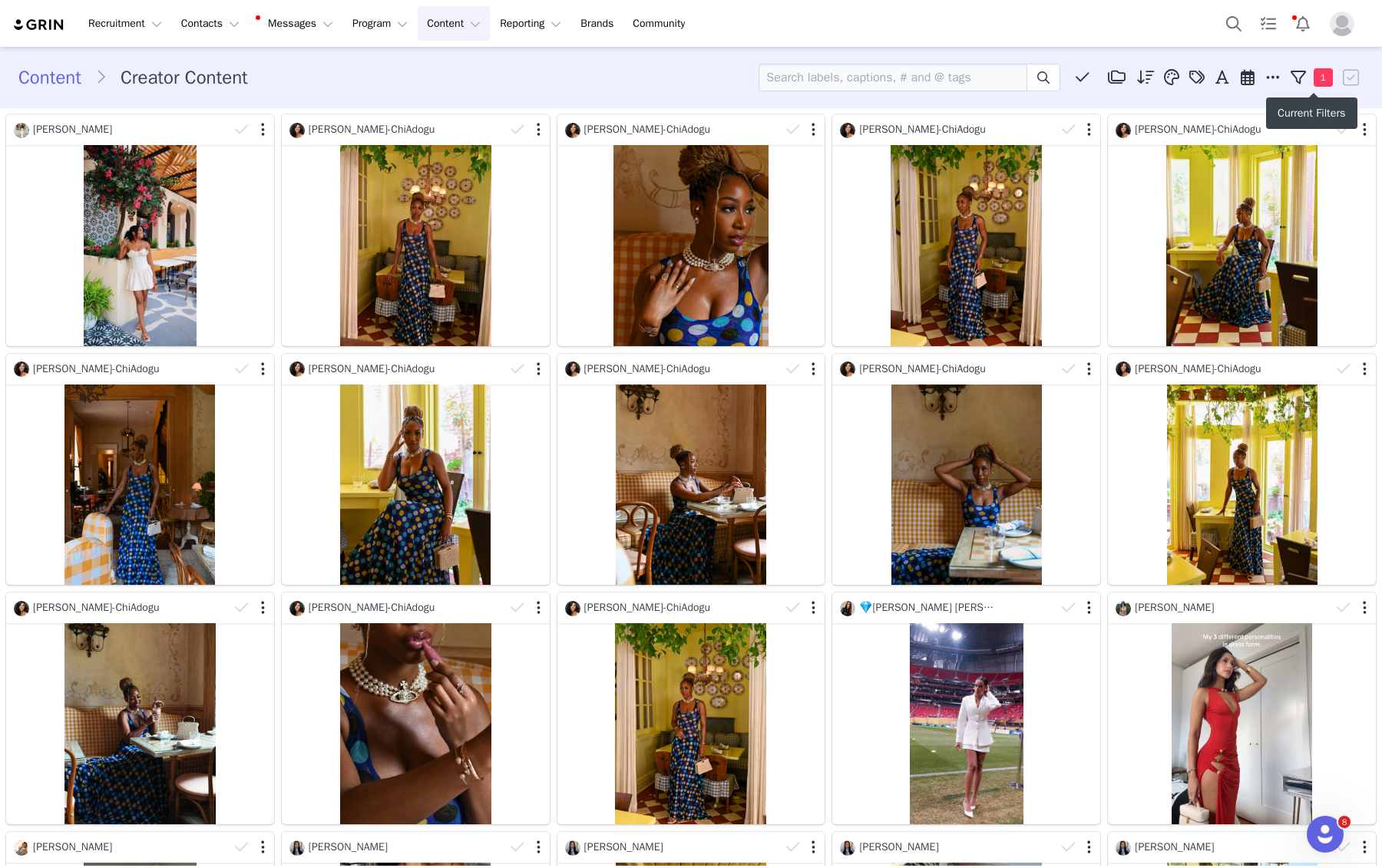 click on "1" at bounding box center (1313, 78) 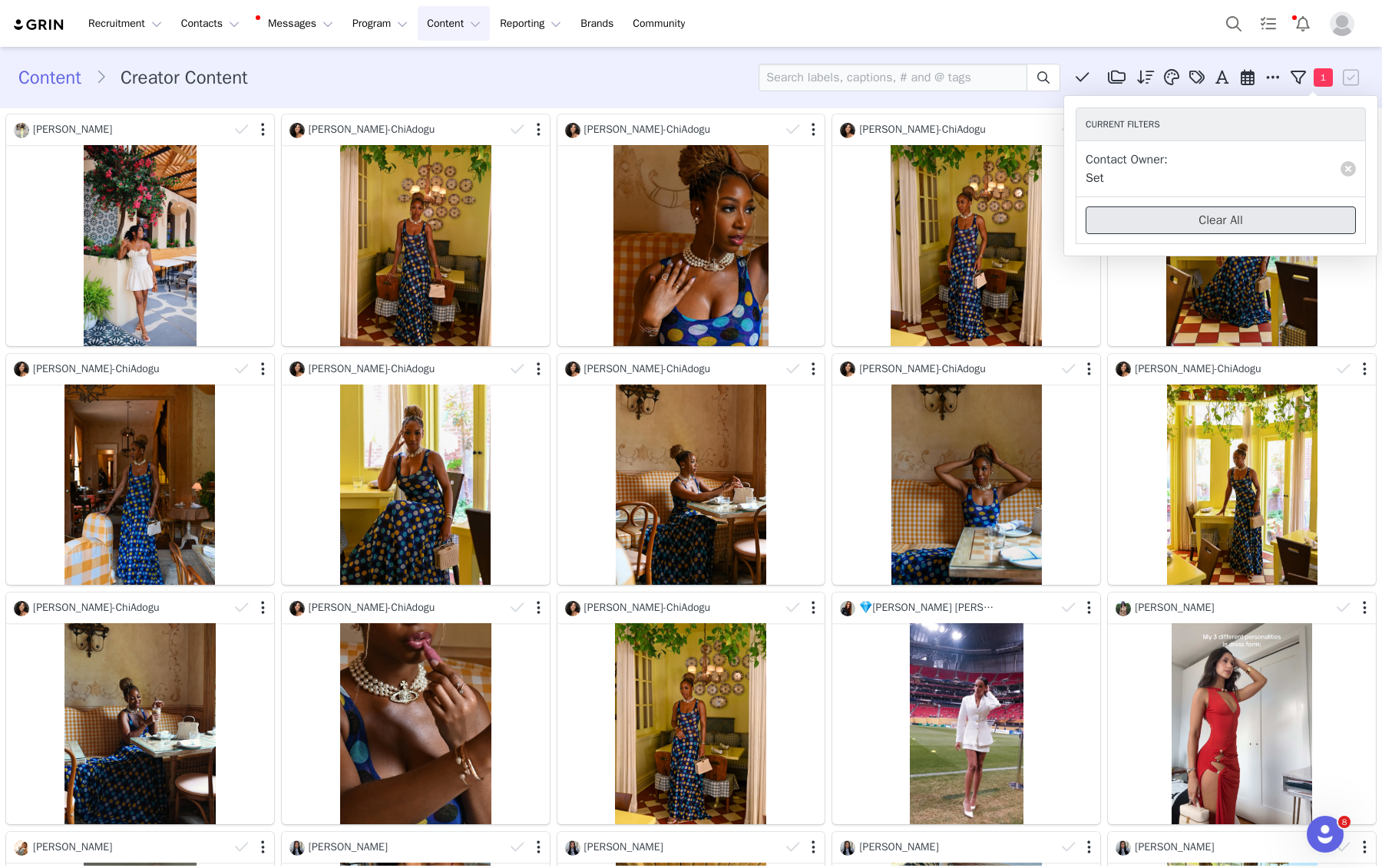 click on "Clear All" at bounding box center (1221, 220) 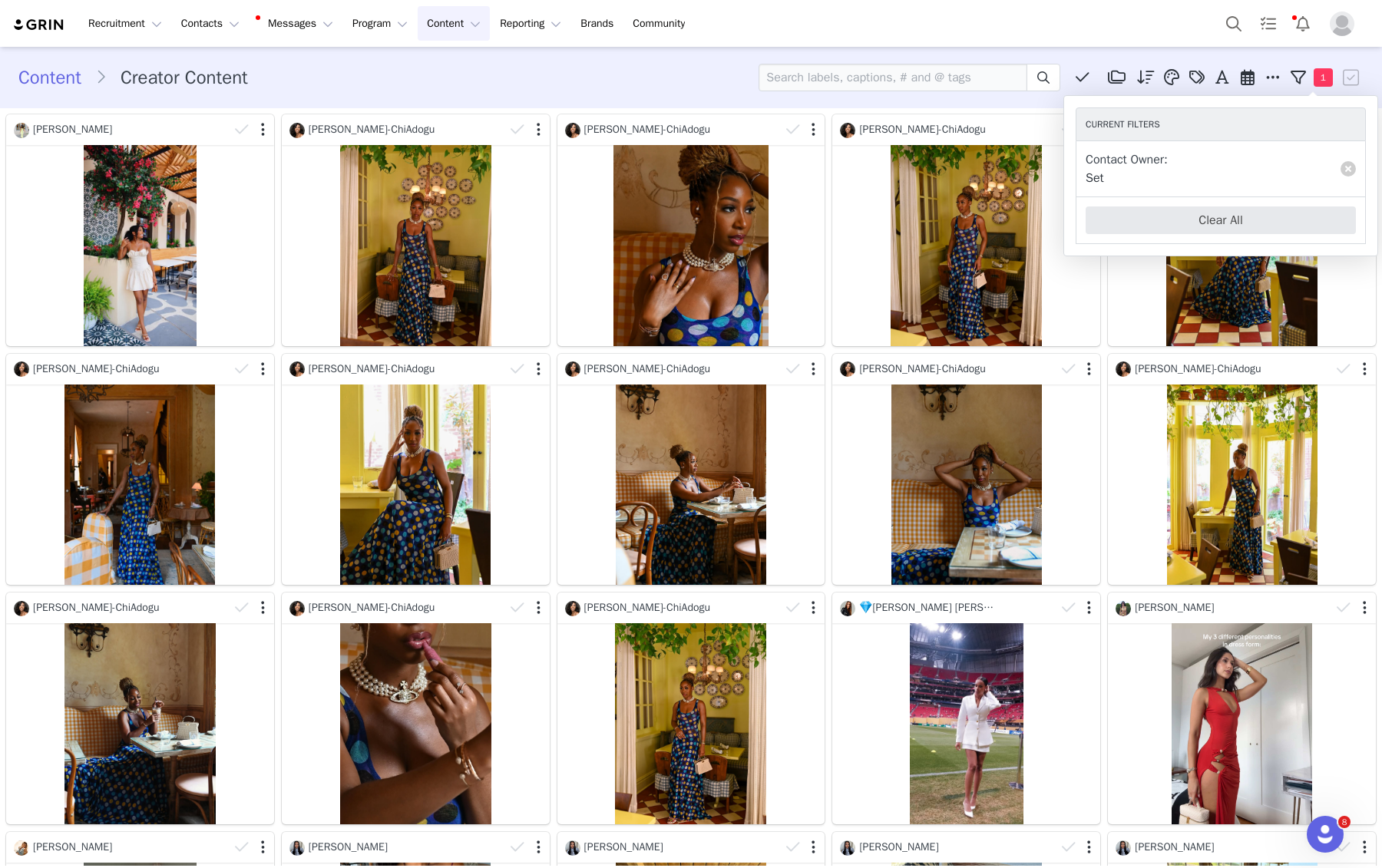 select 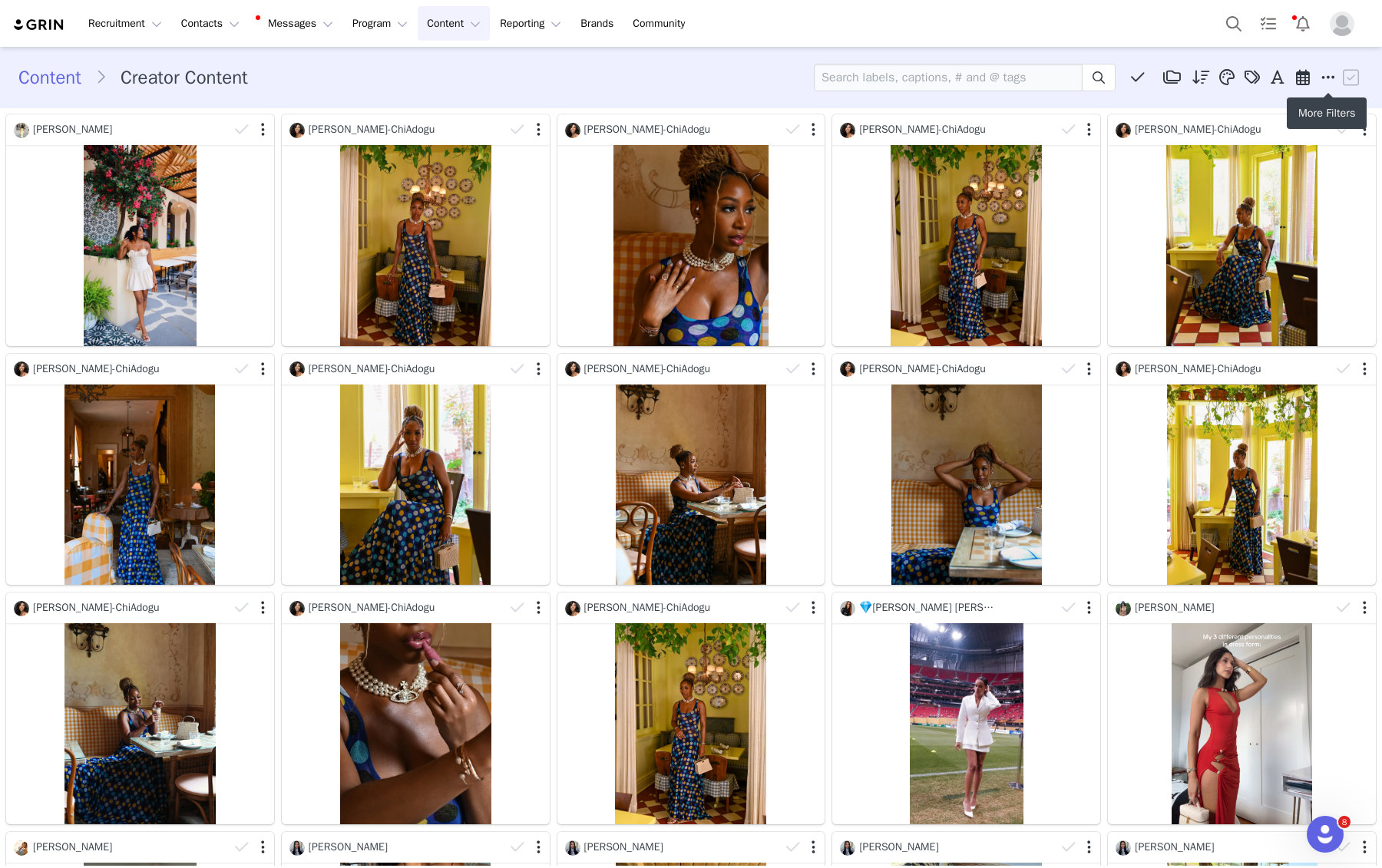 click at bounding box center (1328, 78) 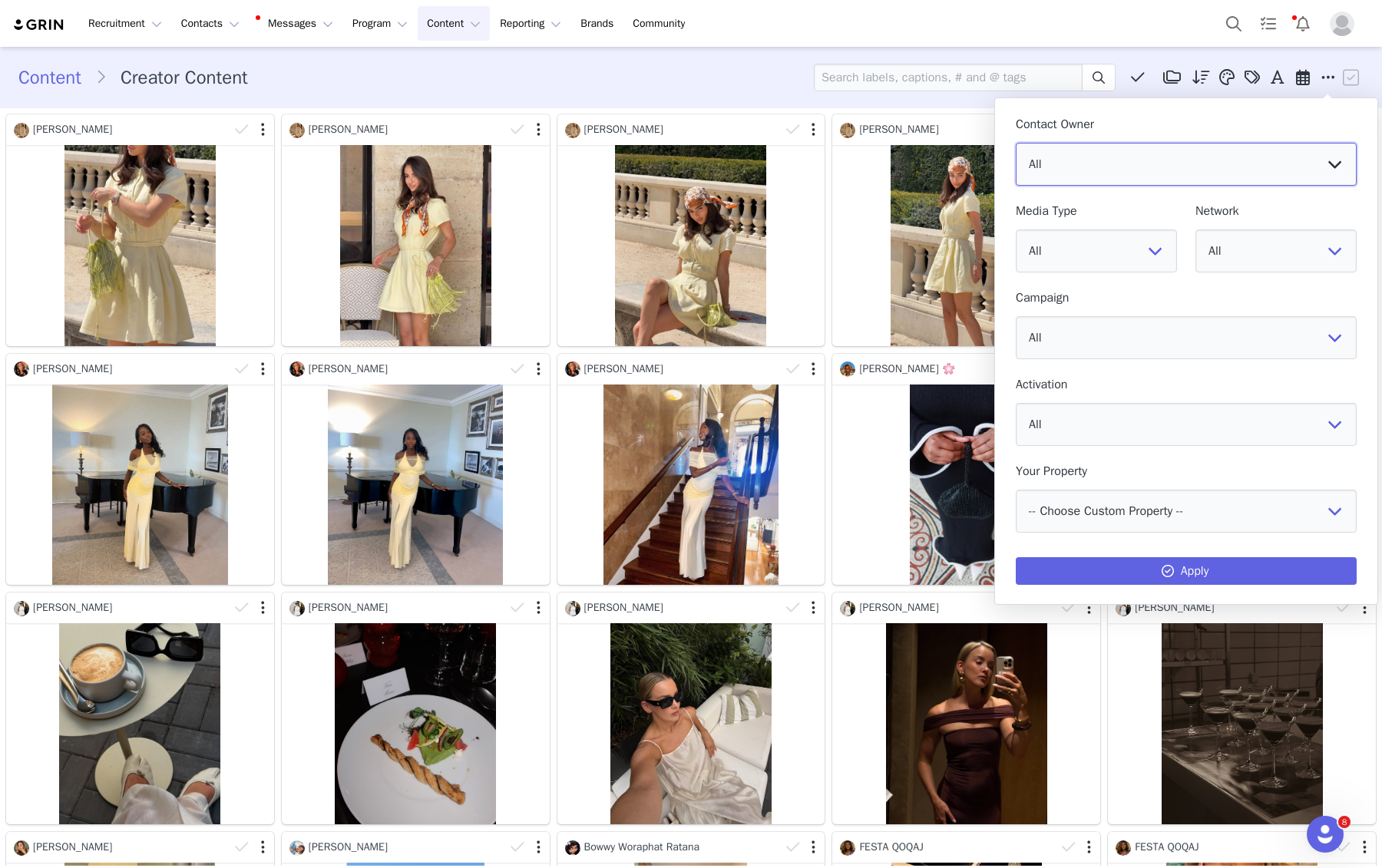 click on "All  Vivienne Lee   Georgia Kalatzis   Sabrina Nicholas   Vendela Byrnes   Samantha Wong   Isabel Ashley   Ellyse Abdilla   Emily Pullen   Alana Grasso   Emma Tenaglia   Sophia Mapleton" at bounding box center (1186, 164) 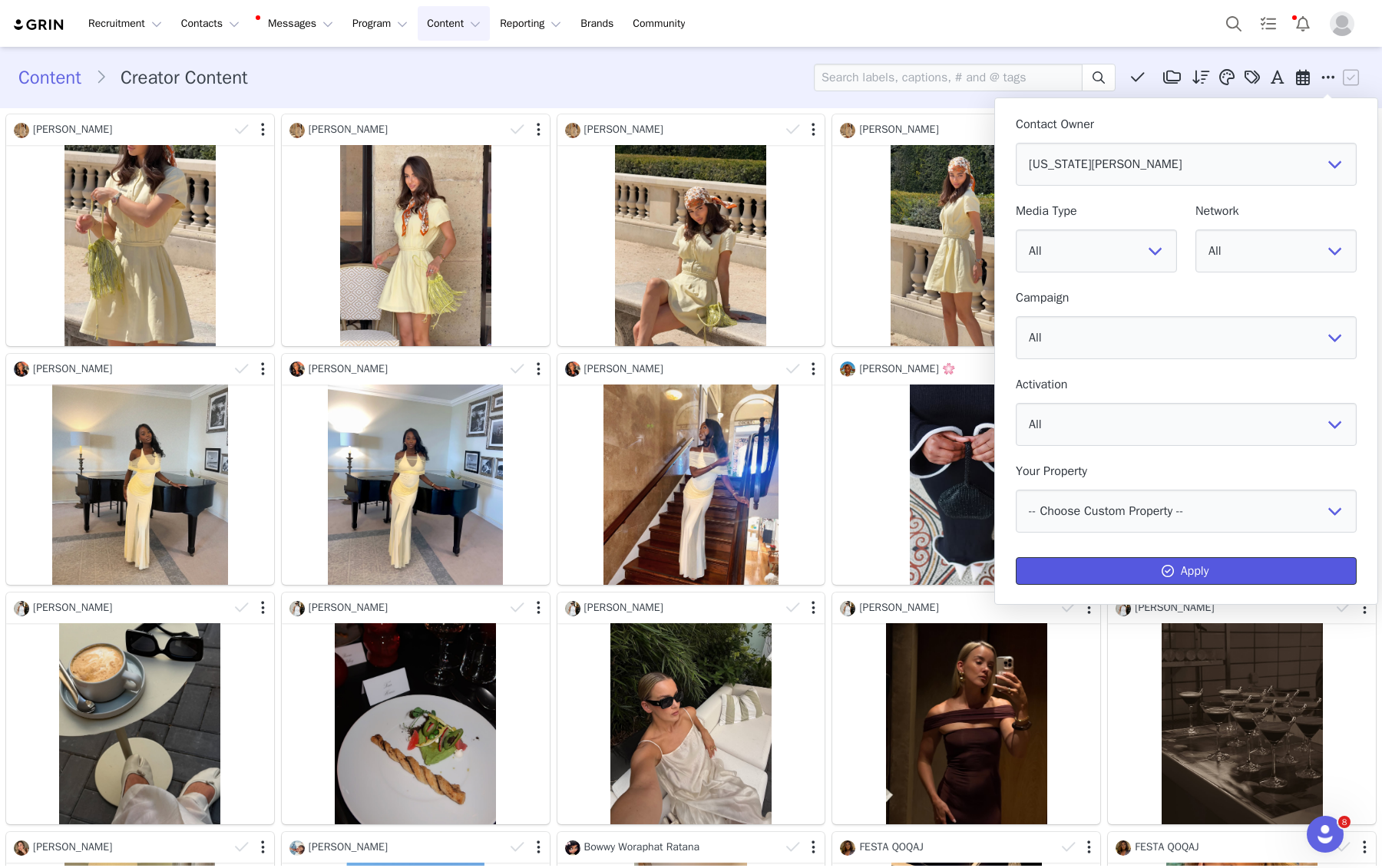 click on "Apply" at bounding box center (1186, 571) 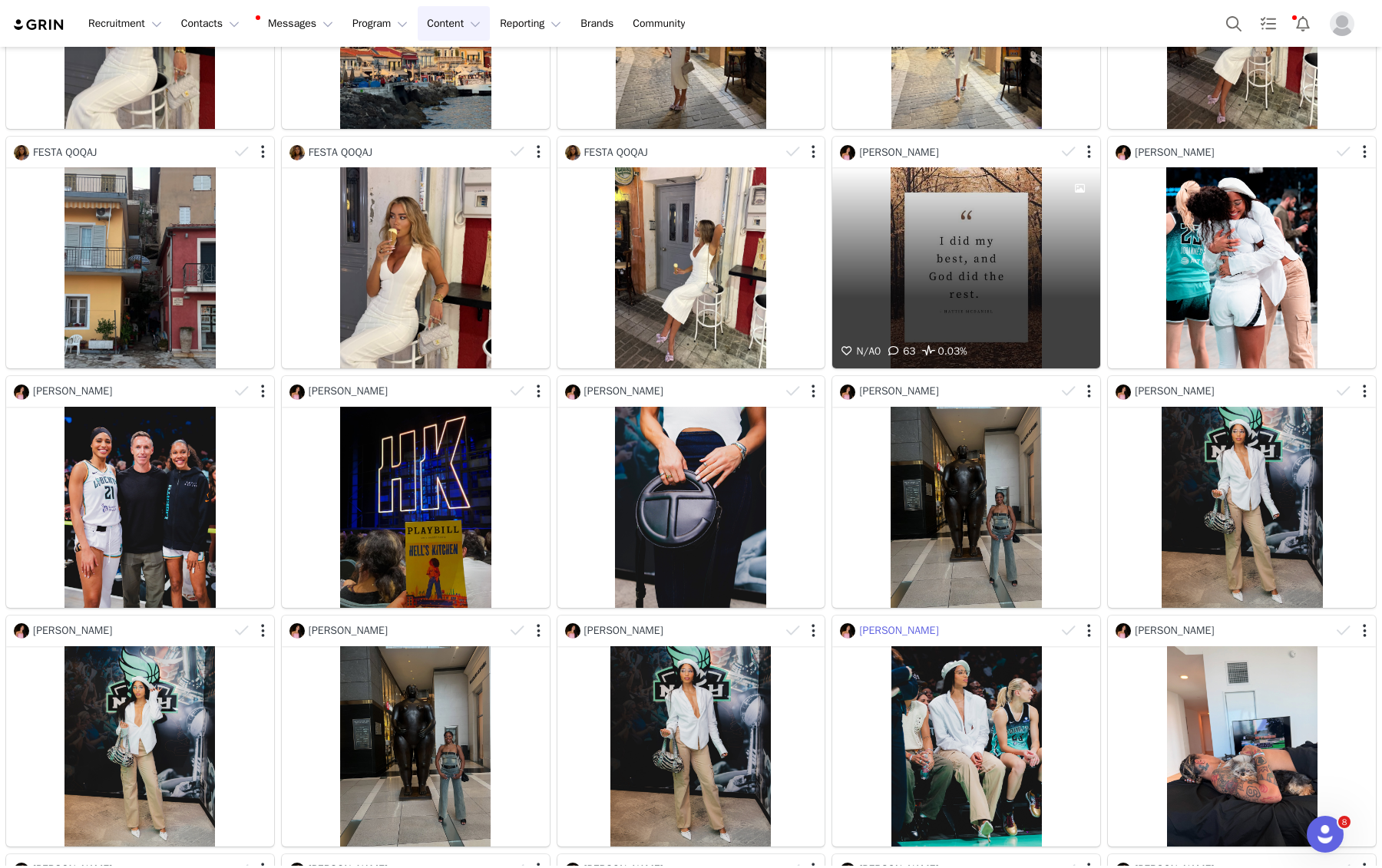 scroll, scrollTop: 840, scrollLeft: 0, axis: vertical 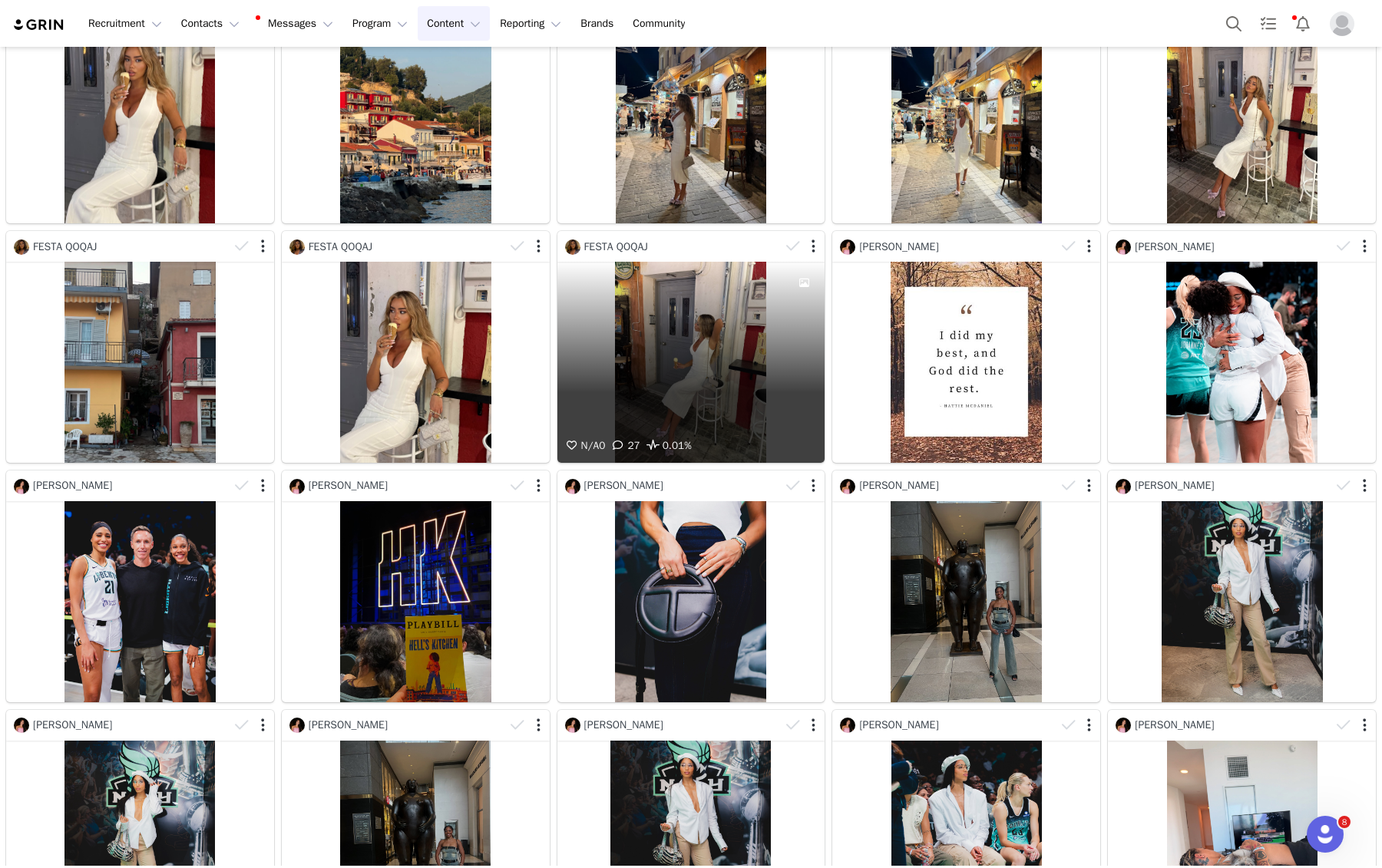 click on "N/A  0  27  0.01%" at bounding box center [691, 362] 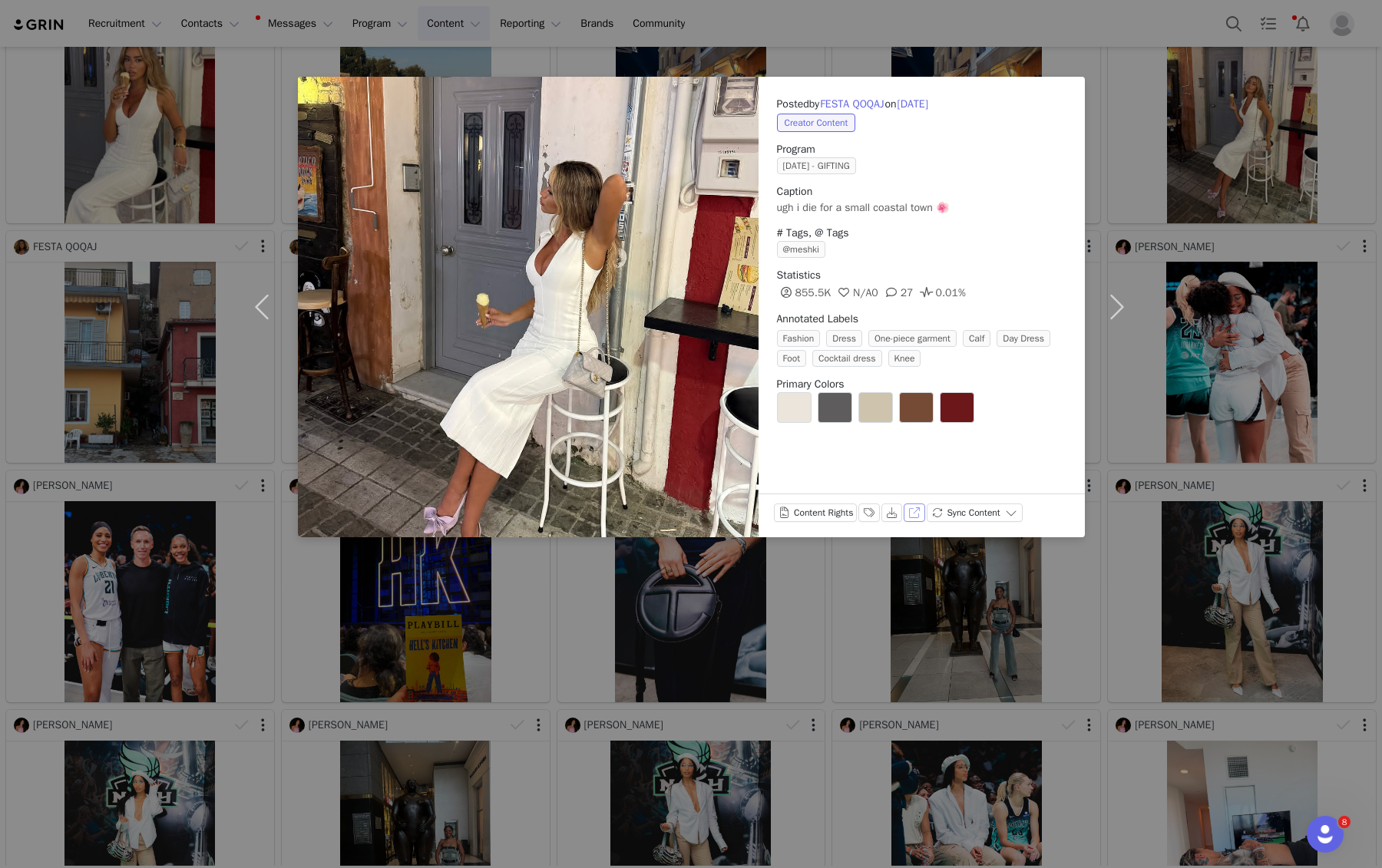 click on "View on Instagram" at bounding box center (914, 513) 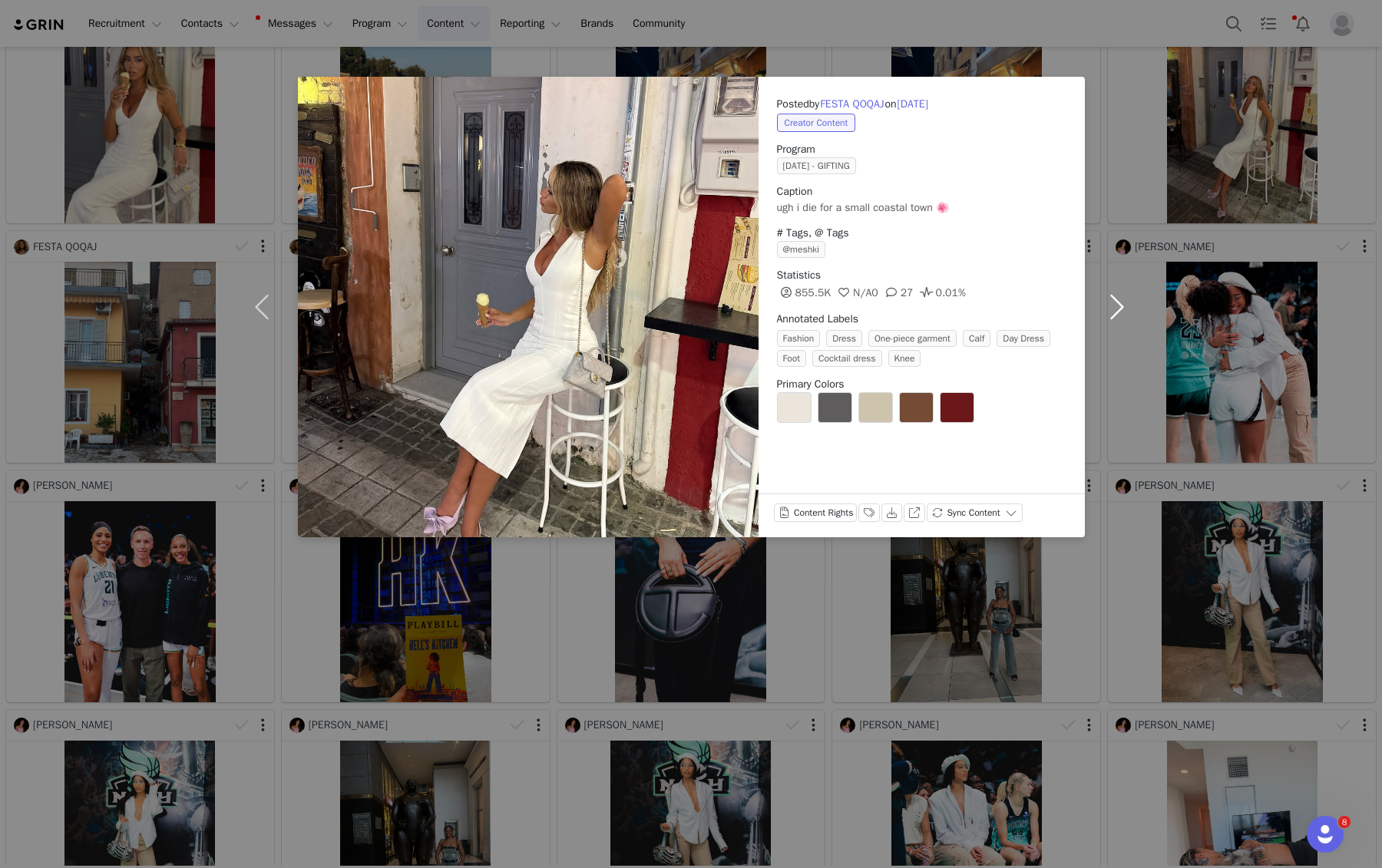 click at bounding box center (1117, 307) 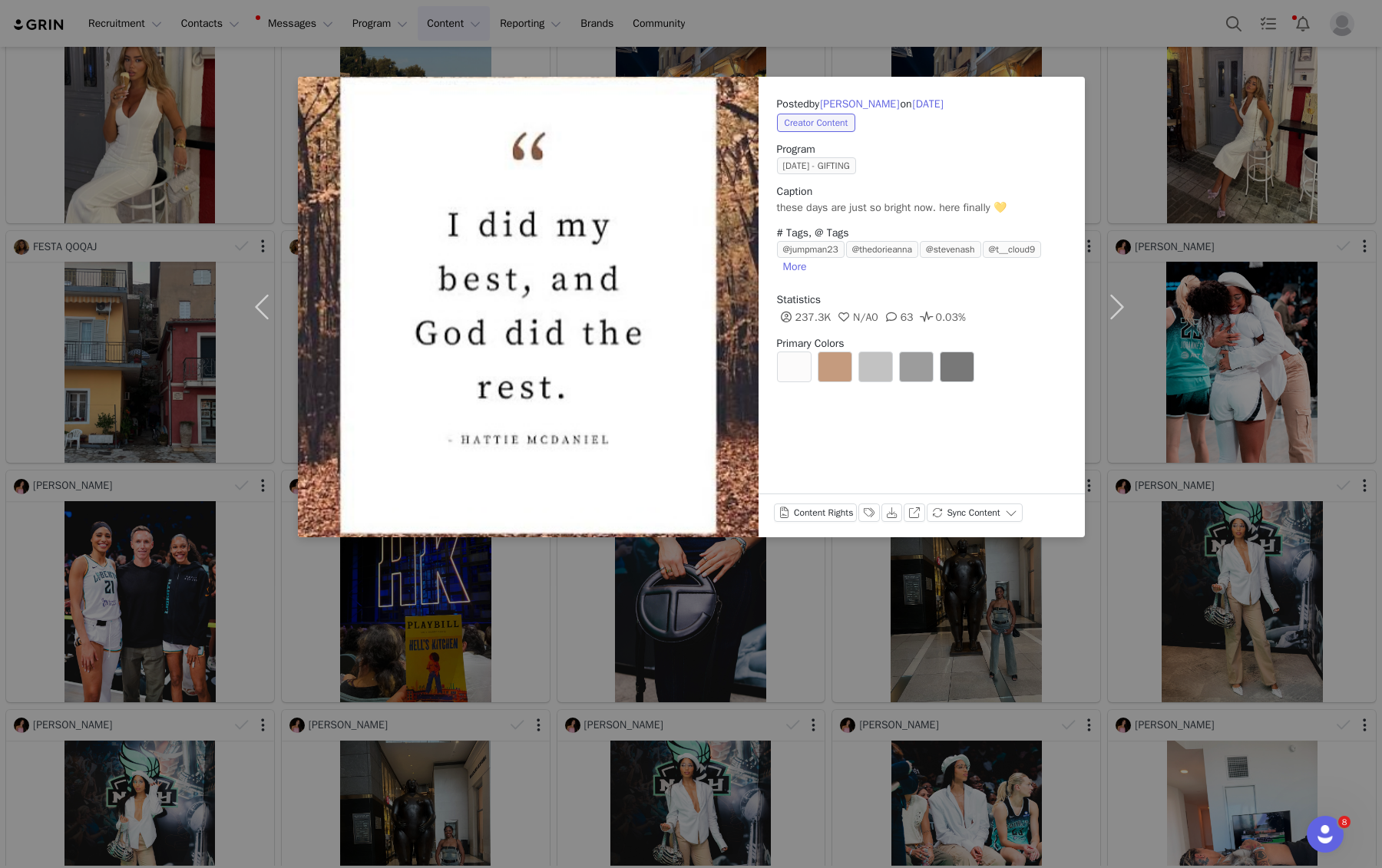 click on "Posted  by  Isabelle Harrison  on  Jul 11, 2025  Creator Content  Program APRIL 25 - GIFTING Caption these days are just so bright now. here finally 💛 # Tags, @ Tags  @jumpman23   @thedorieanna   @stevenash   @t__cloud9  More     Statistics 237.3K   N/A  0  63  0.03%  Primary Colors Content Rights Labels & Tags Download View on Instagram Sync Content" at bounding box center (691, 434) 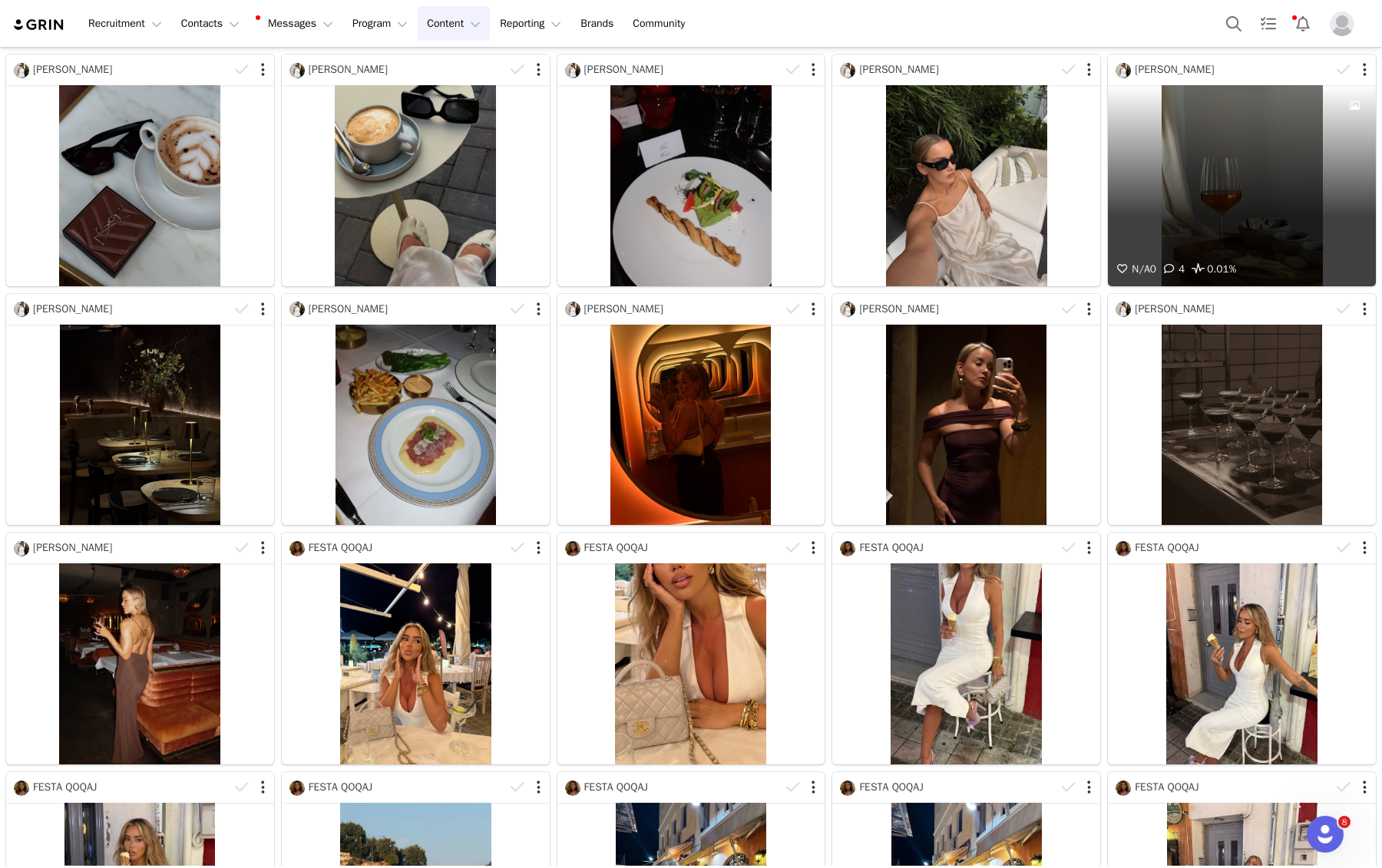 scroll, scrollTop: 0, scrollLeft: 0, axis: both 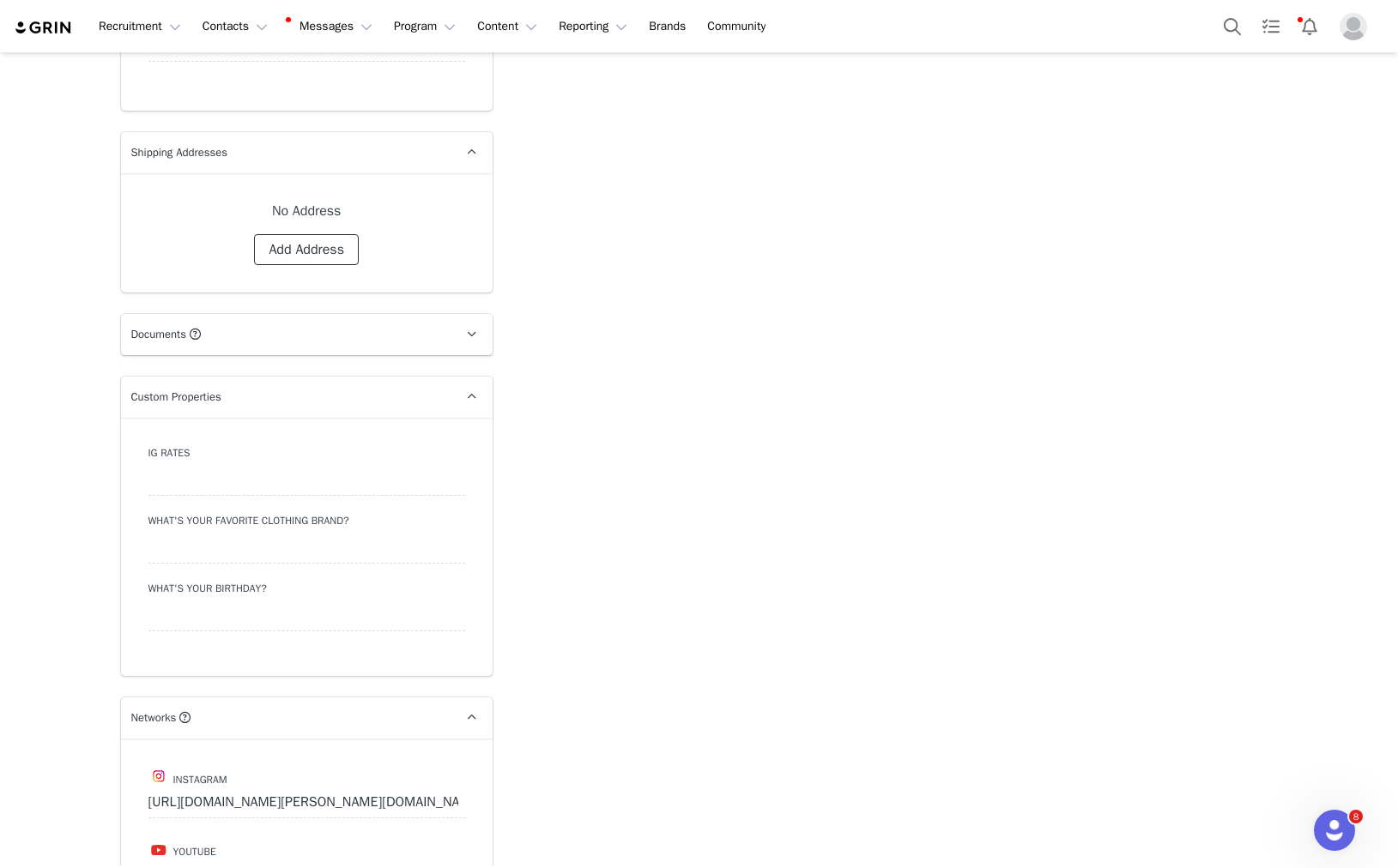 click on "Add Address" at bounding box center [306, 250] 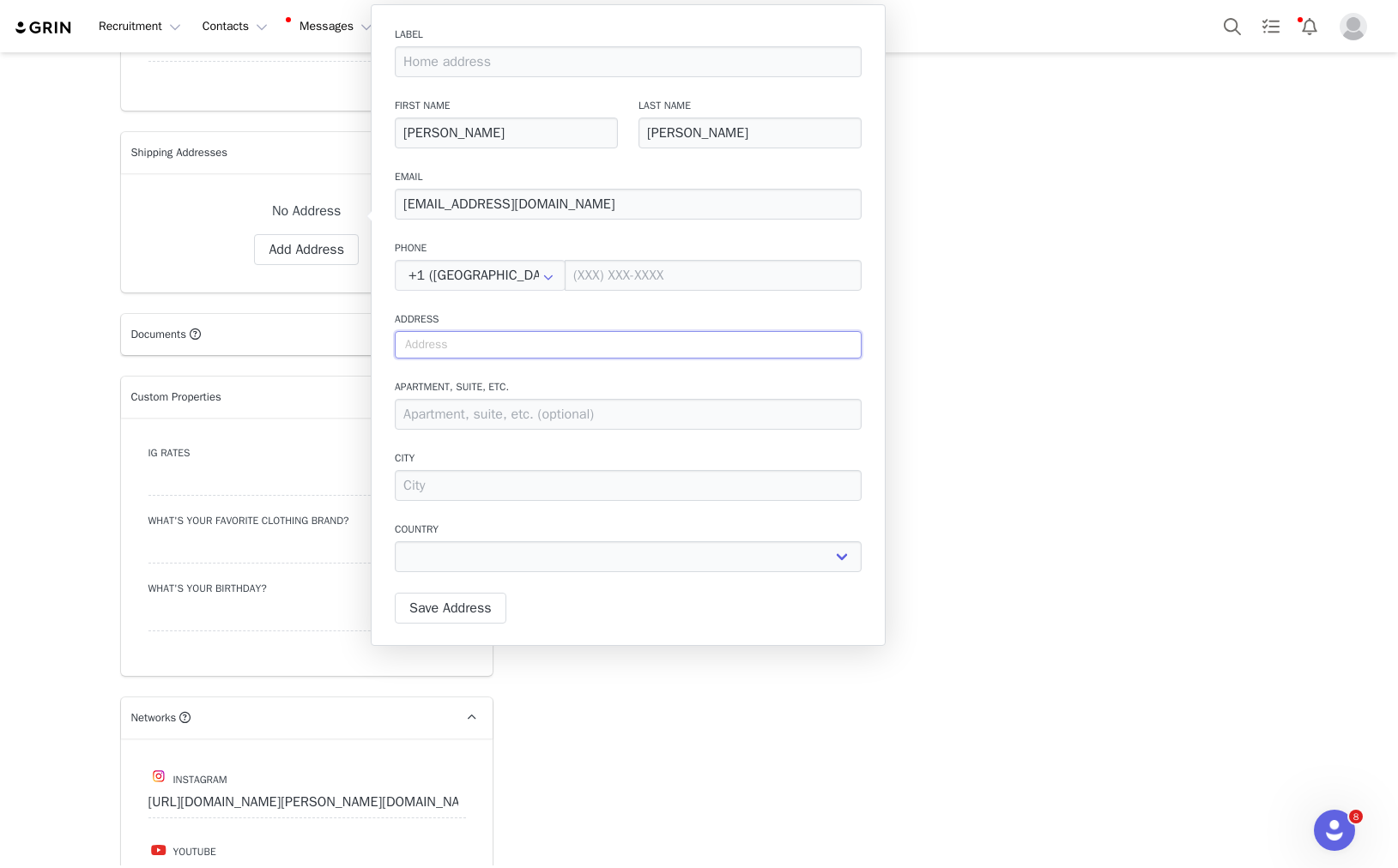 click at bounding box center [628, 345] 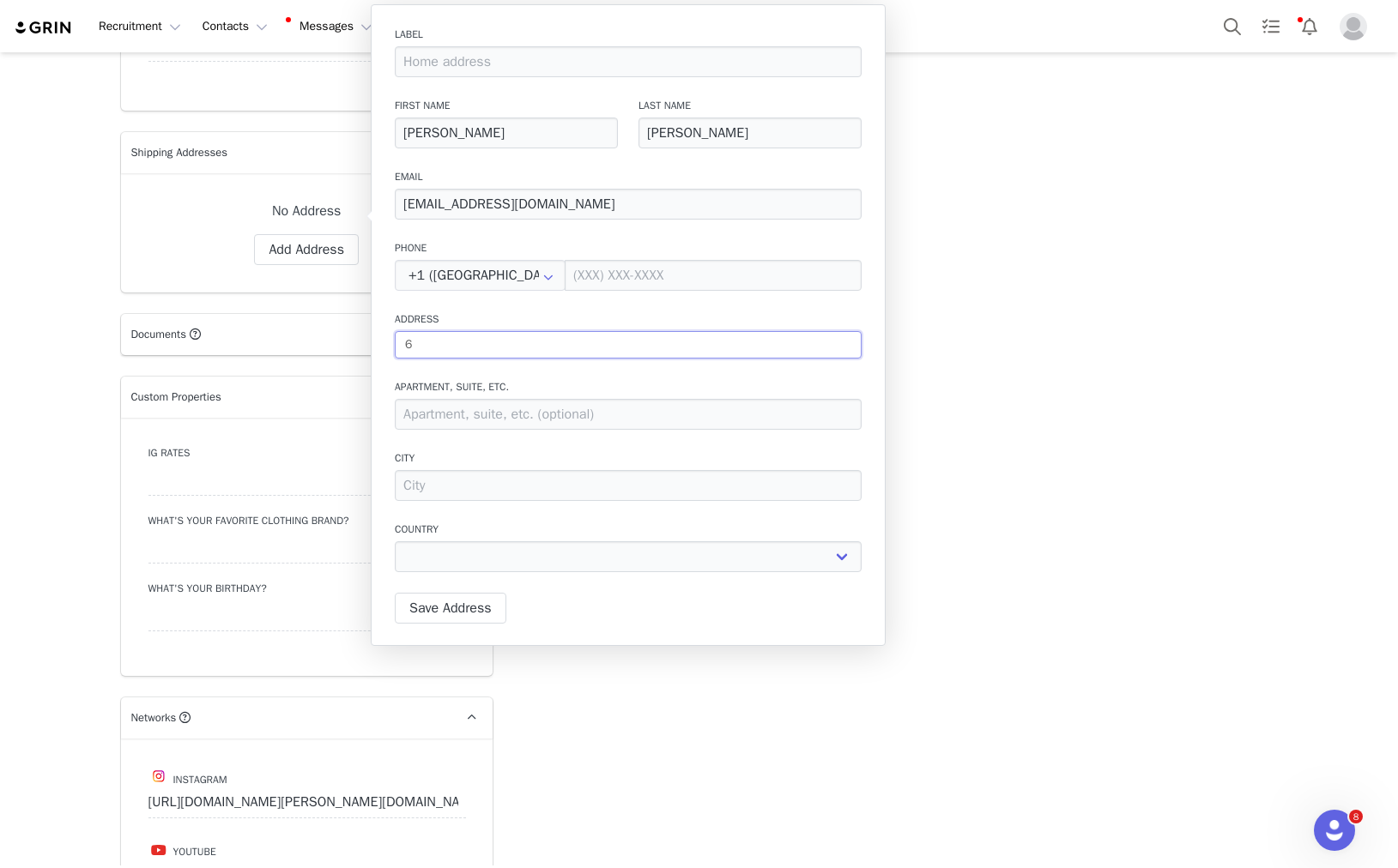 type on "62" 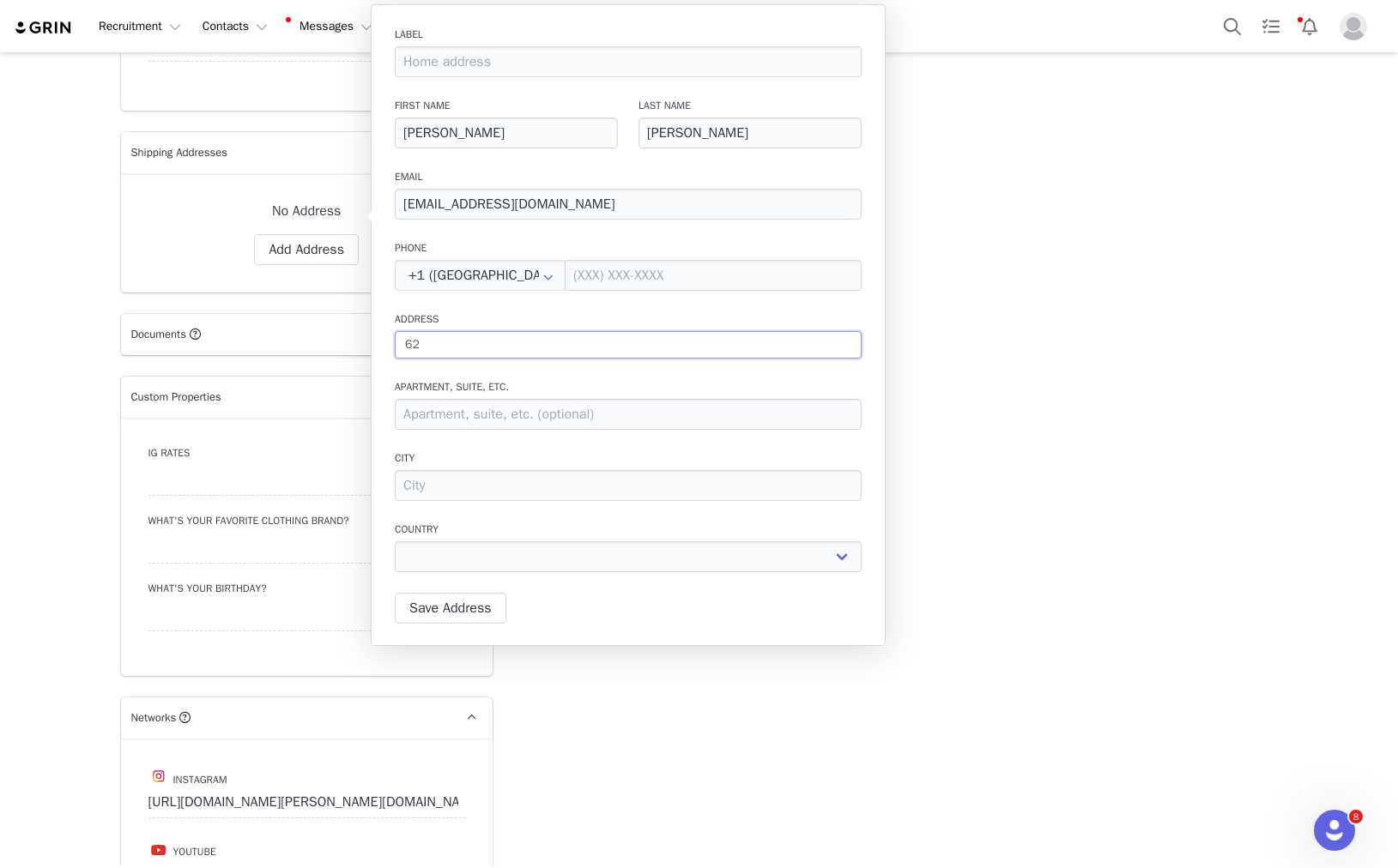 type on "620" 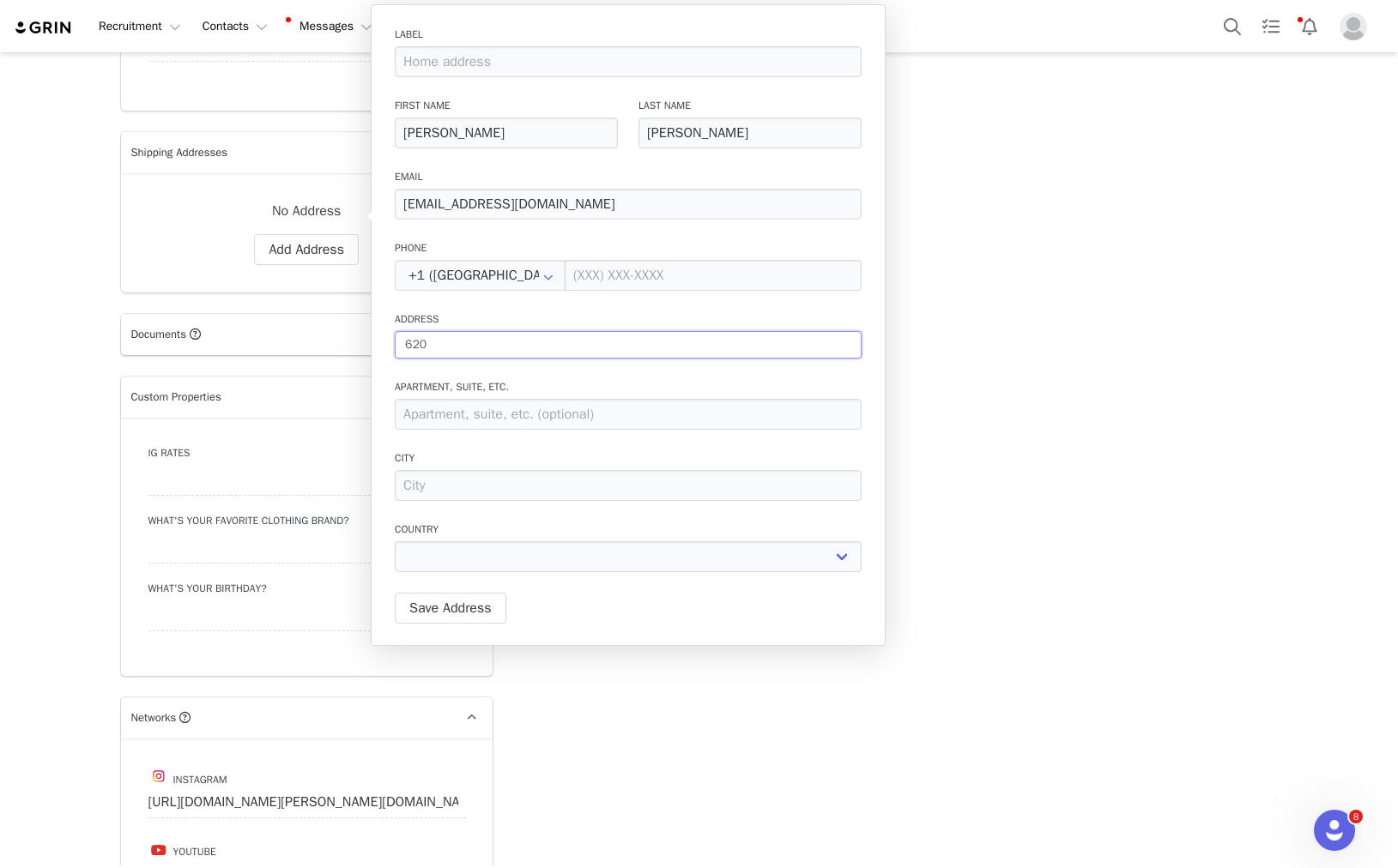 select 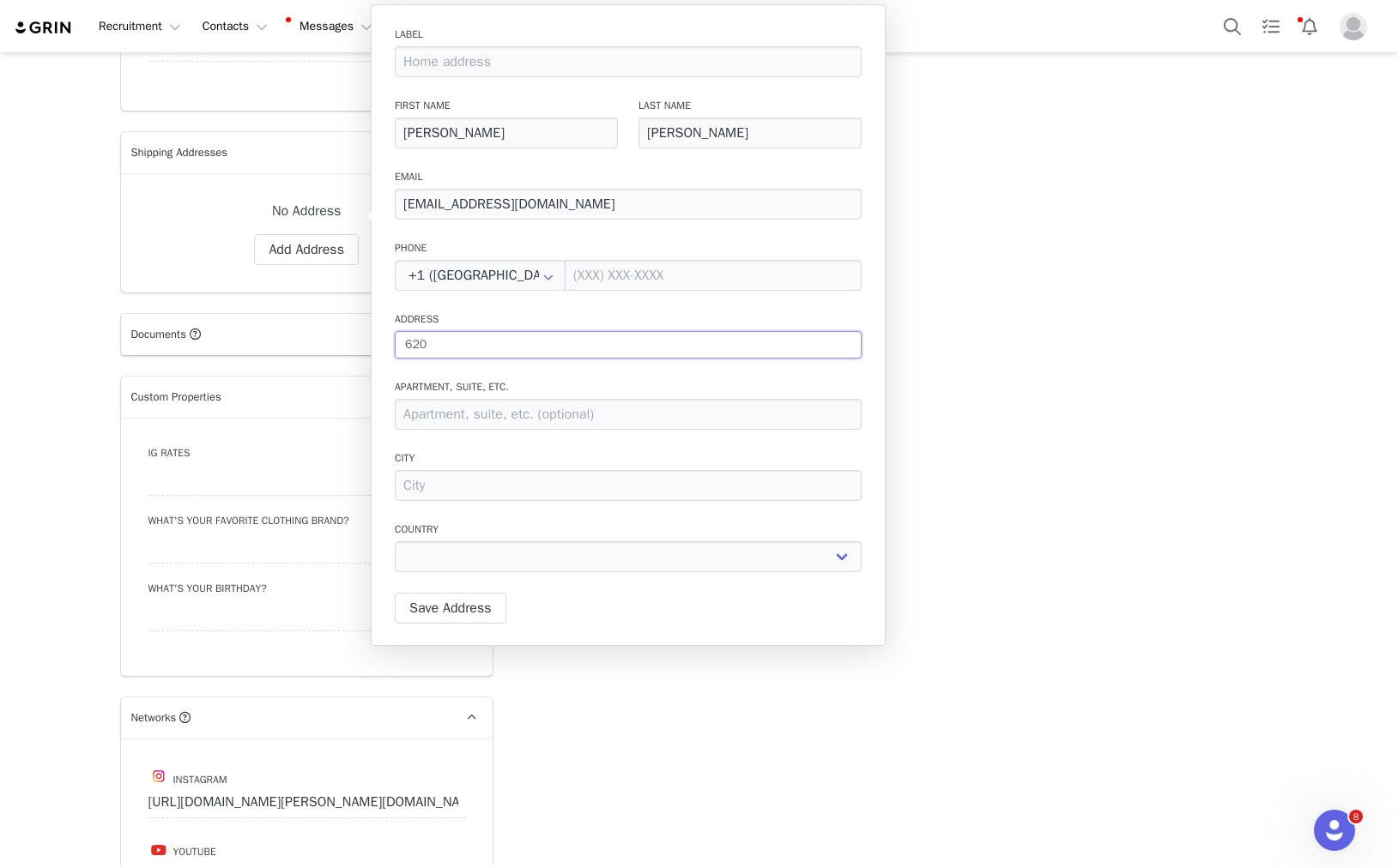 type on "6208" 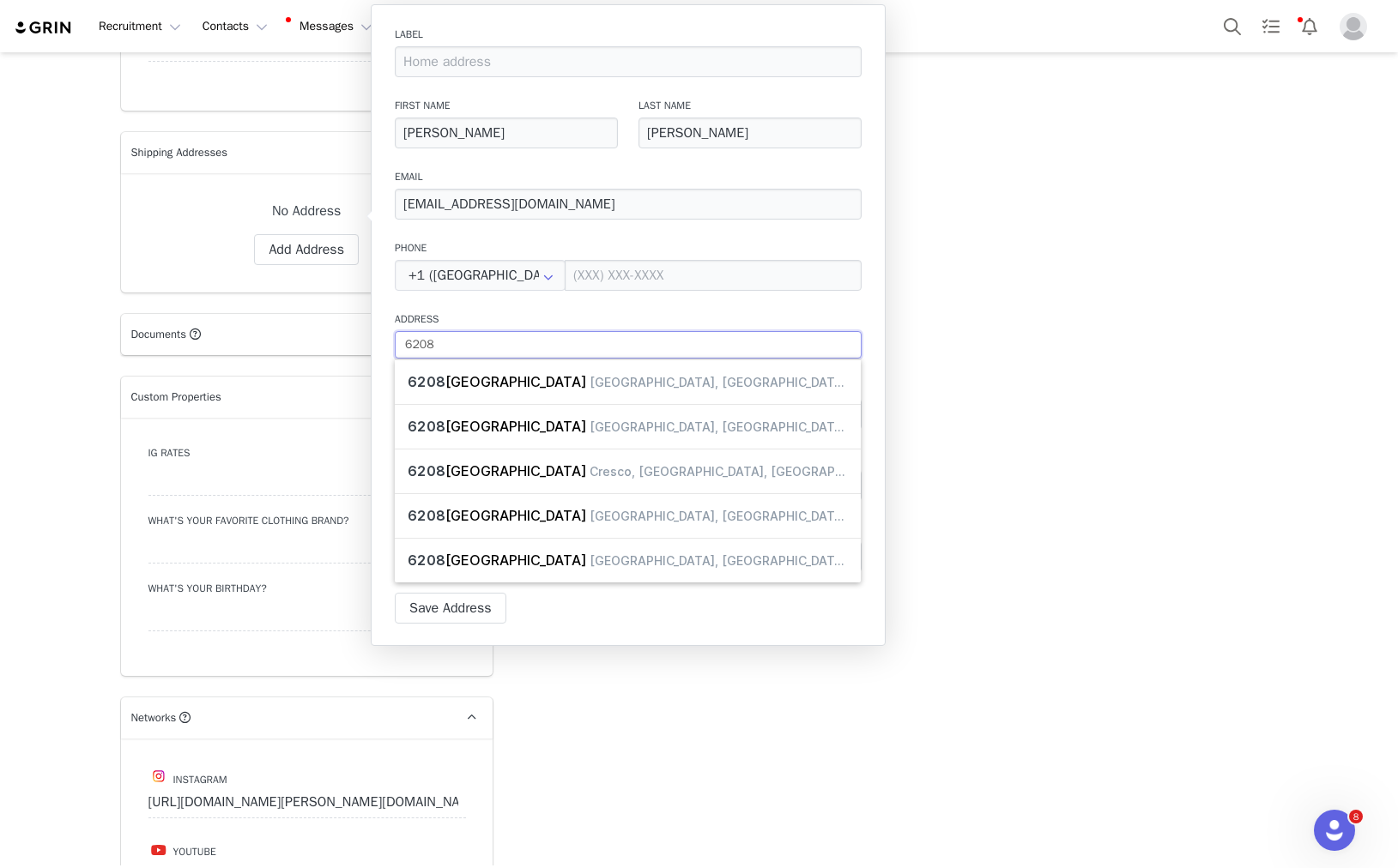 type on "6208" 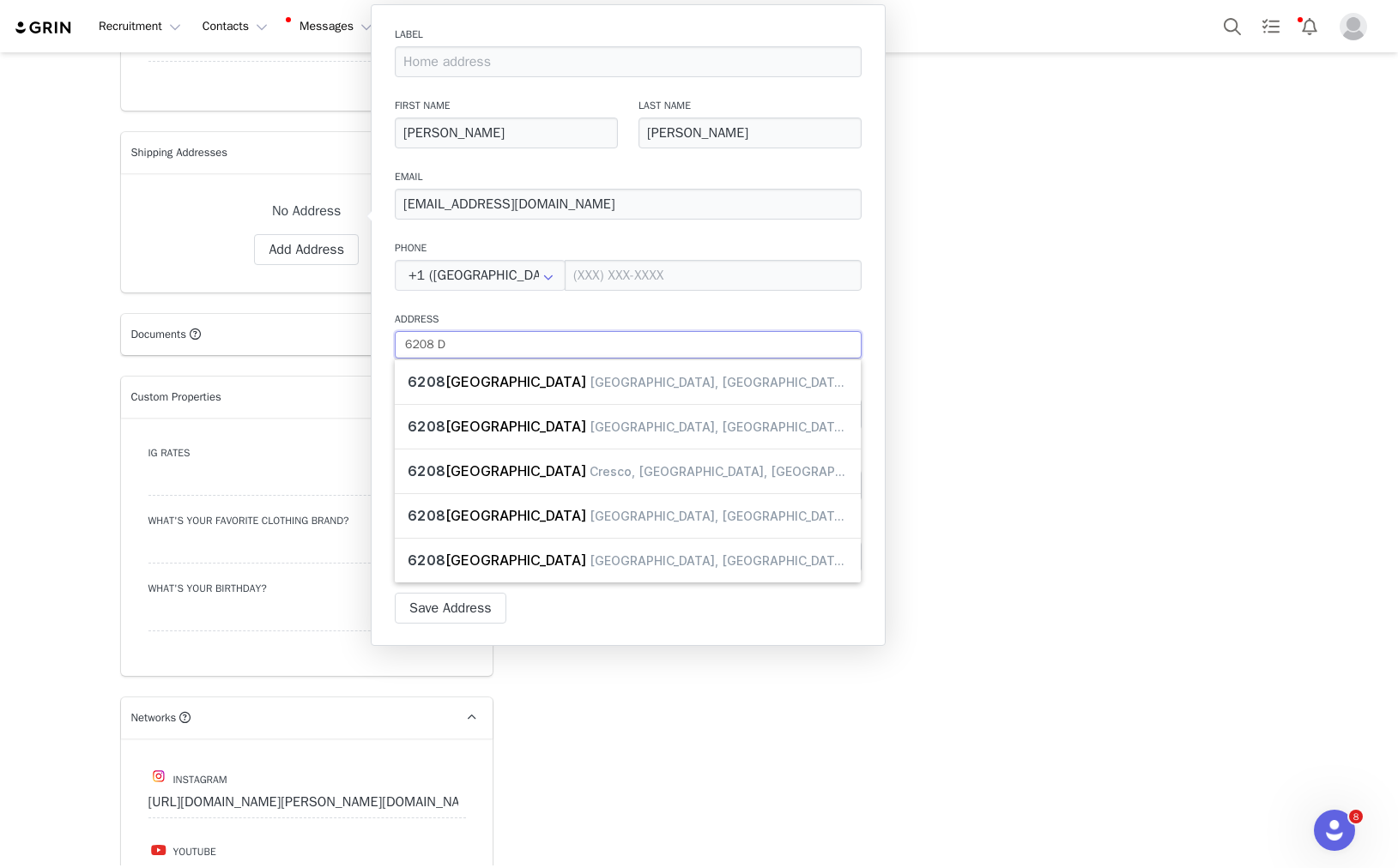 type on "6208 DE" 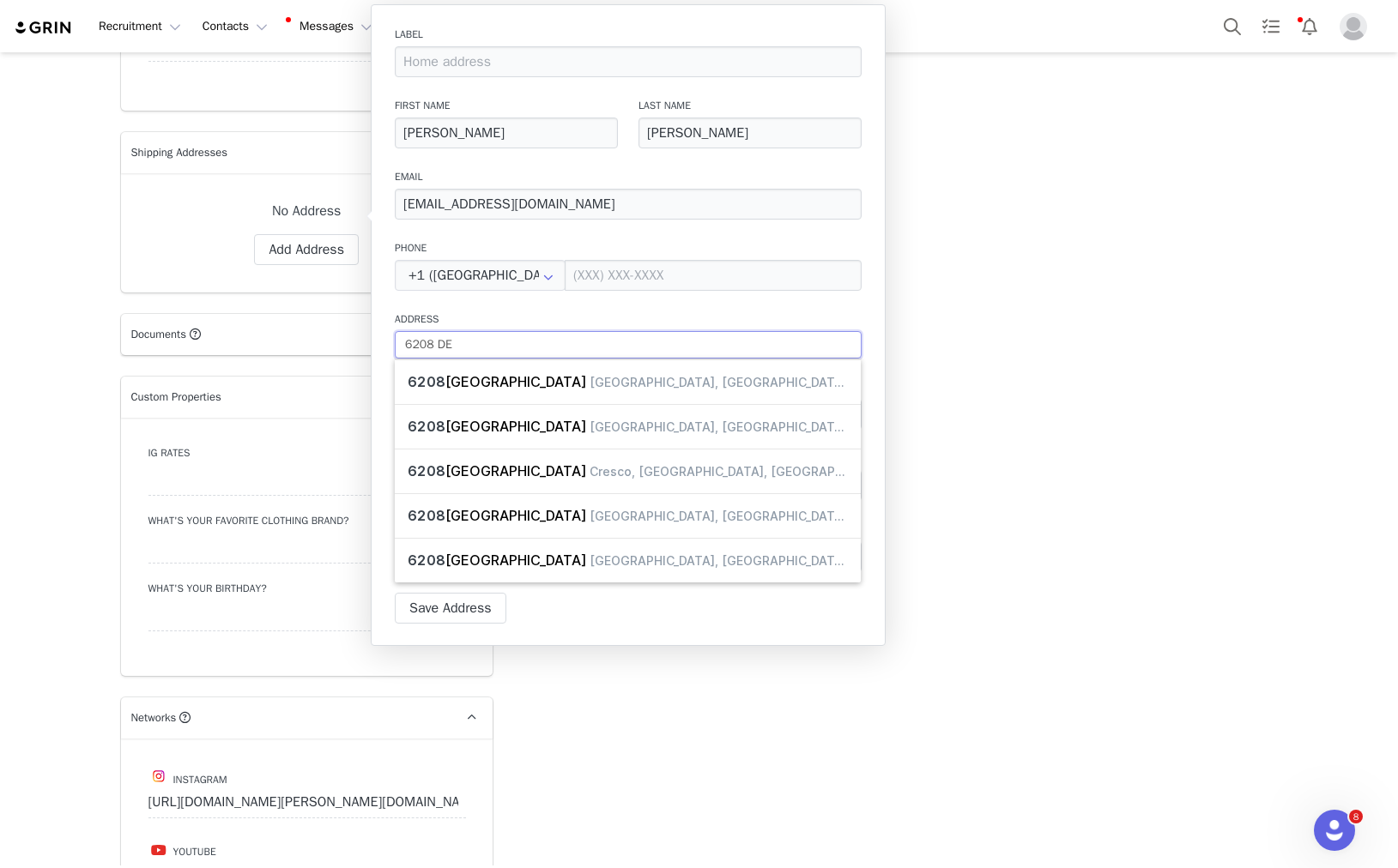 type on "6208 DEE" 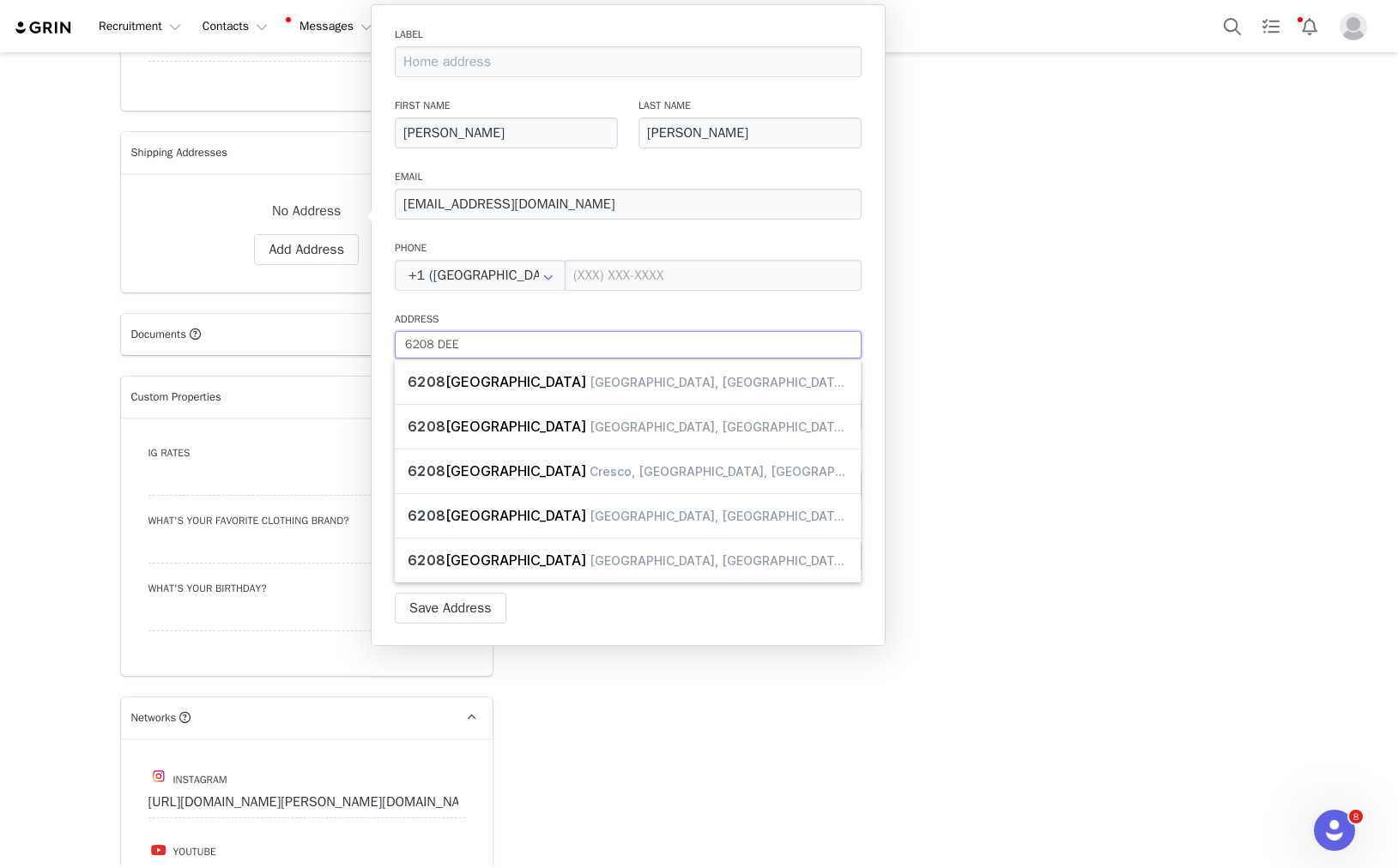 select 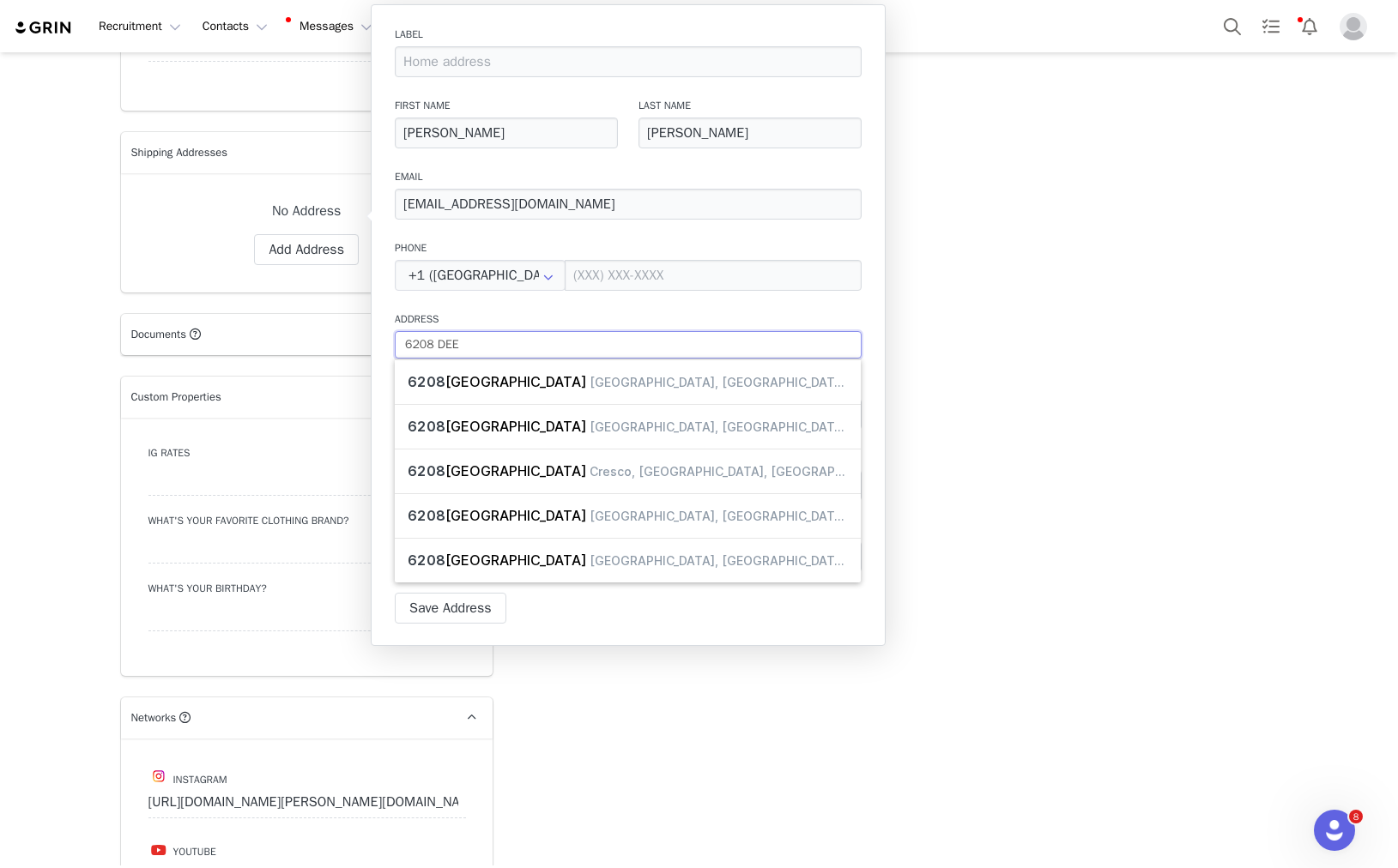 type on "6208 DEER" 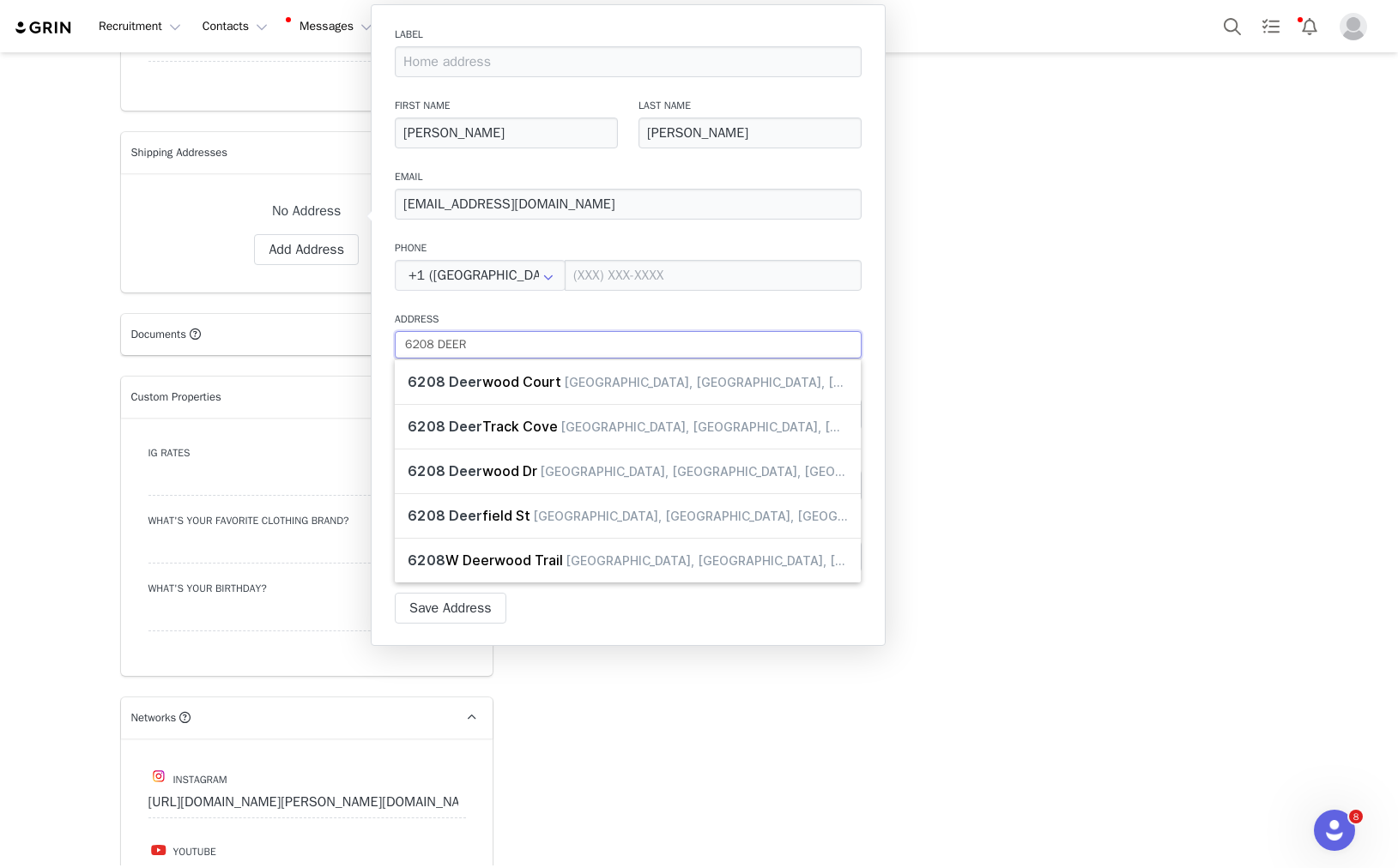 type on "6208 DEER" 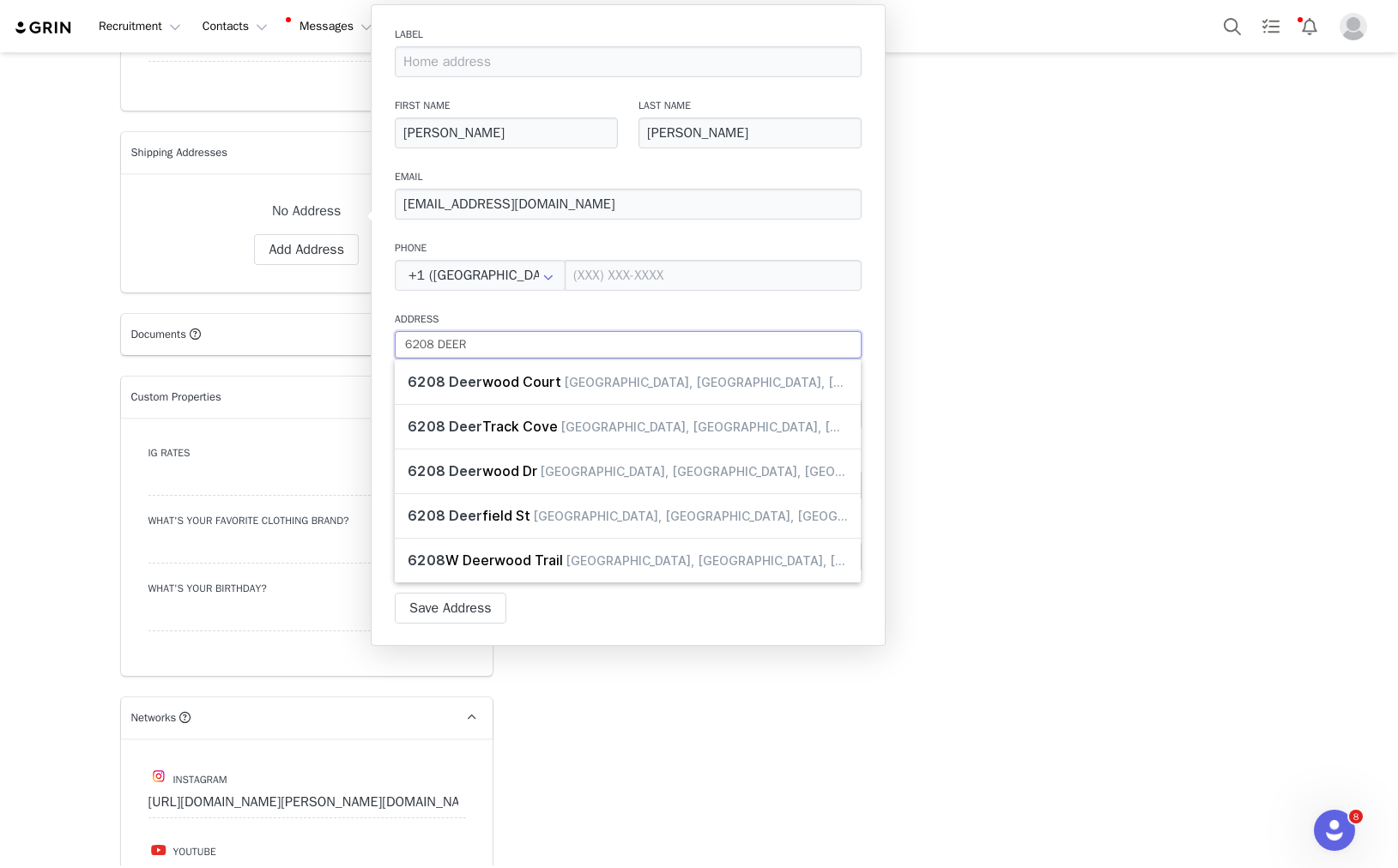 type on "6208 DEER S" 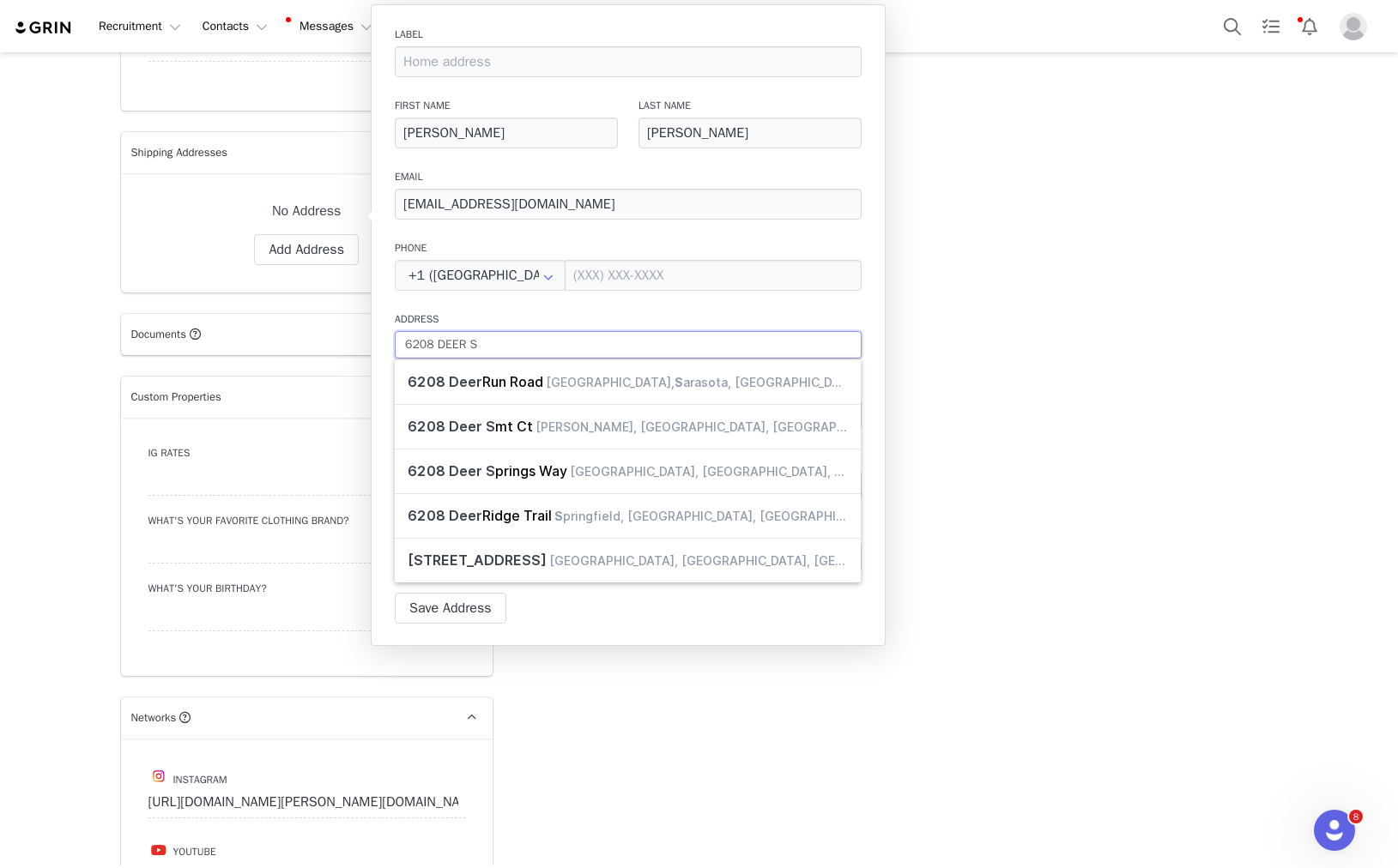 type on "6208 DEER SP" 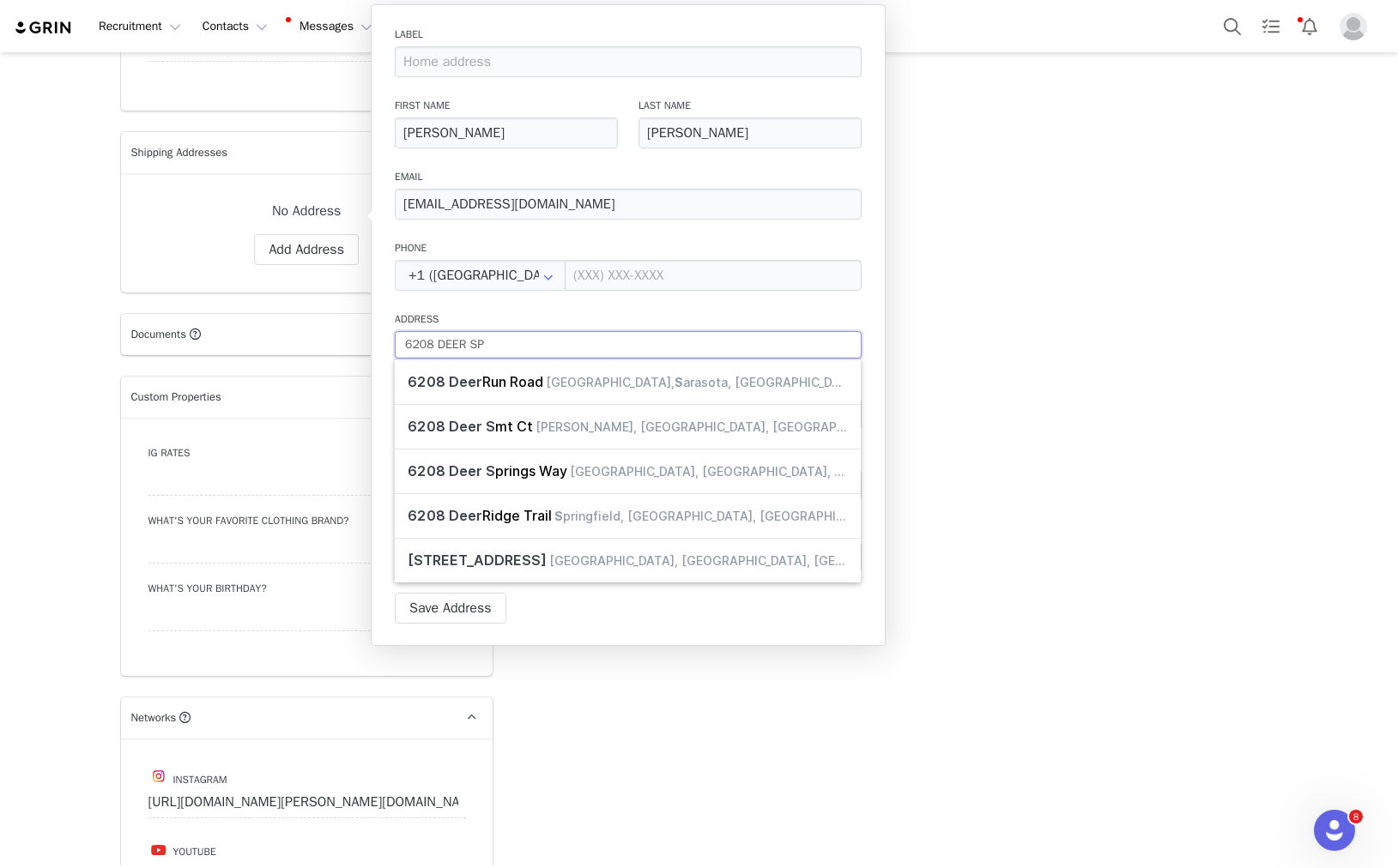 select 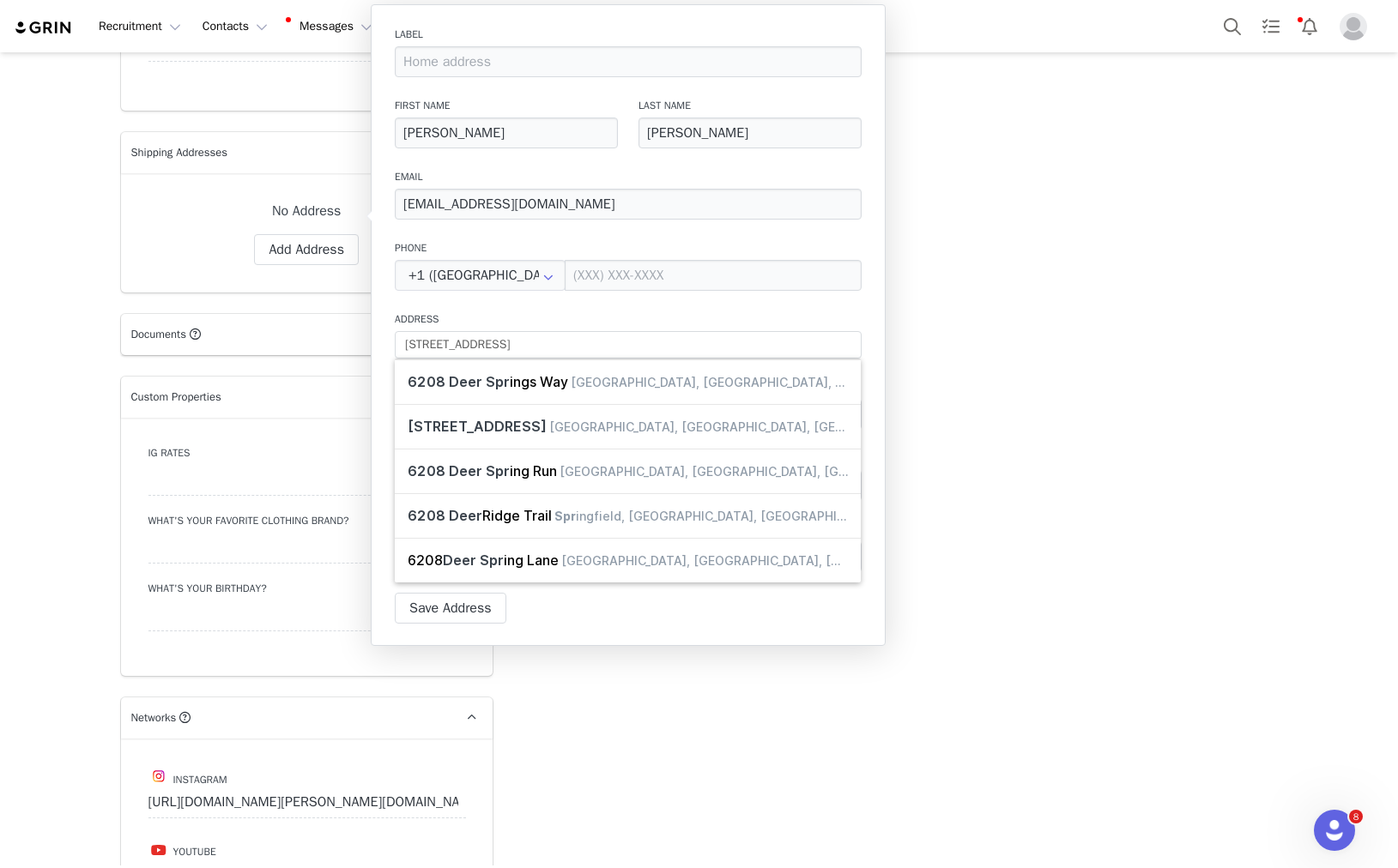 type on "6208 Deer Springs Way" 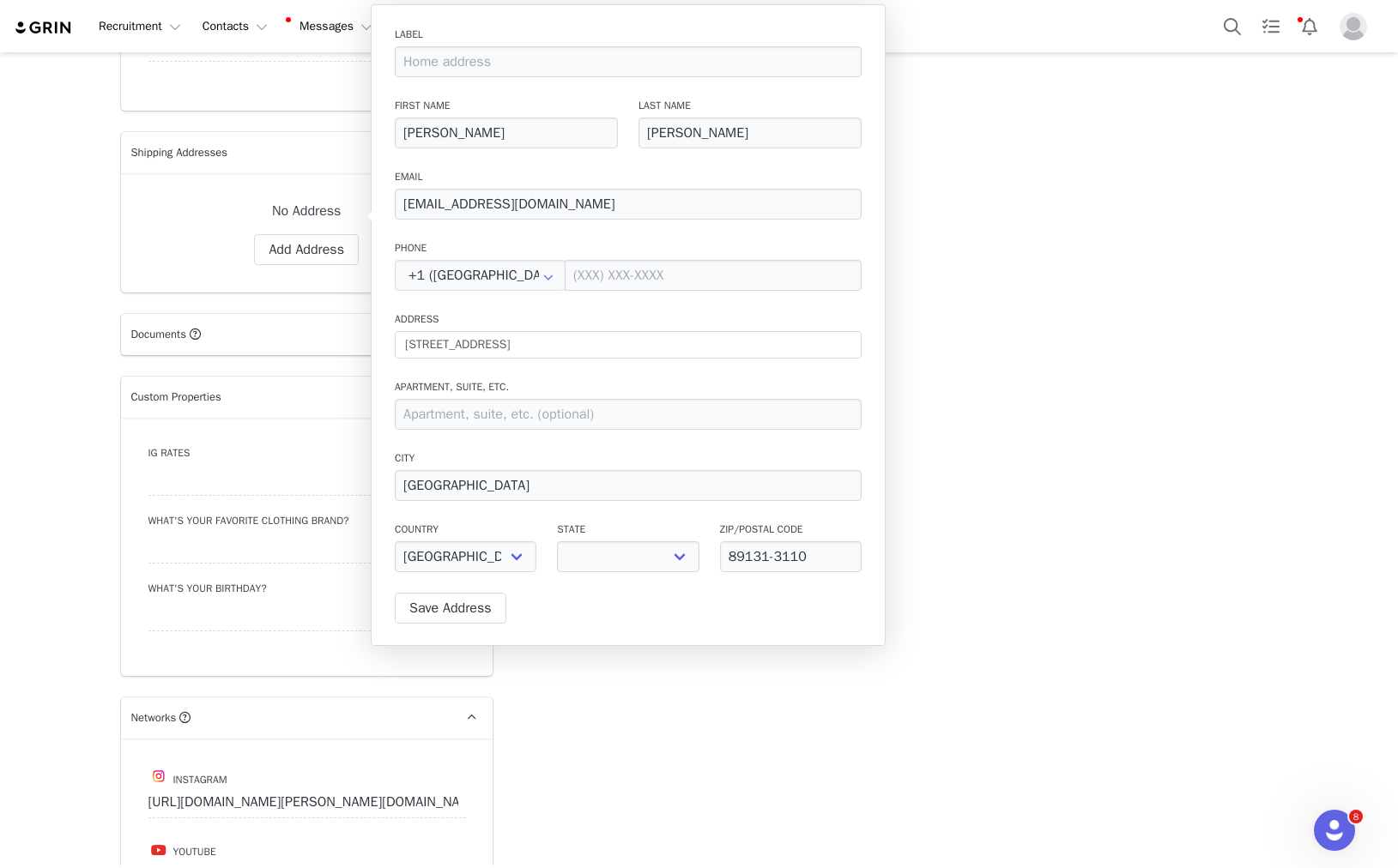 select on "[object Object]" 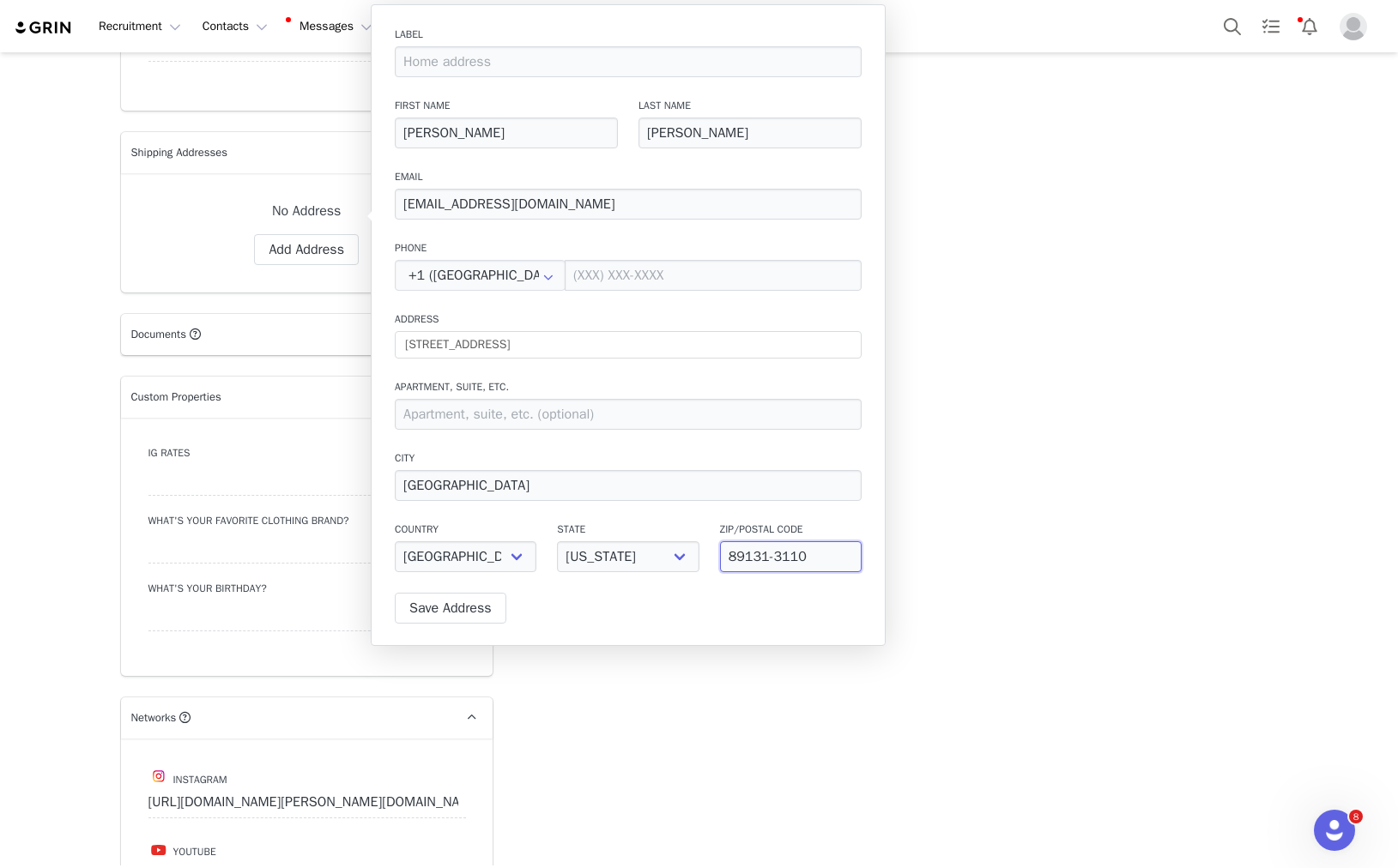 click on "89131-3110" at bounding box center (790, 557) 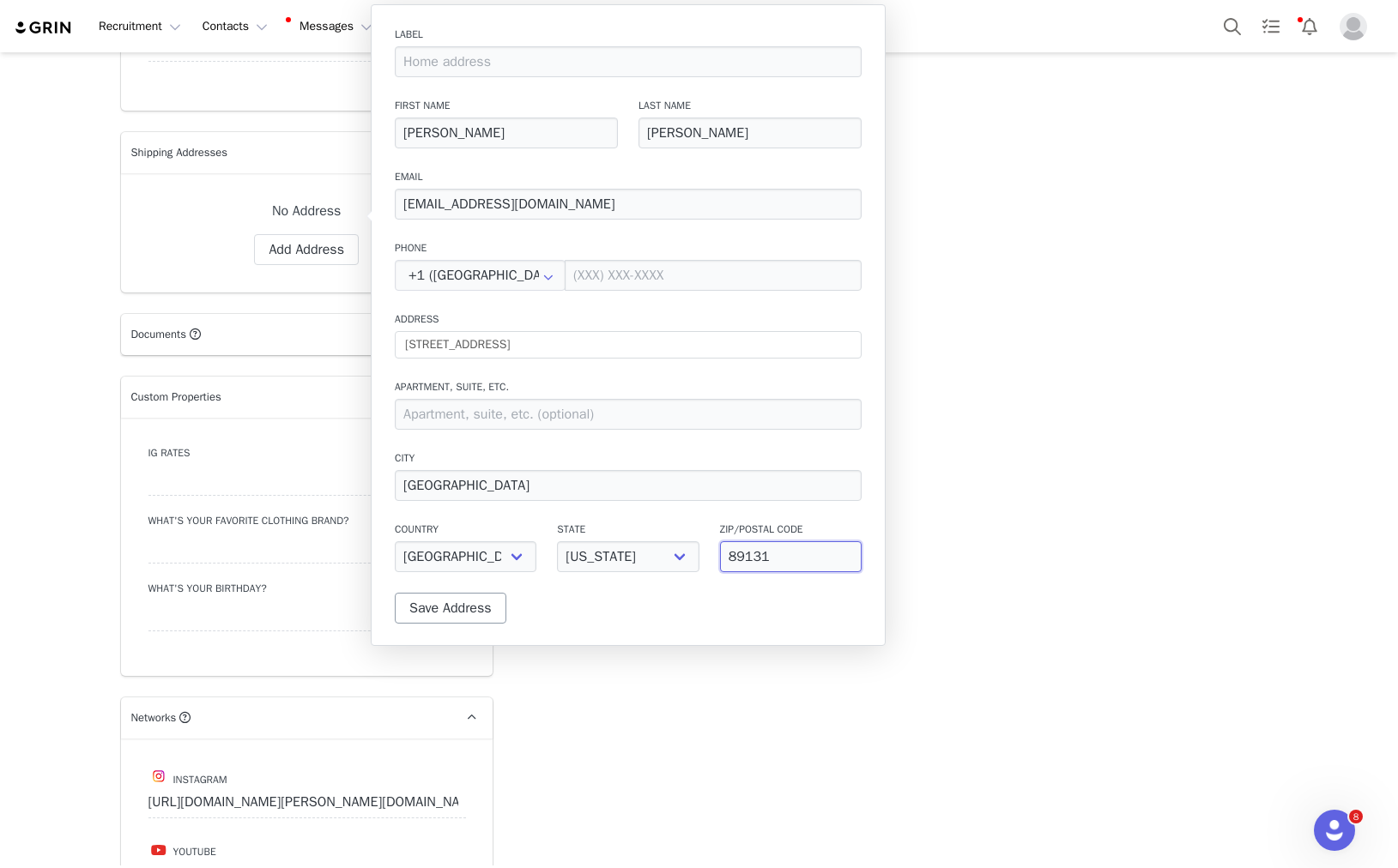 type on "89131" 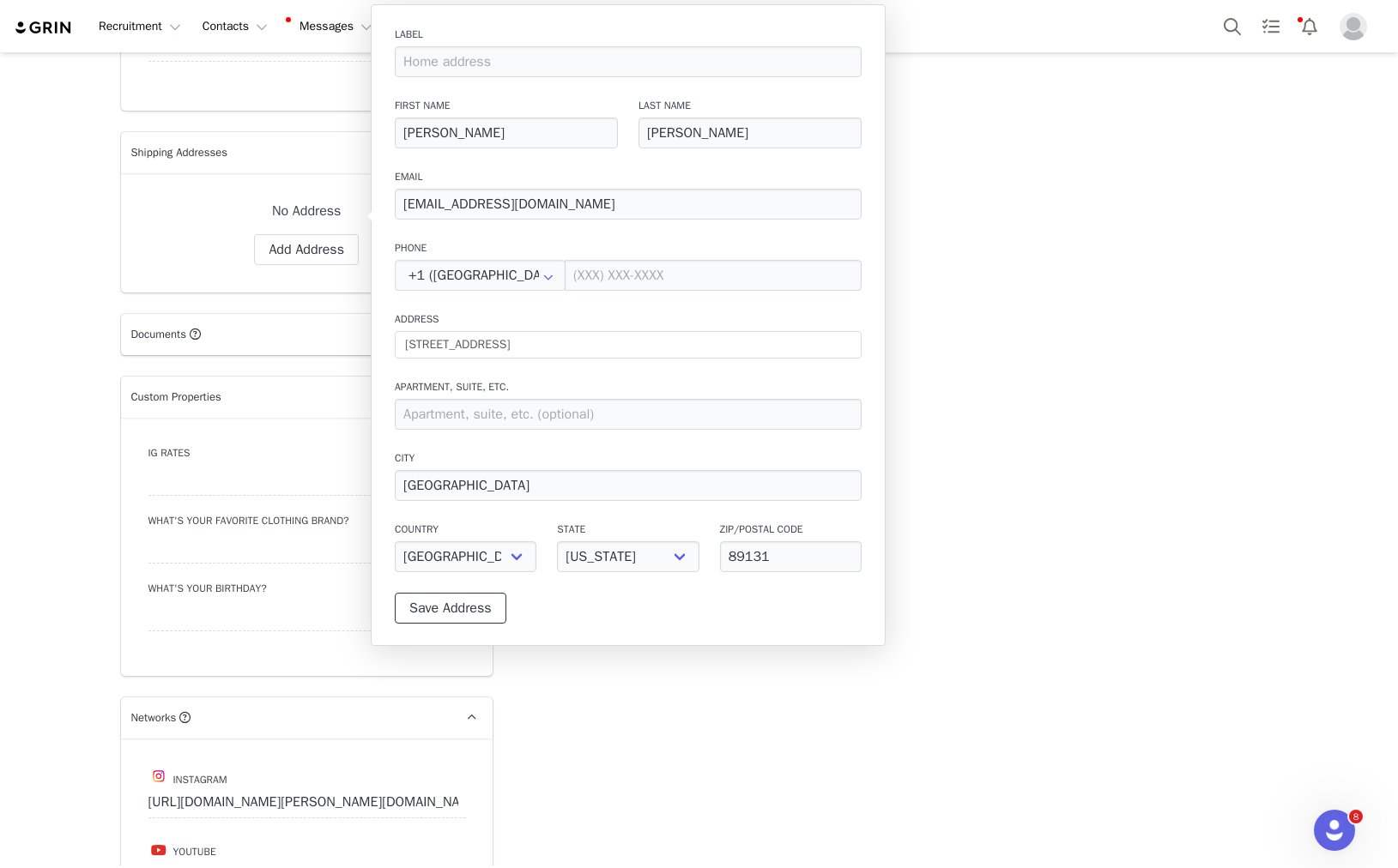 click on "Save Address" at bounding box center [451, 608] 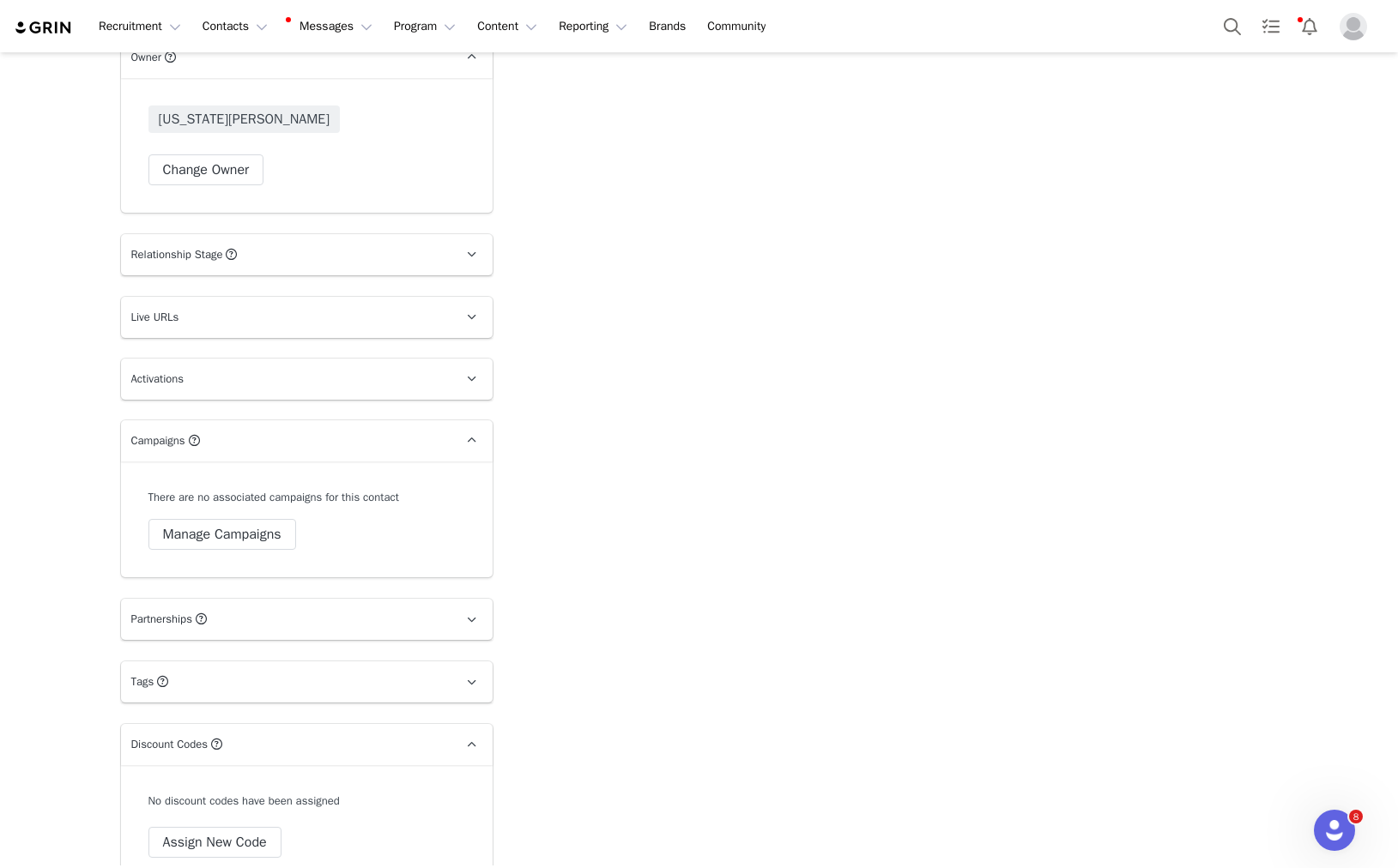 scroll, scrollTop: 2920, scrollLeft: 0, axis: vertical 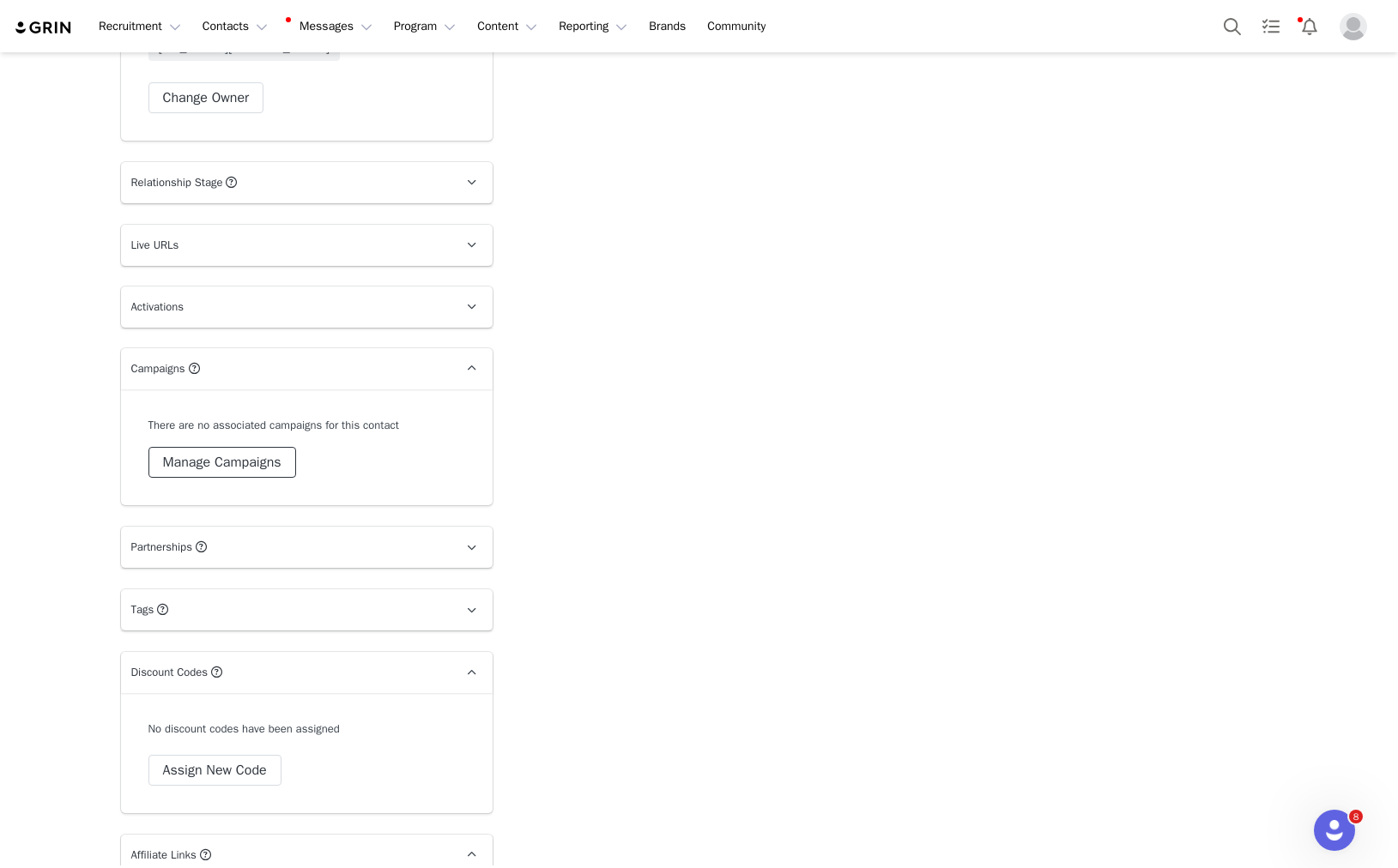 click on "Manage Campaigns" at bounding box center [222, 462] 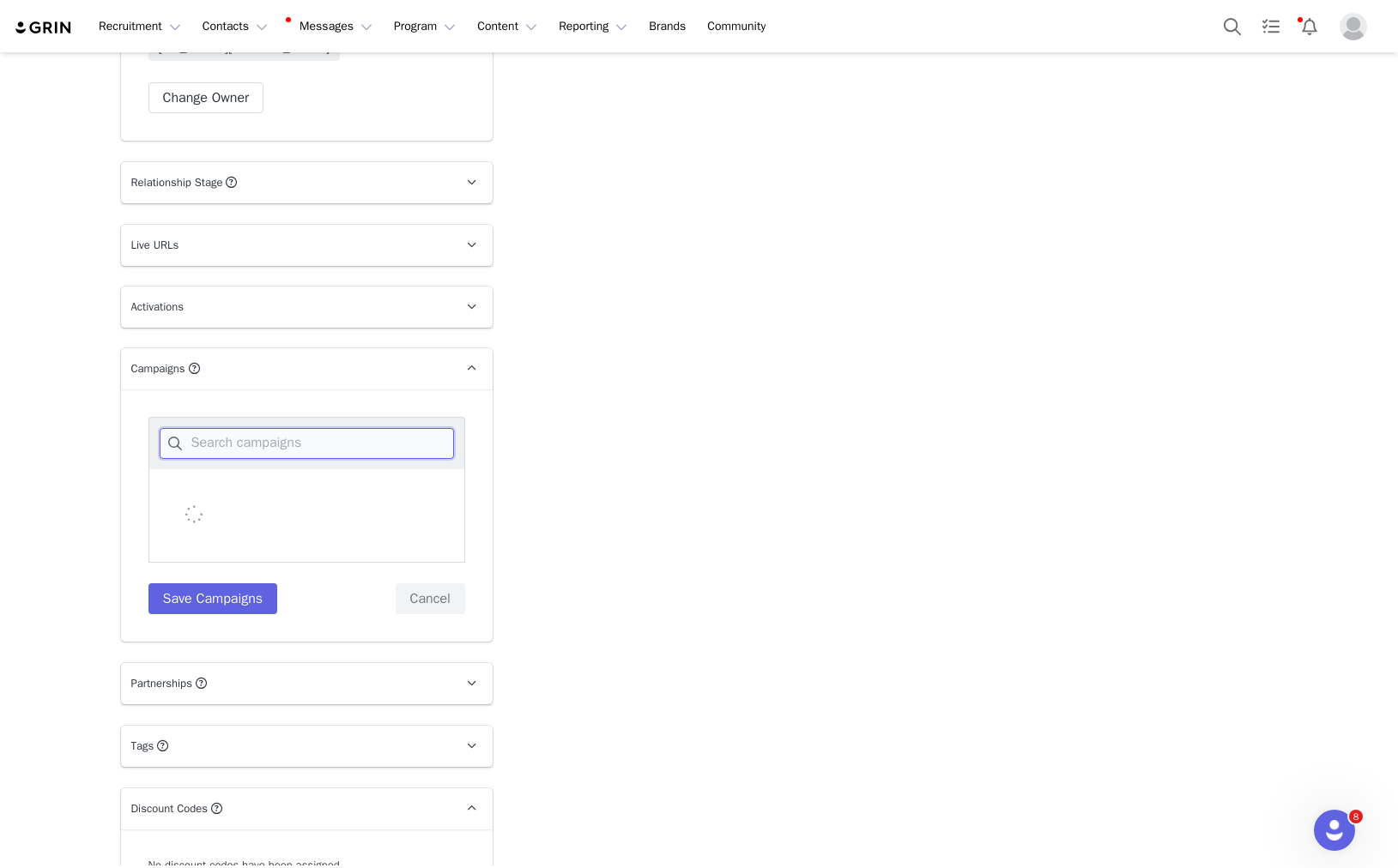 click at bounding box center (306, 443) 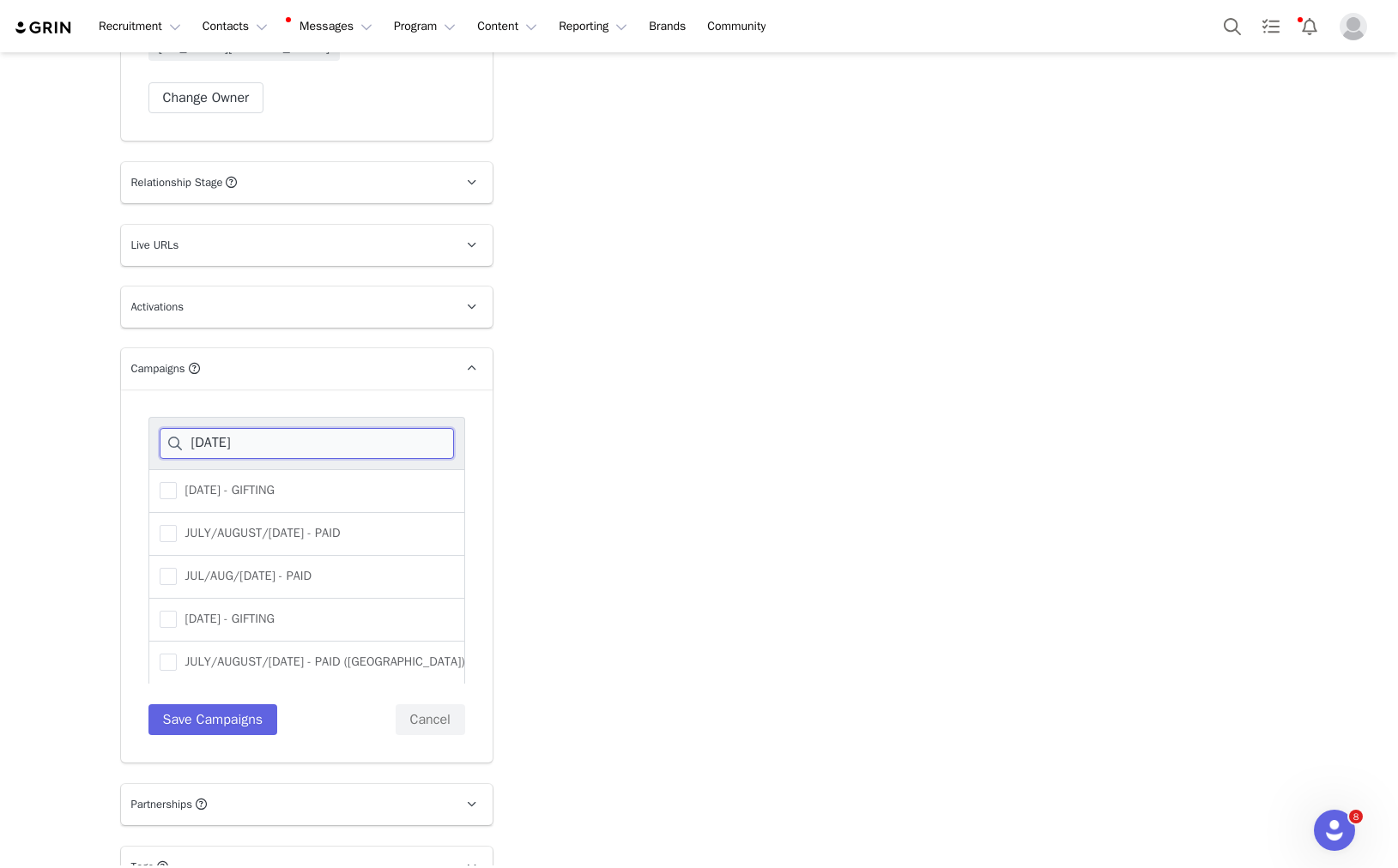 type on "JUL" 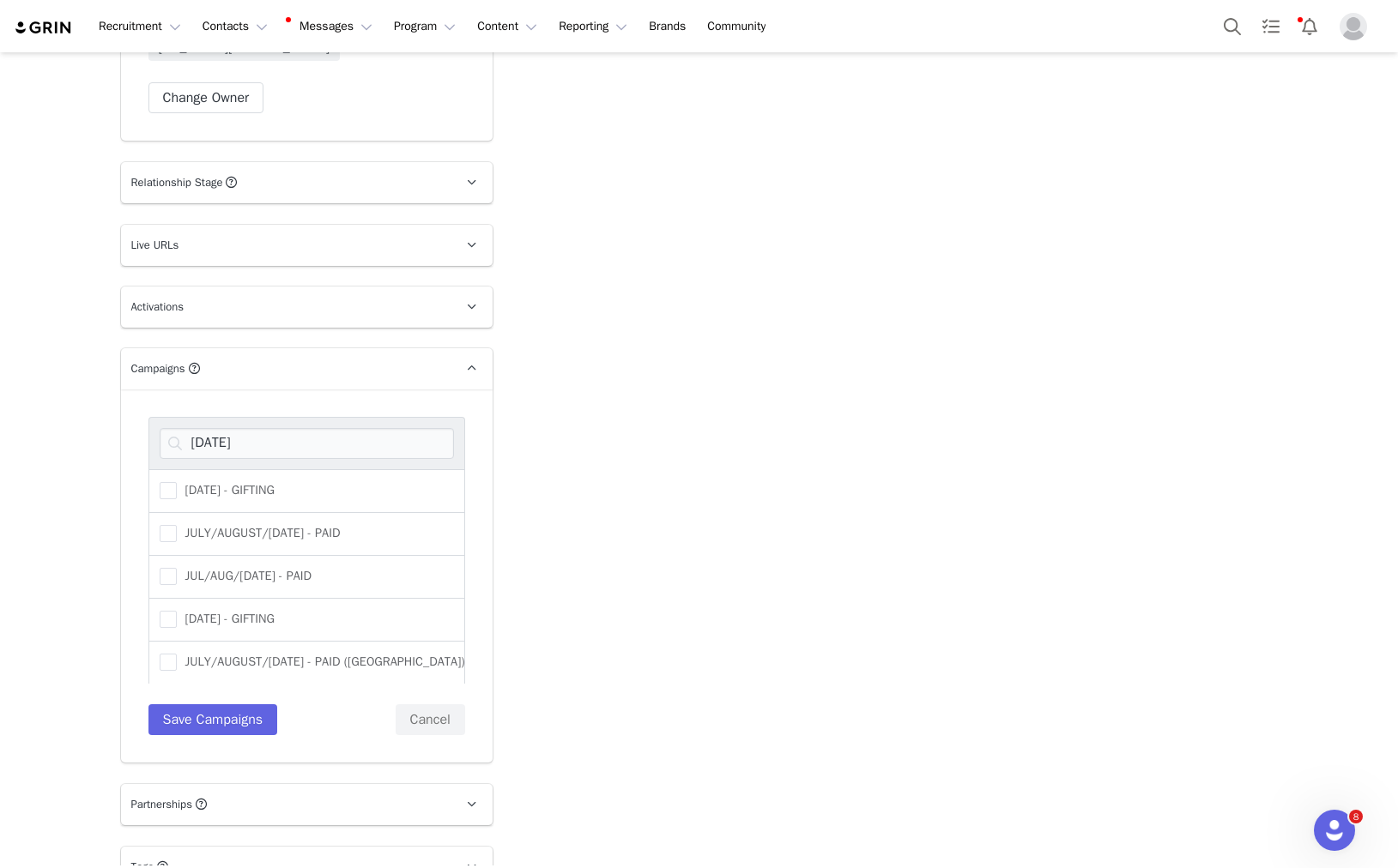 click on "JULY 25 - GIFTING" at bounding box center (306, 491) 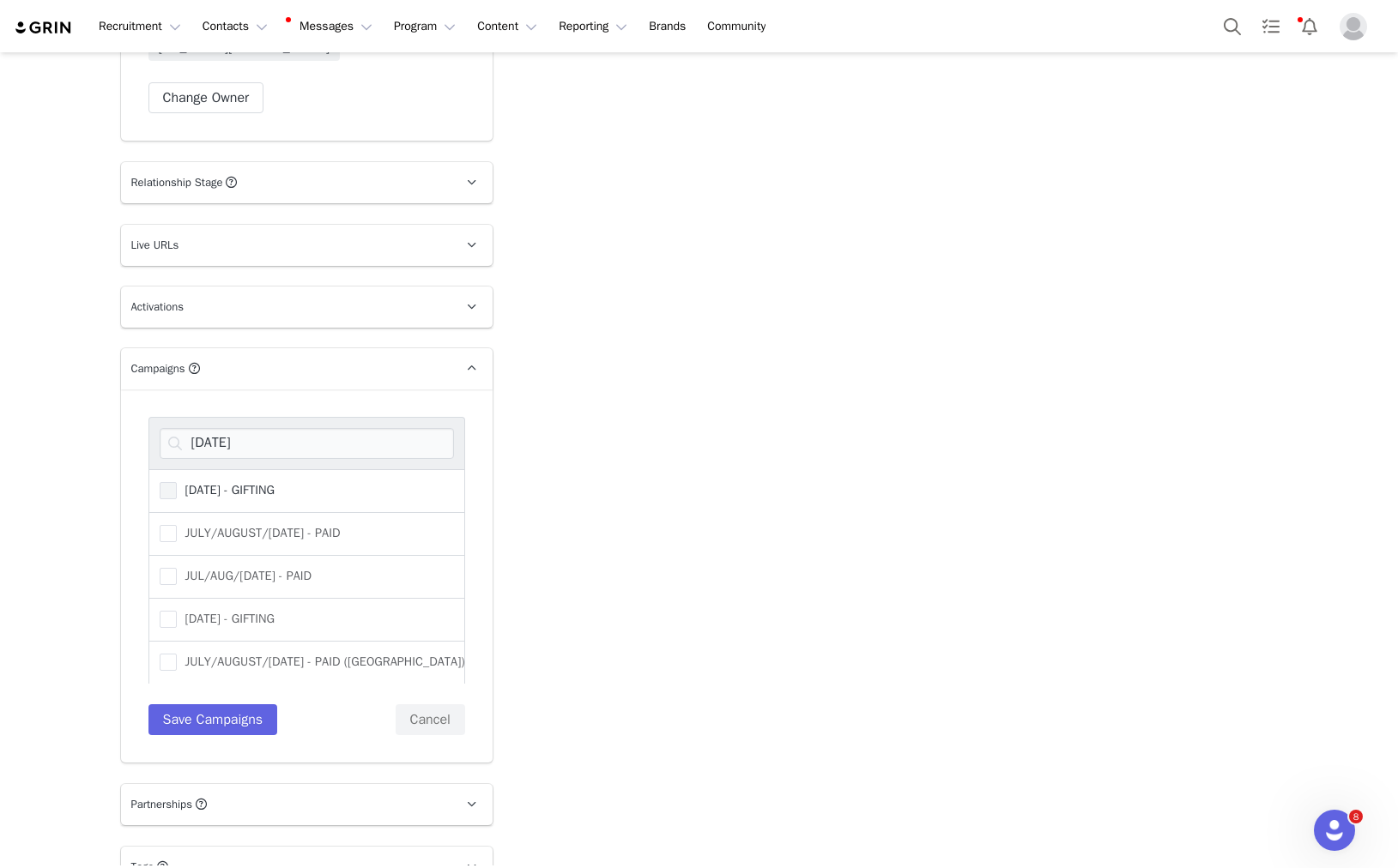 click on "JULY 25 - GIFTING" at bounding box center [226, 490] 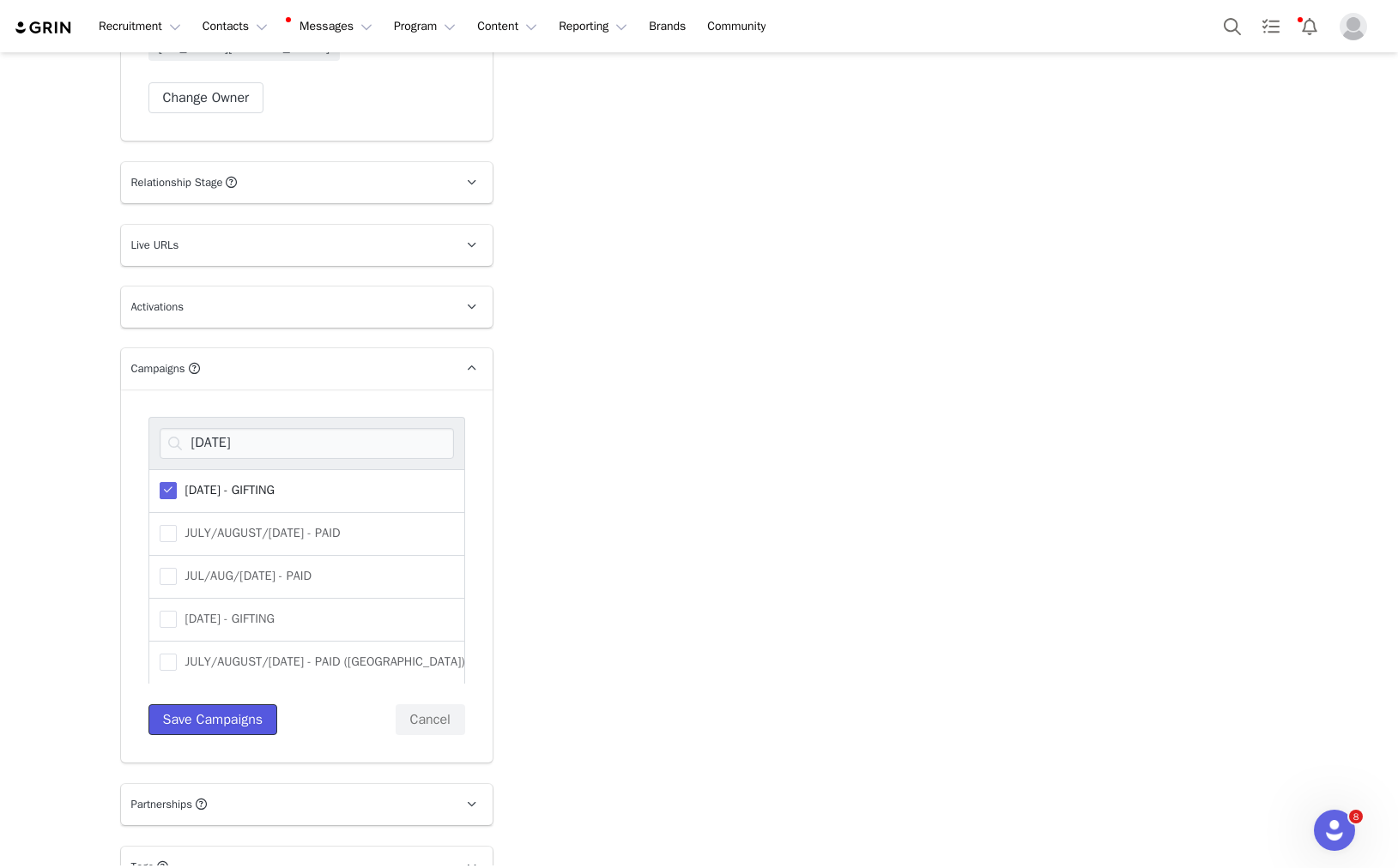 click on "Save Campaigns" at bounding box center [213, 720] 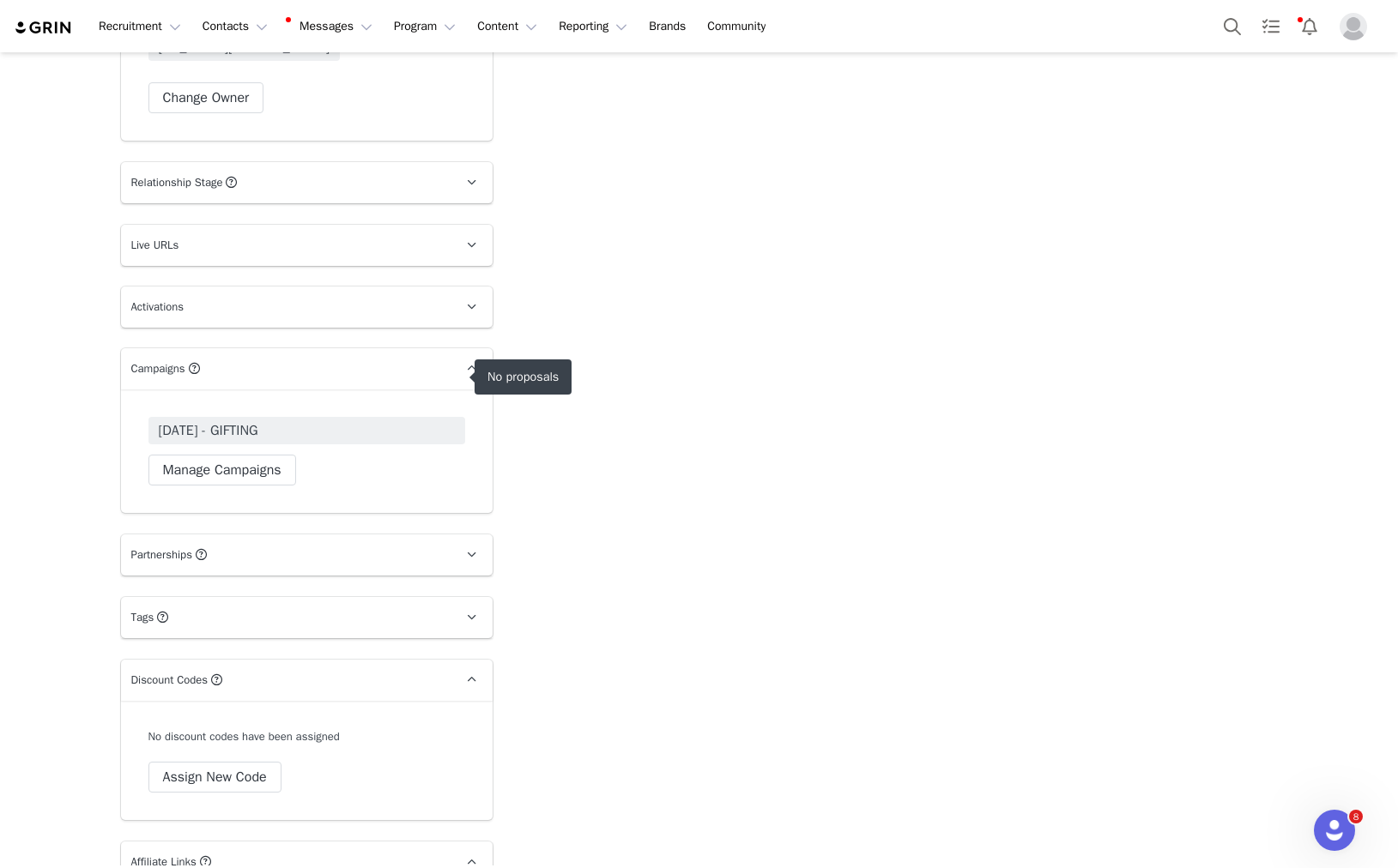 click on "JULY 25 - GIFTING" at bounding box center [306, 431] 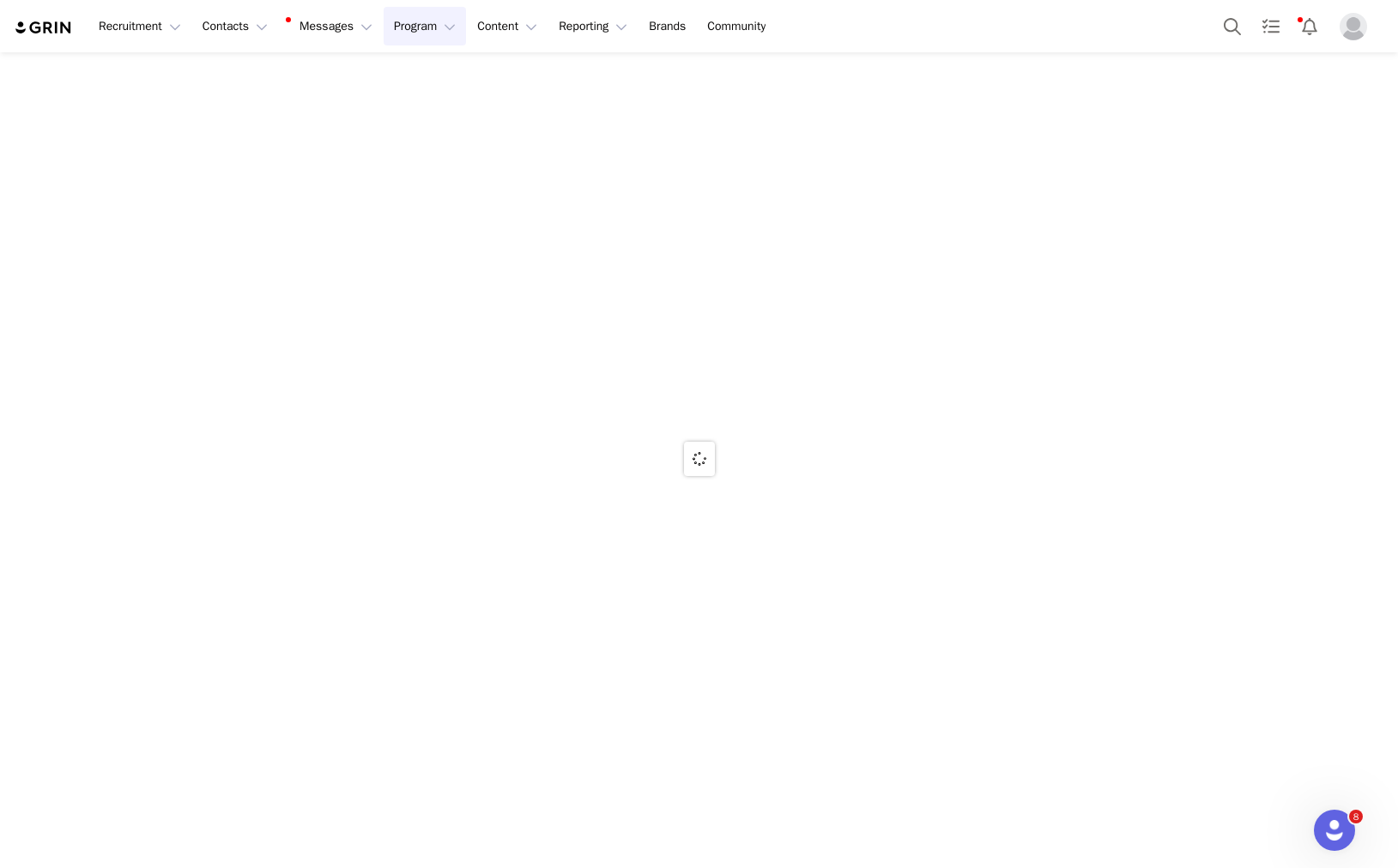 scroll, scrollTop: 0, scrollLeft: 0, axis: both 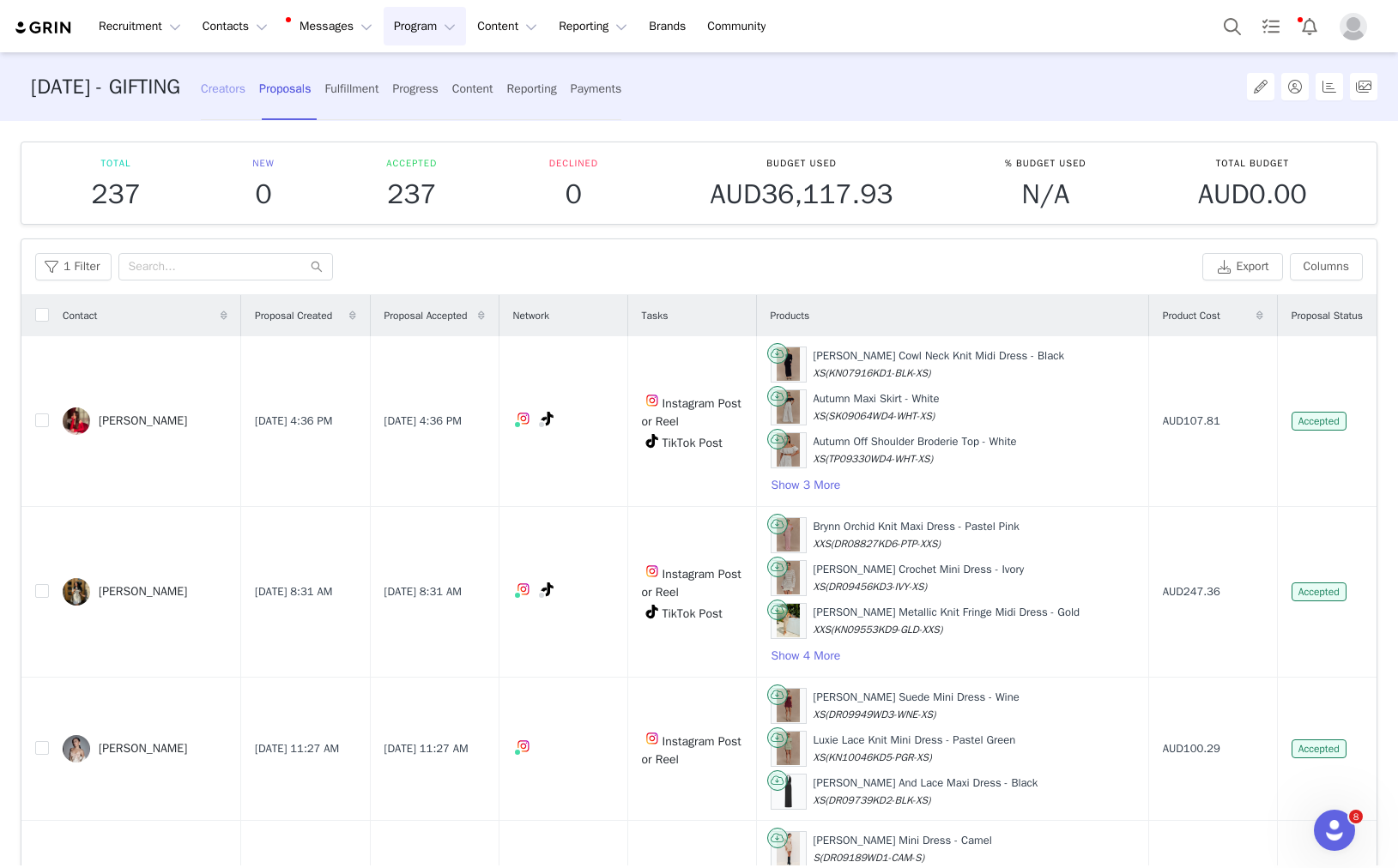 click on "Creators" at bounding box center [223, 88] 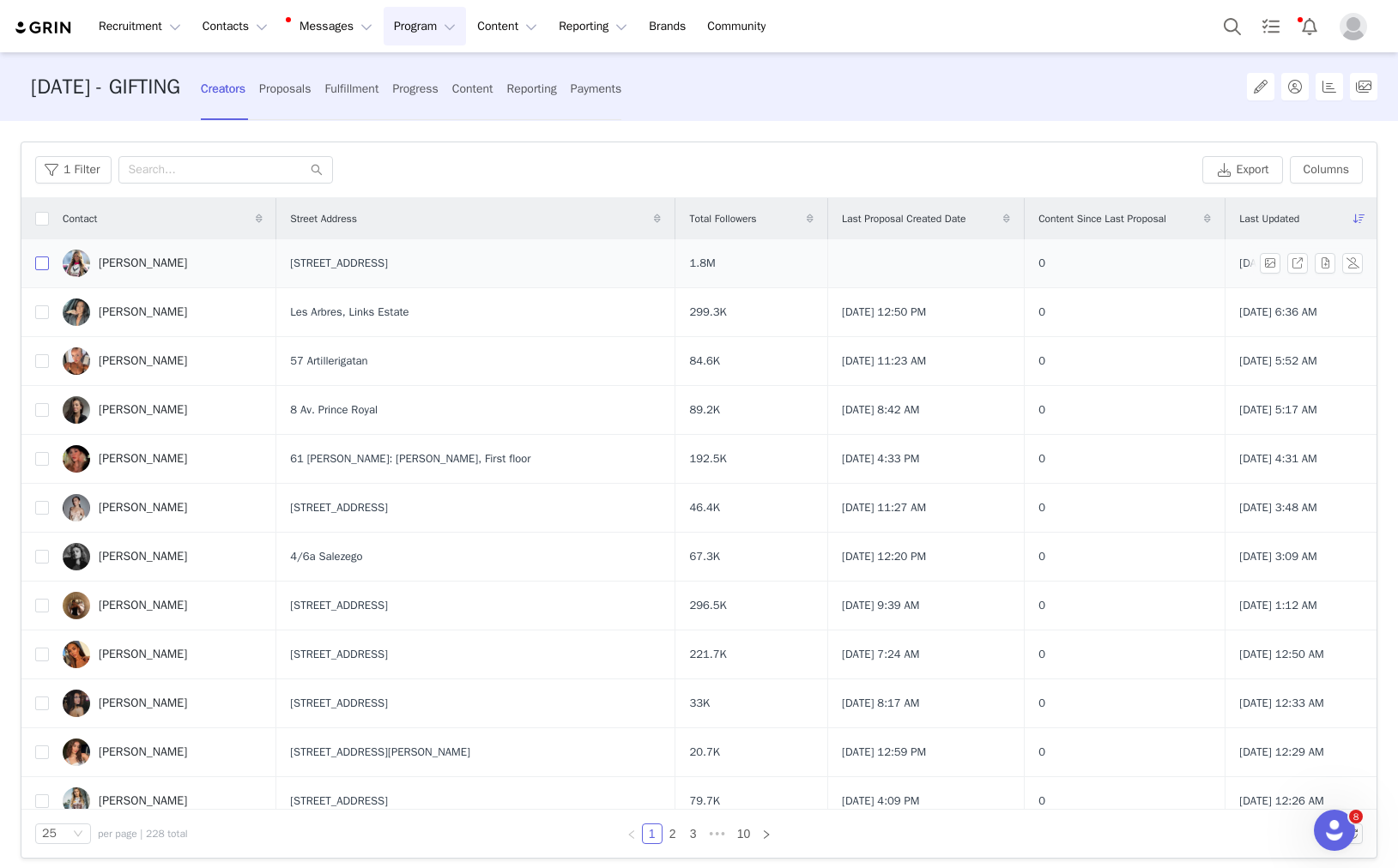 click at bounding box center (42, 263) 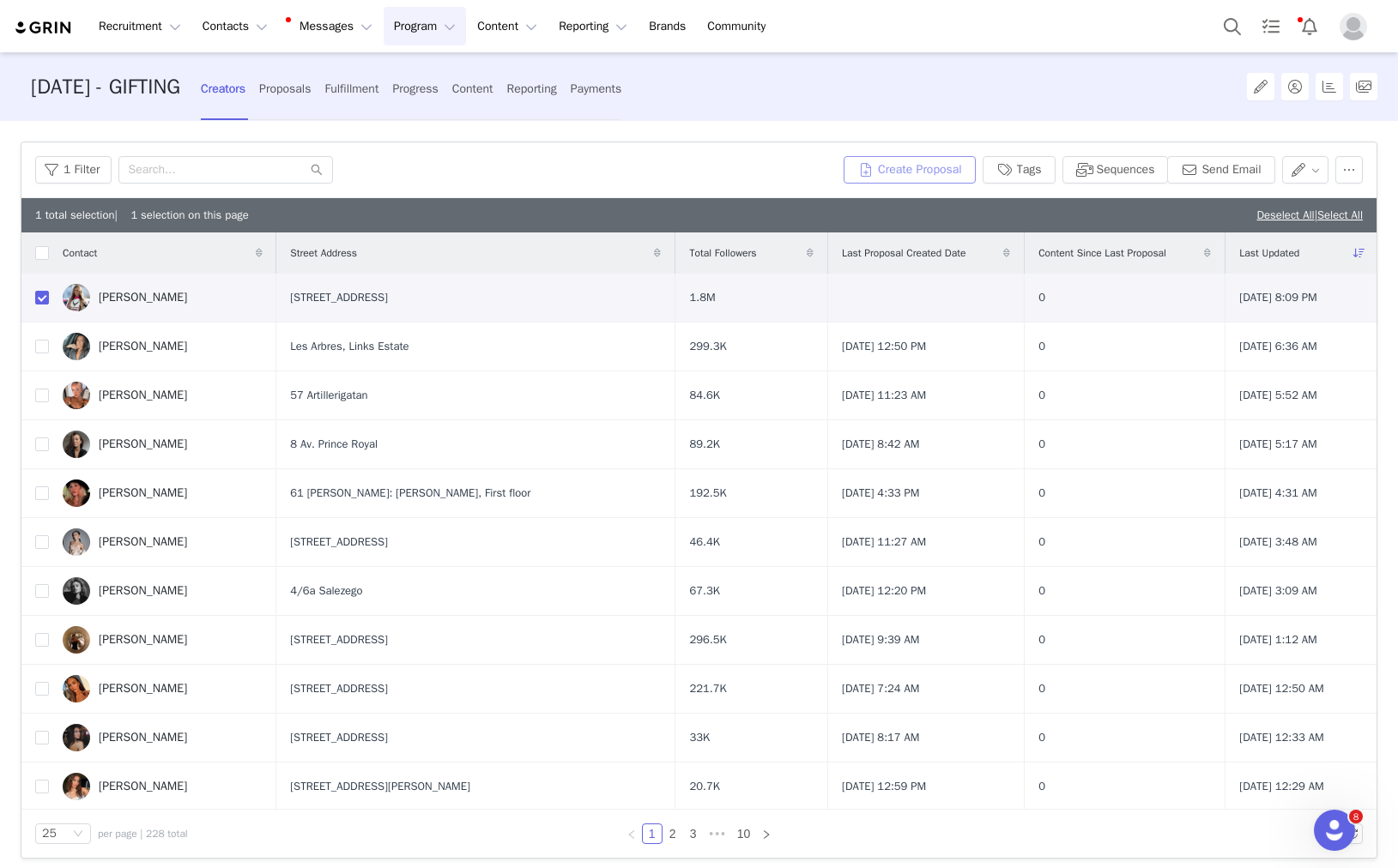 click on "Create Proposal" at bounding box center (910, 170) 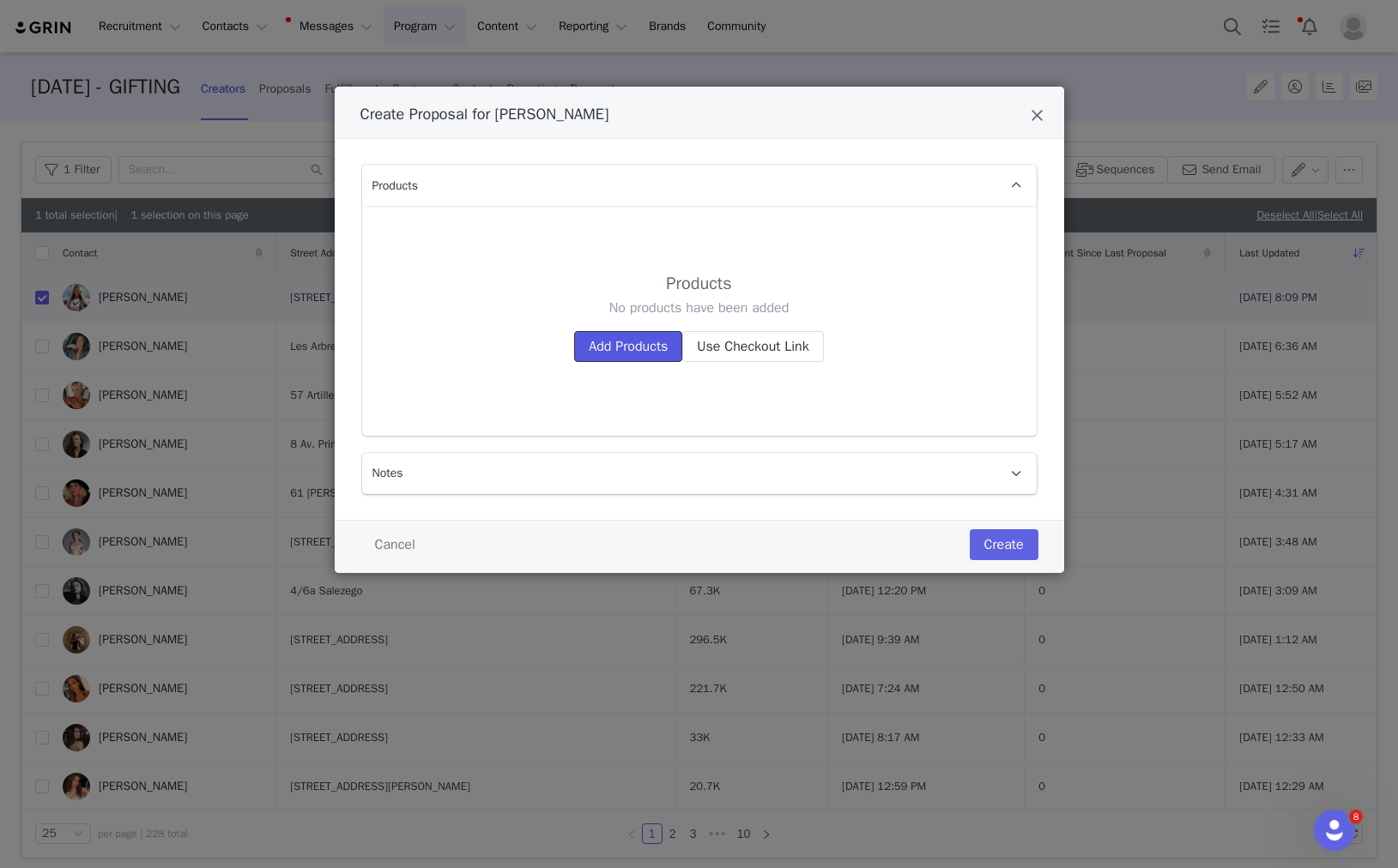 click on "Add Products" at bounding box center (628, 347) 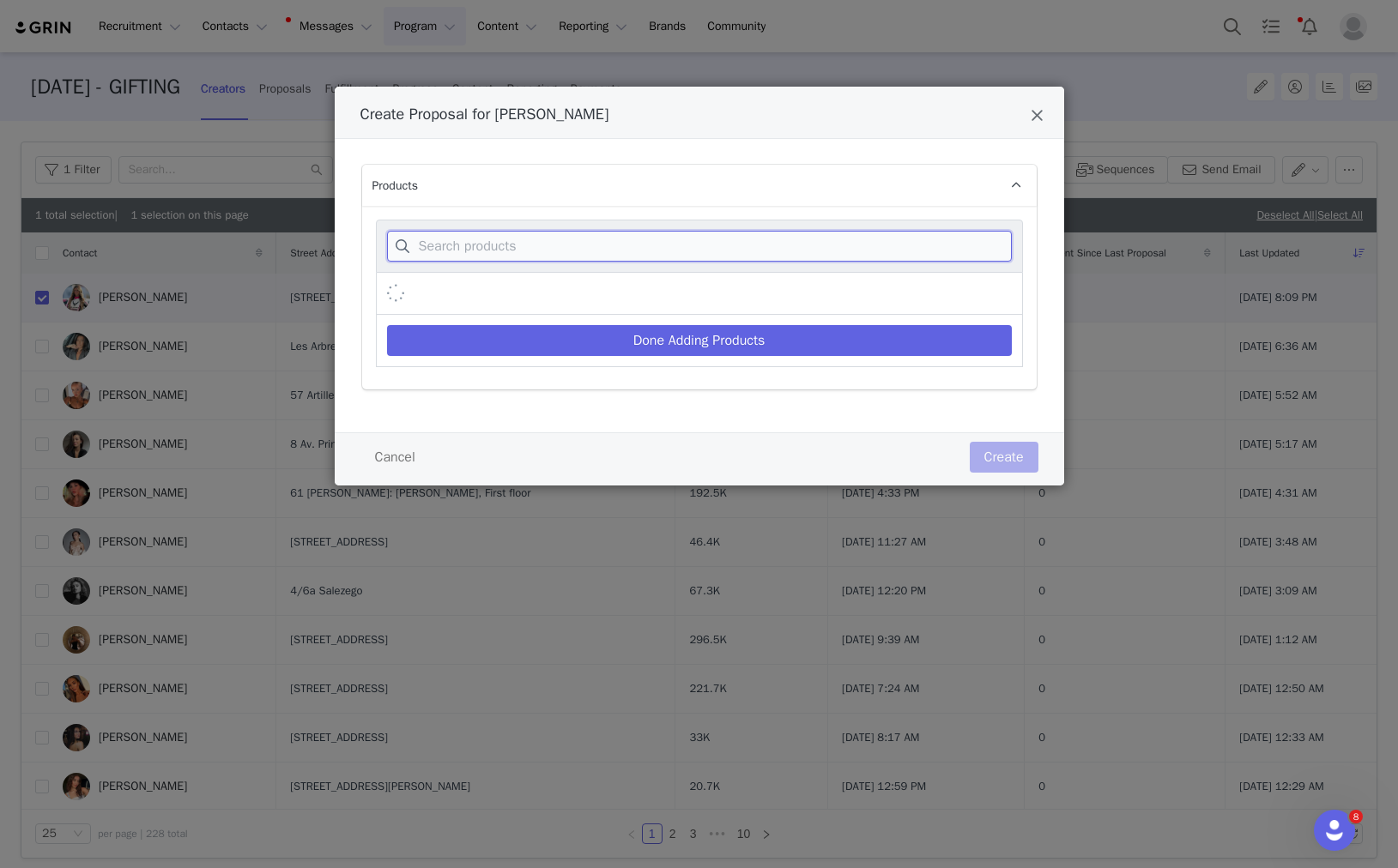 click at bounding box center [699, 246] 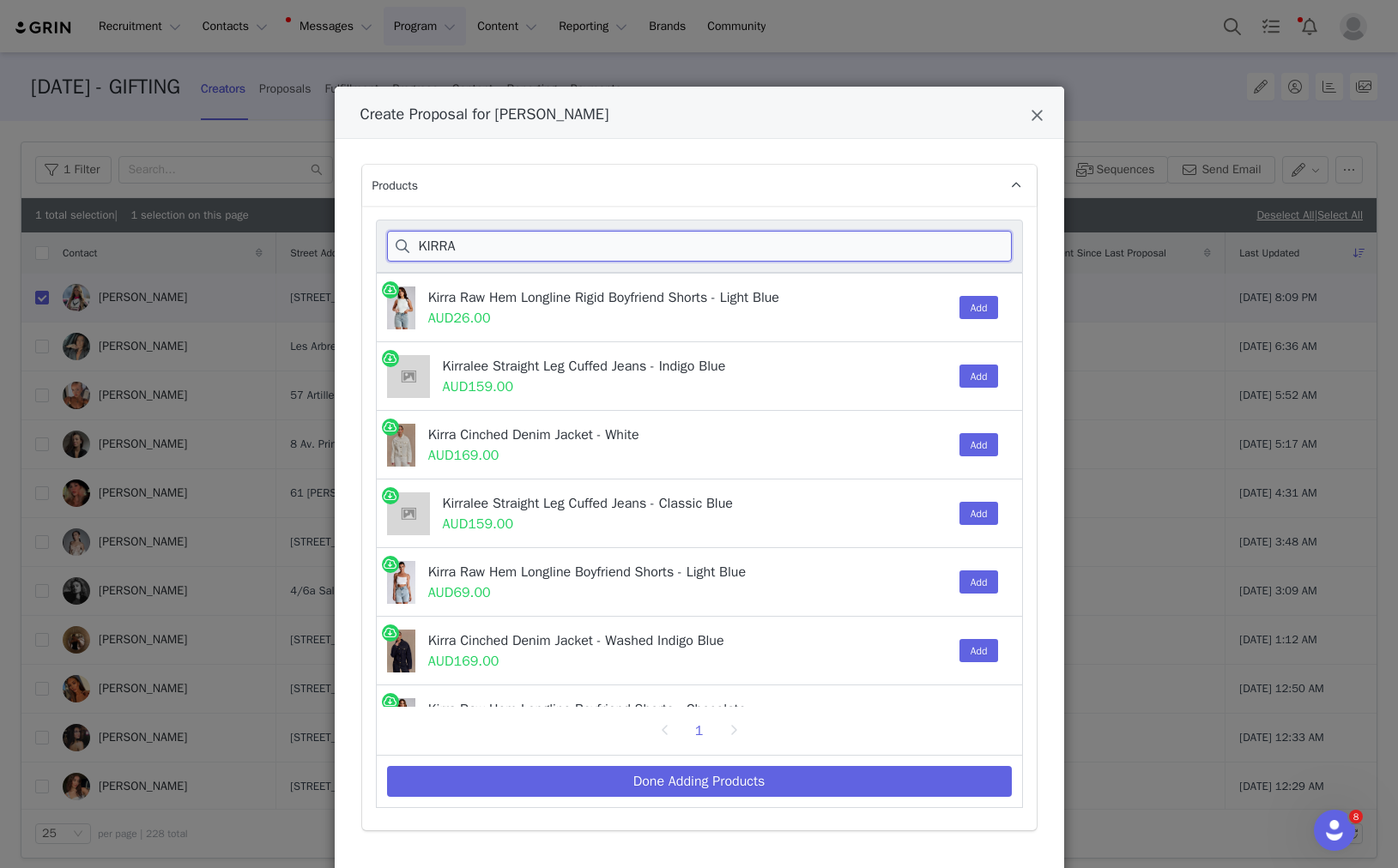 scroll, scrollTop: 52, scrollLeft: 0, axis: vertical 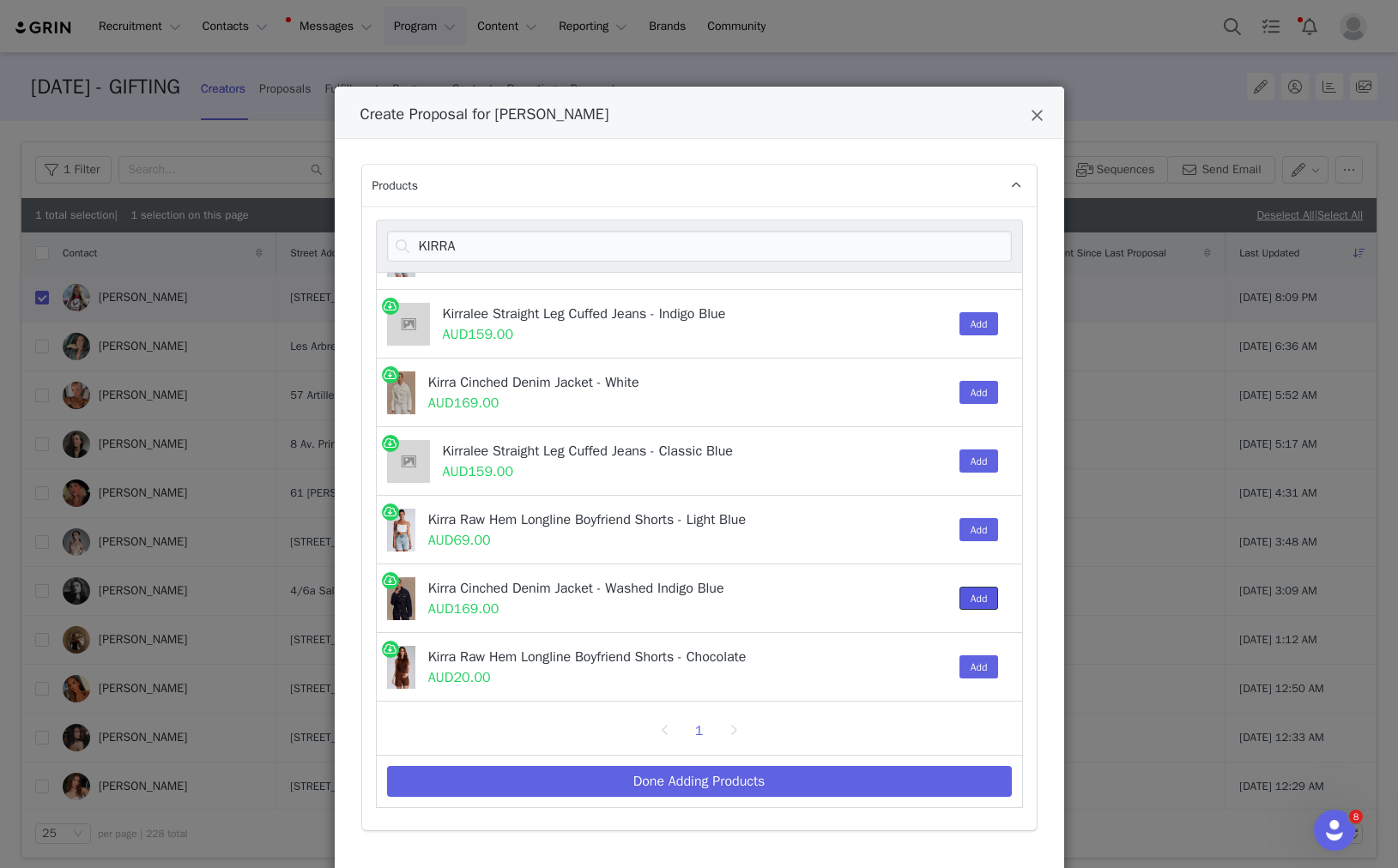 click on "Add" at bounding box center [979, 598] 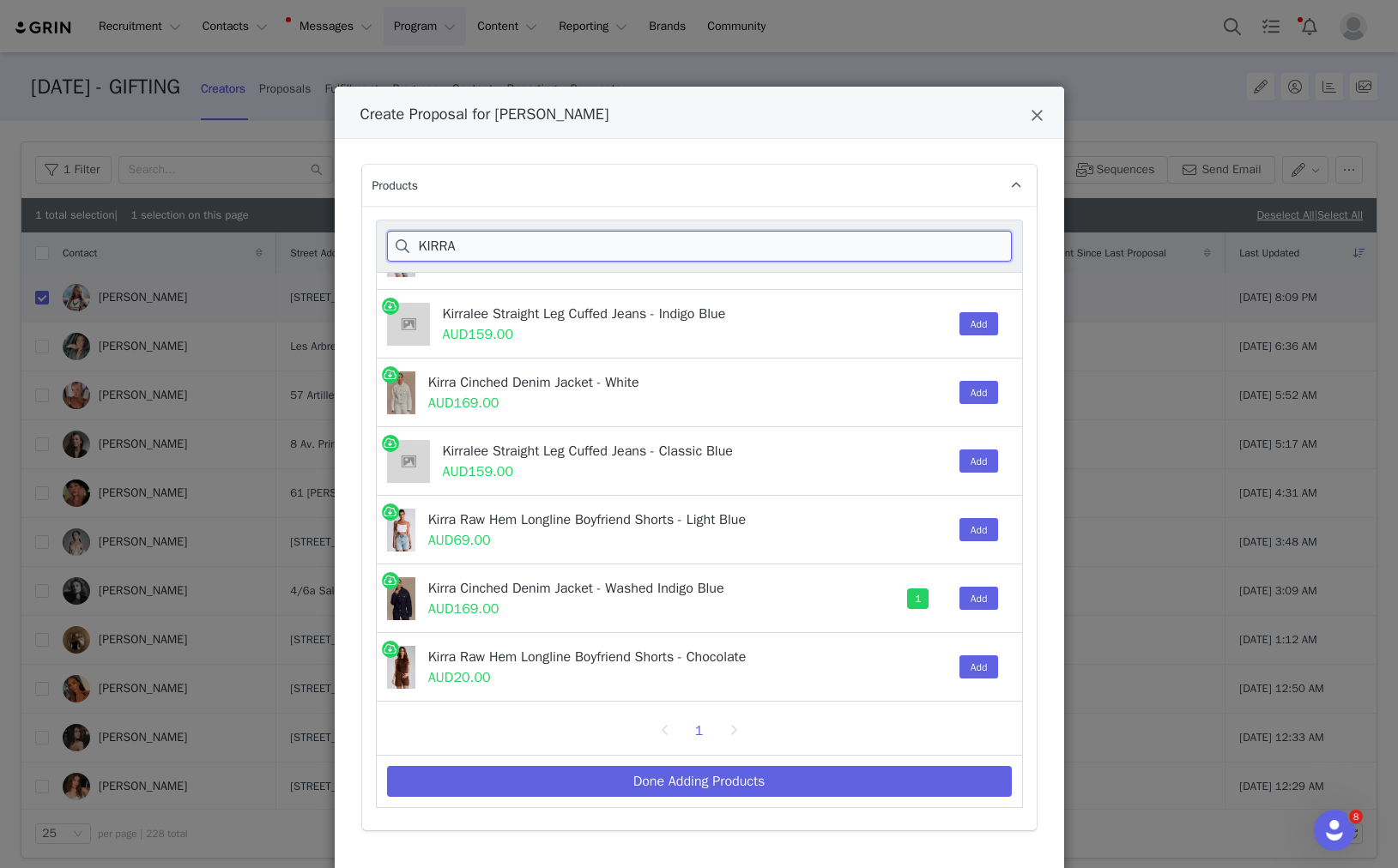 click on "KIRRA" at bounding box center [699, 246] 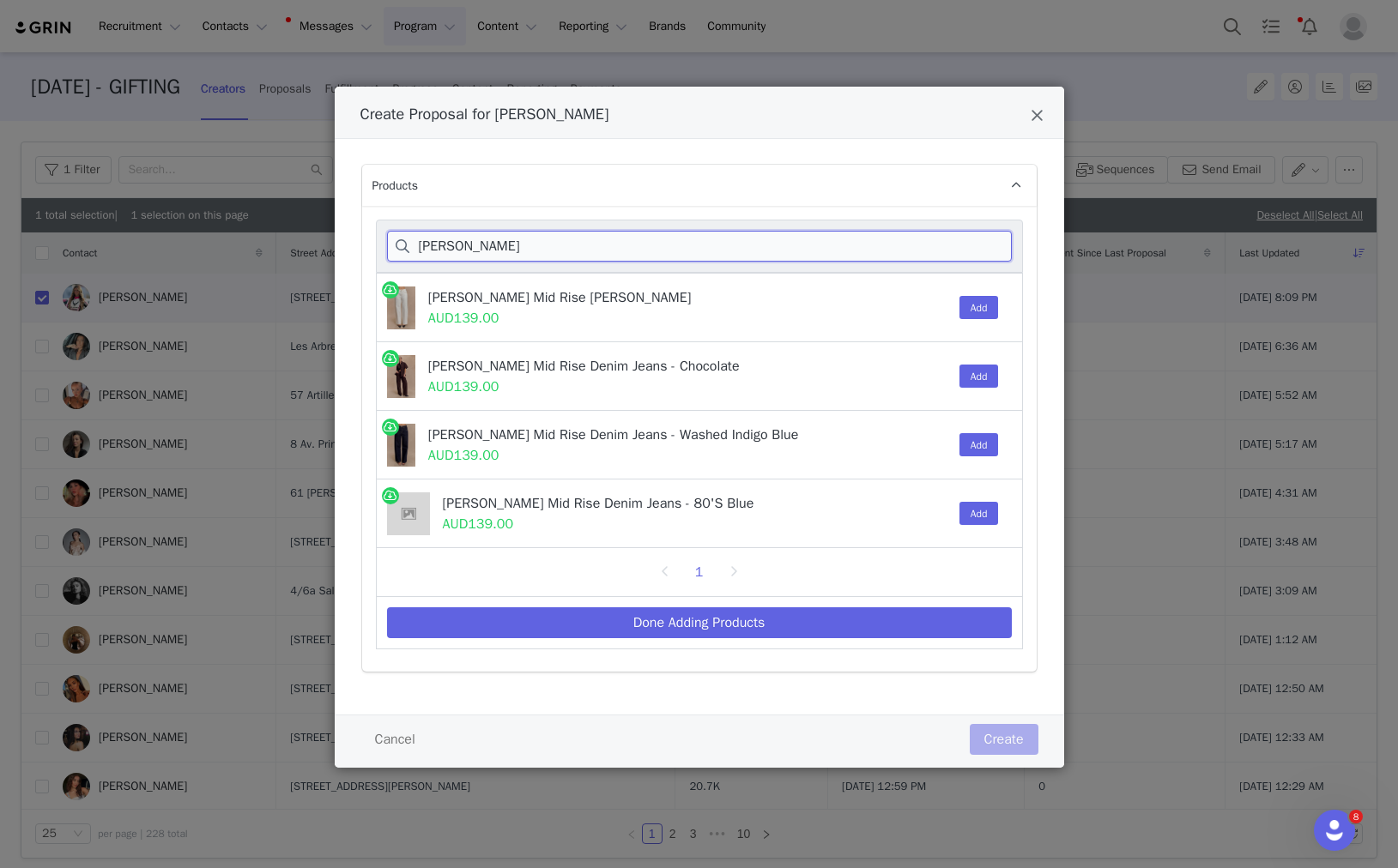scroll, scrollTop: 0, scrollLeft: 0, axis: both 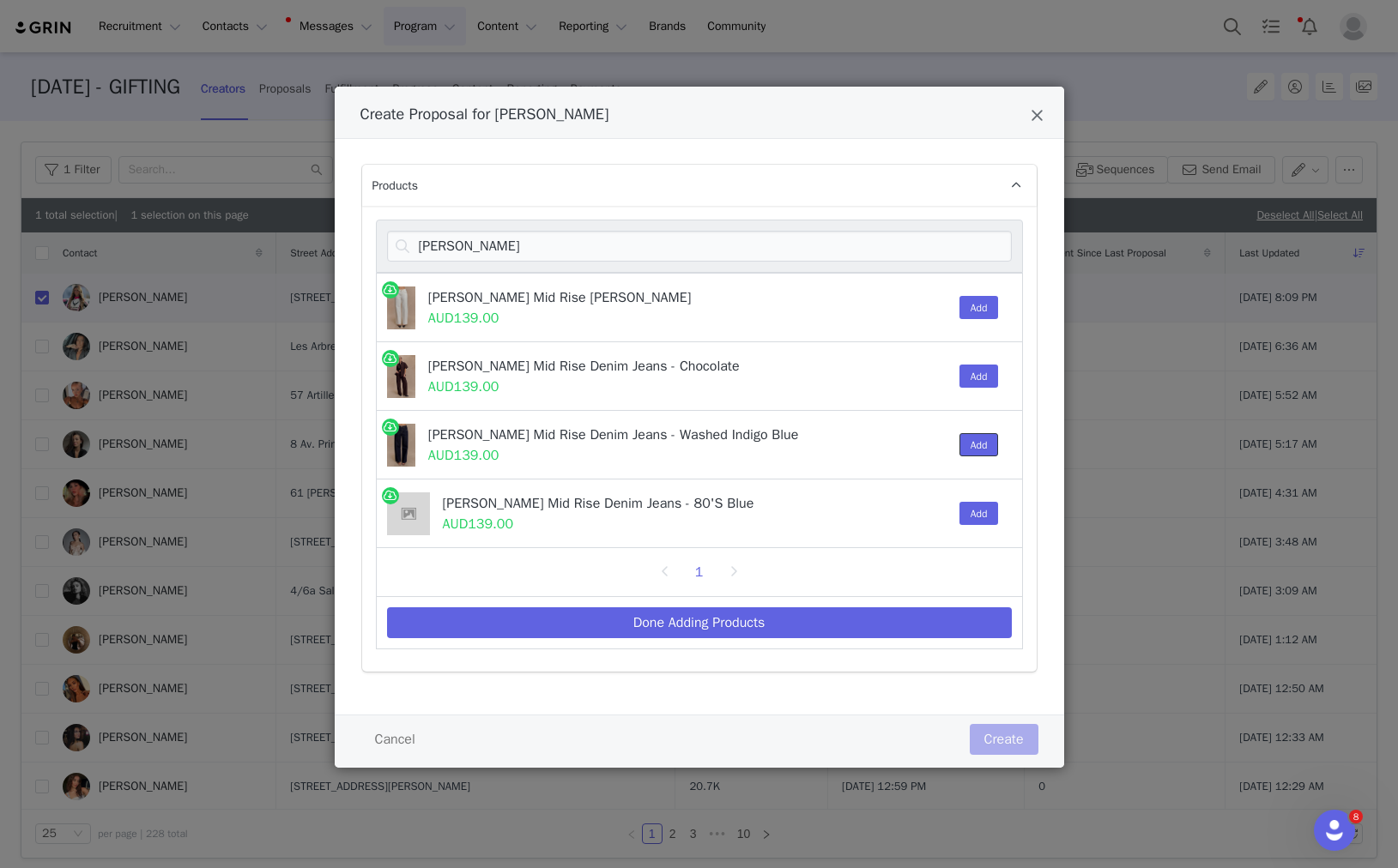 click on "Add" at bounding box center (979, 444) 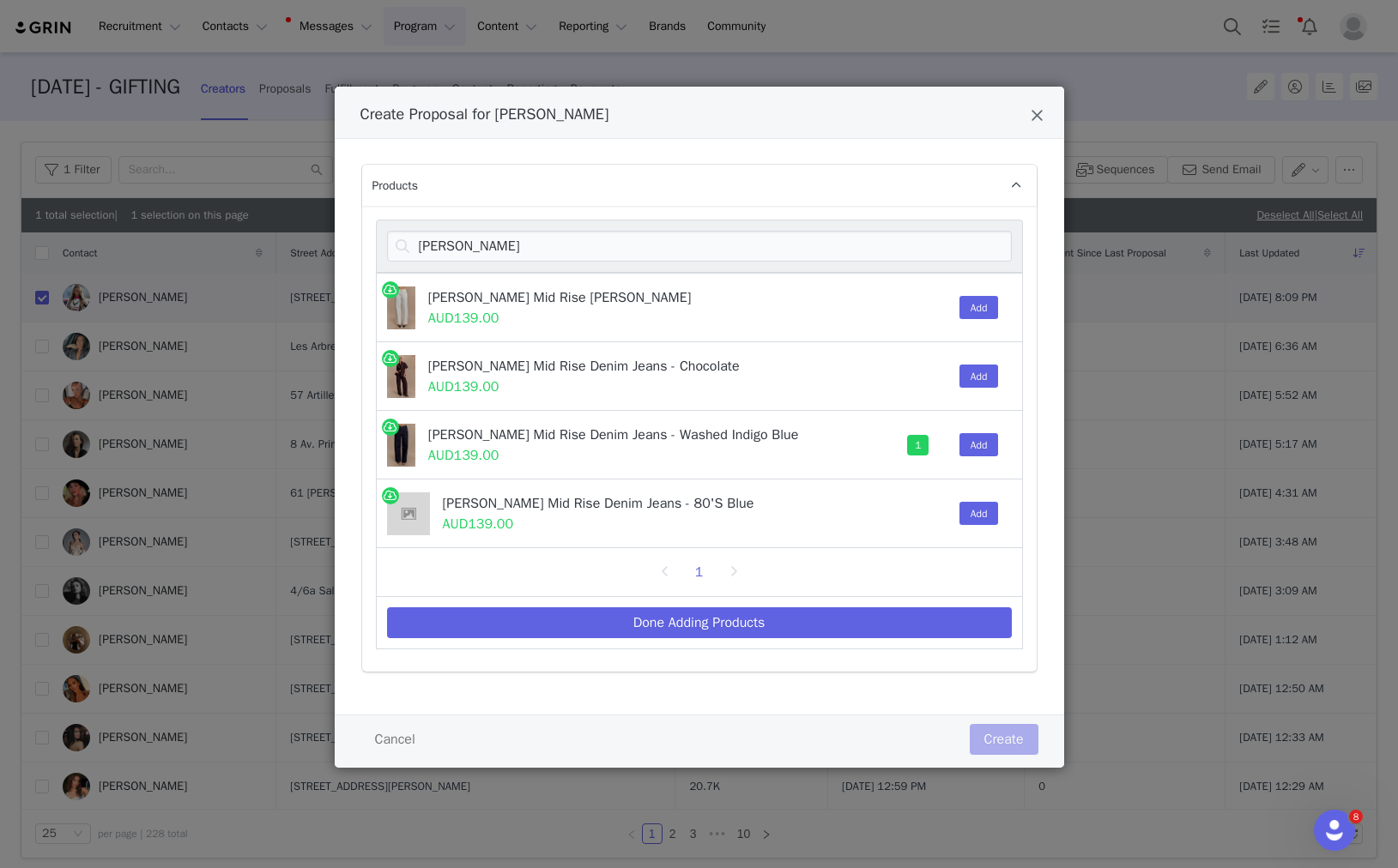 click on "MANNON" at bounding box center (699, 246) 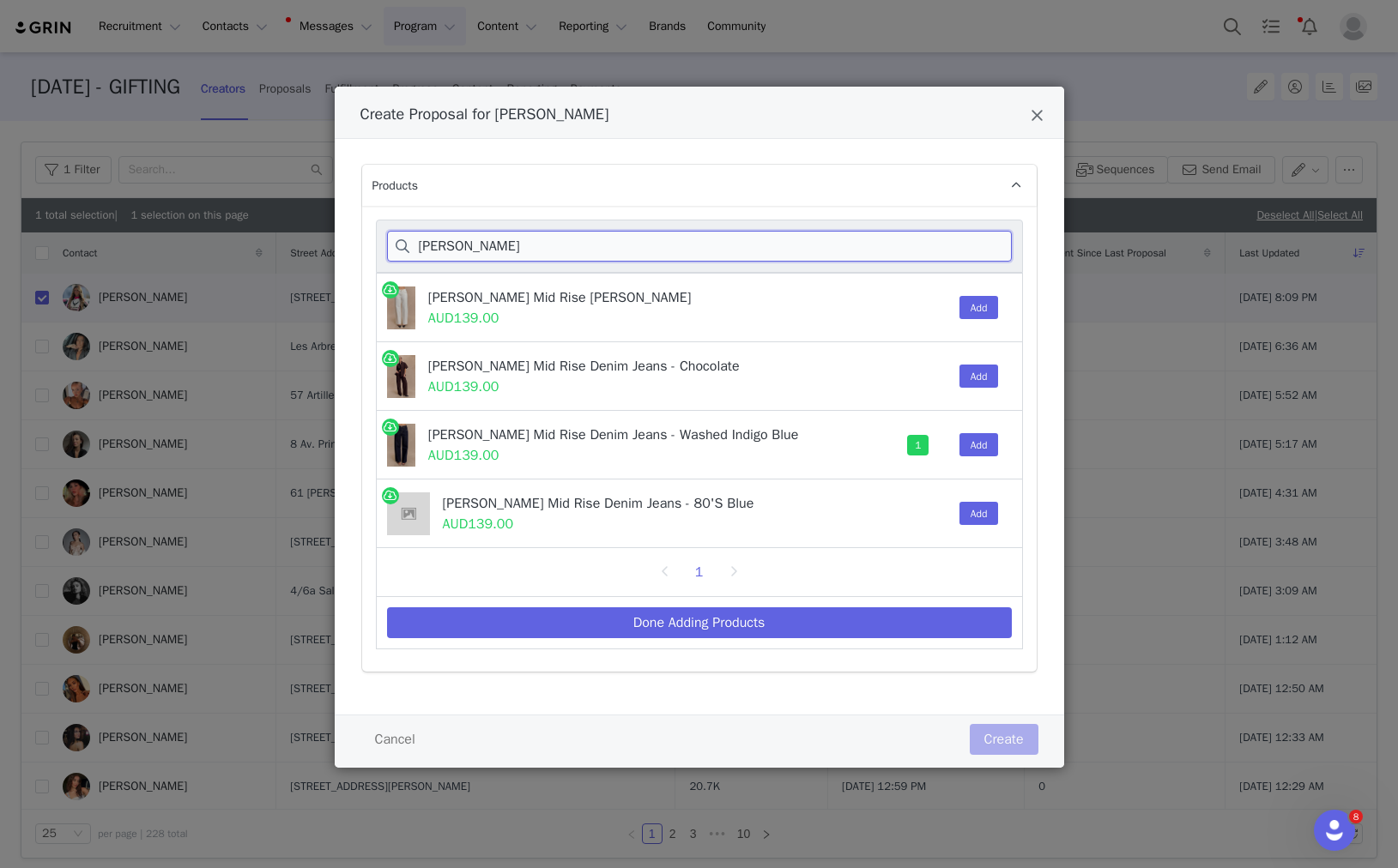 click on "MANNON" at bounding box center [699, 246] 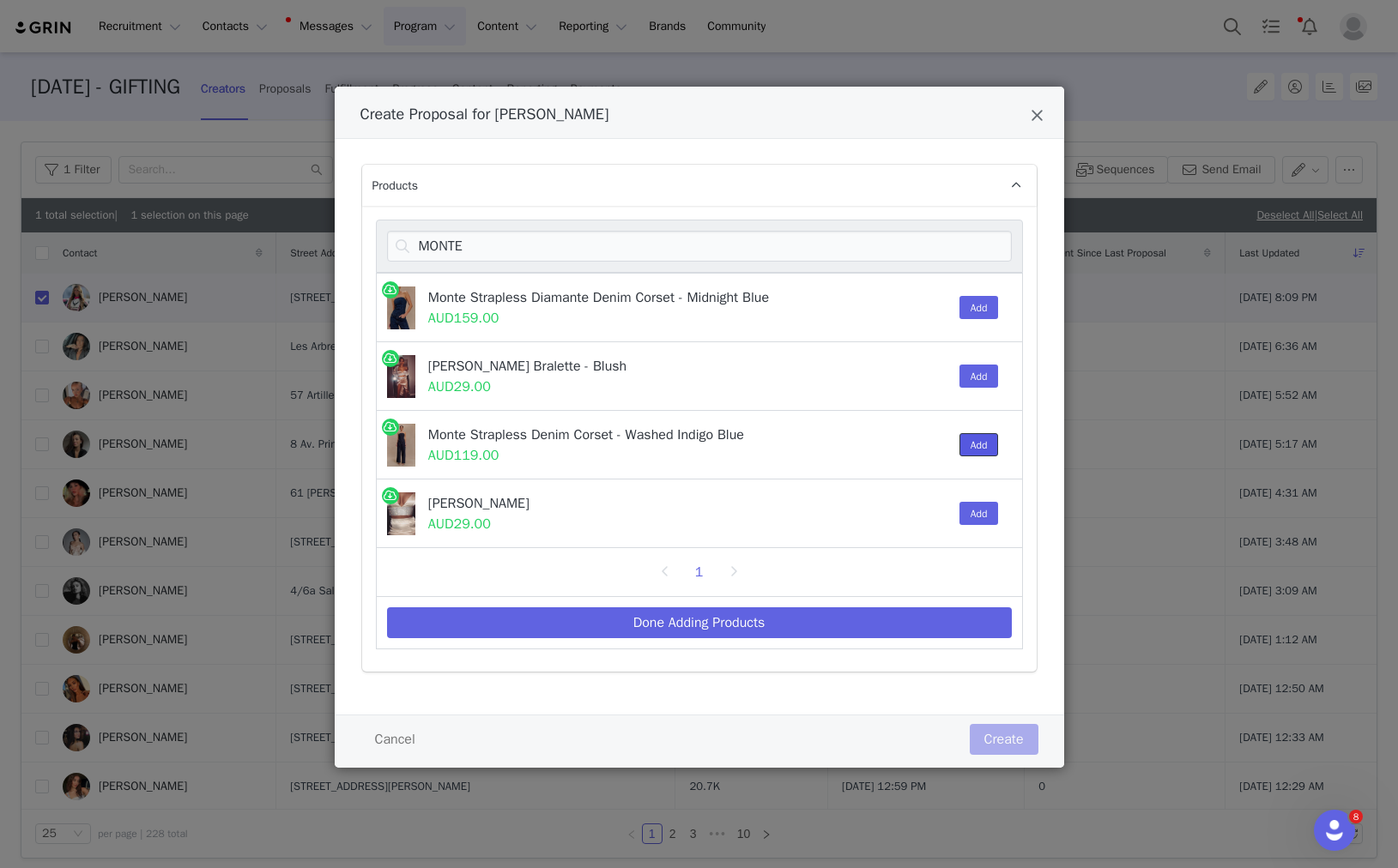 click on "Add" at bounding box center (979, 444) 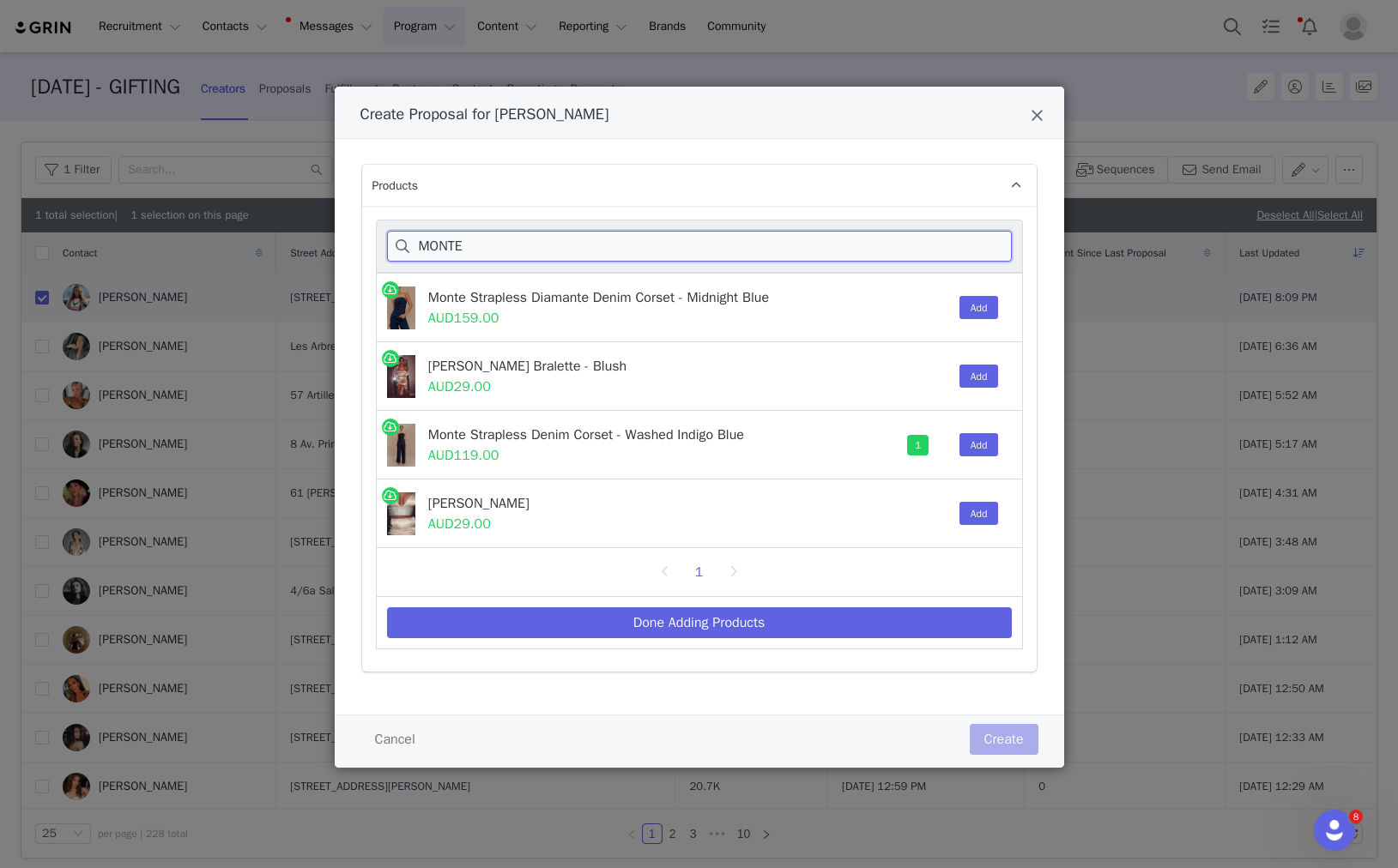 click on "MONTE" at bounding box center (699, 246) 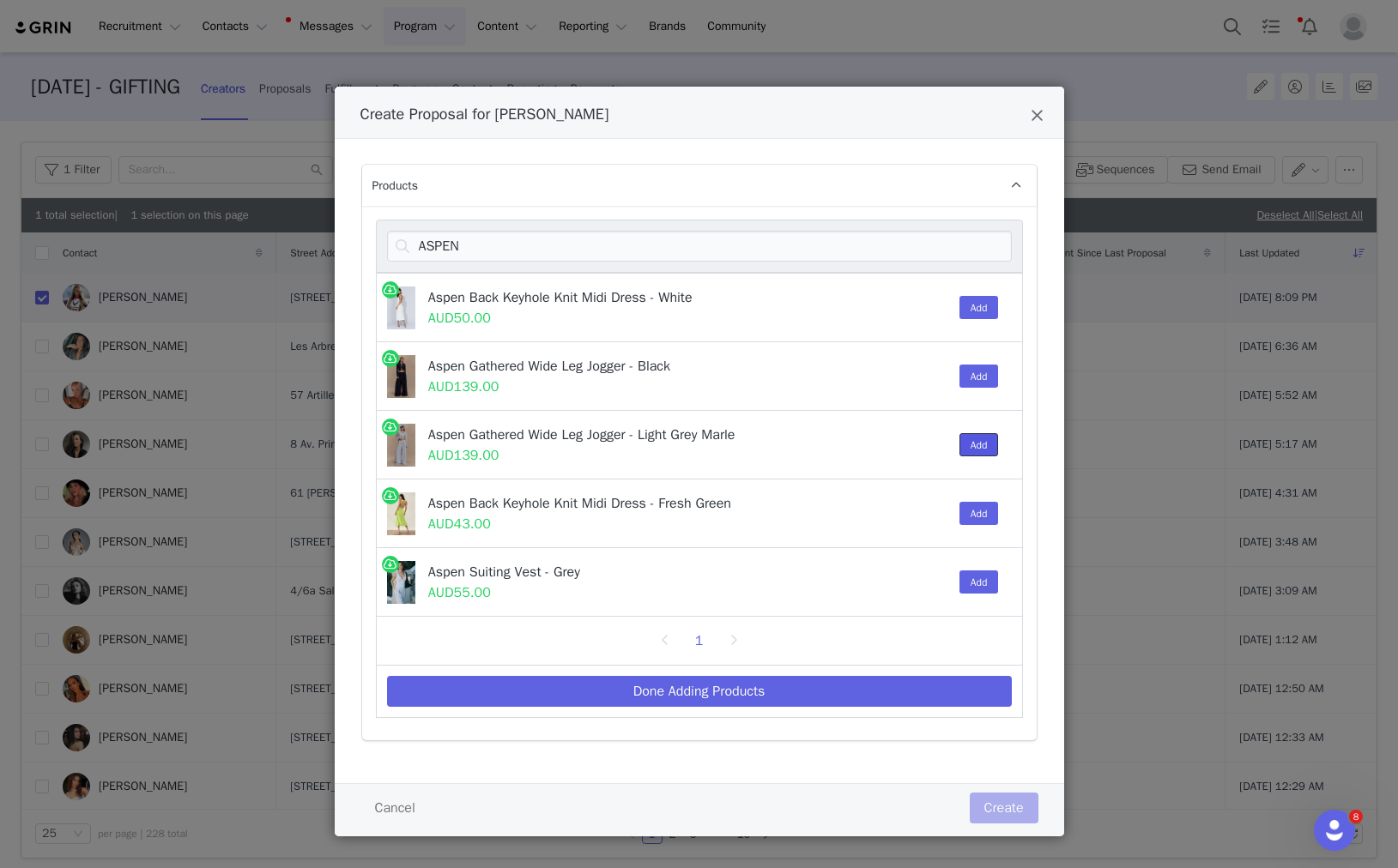 click on "Add" at bounding box center (979, 444) 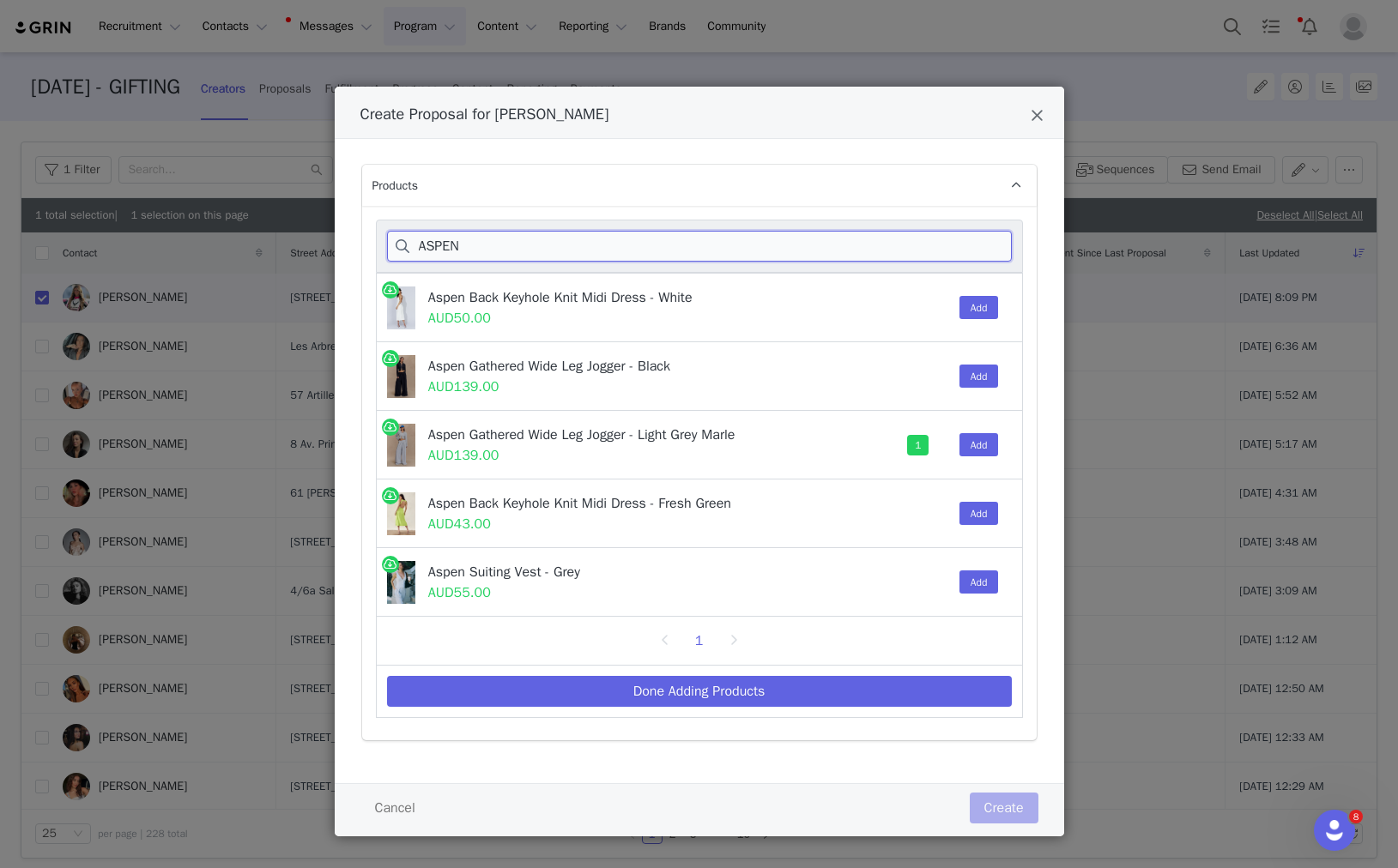 click on "ASPEN" at bounding box center [699, 246] 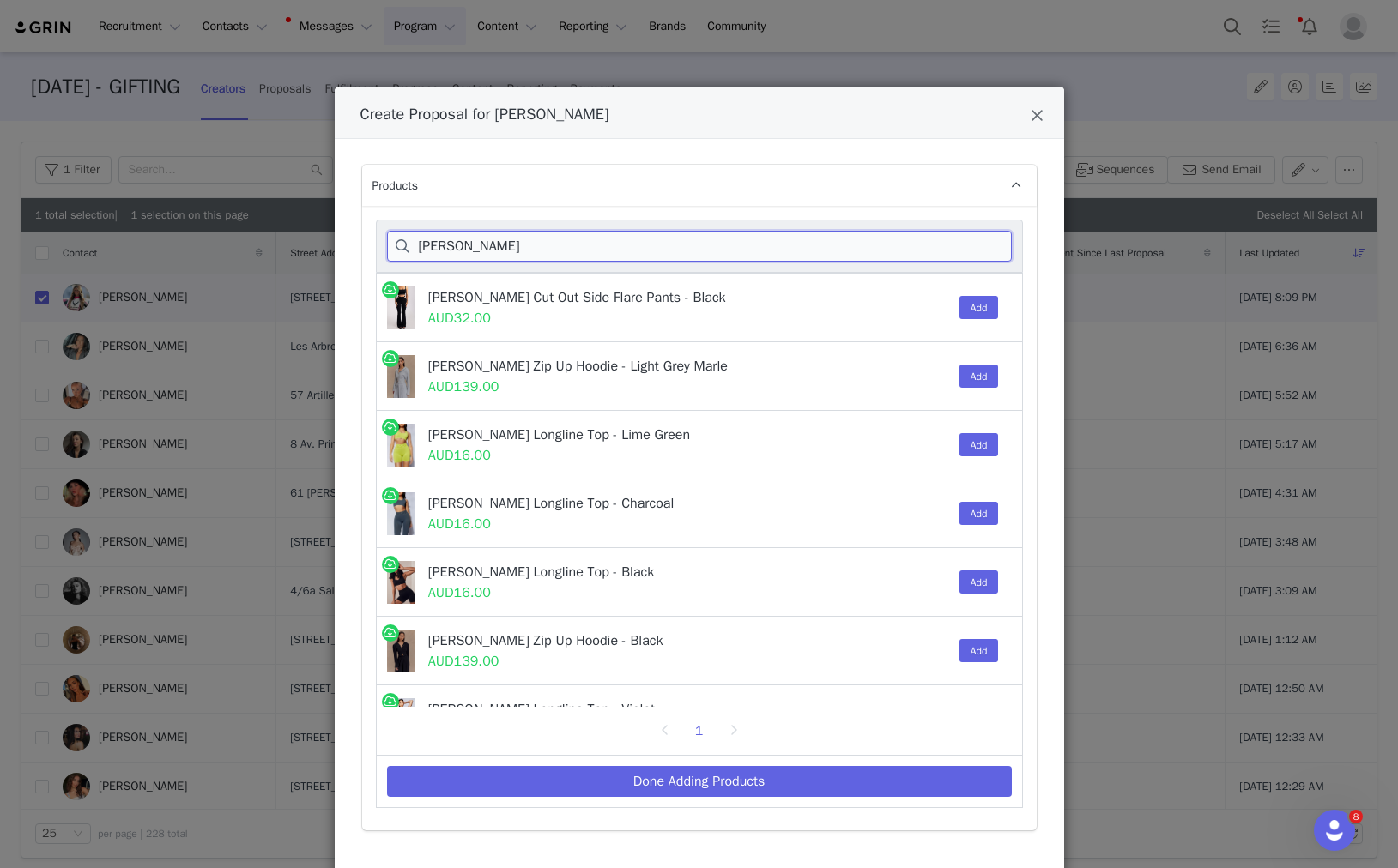 scroll, scrollTop: 23, scrollLeft: 0, axis: vertical 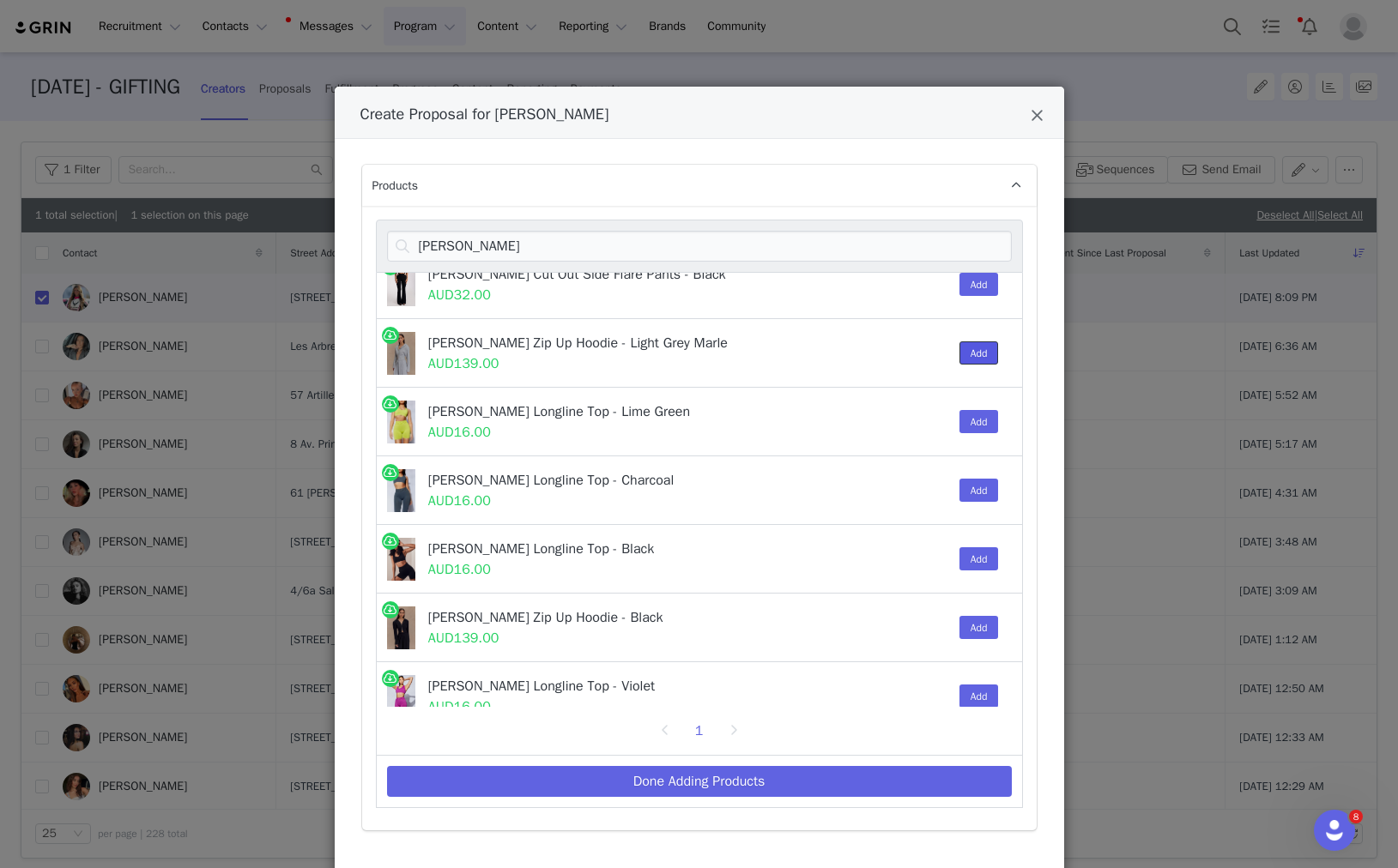 click on "Add" at bounding box center [979, 353] 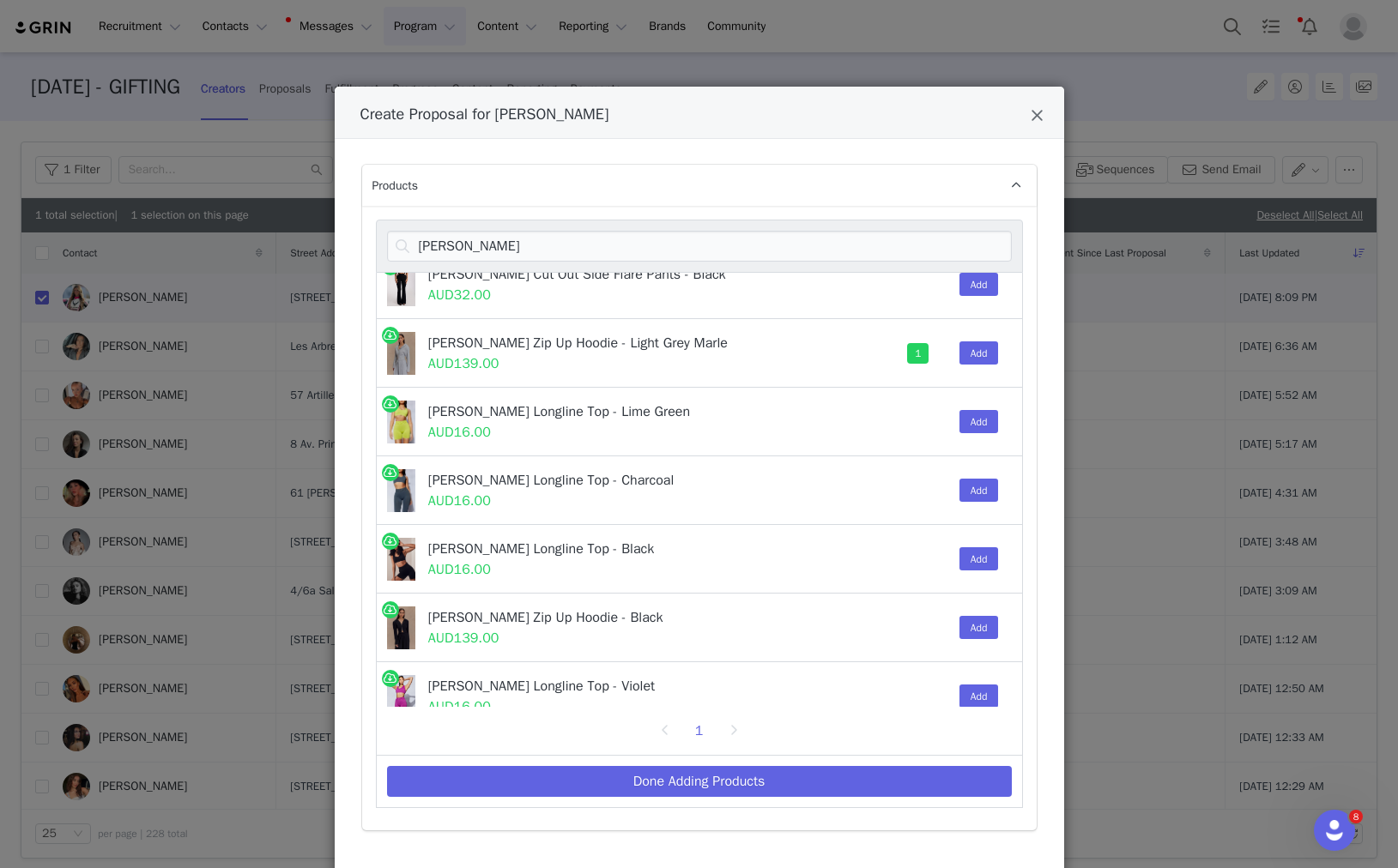 click on "QUINN" at bounding box center (699, 246) 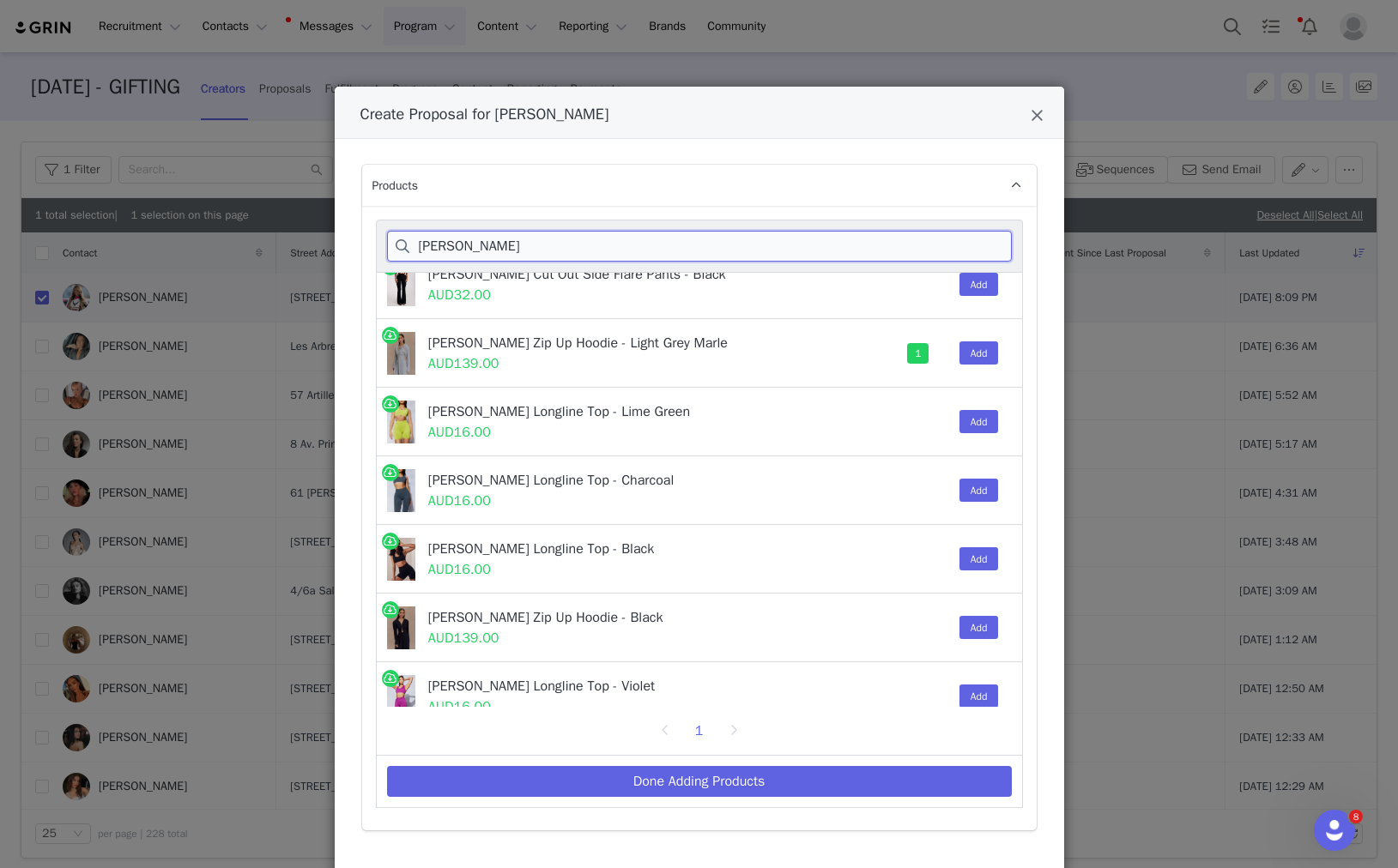 click on "QUINN" at bounding box center (699, 246) 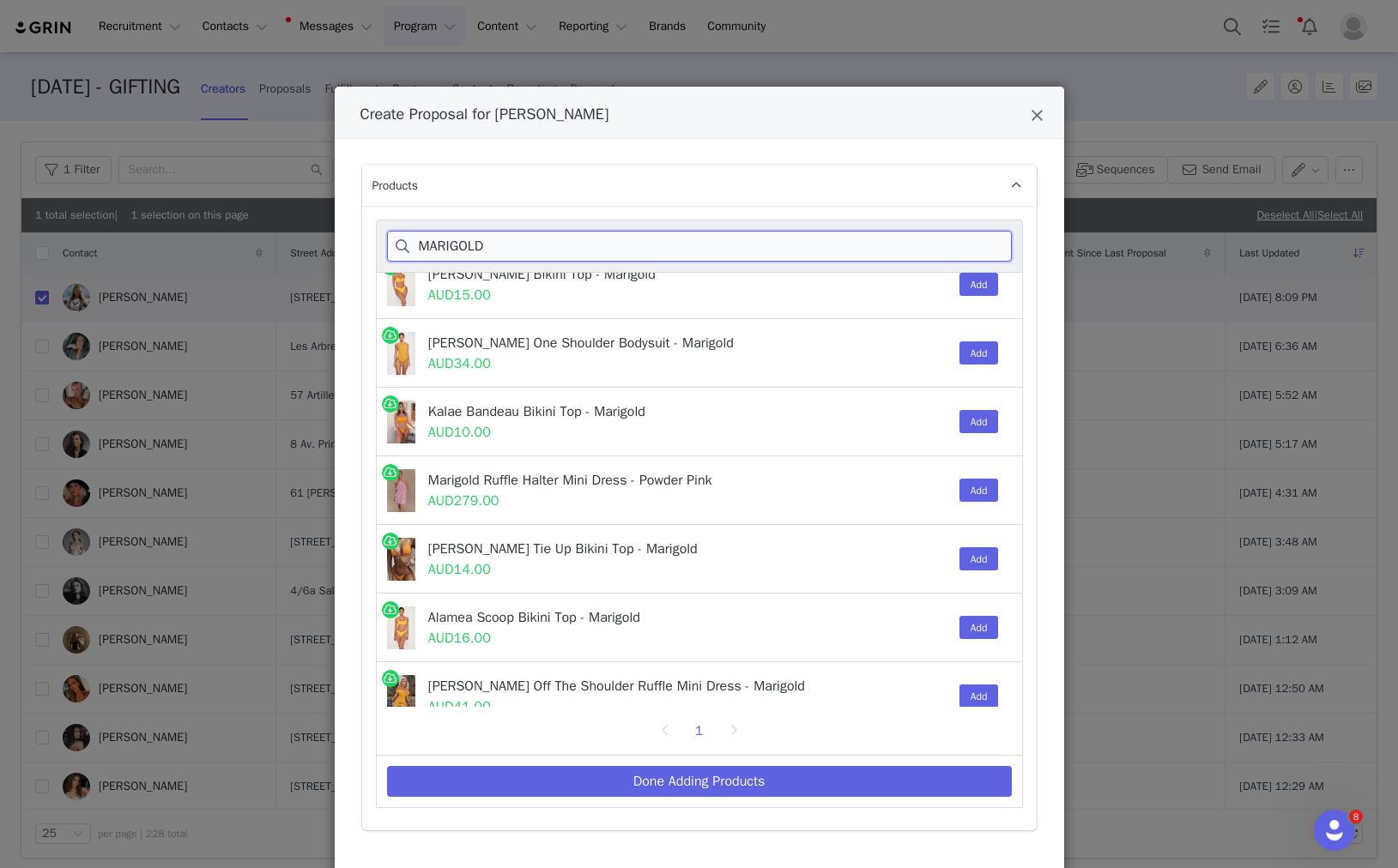 scroll, scrollTop: 0, scrollLeft: 0, axis: both 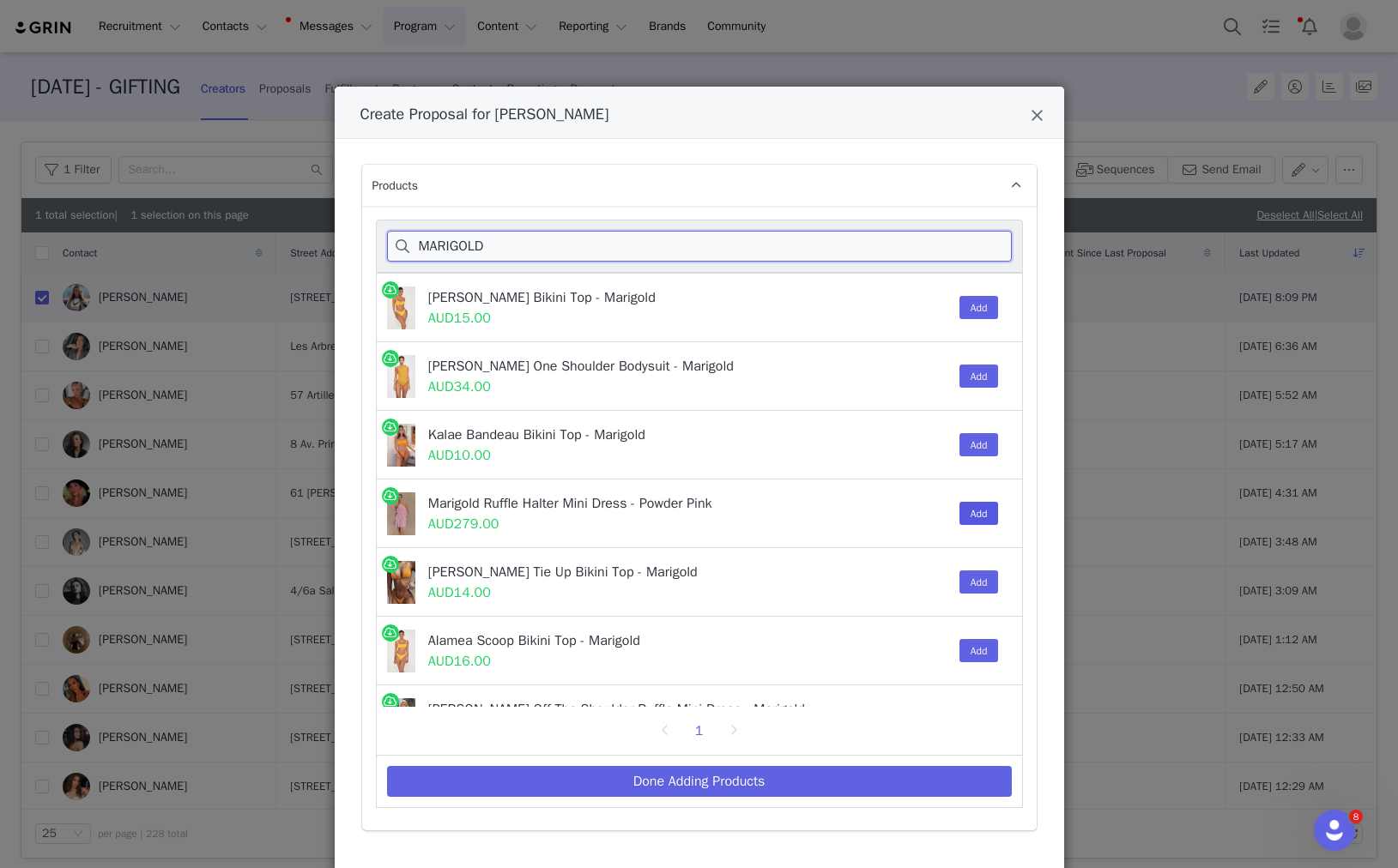 type on "MARIGOLD" 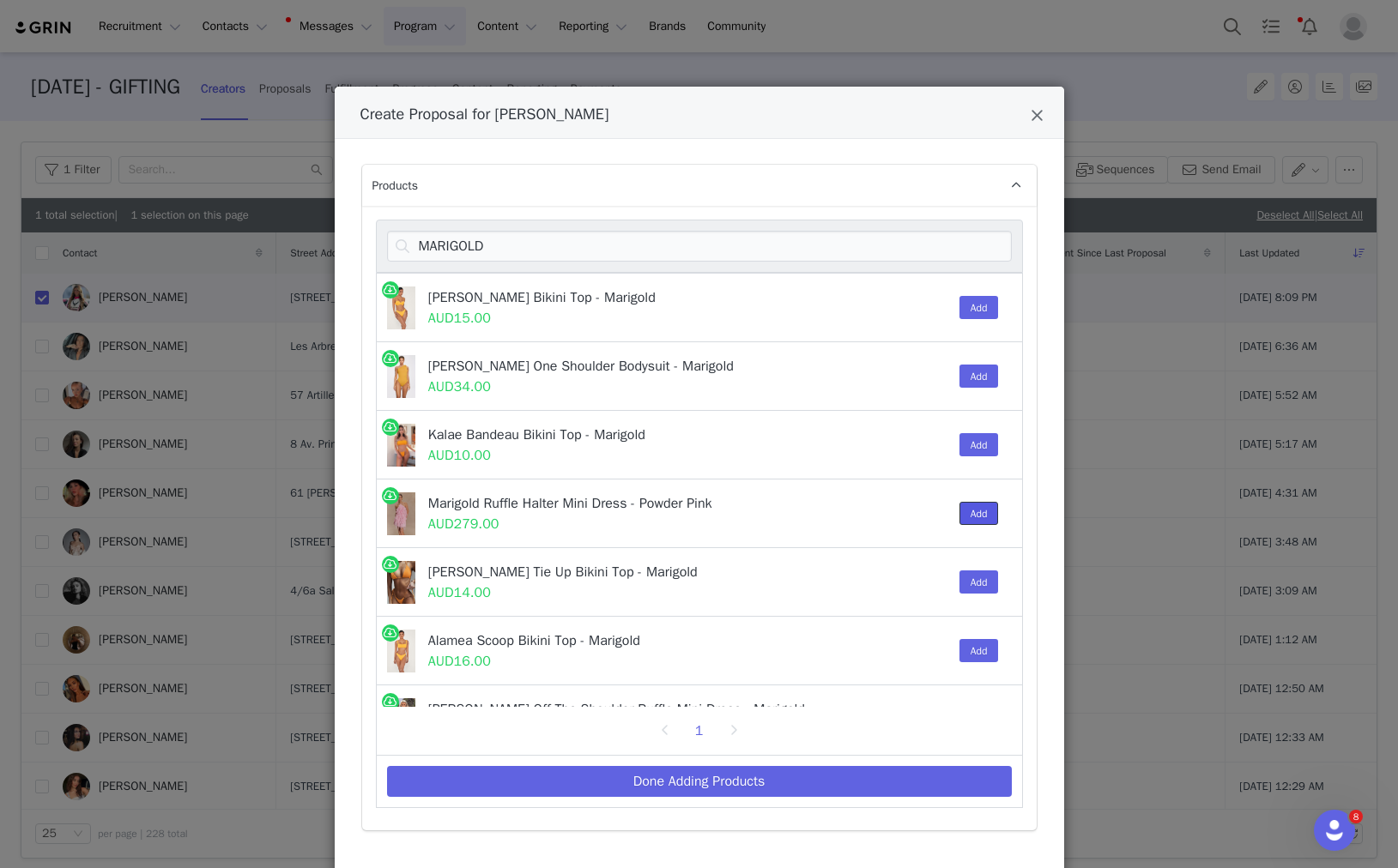 click on "Add" at bounding box center [979, 513] 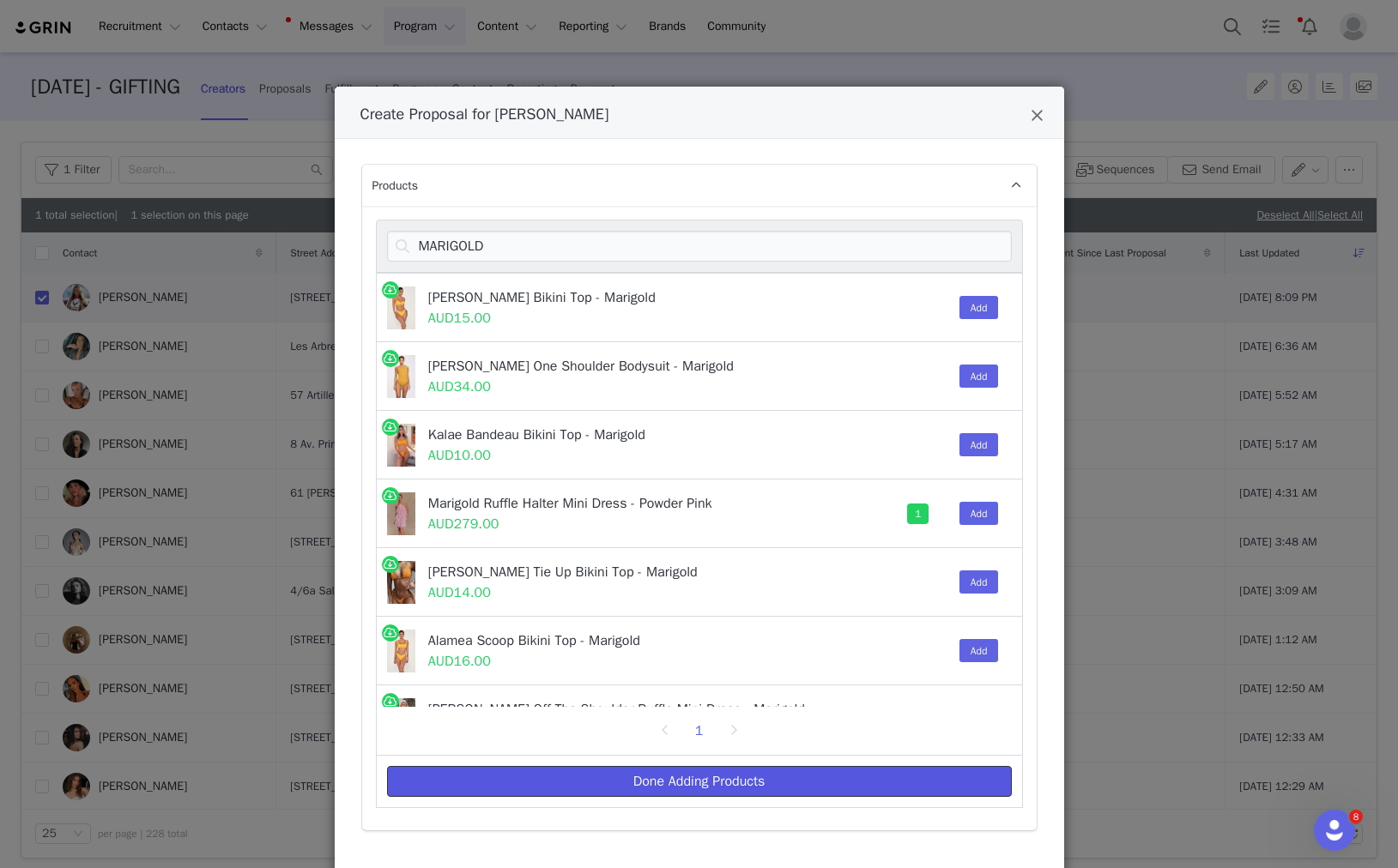 click on "Done Adding Products" at bounding box center [699, 781] 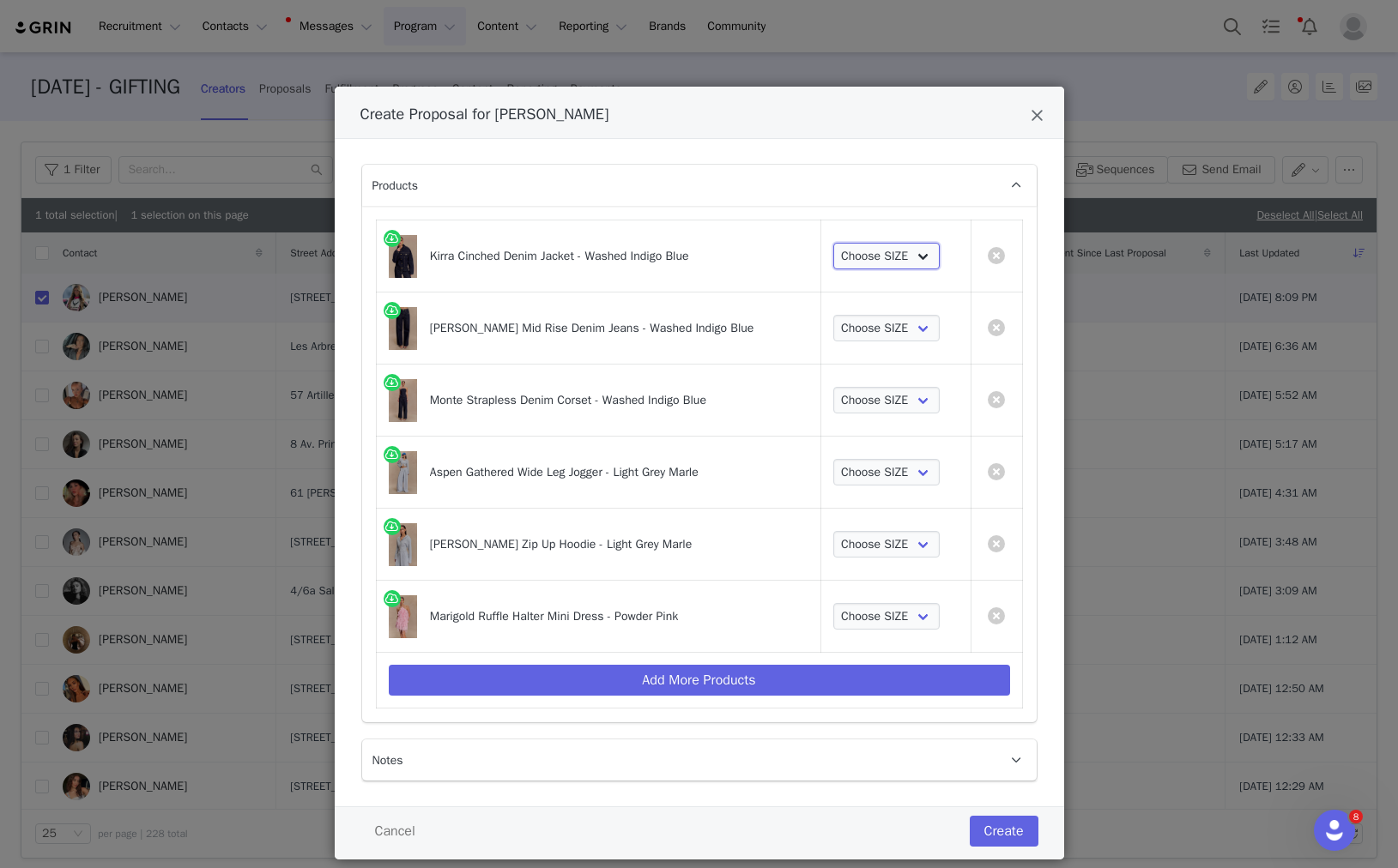 click on "Choose SIZE  XXS   XS   S   M   L   XL   XXL   3XL" at bounding box center [887, 256] 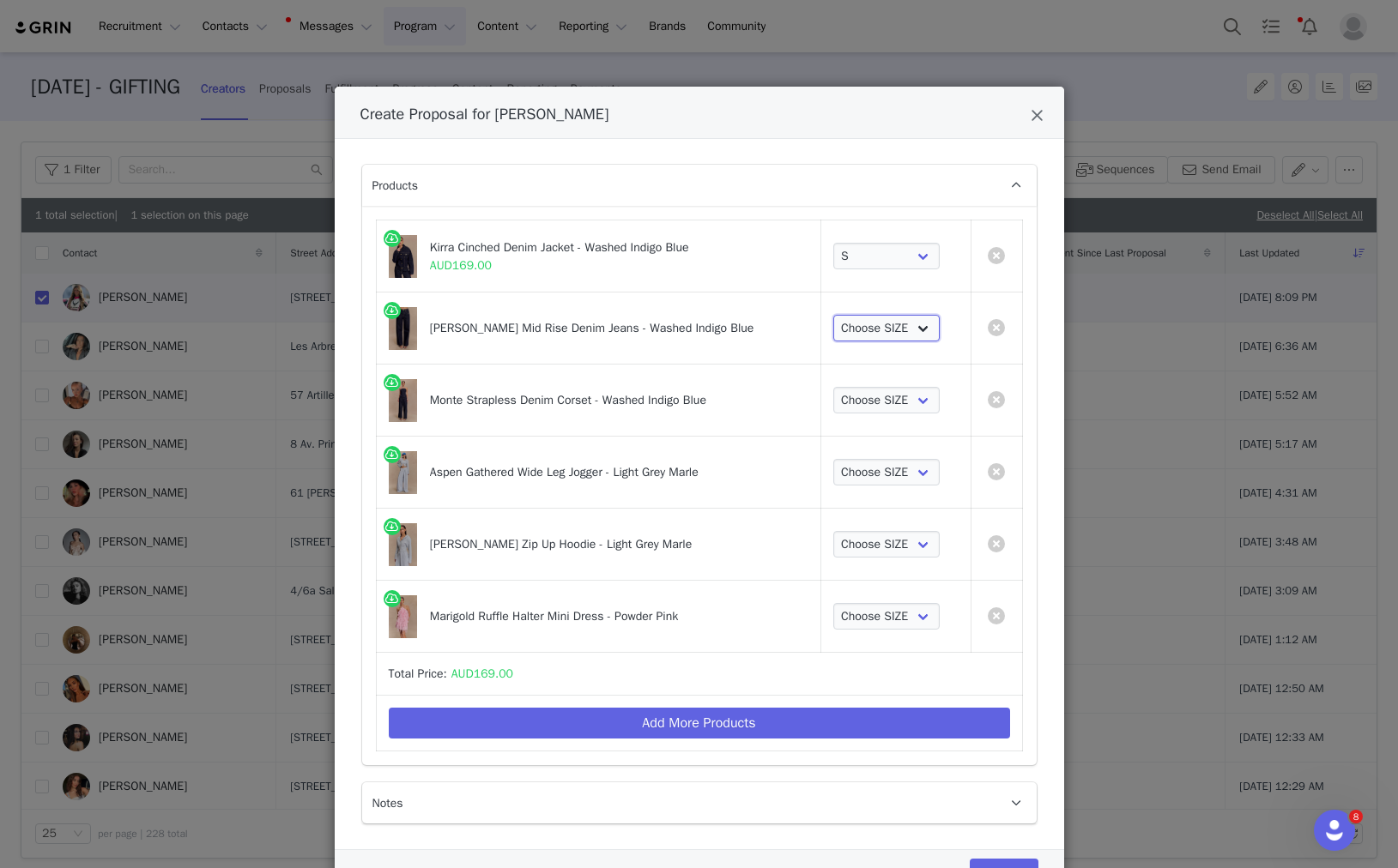 click on "Choose SIZE  4   6   7   8   9   10   11   12   14   16   18" at bounding box center (887, 329) 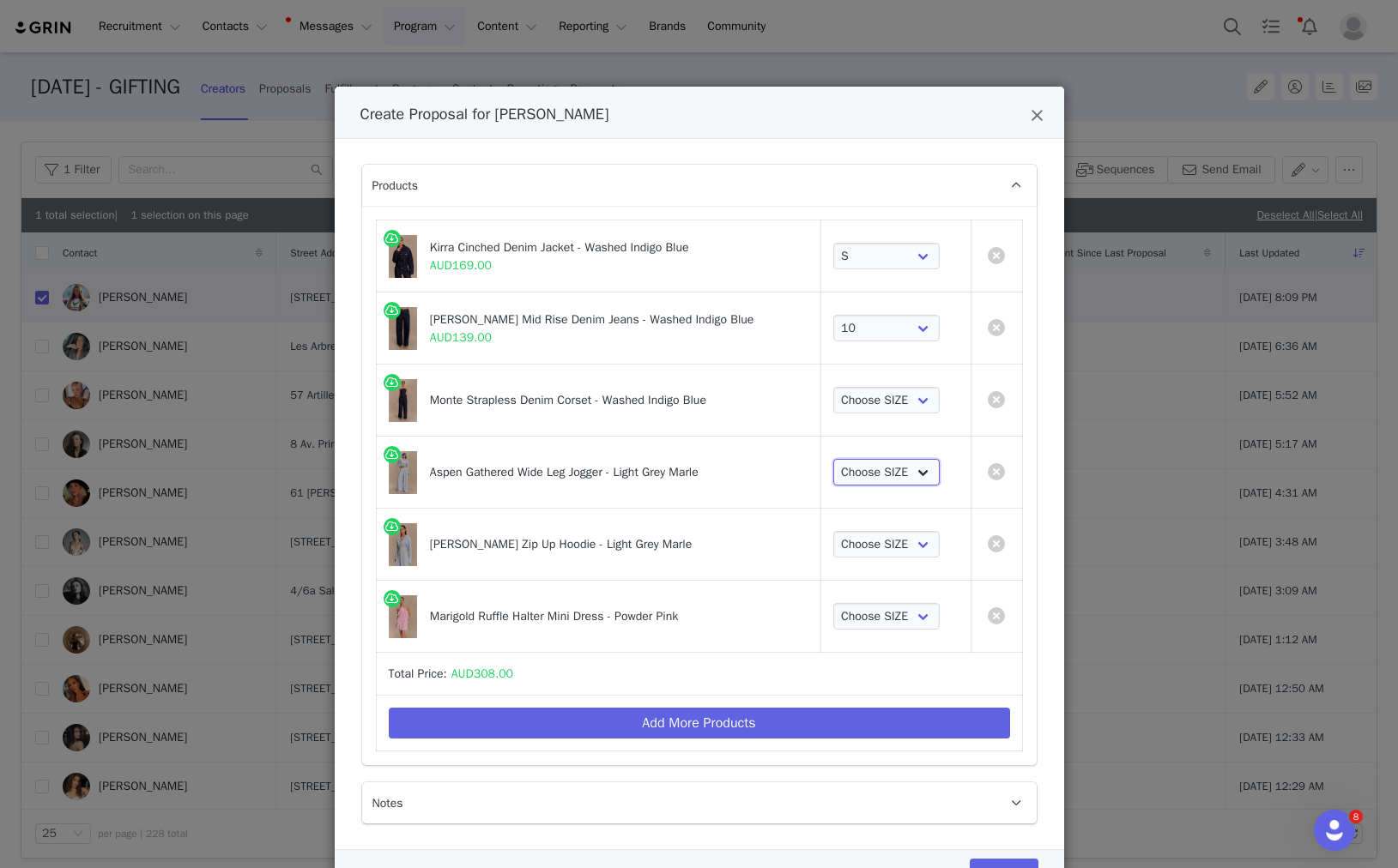 click on "Choose SIZE  XXS   XS   S   M   L   XL   XXL   3XL" at bounding box center [887, 473] 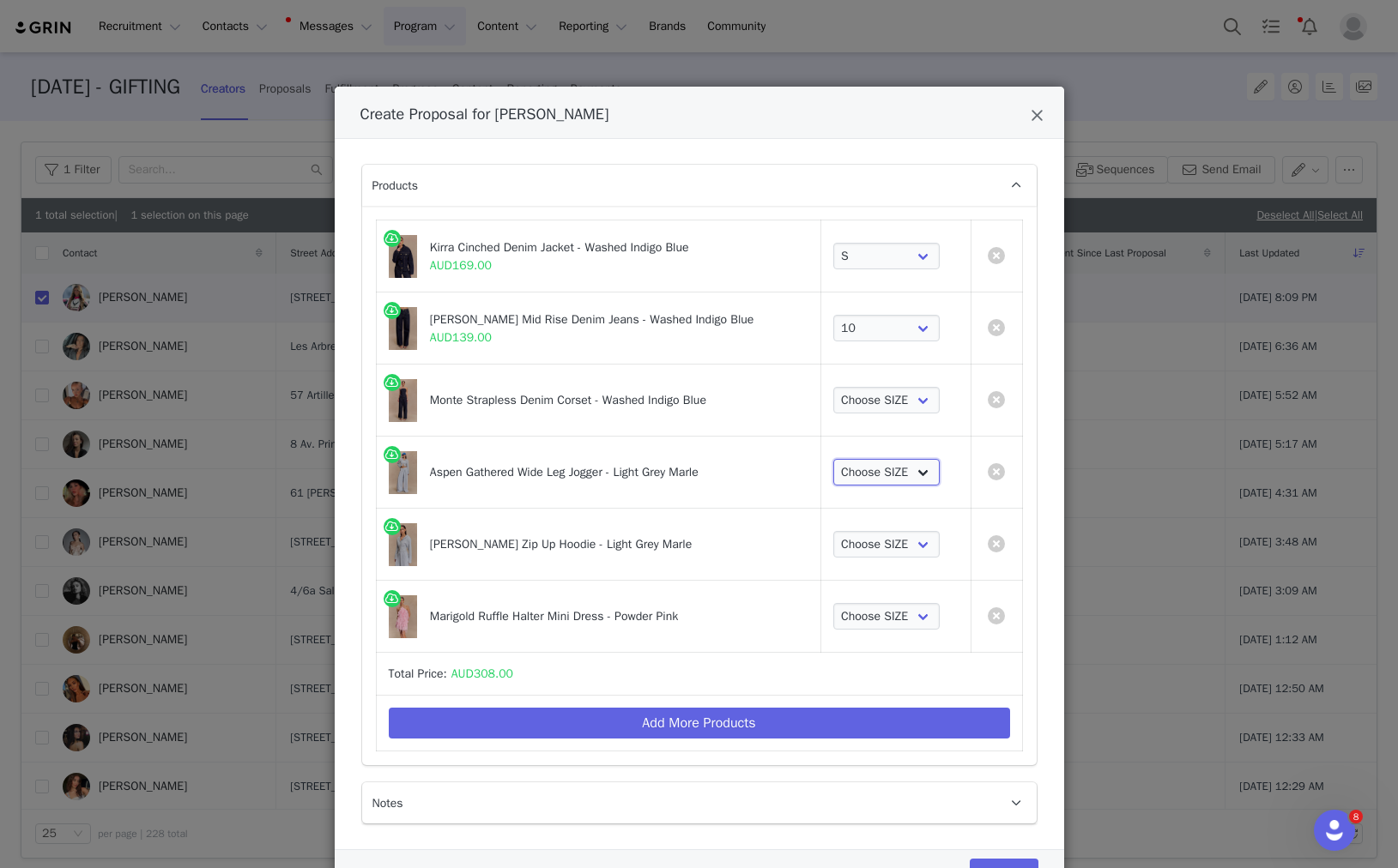 select on "26303657" 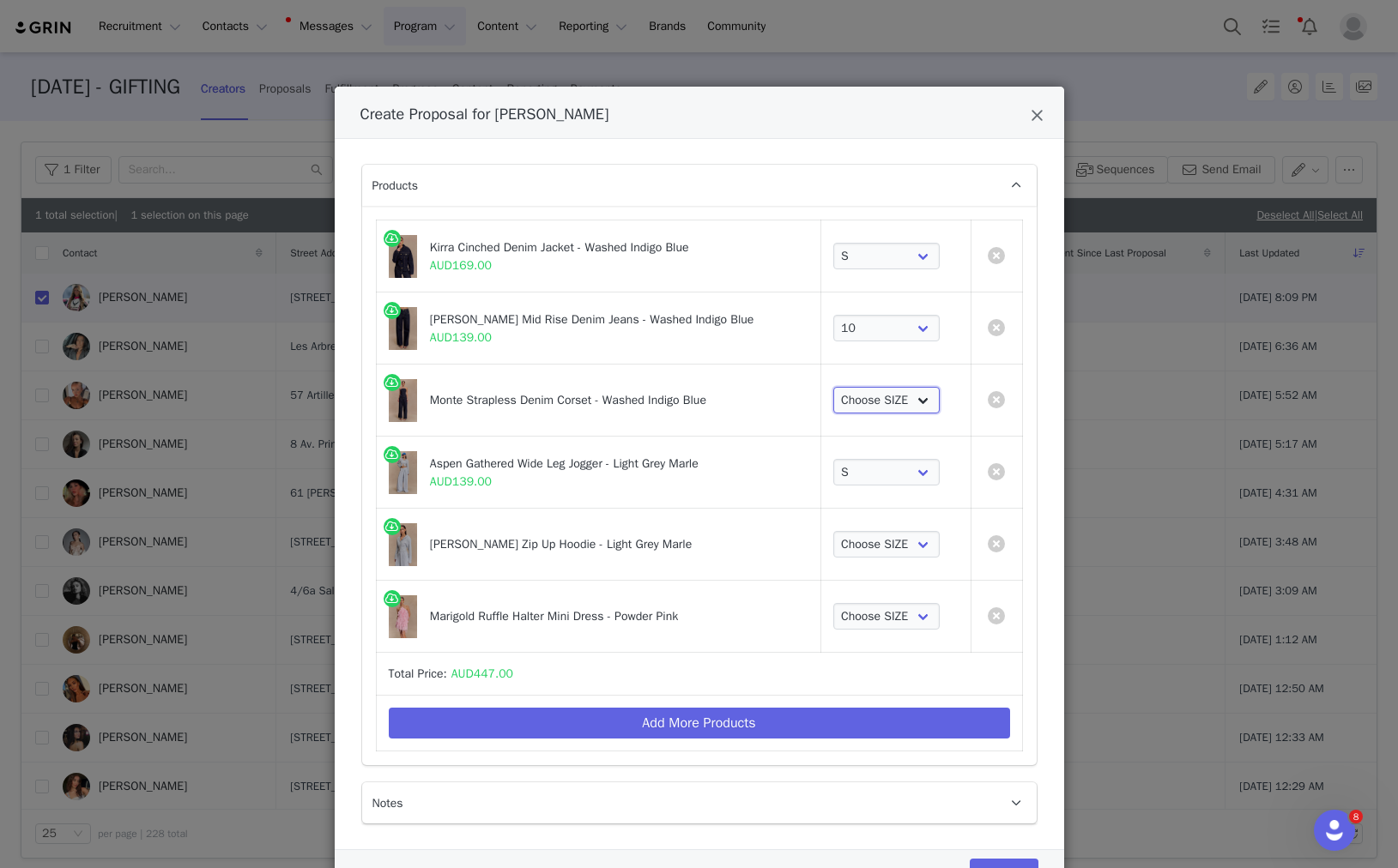 click on "Choose SIZE  XXS   XS   S   M   L   XL   XXL   3XL" at bounding box center [887, 401] 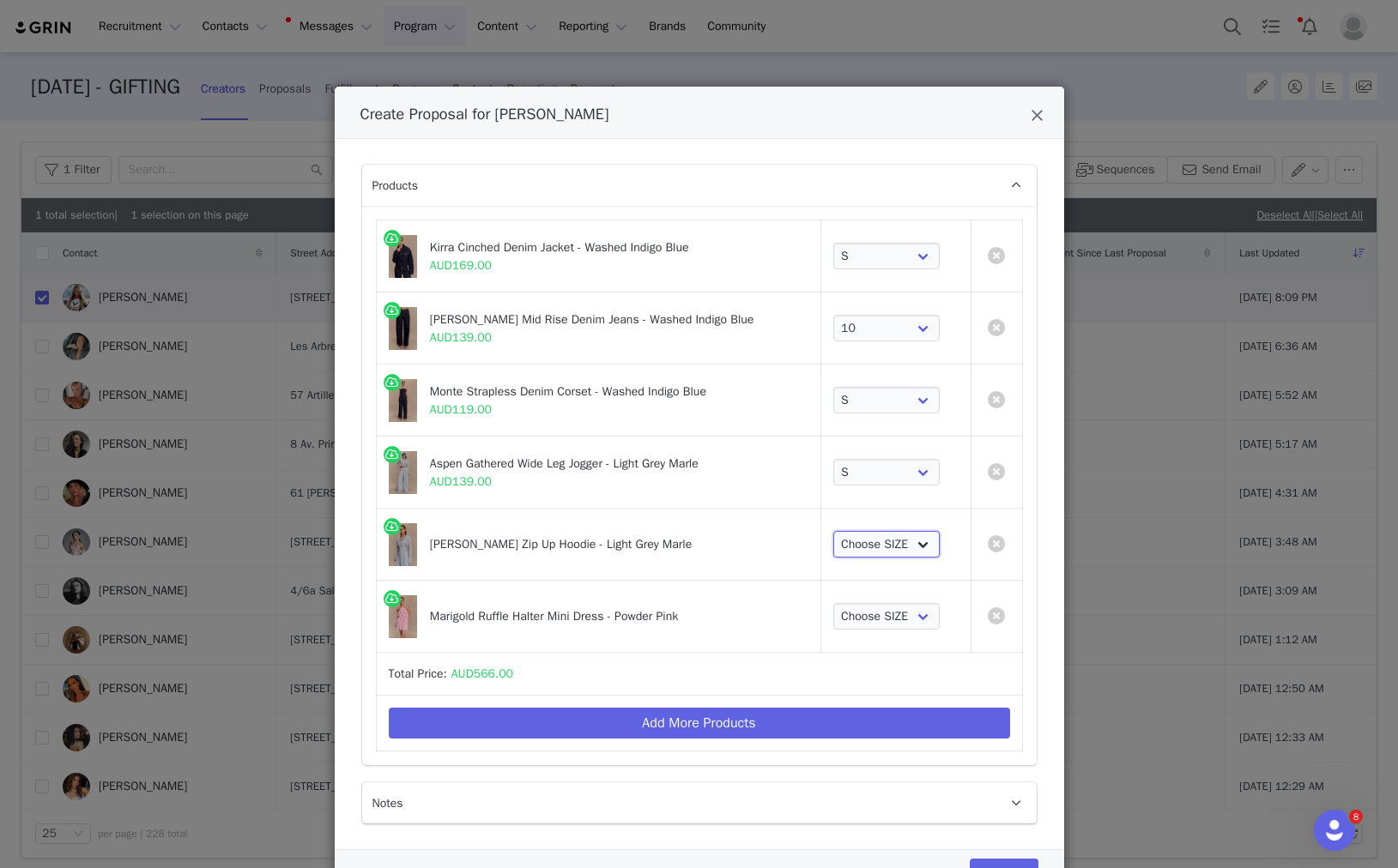 click on "Choose SIZE  XXS   XS   S   M   L   XL   XXL   3XL" at bounding box center (887, 545) 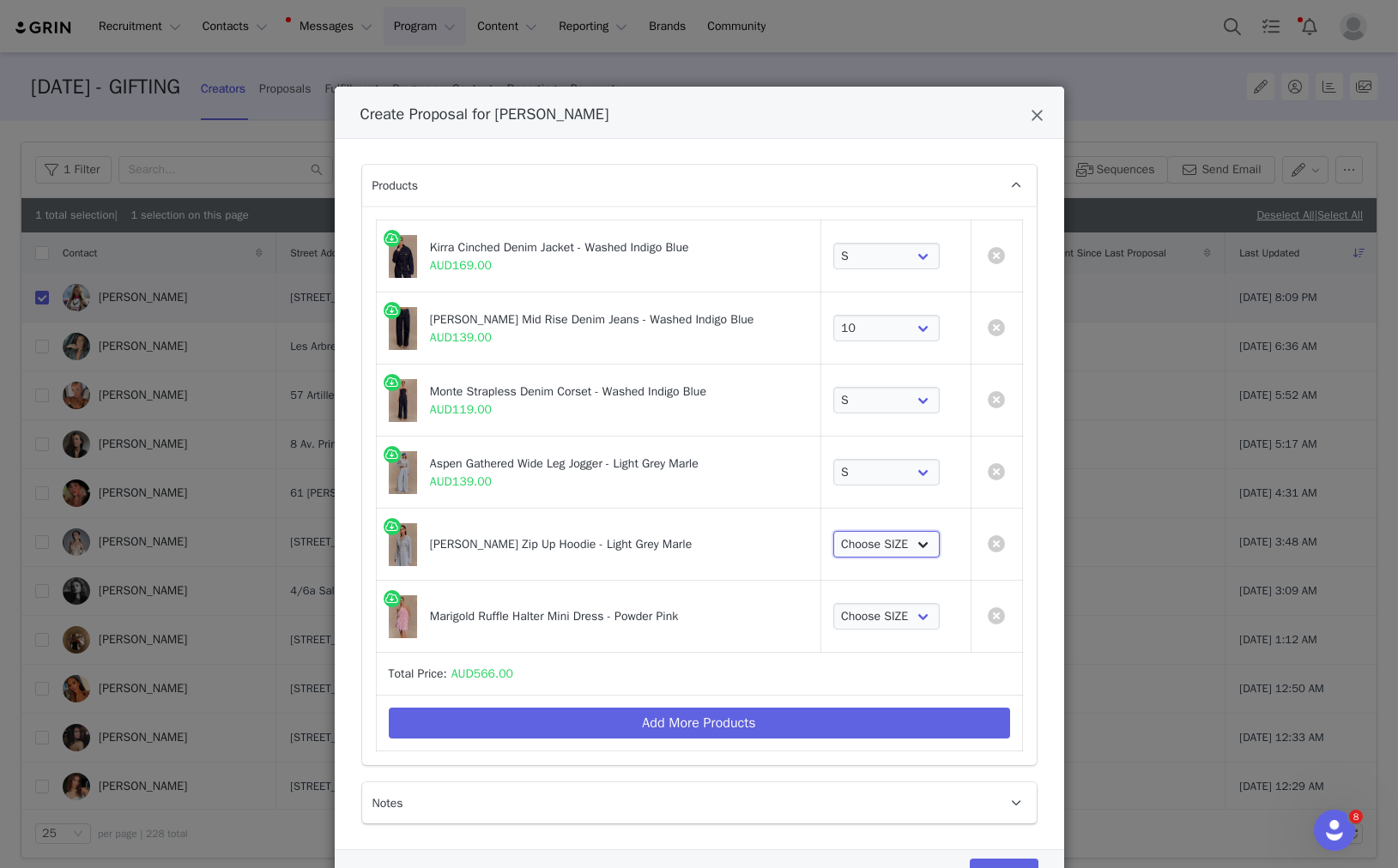 select on "26303705" 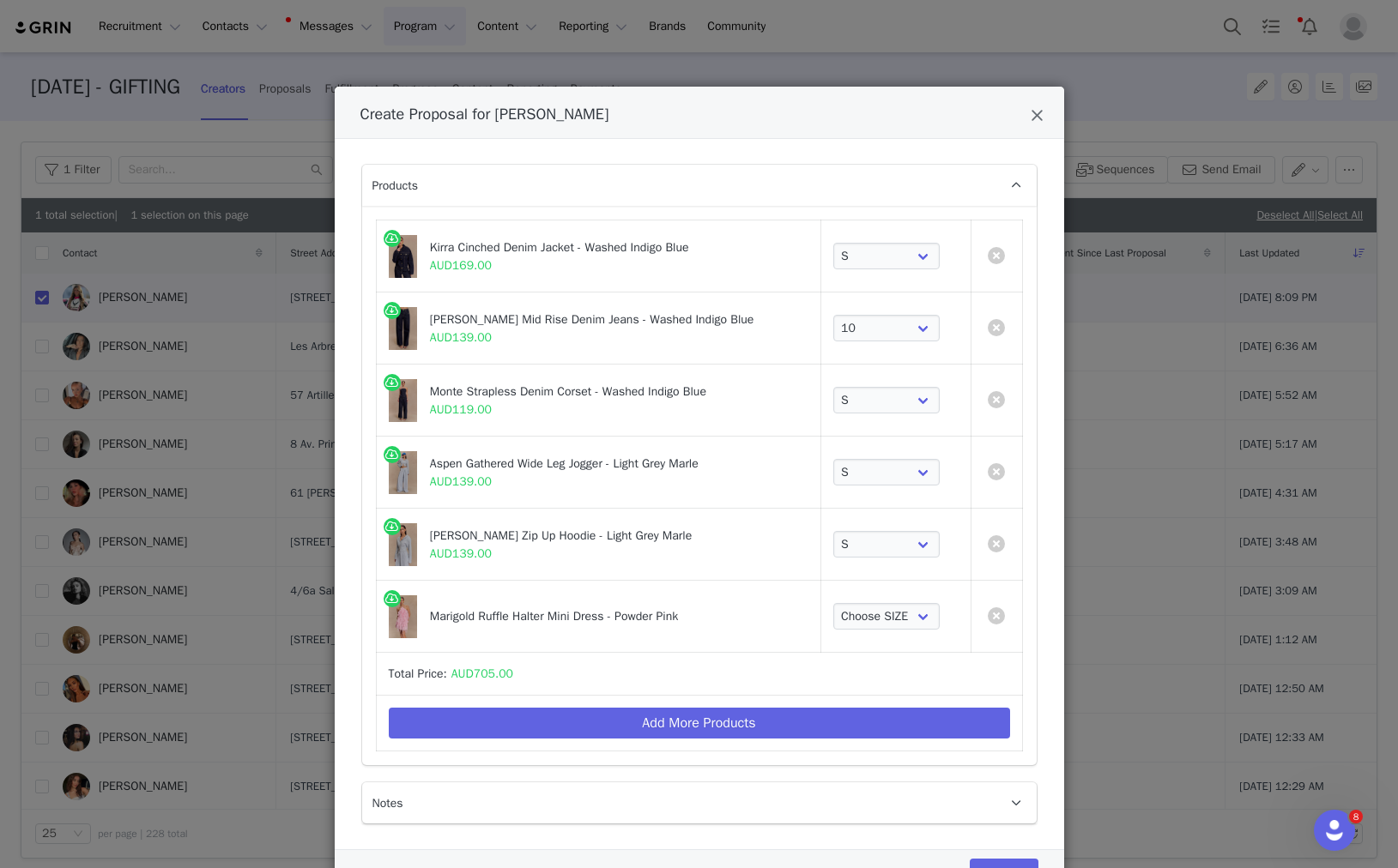 click on "Choose SIZE  XXS   XS   S   M   L   XL   XXL   3XL" at bounding box center [896, 617] 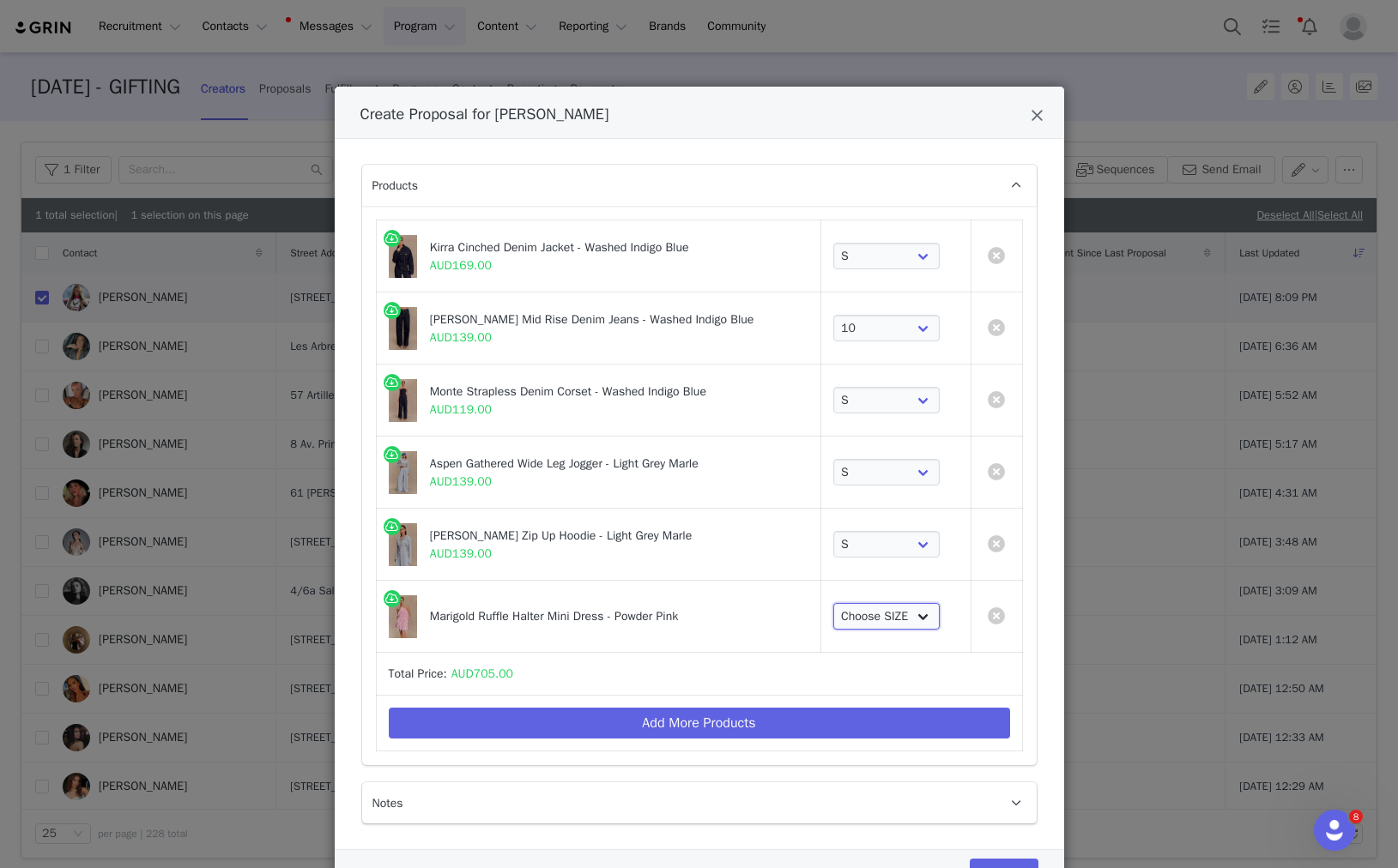 click on "Choose SIZE  XXS   XS   S   M   L   XL   XXL   3XL" at bounding box center [887, 617] 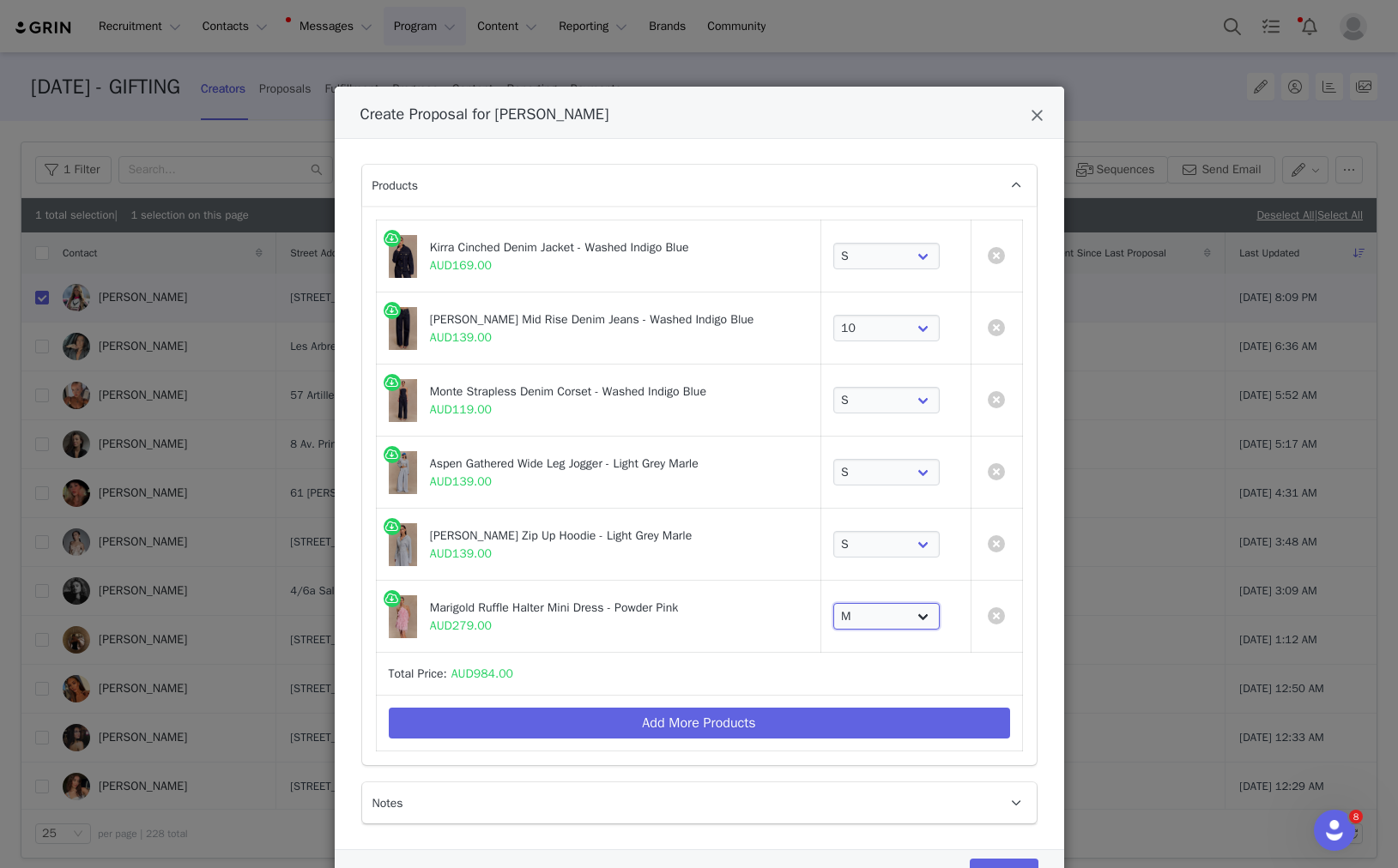 click on "Choose SIZE  XXS   XS   S   M   L   XL   XXL   3XL" at bounding box center (887, 617) 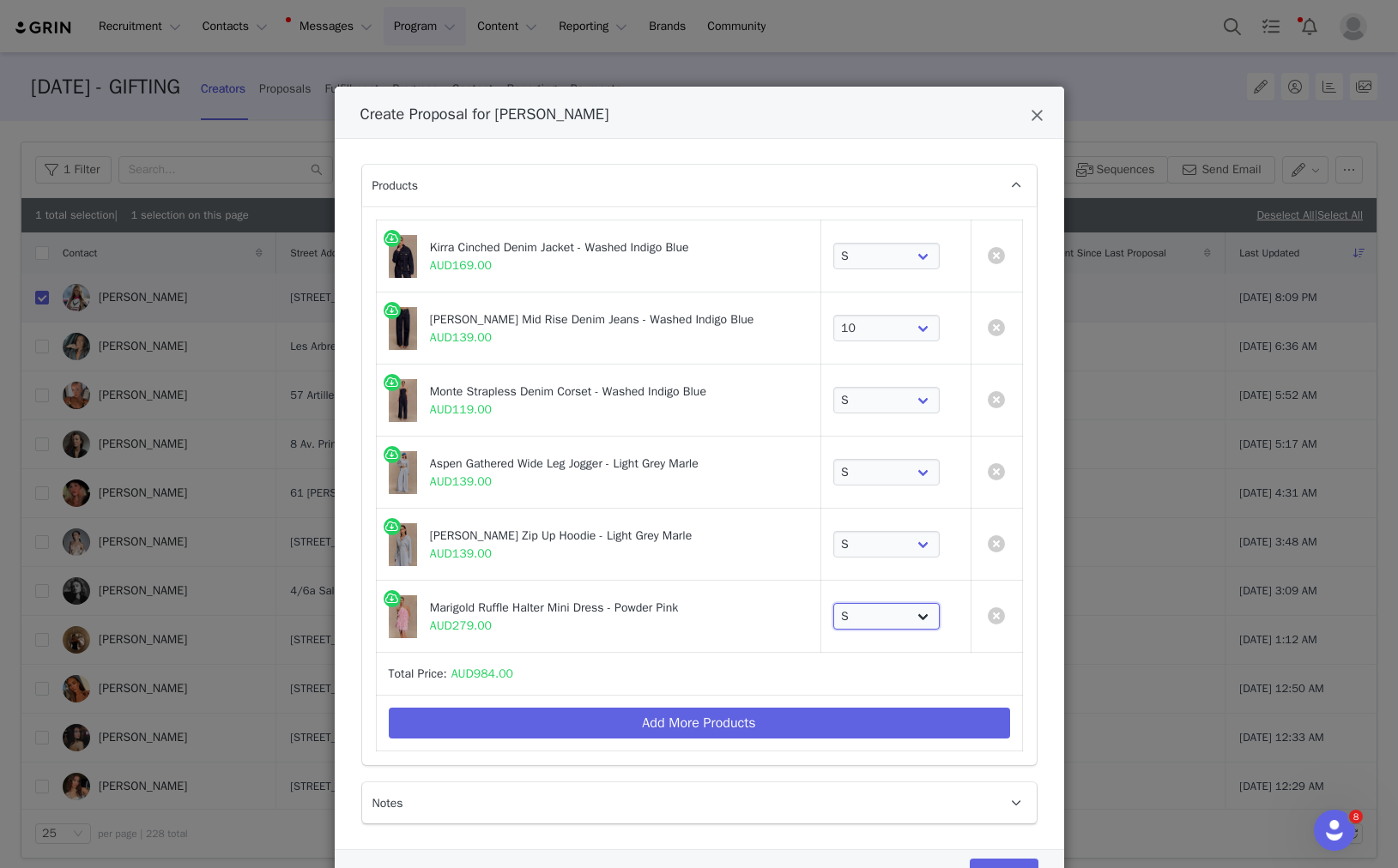 click on "Choose SIZE  XXS   XS   S   M   L   XL   XXL   3XL" at bounding box center [887, 617] 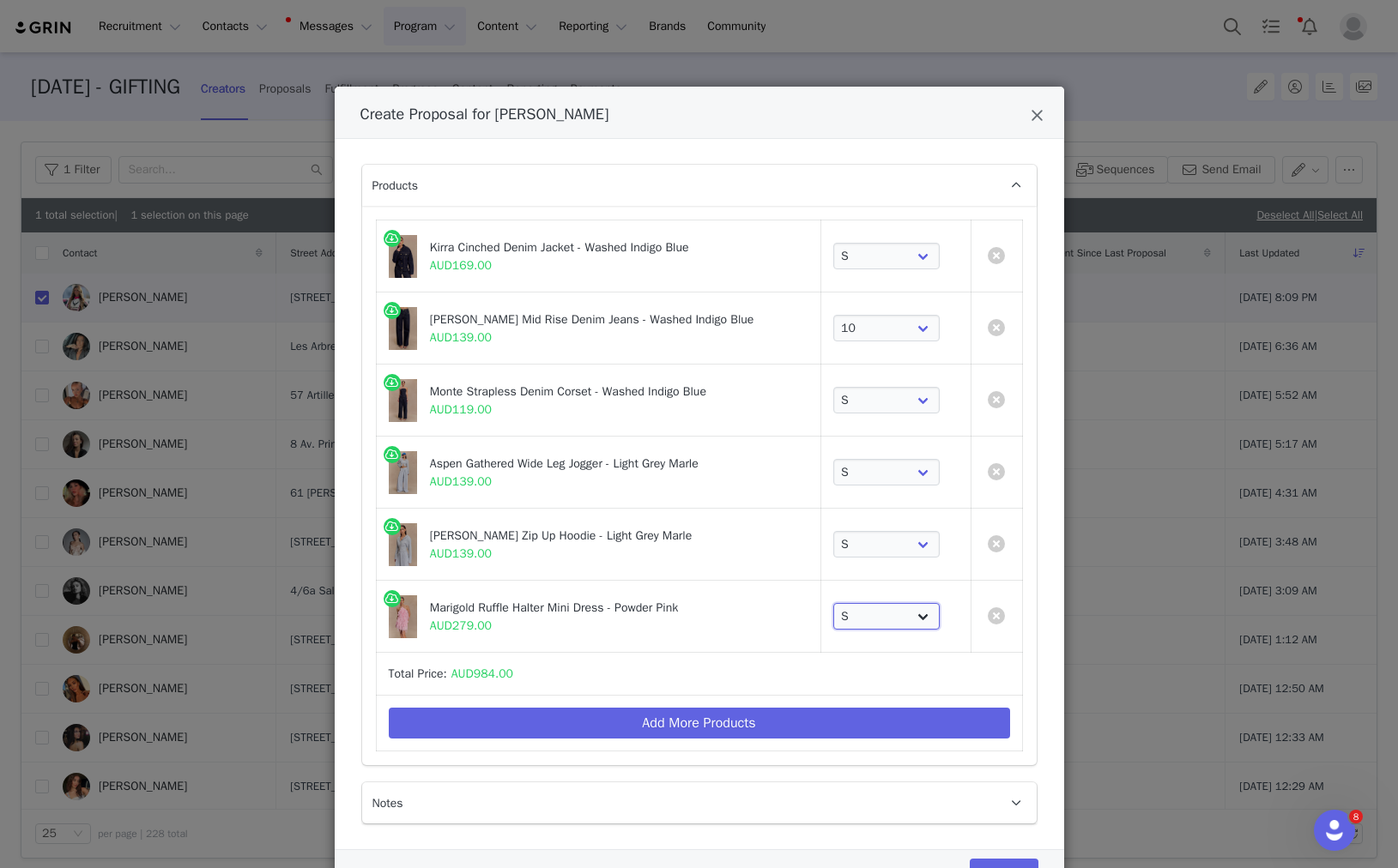 select on "26477296" 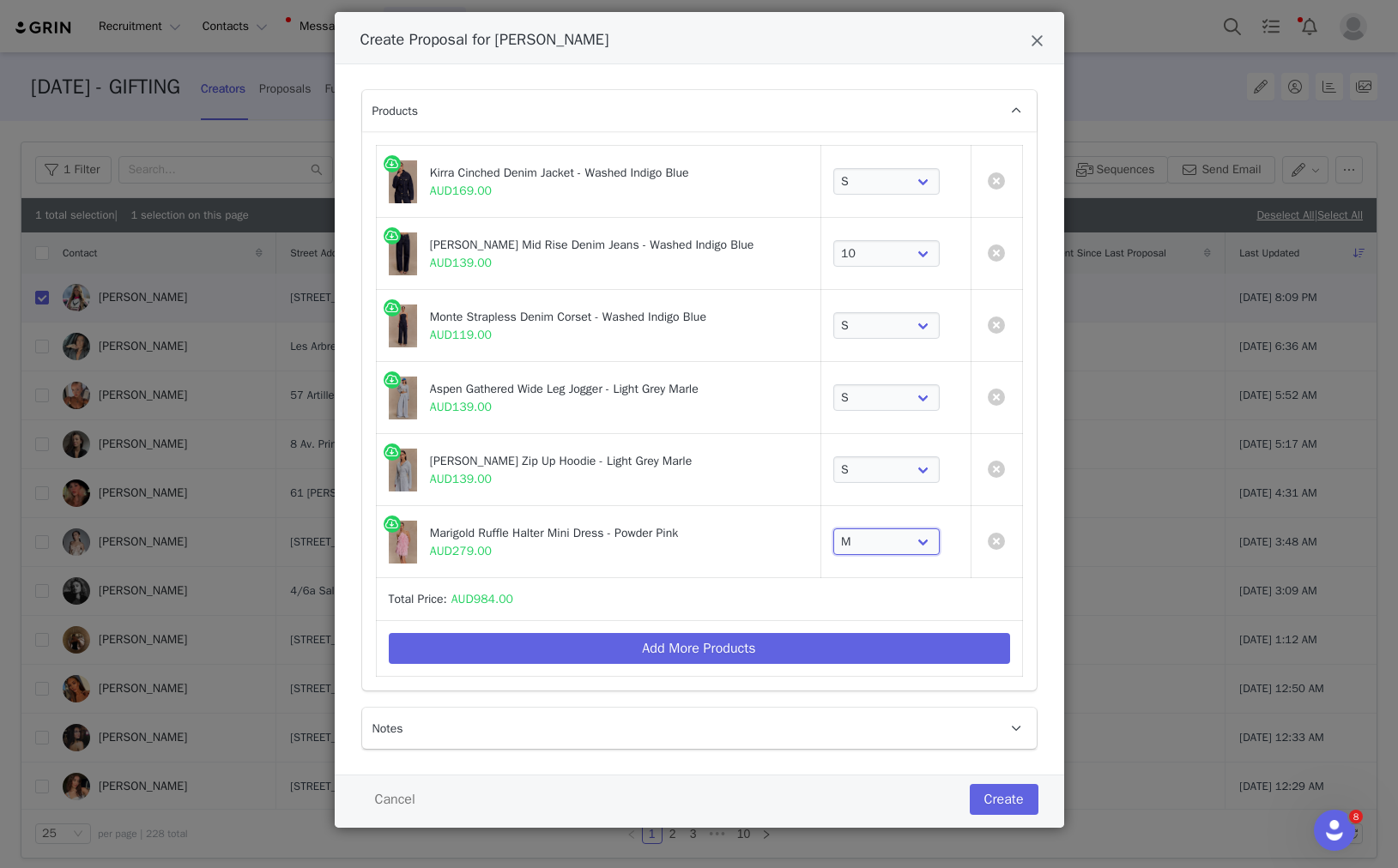 scroll, scrollTop: 73, scrollLeft: 0, axis: vertical 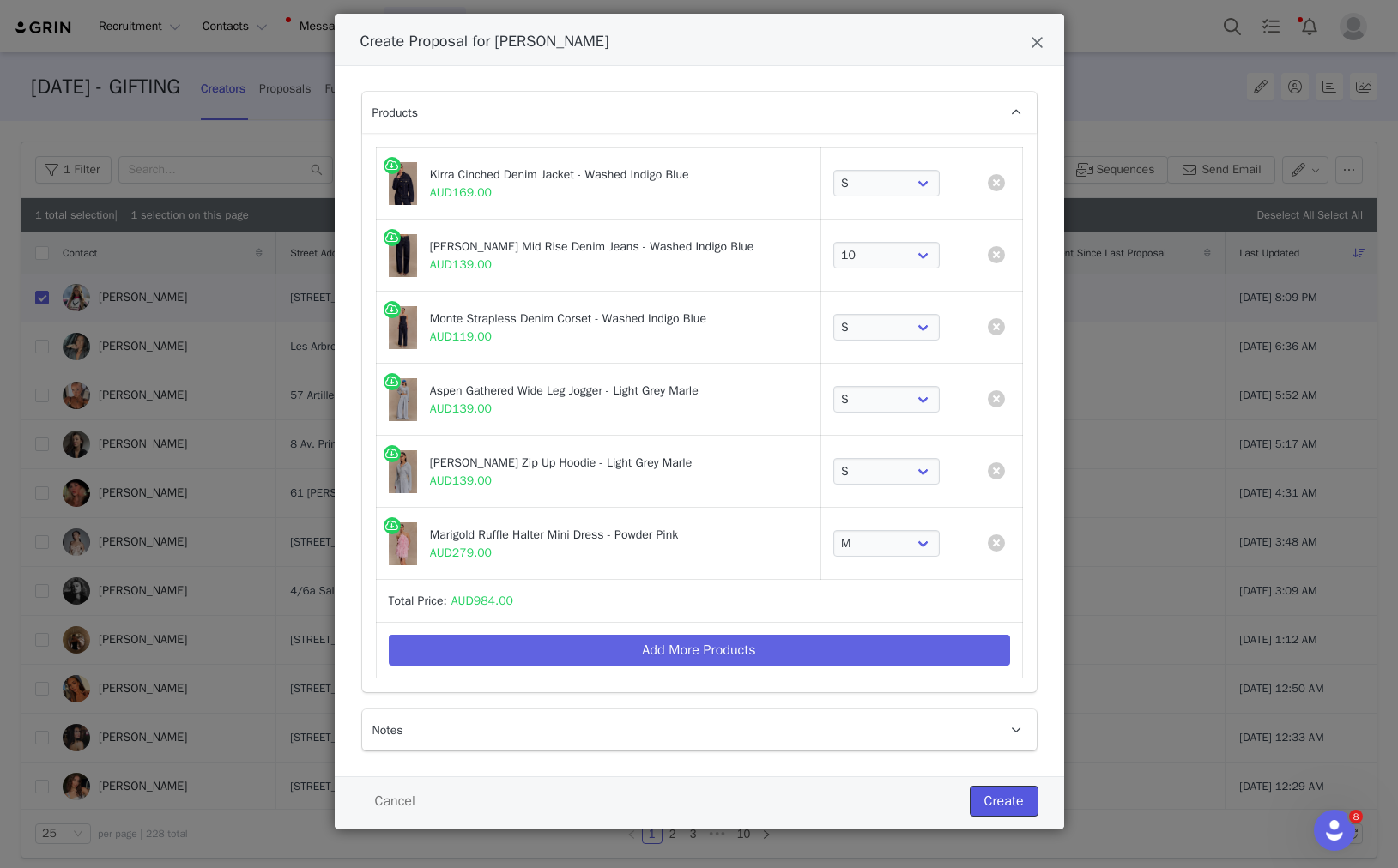 click on "Create" at bounding box center [1004, 801] 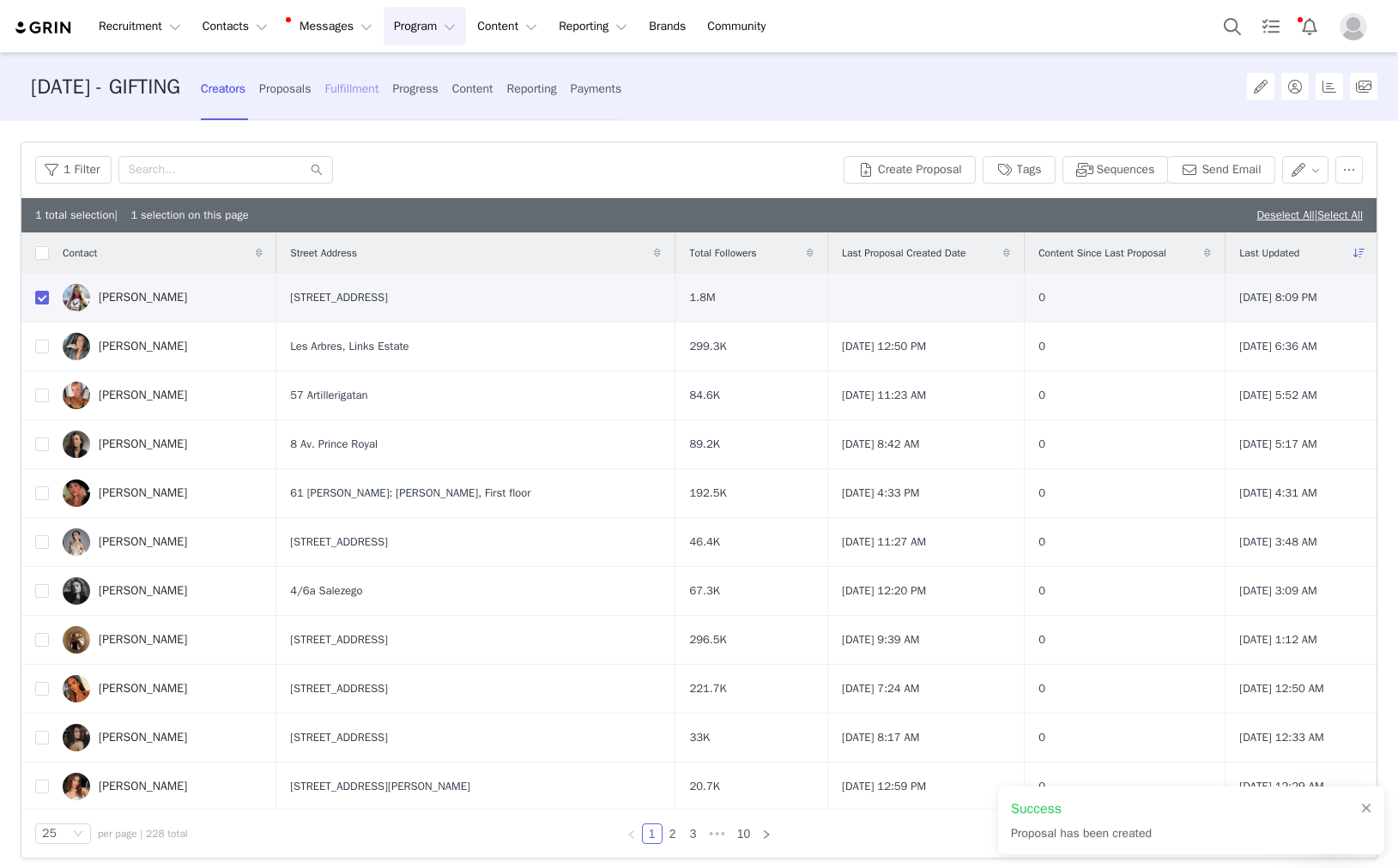 click on "Fulfillment" at bounding box center (351, 88) 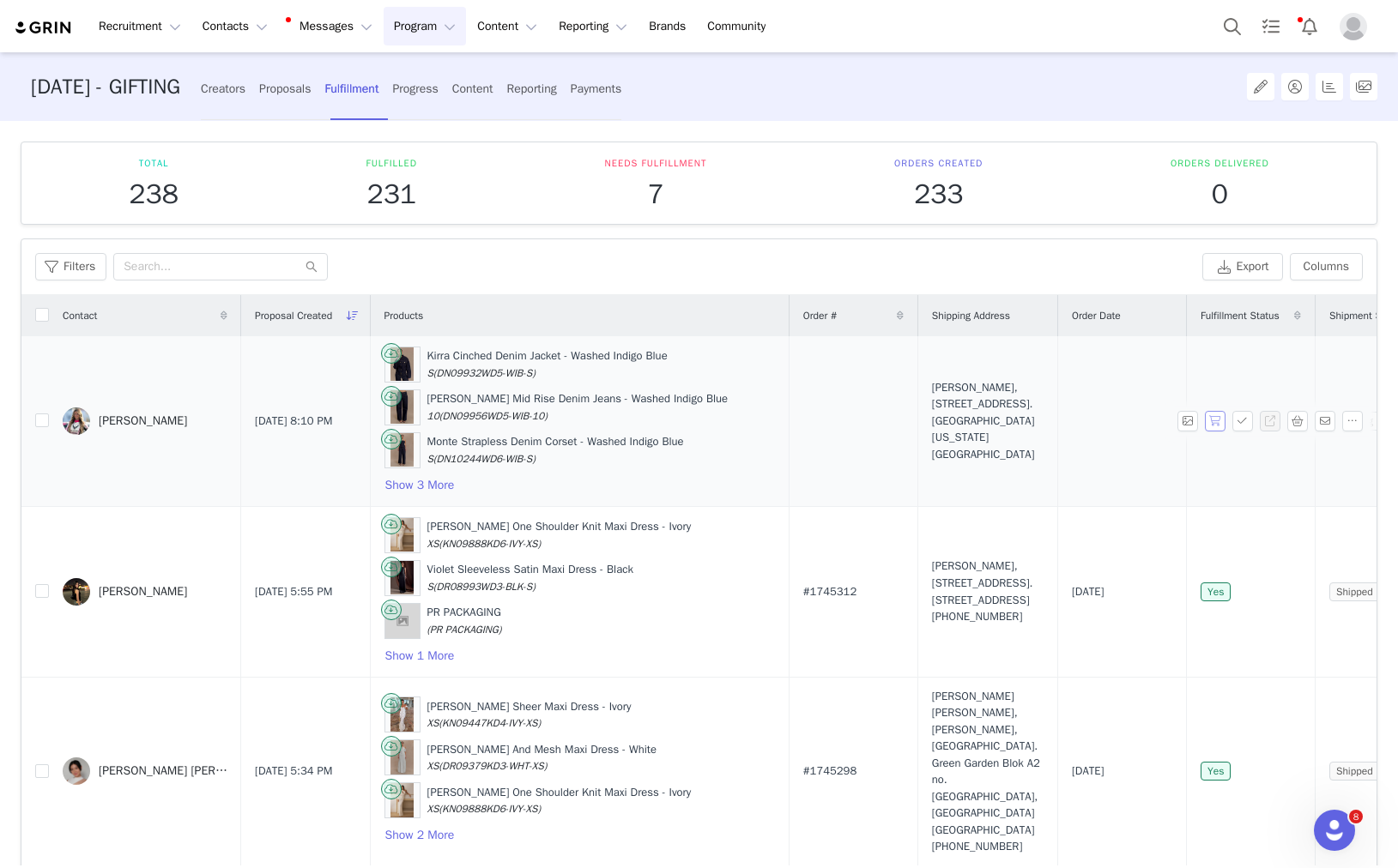 click at bounding box center [1215, 421] 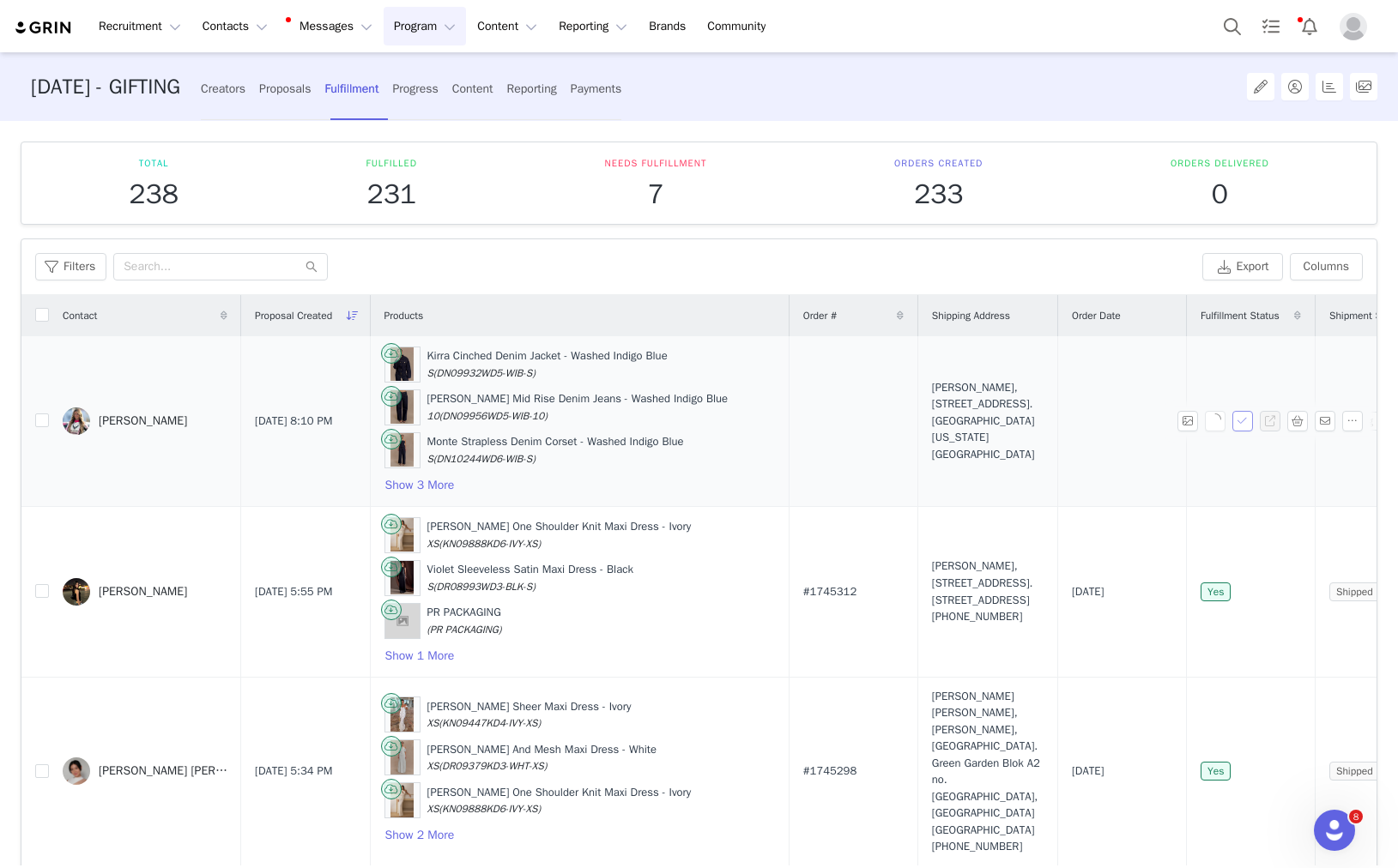 click at bounding box center (1243, 421) 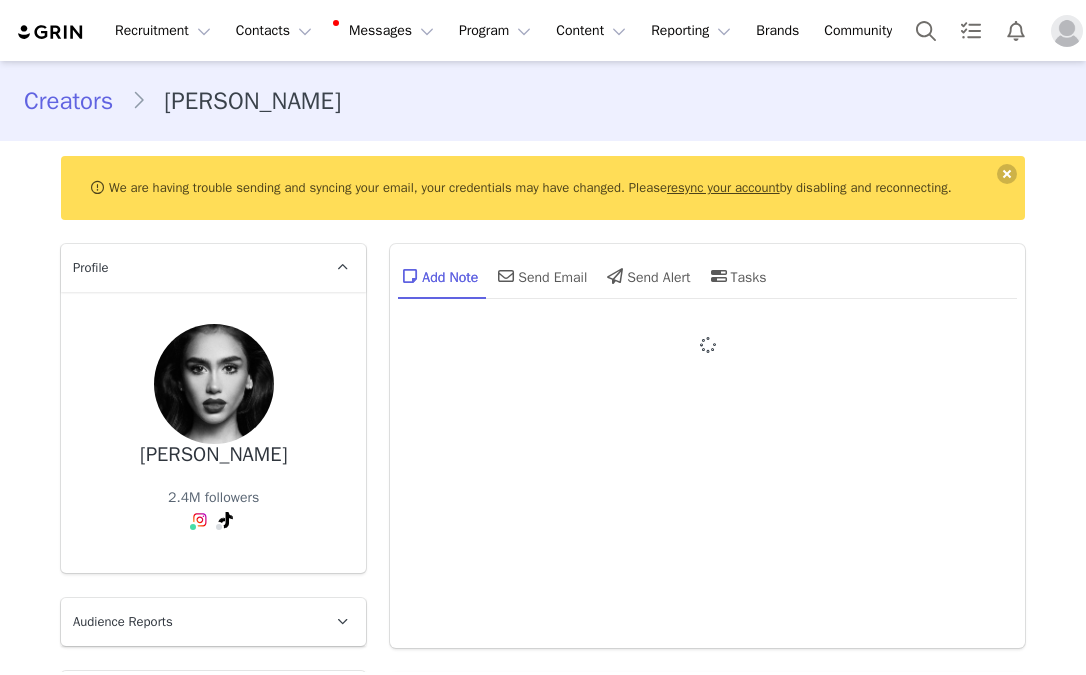 type on "+1 ([GEOGRAPHIC_DATA])" 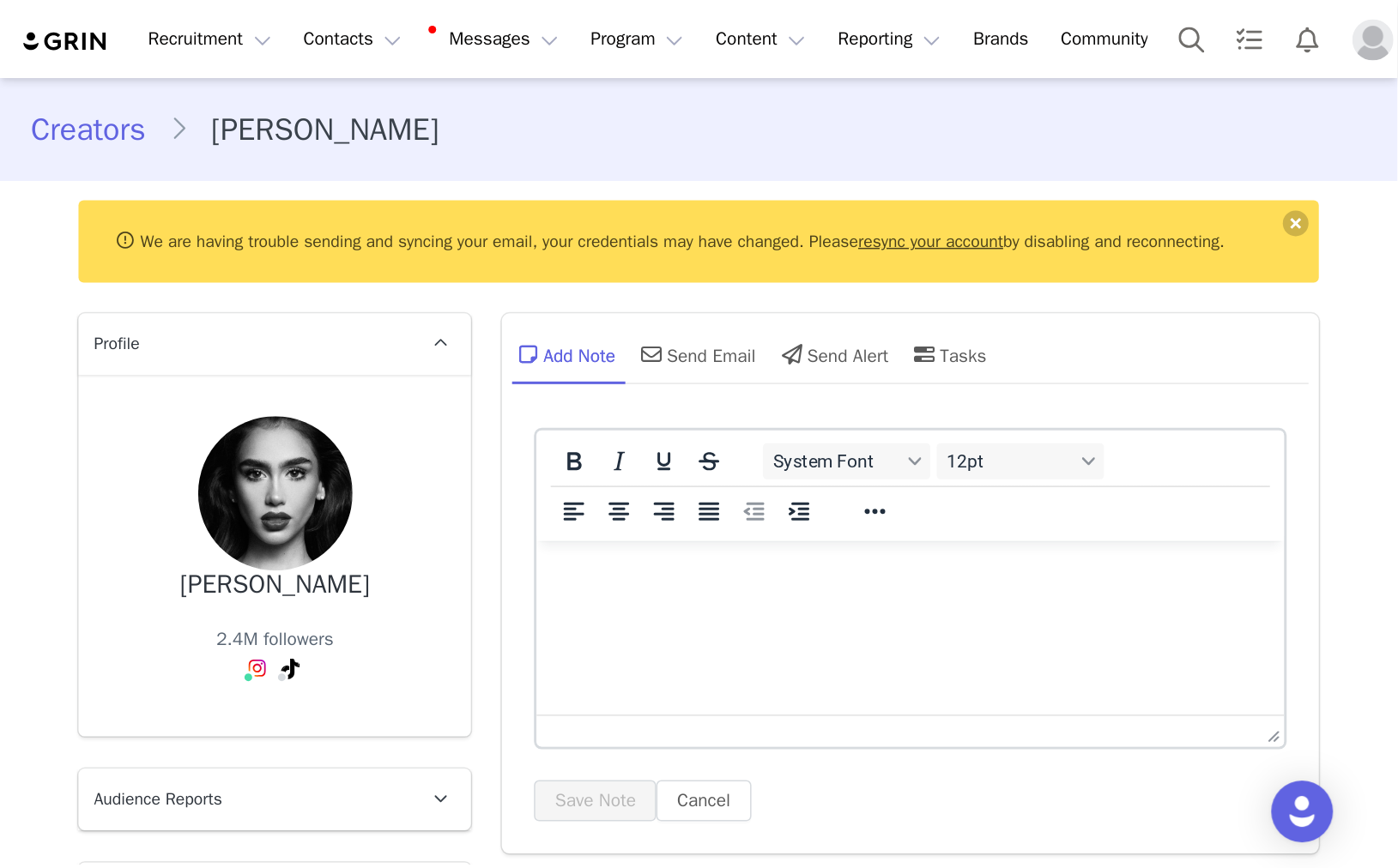 scroll, scrollTop: 0, scrollLeft: 0, axis: both 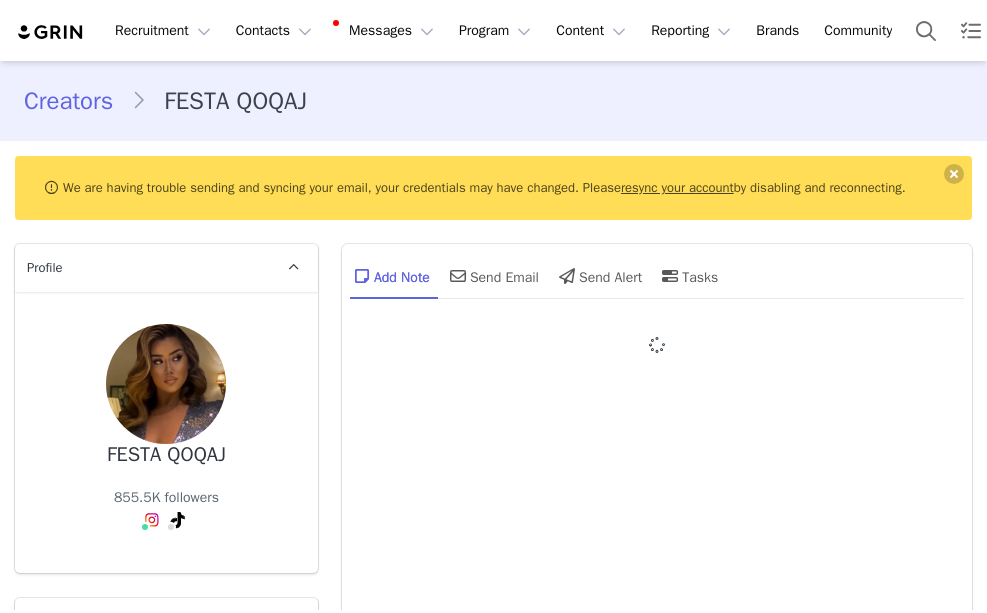 type on "+1 ([GEOGRAPHIC_DATA])" 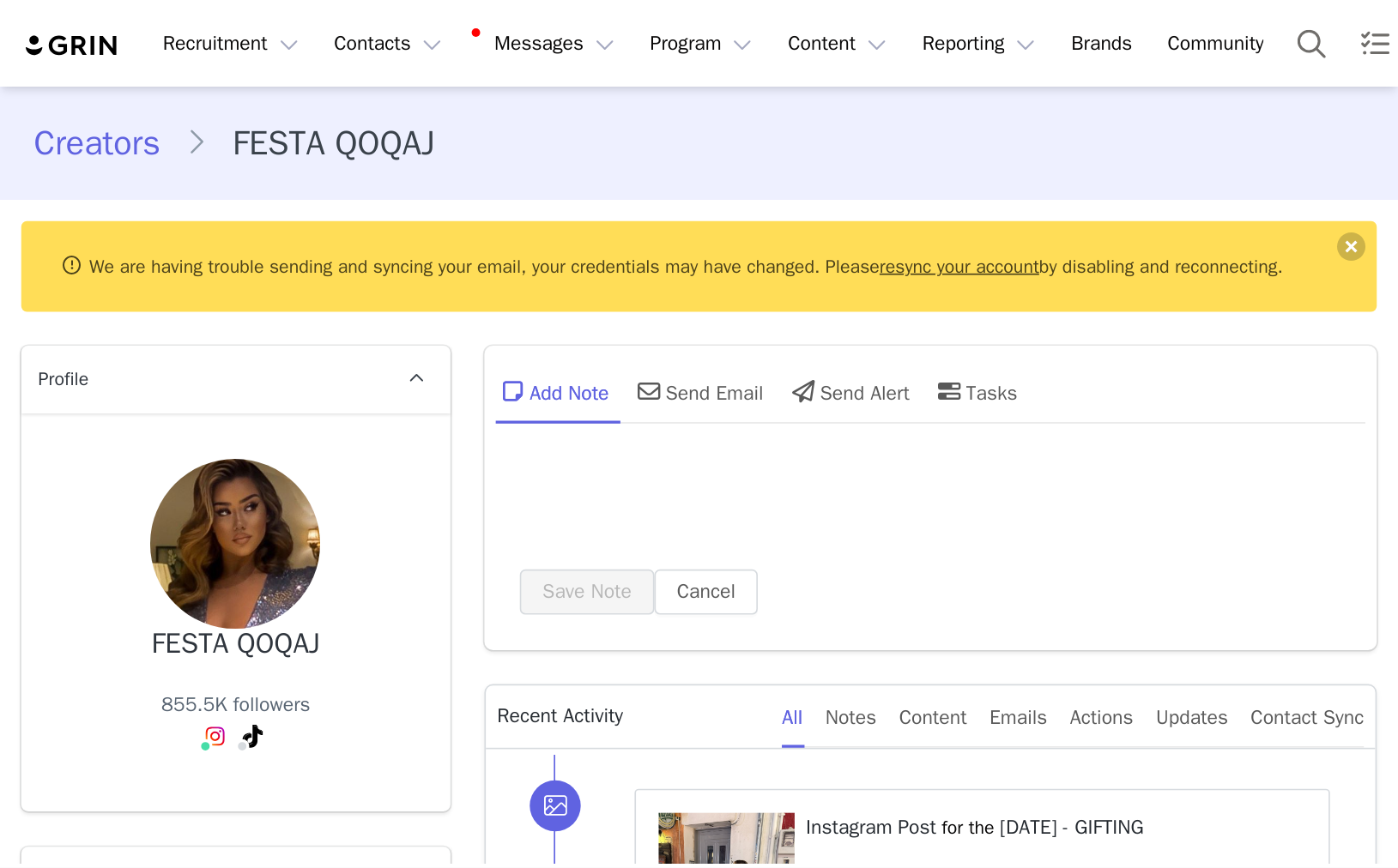 scroll, scrollTop: 0, scrollLeft: 0, axis: both 